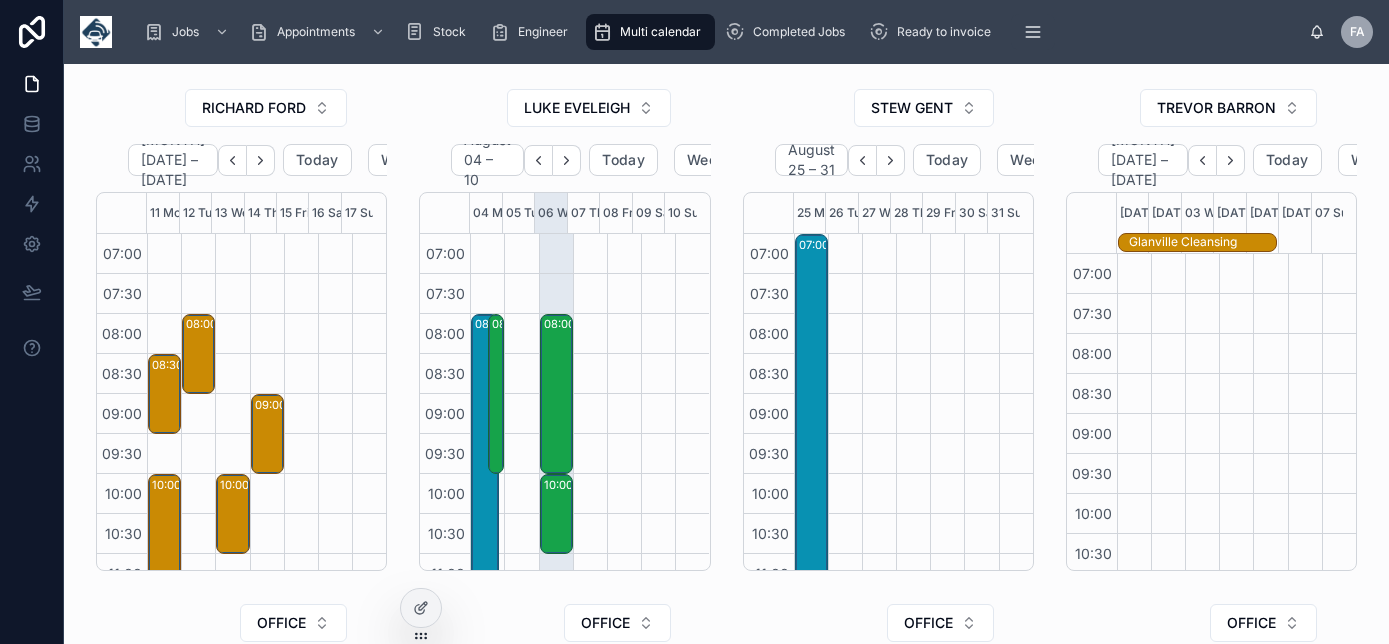 scroll, scrollTop: 0, scrollLeft: 0, axis: both 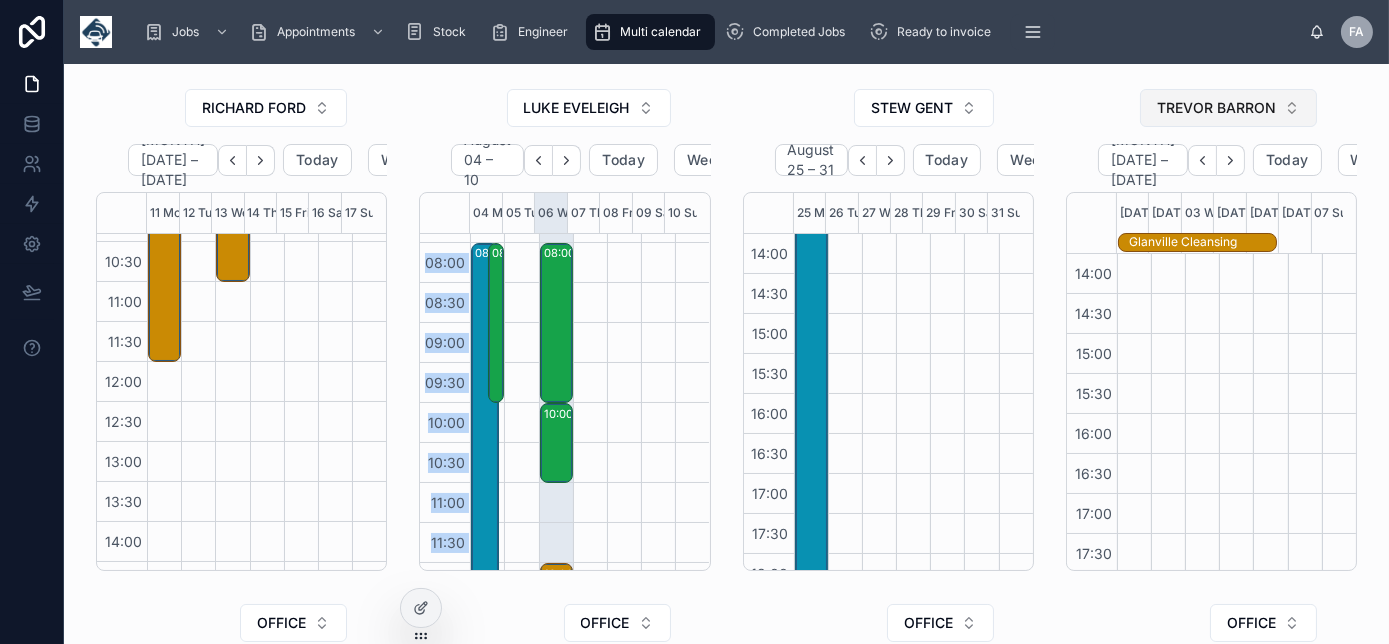 click on "TREVOR BARRON" at bounding box center [1216, 108] 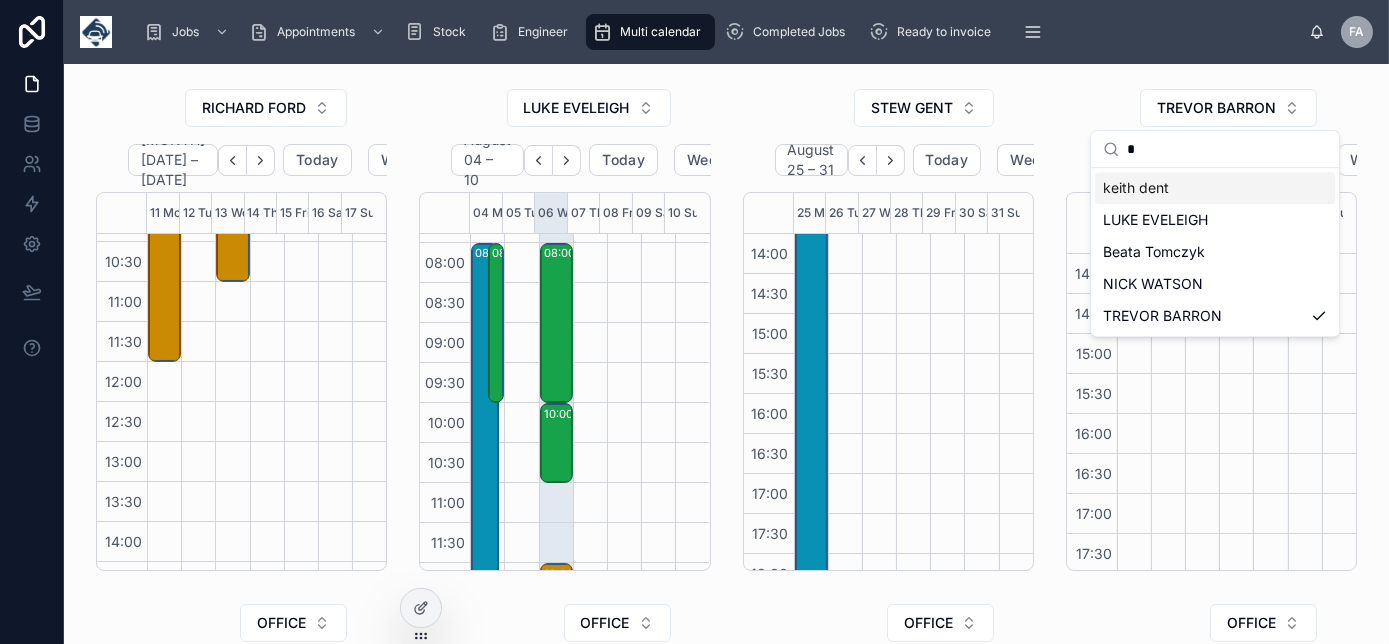type on "*" 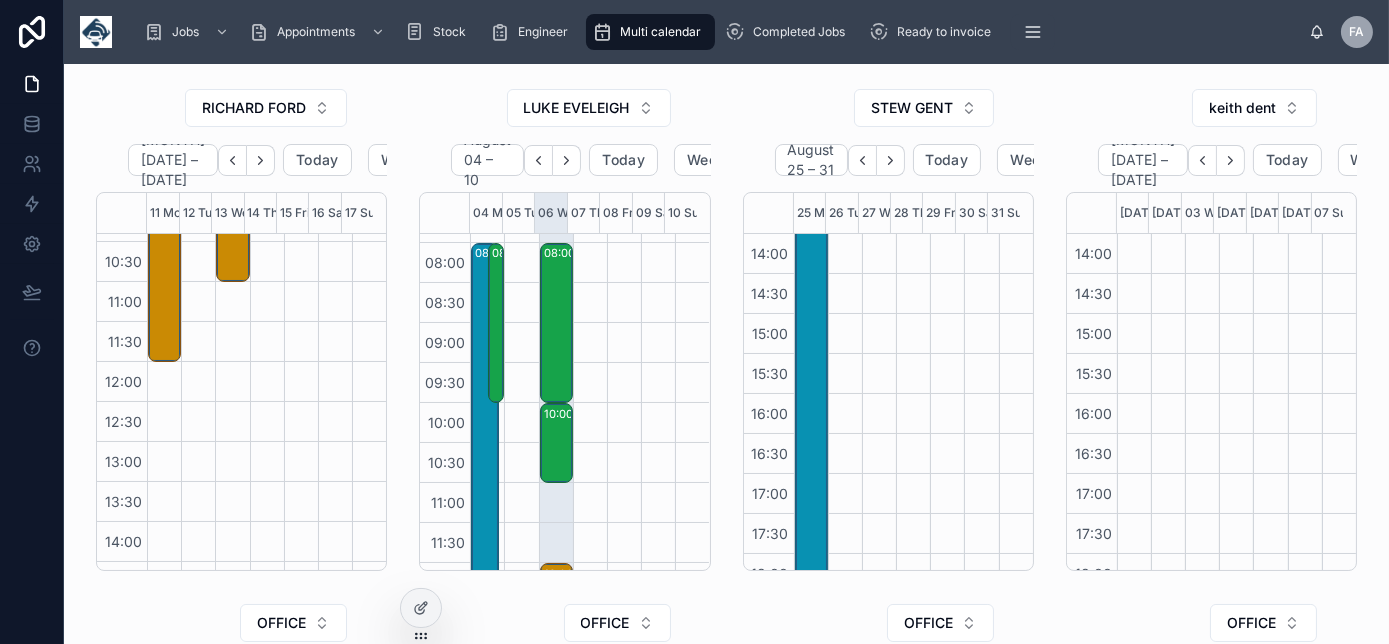 drag, startPoint x: 1341, startPoint y: 372, endPoint x: 1340, endPoint y: 384, distance: 12.0415945 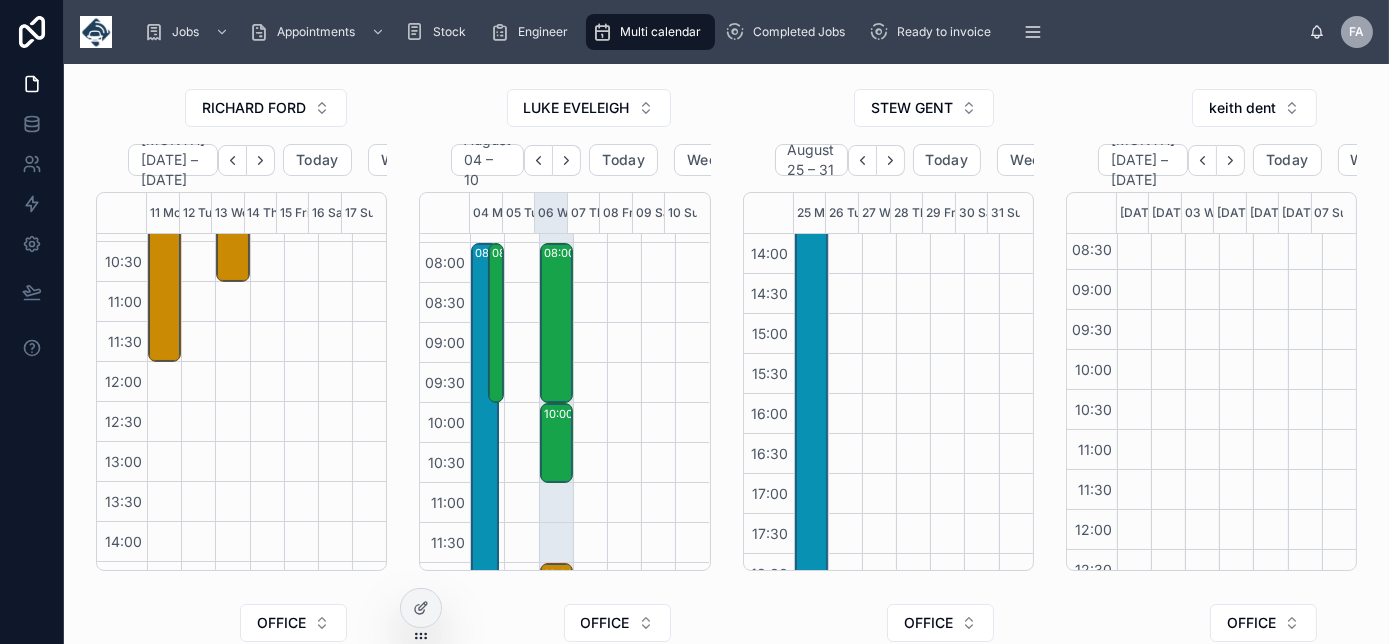 scroll, scrollTop: 0, scrollLeft: 0, axis: both 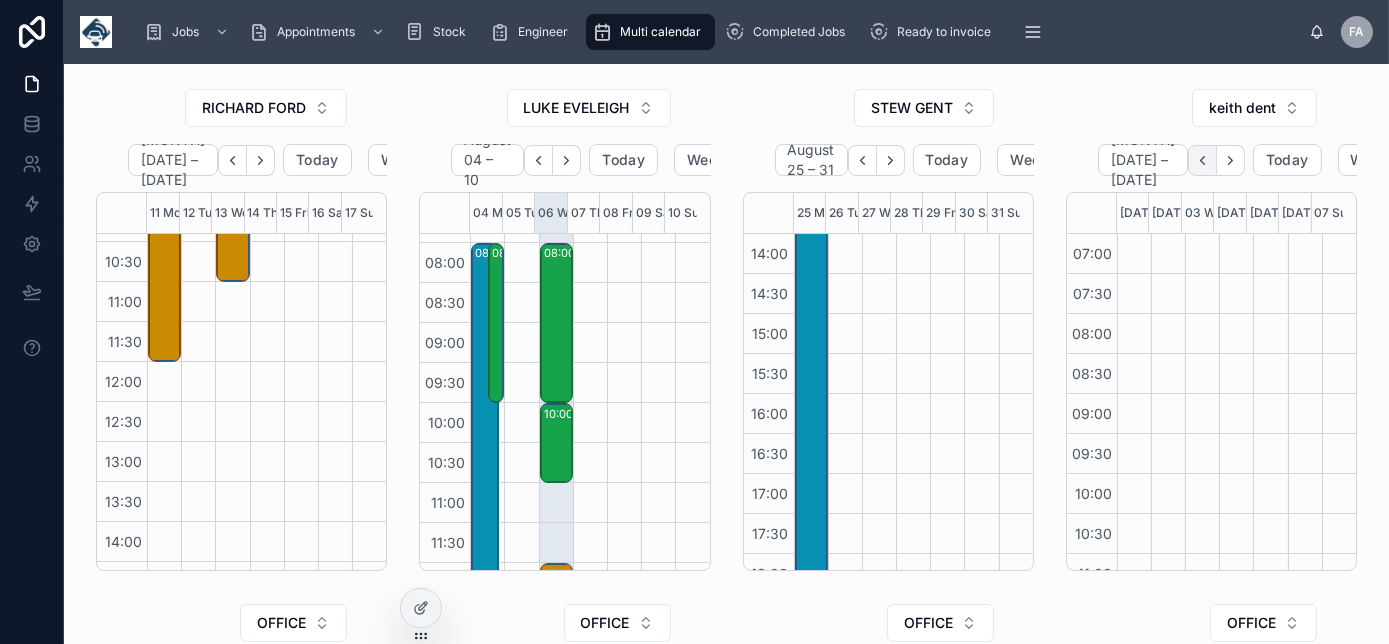 click 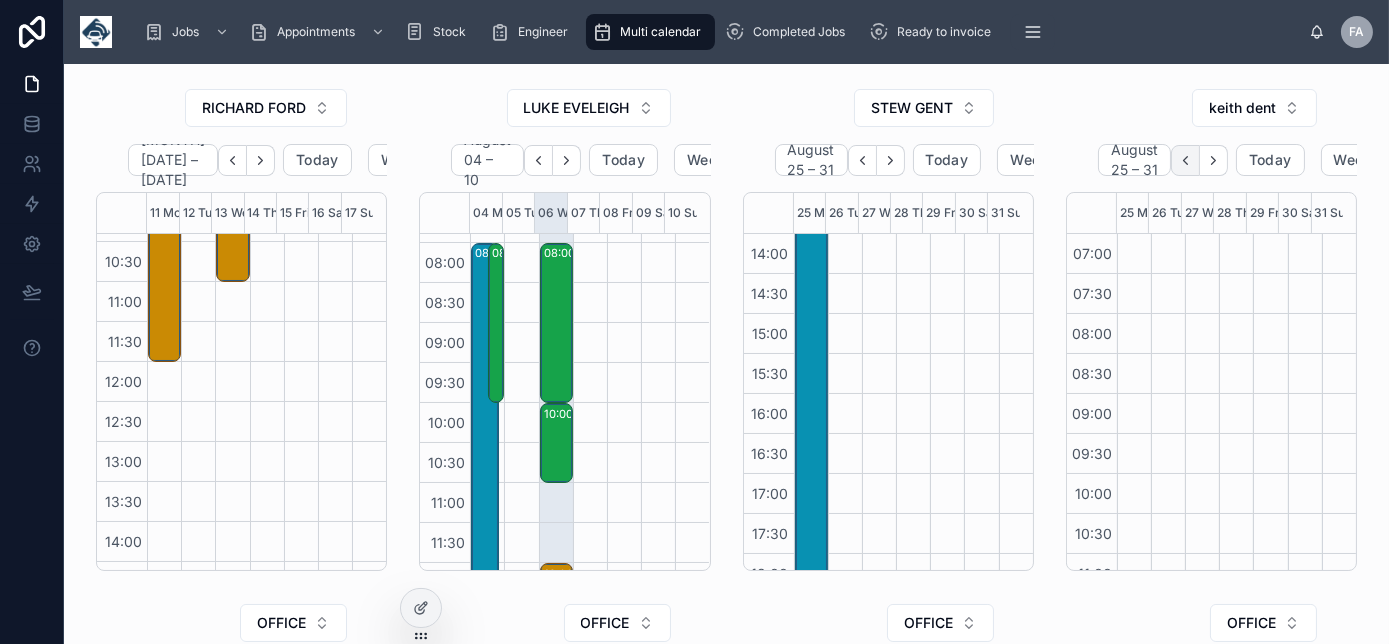 click 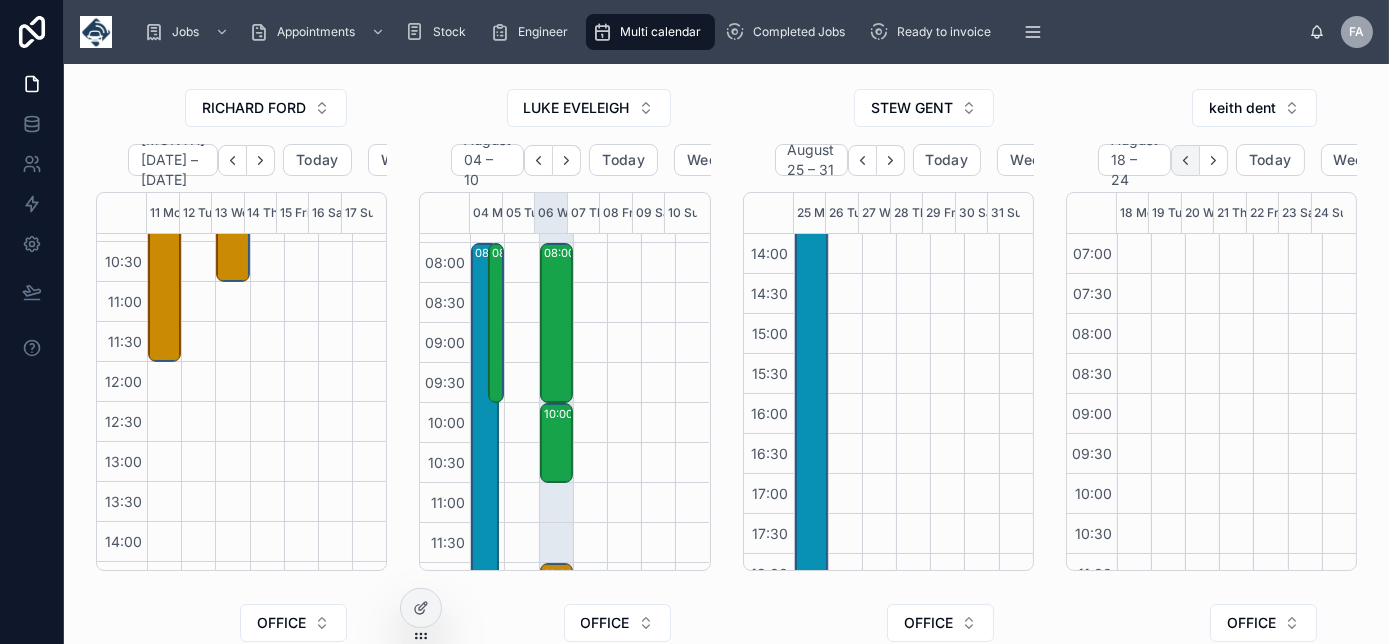 click 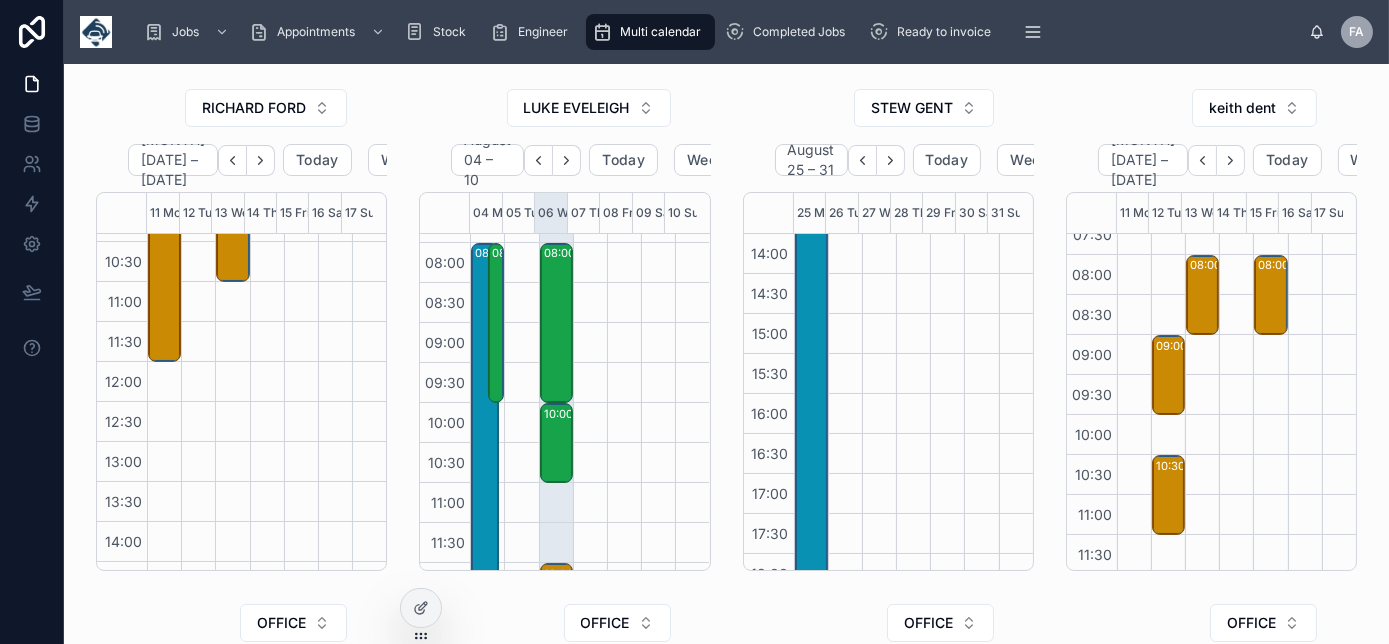 scroll, scrollTop: 90, scrollLeft: 0, axis: vertical 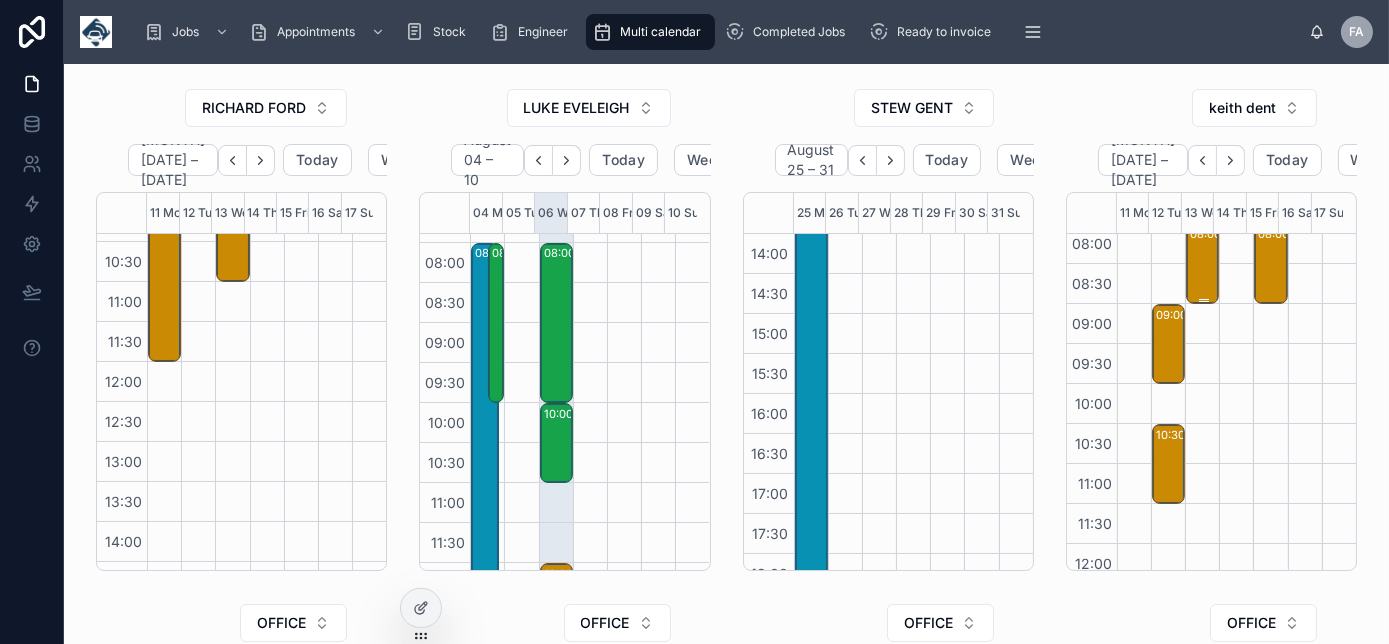 click on "08:00 – 09:00 Securlec Ltd - 00322022 -8AM TIMED WITH CALL PRIOR TO ARRIVAL - RENEWAL/UPGRADE WITH ATF  - DIR - 1 X VT1101 - YA24 MYG - HY12 3FF" at bounding box center (1203, 264) 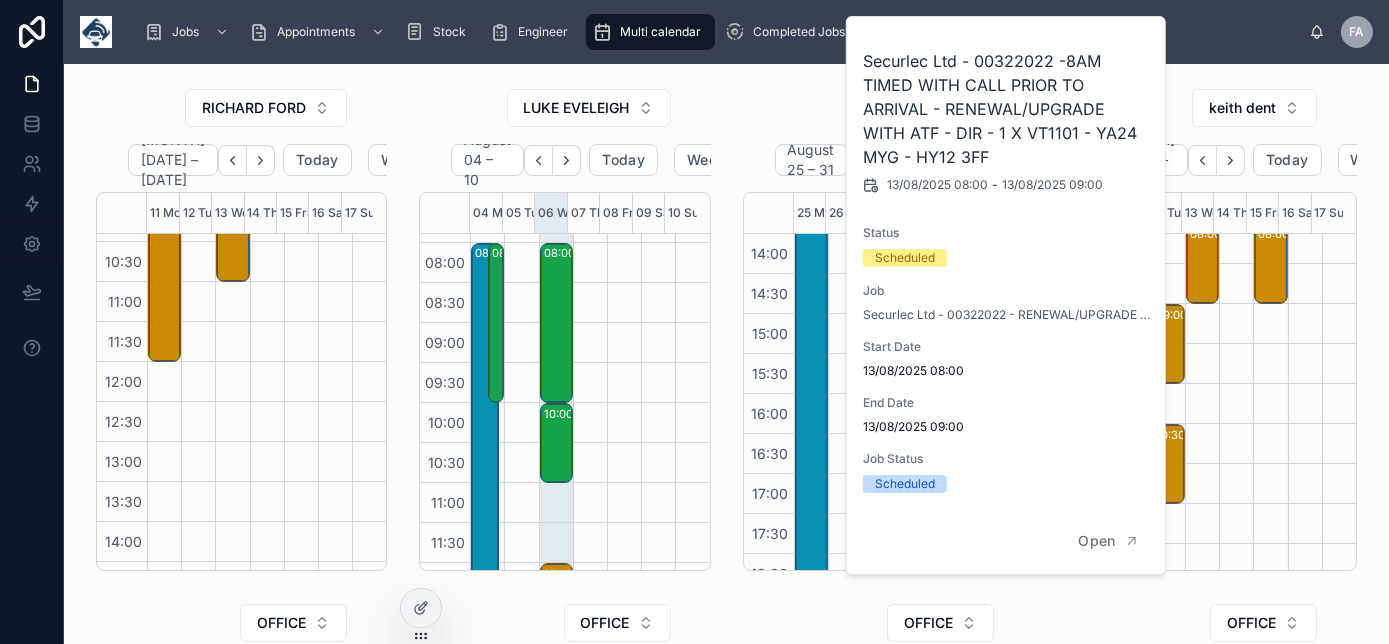 drag, startPoint x: 1193, startPoint y: 280, endPoint x: 1043, endPoint y: 154, distance: 195.89793 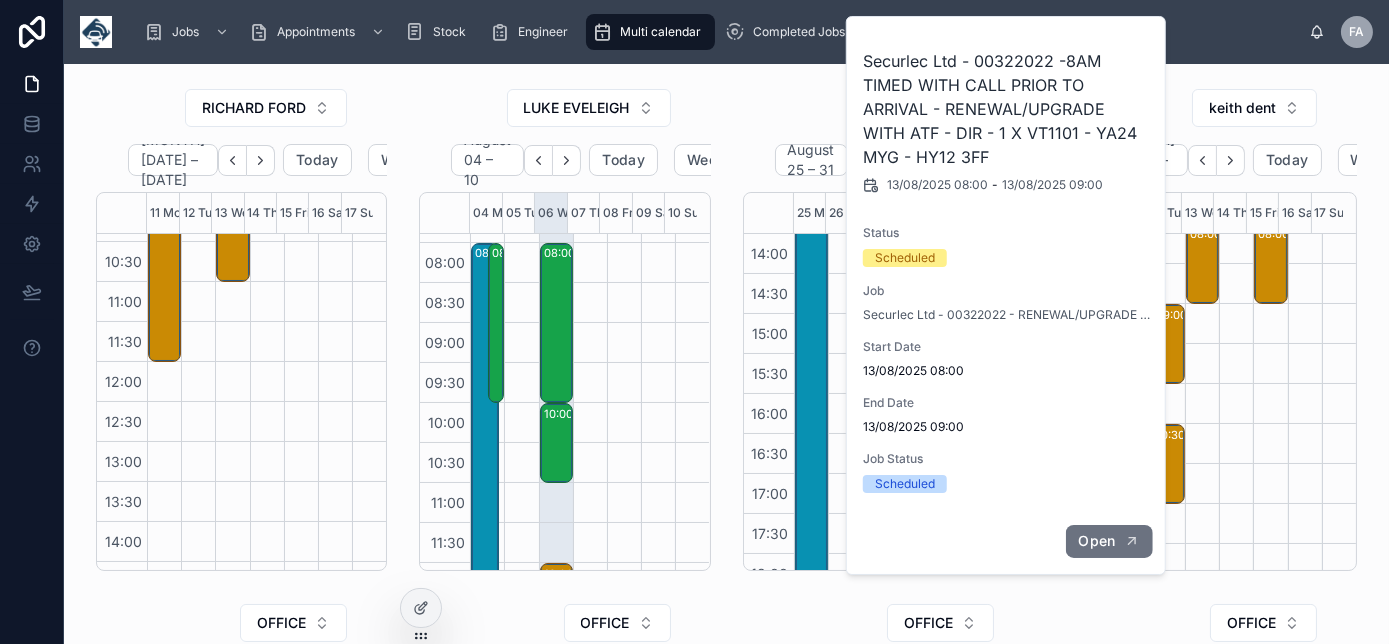 click on "Open" at bounding box center (1108, 541) 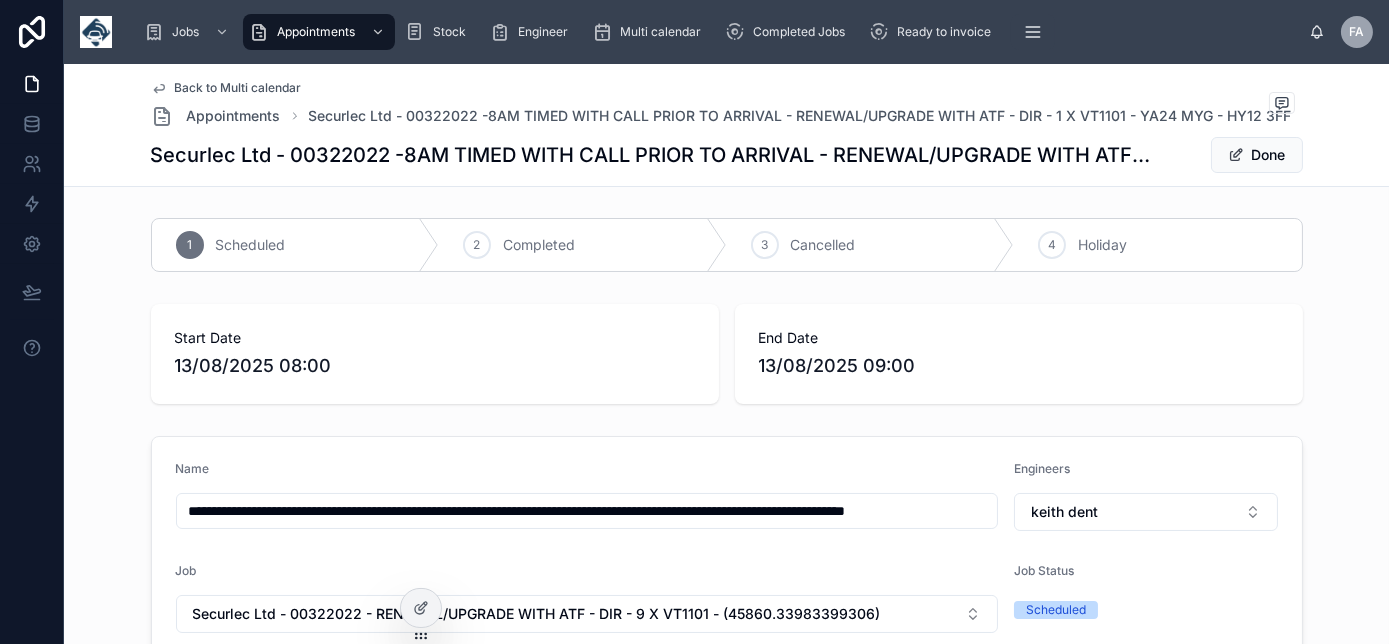 scroll, scrollTop: 0, scrollLeft: 0, axis: both 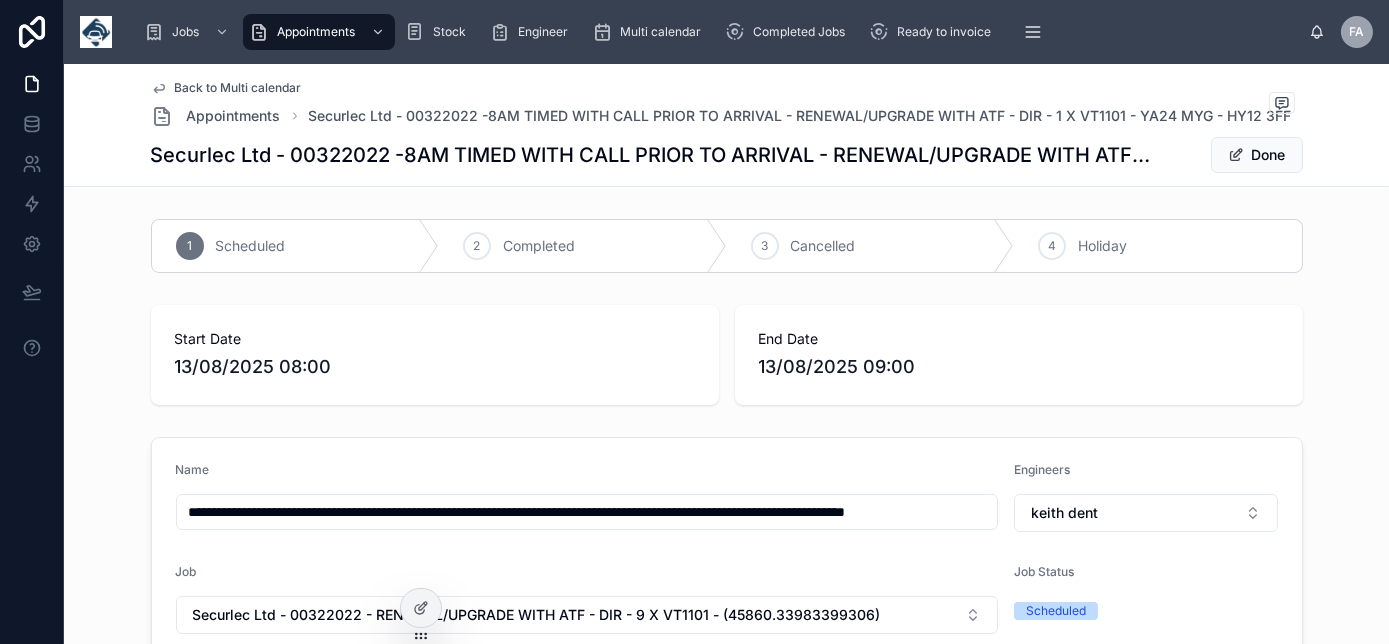 drag, startPoint x: 775, startPoint y: 505, endPoint x: 863, endPoint y: 524, distance: 90.02777 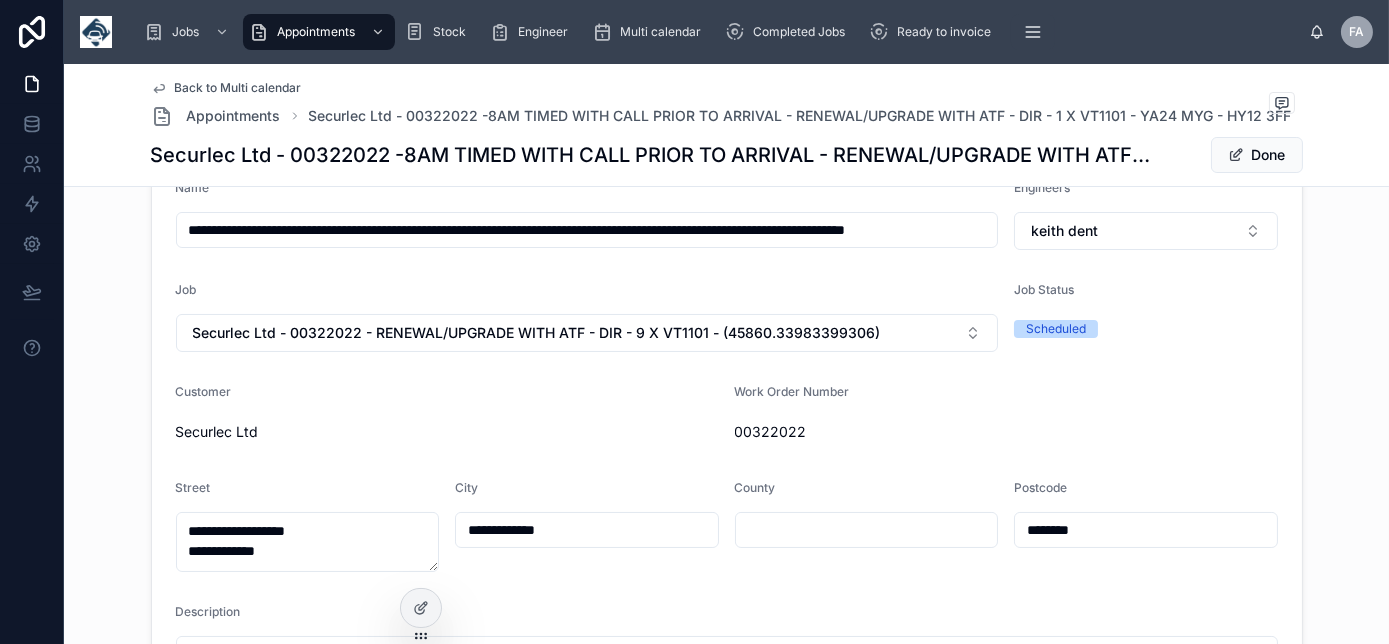 scroll, scrollTop: 0, scrollLeft: 0, axis: both 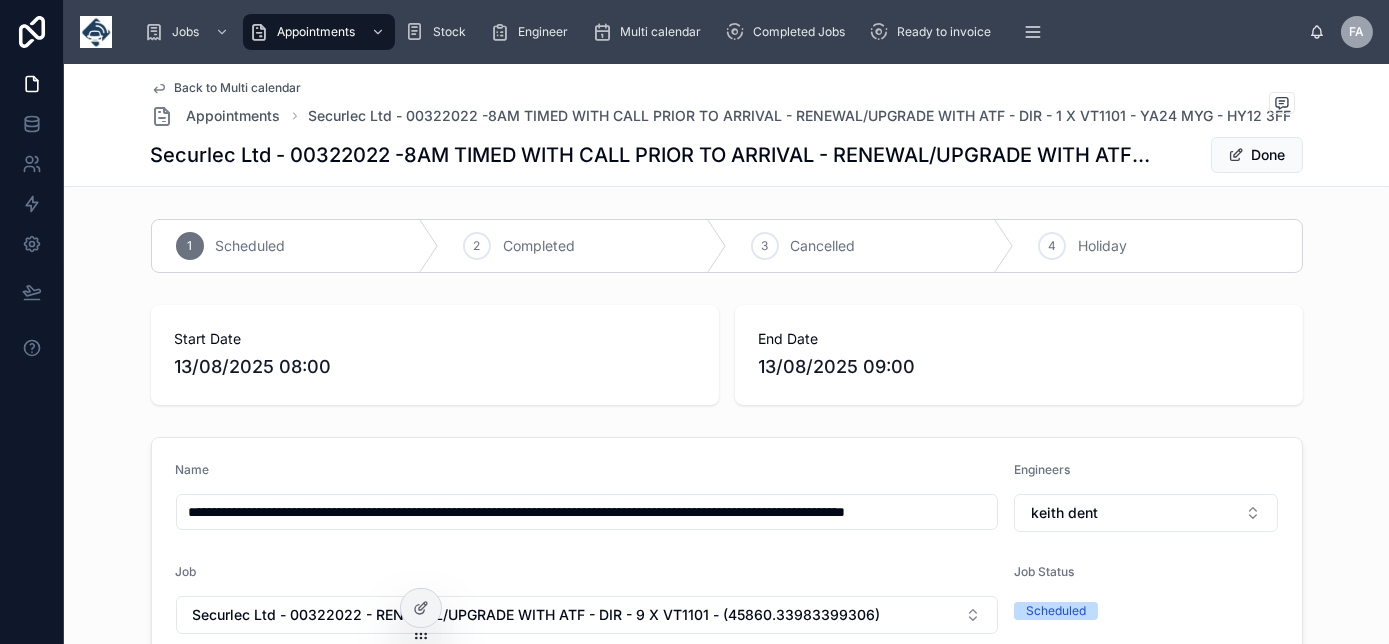 click on "Back to Multi calendar" at bounding box center (238, 88) 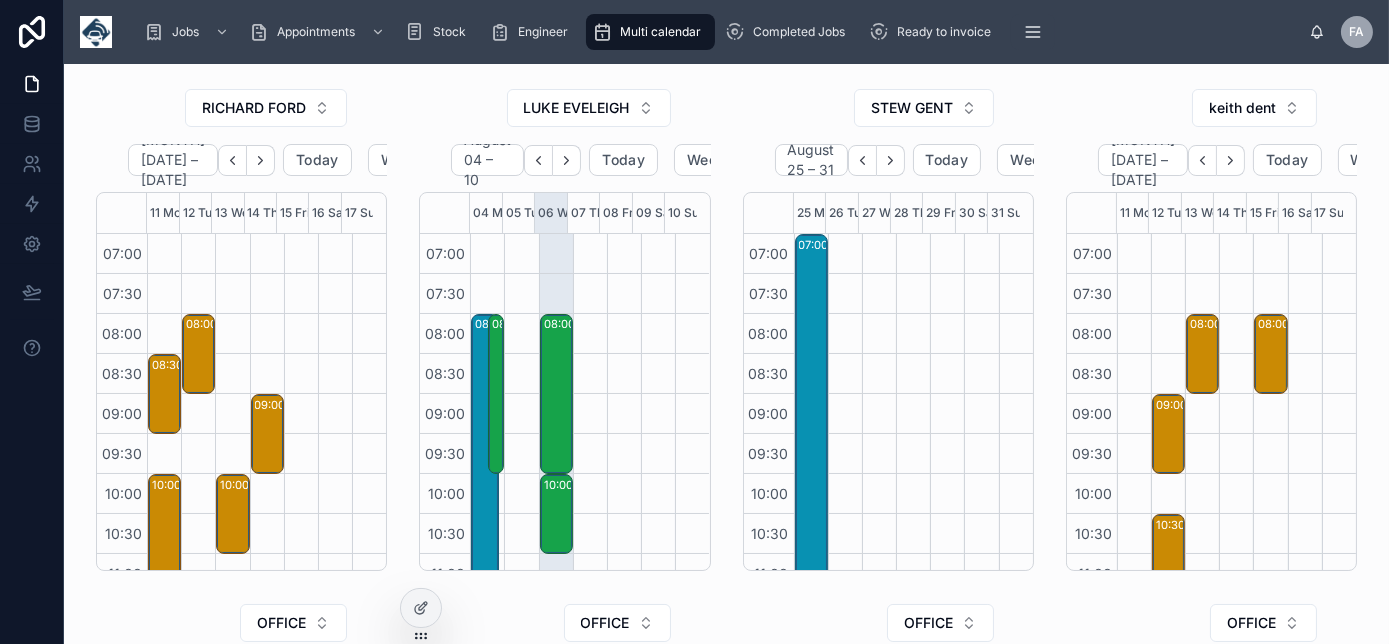 scroll, scrollTop: 560, scrollLeft: 0, axis: vertical 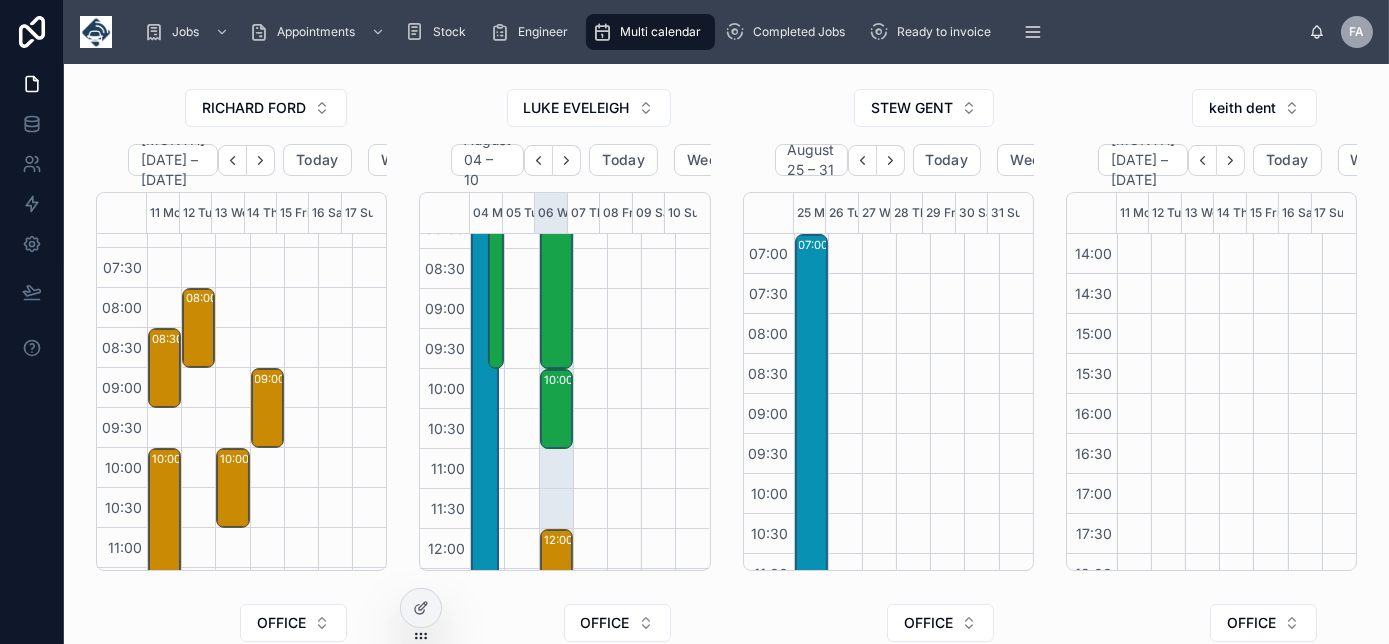 drag, startPoint x: 377, startPoint y: 341, endPoint x: 311, endPoint y: 377, distance: 75.17979 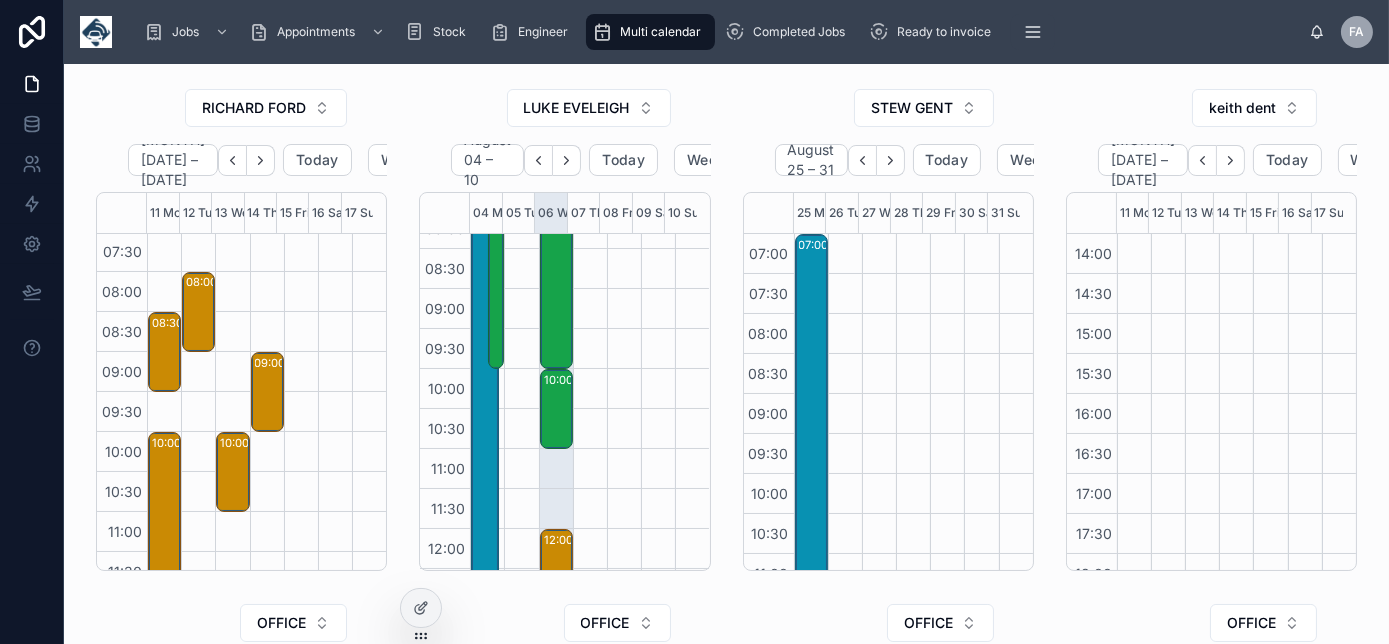 scroll, scrollTop: 0, scrollLeft: 0, axis: both 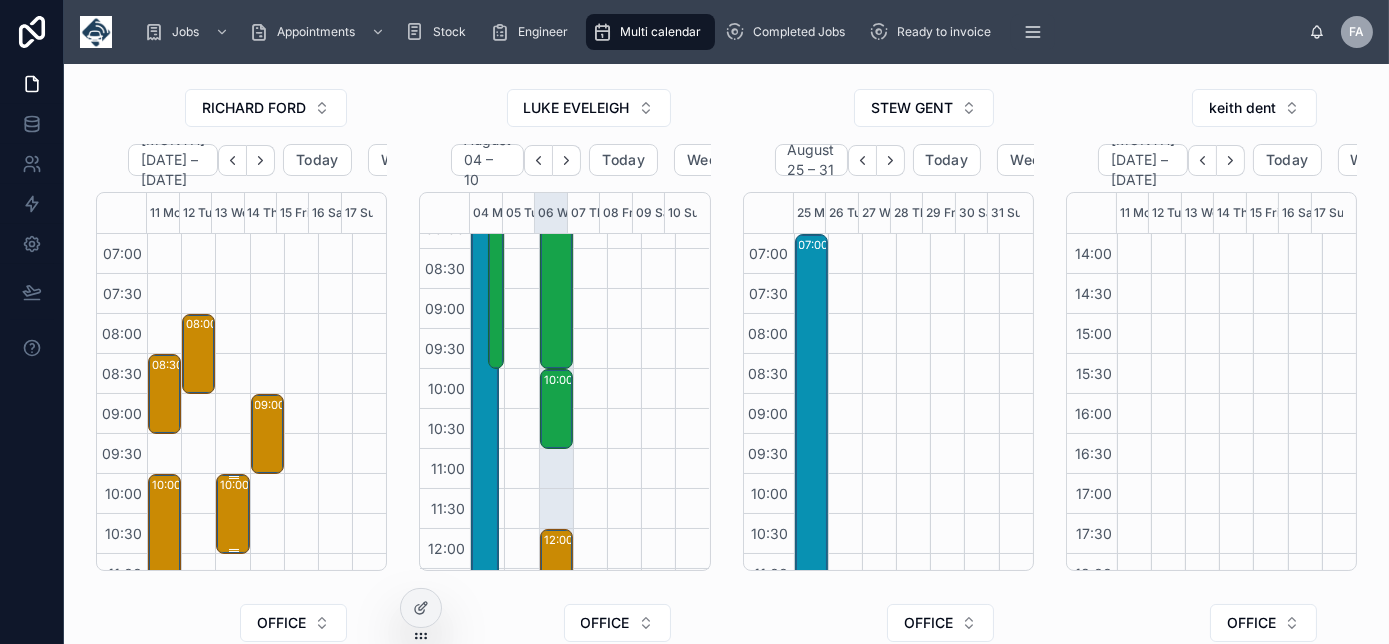 click on "10:00 – 11:00 1x deinstall - Bristol BS324JT" at bounding box center [233, 514] 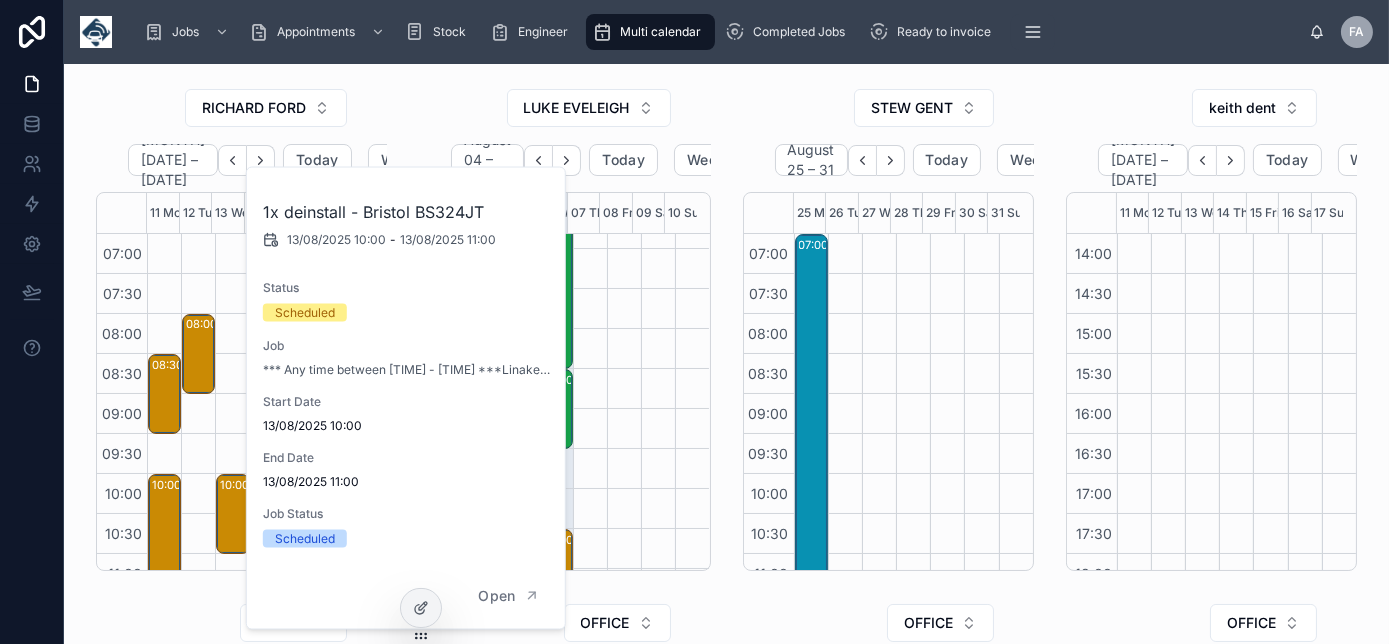 click at bounding box center (624, 609) 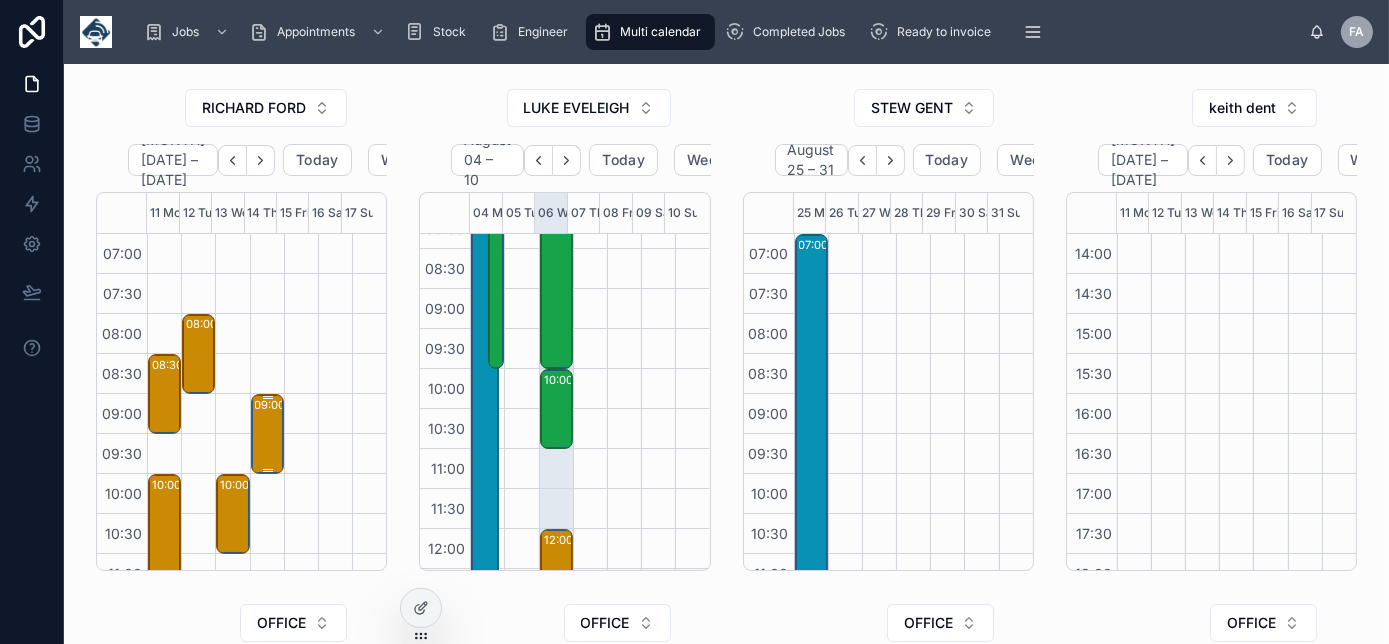click on "09:00 – 10:00 *** 9am specific timed *** Onebus Ltd - 00321863 - 9AM TIMED, CALL 07990 080220 ON ARRIVAL FOR ENTRY - 1 x Service Call - YB73TYS - HR2 6JF" at bounding box center [268, 434] 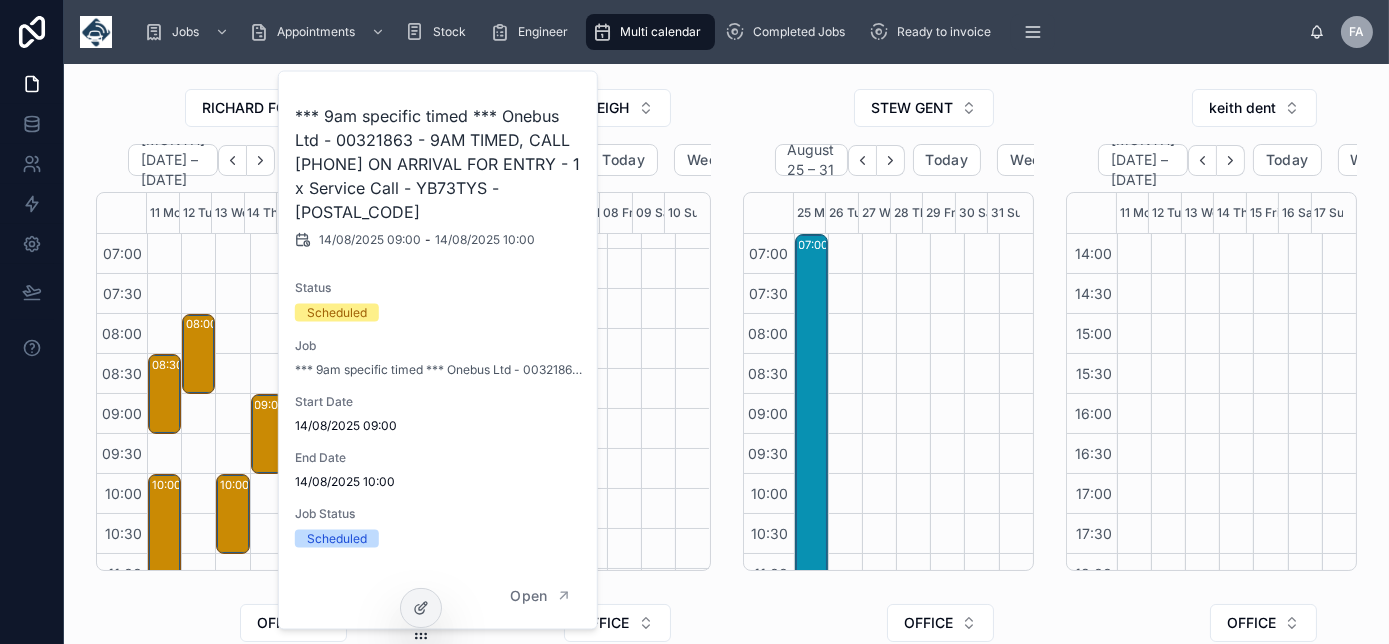 click on "09:00 – 10:00 *** 9am specific timed *** Onebus Ltd - 00321863 - 9AM TIMED, CALL 07990 080220 ON ARRIVAL FOR ENTRY - 1 x Service Call - YB73TYS - HR2 6JF" at bounding box center [267, 714] 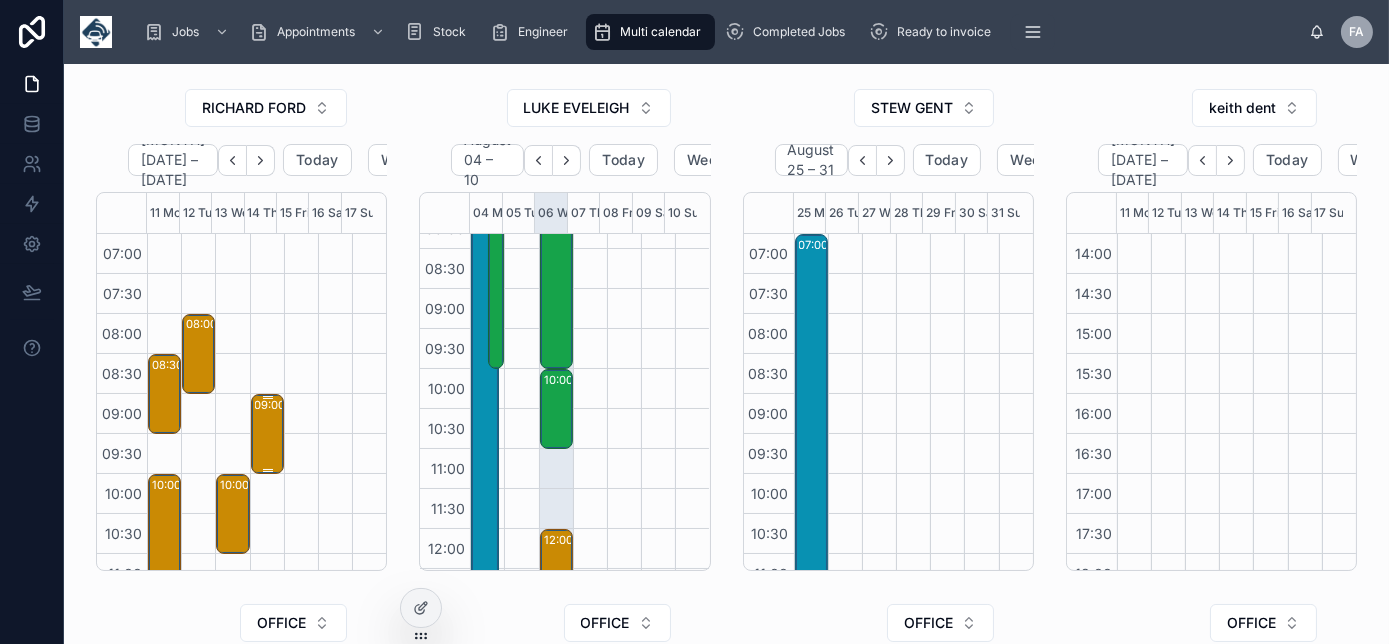 drag, startPoint x: 247, startPoint y: 421, endPoint x: 254, endPoint y: 412, distance: 11.401754 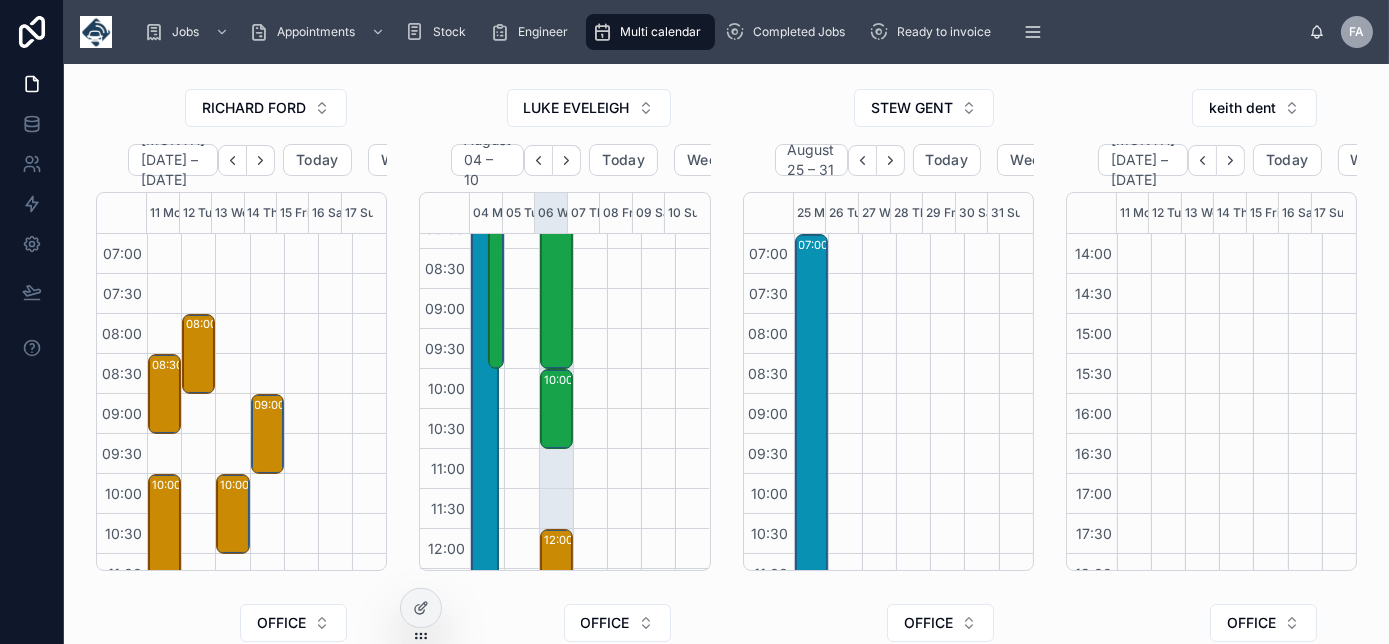 drag, startPoint x: 254, startPoint y: 412, endPoint x: 307, endPoint y: 465, distance: 74.953316 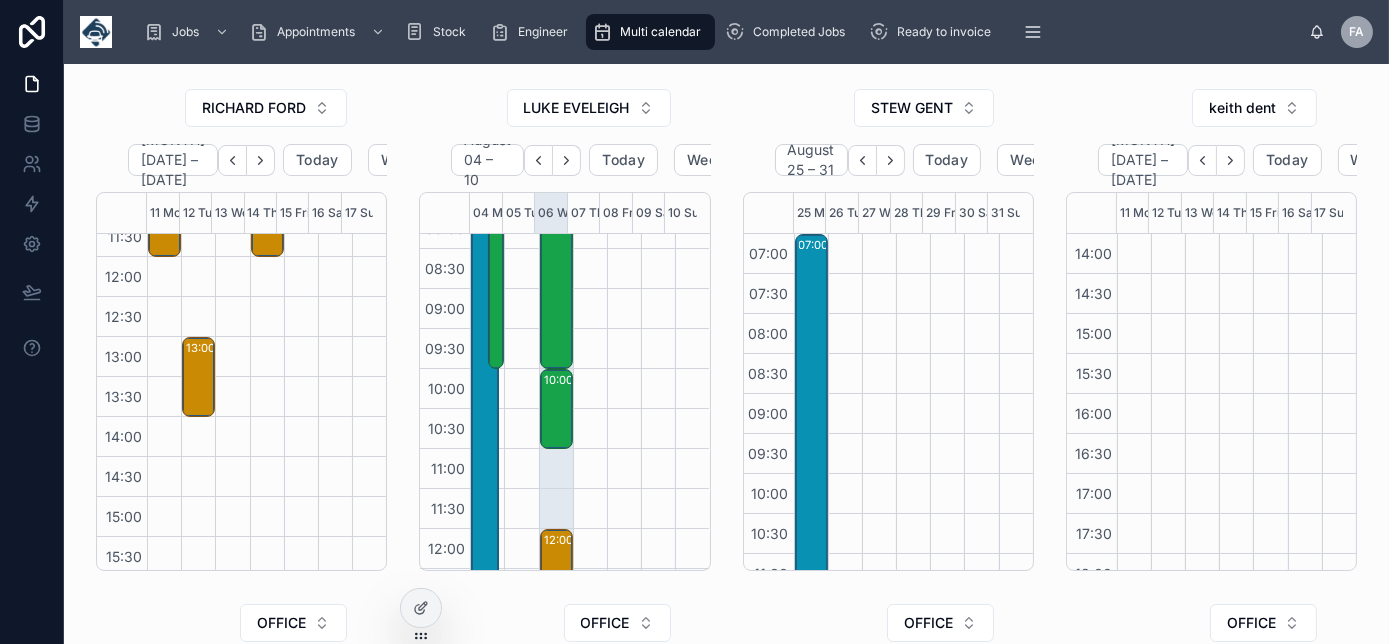 scroll, scrollTop: 454, scrollLeft: 0, axis: vertical 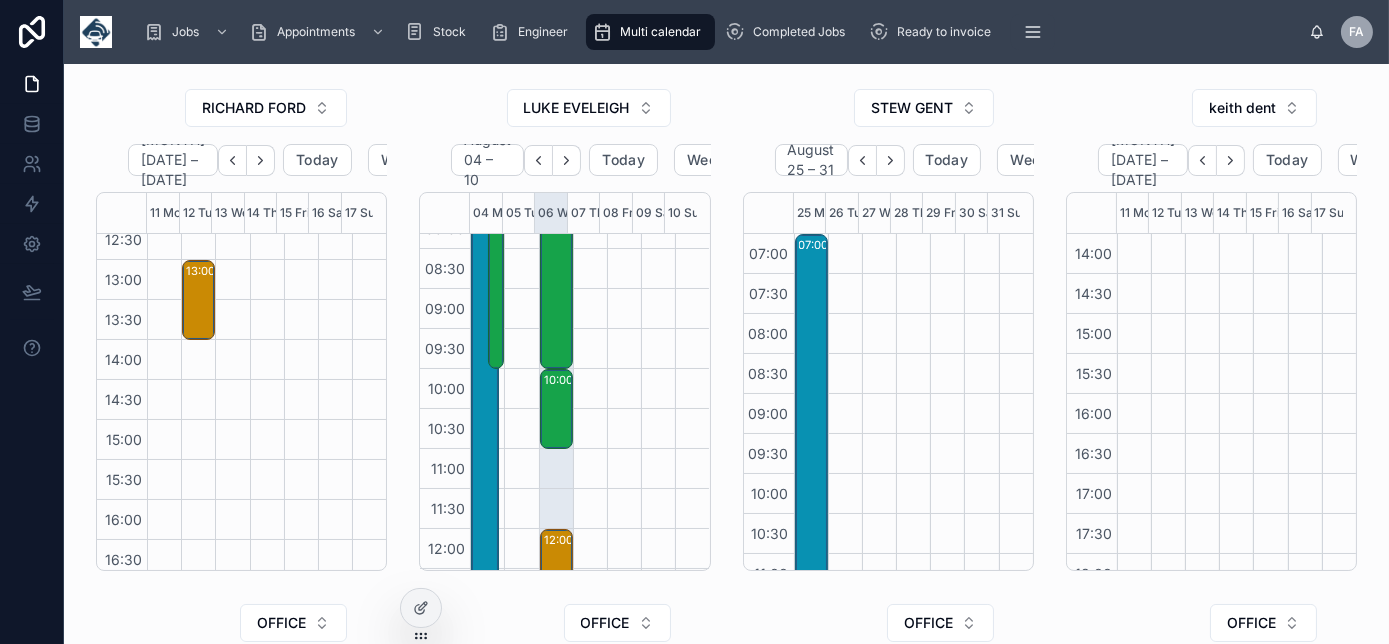 click at bounding box center [301, 260] 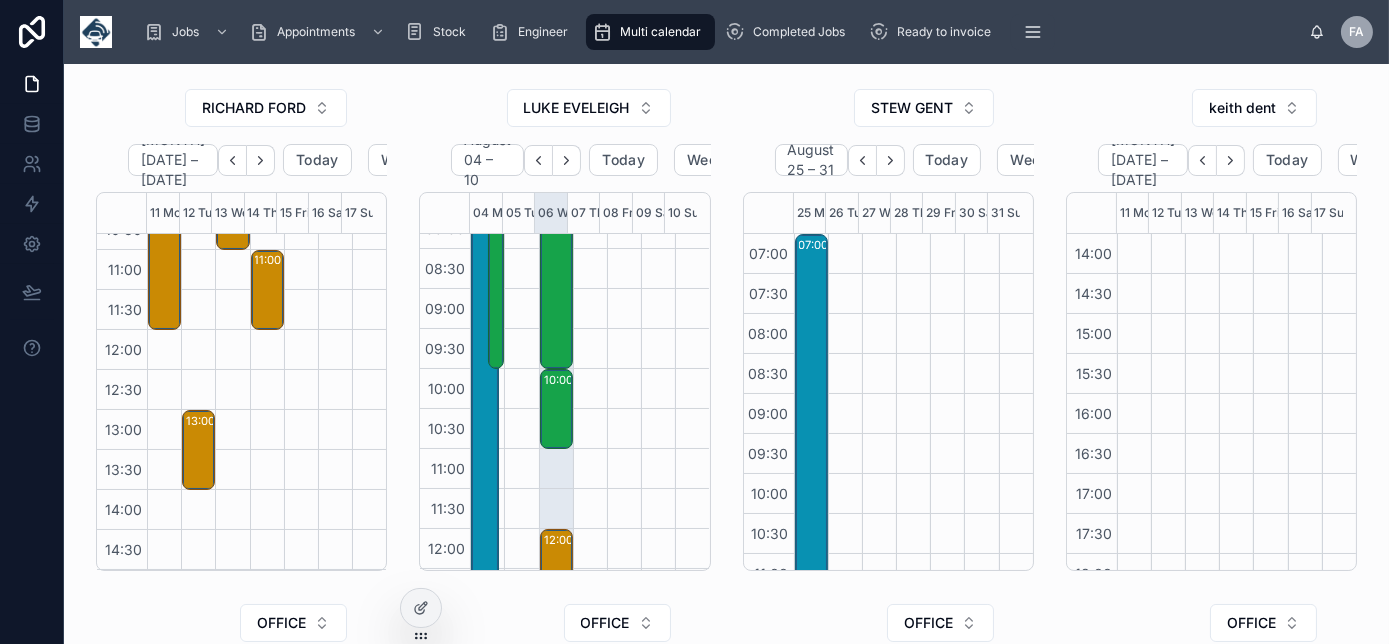 scroll, scrollTop: 90, scrollLeft: 0, axis: vertical 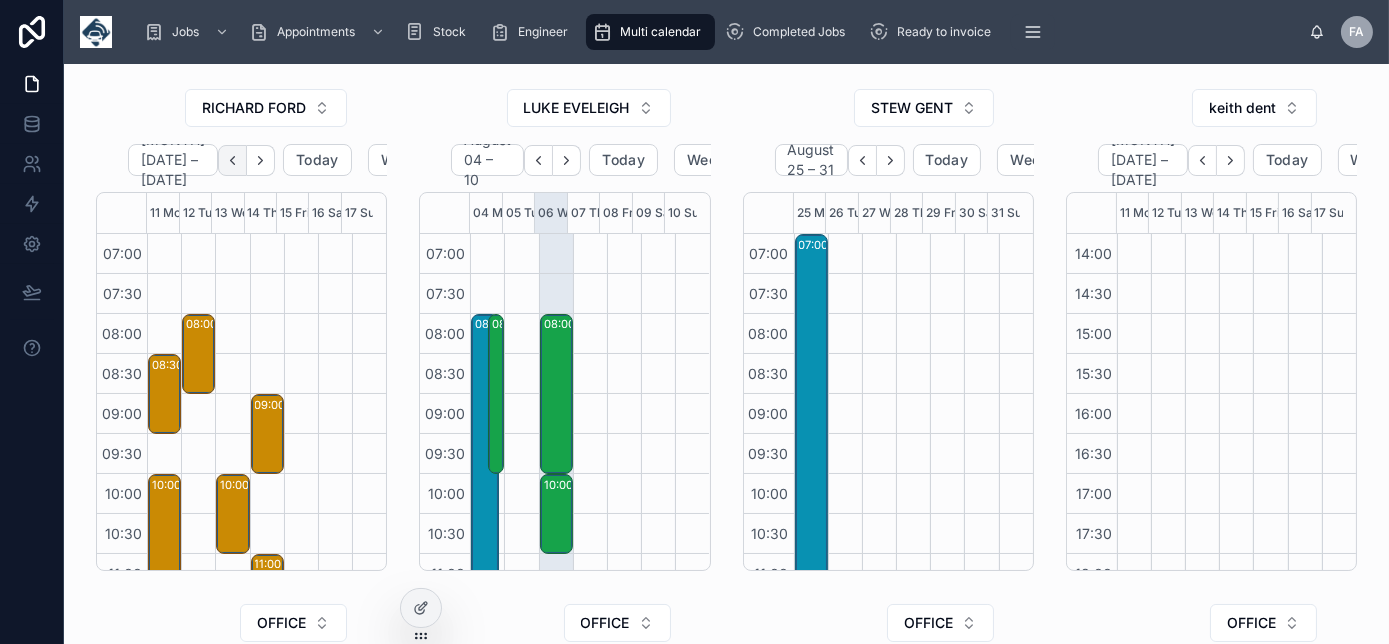 click 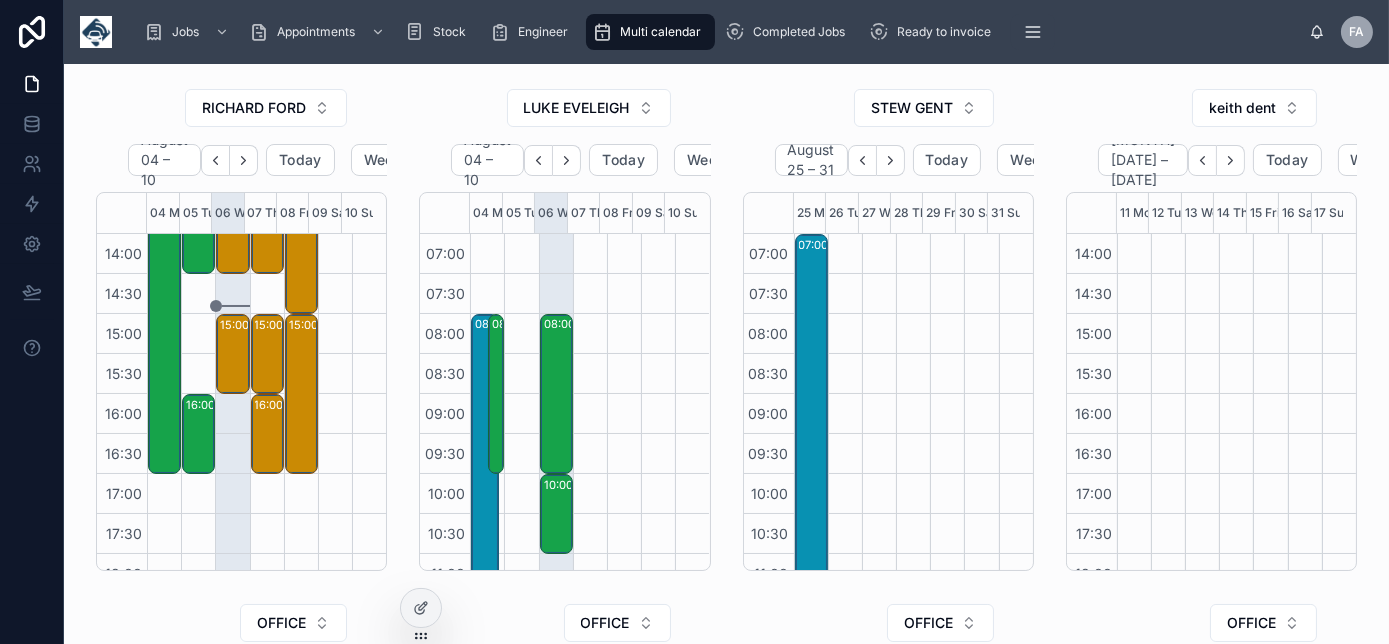 scroll, scrollTop: 622, scrollLeft: 0, axis: vertical 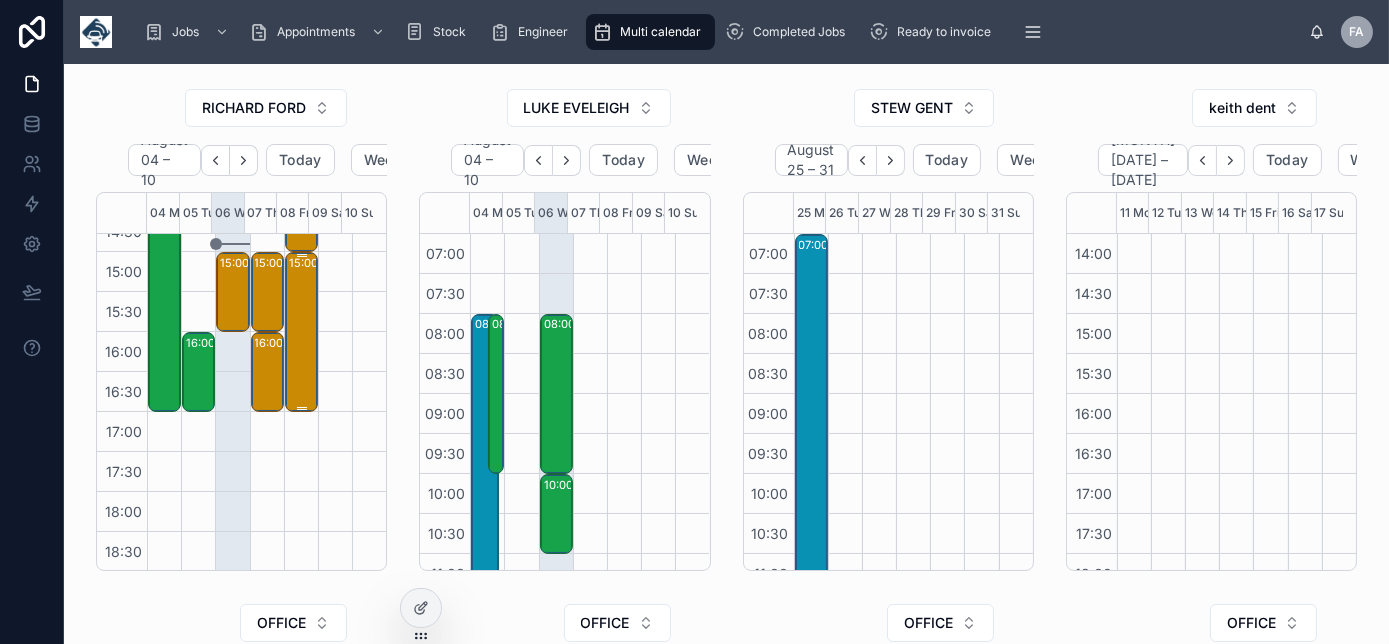 click on "15:00 – 17:00 Runtech Ltd - 00322921 - 2 De installs Digi DL's - SN5 8YU" at bounding box center [302, 332] 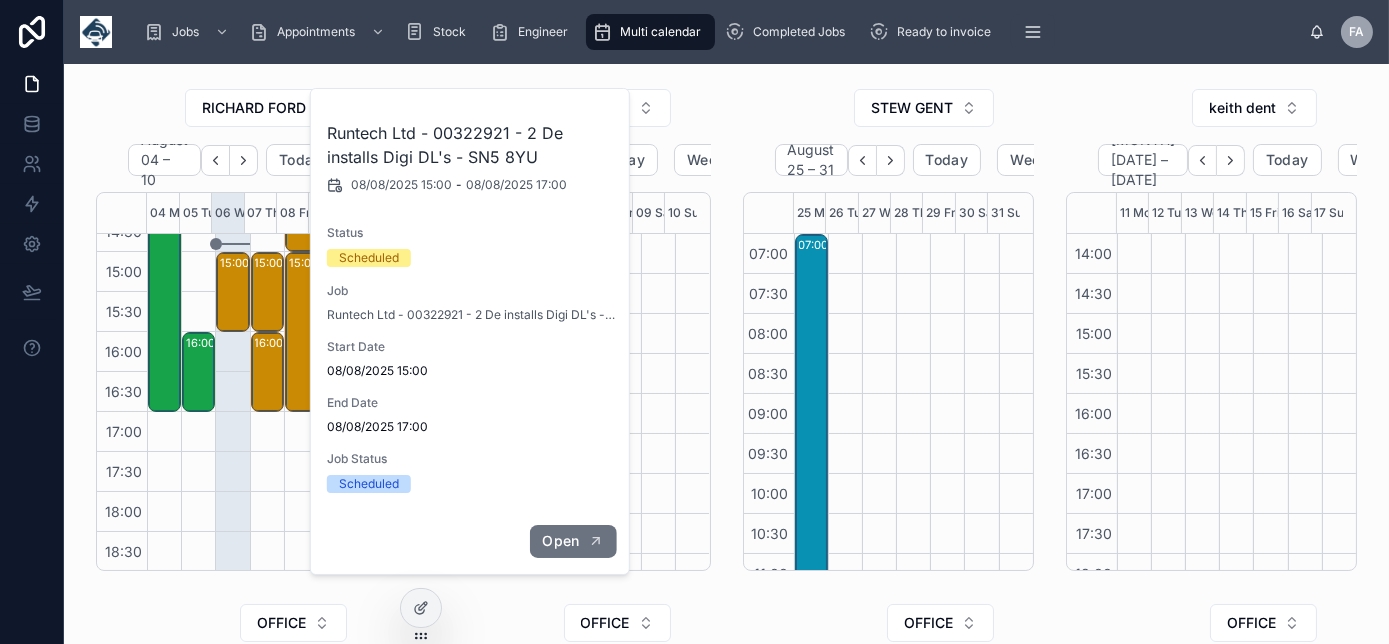 click on "Open" at bounding box center [560, 541] 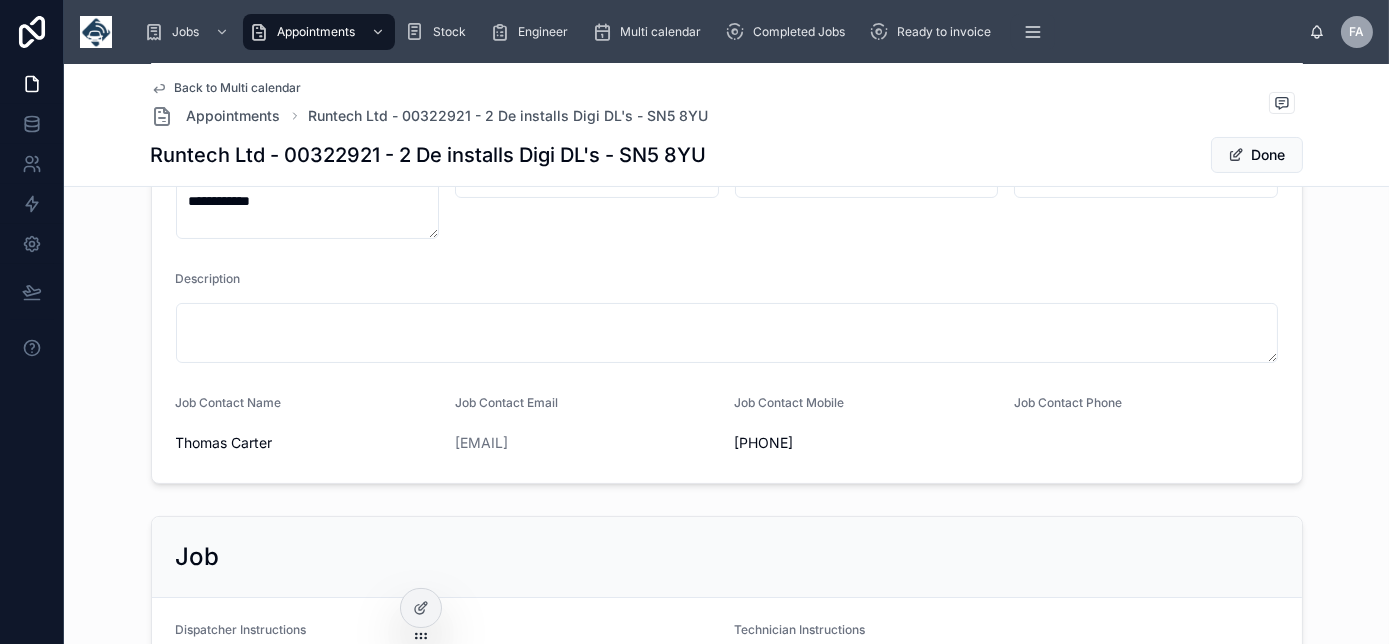 scroll, scrollTop: 636, scrollLeft: 0, axis: vertical 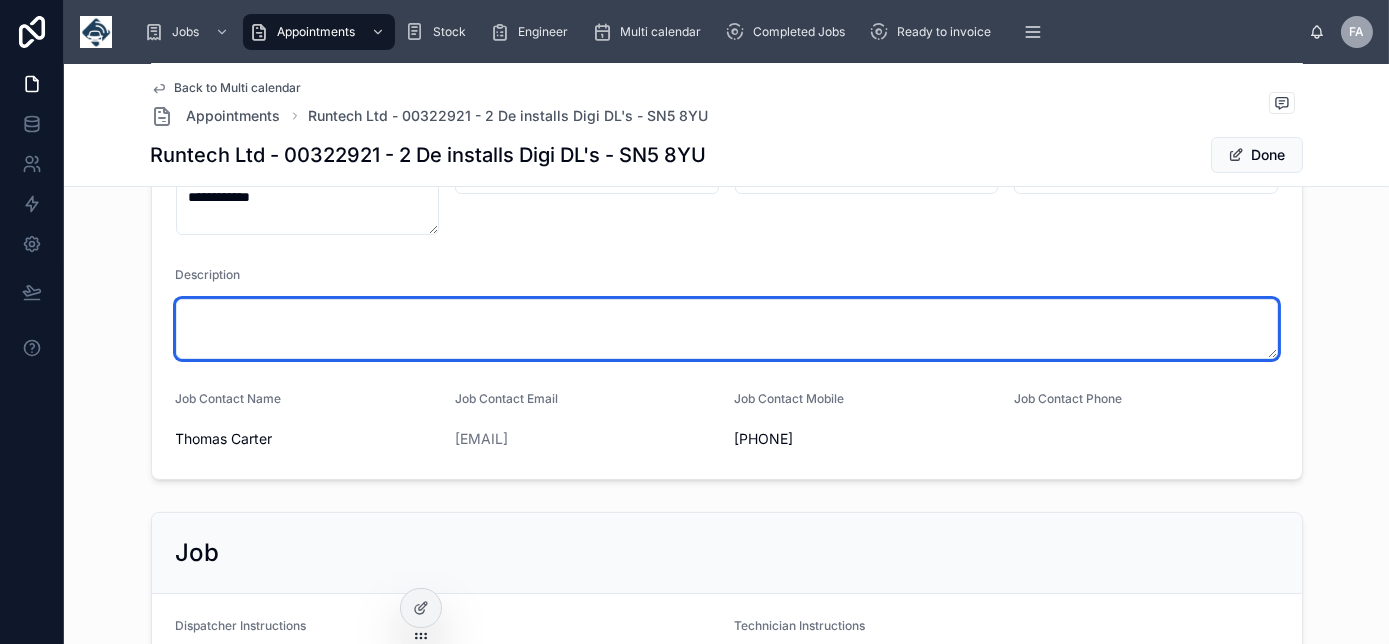 click at bounding box center [727, 329] 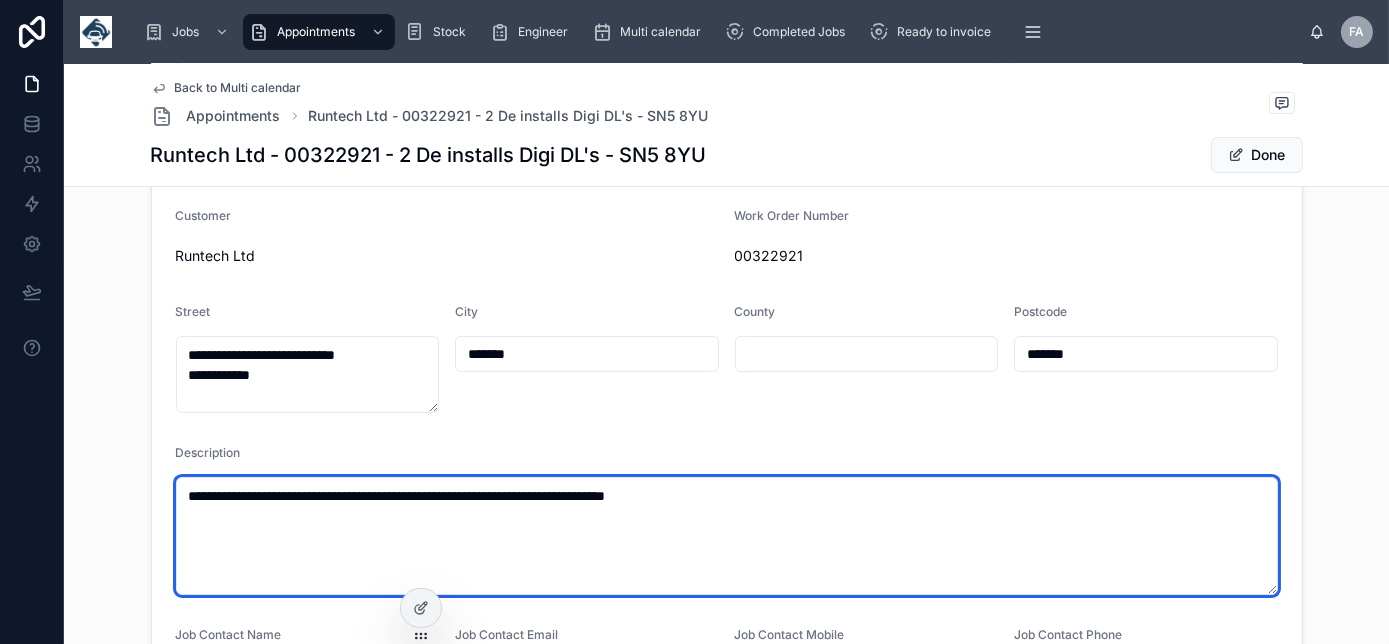 scroll, scrollTop: 454, scrollLeft: 0, axis: vertical 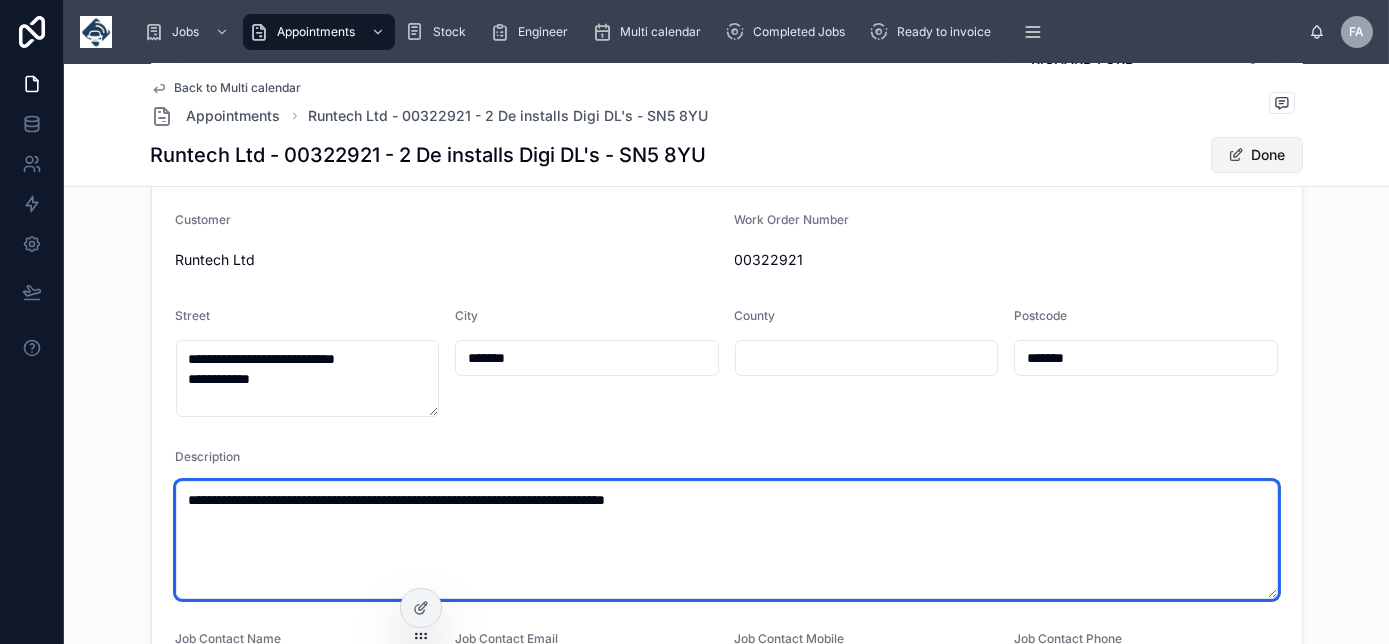 type on "**********" 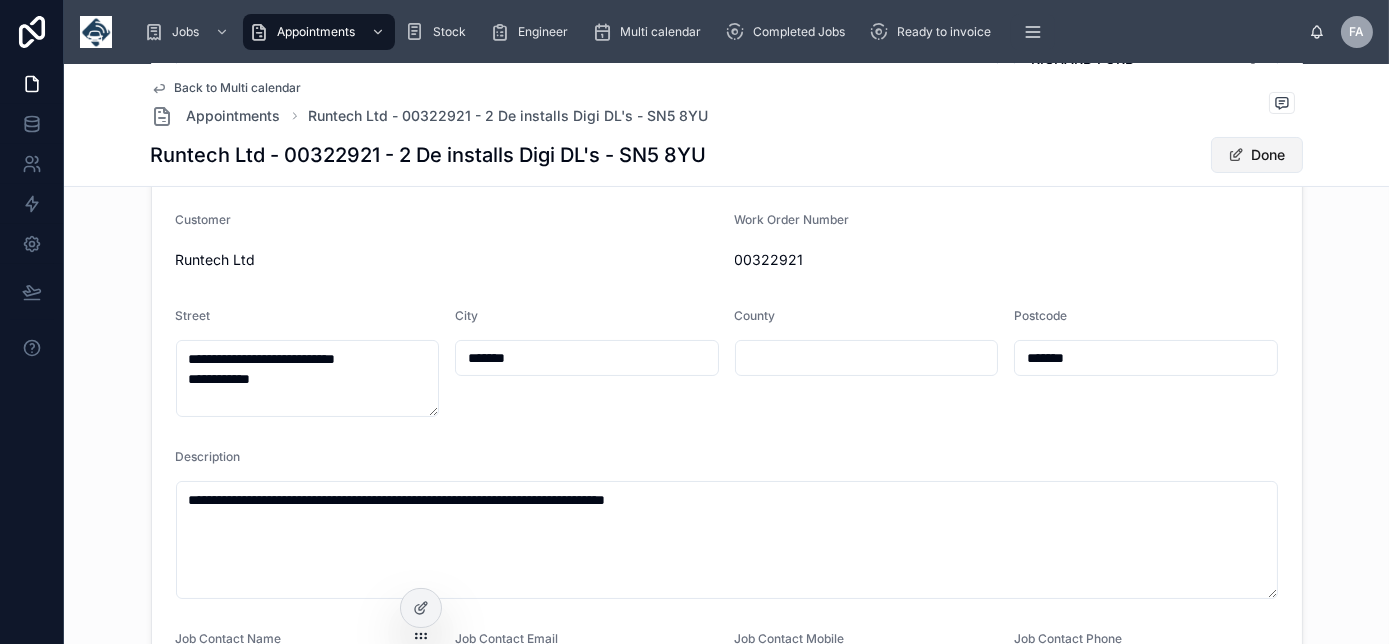 click on "Done" at bounding box center (1257, 155) 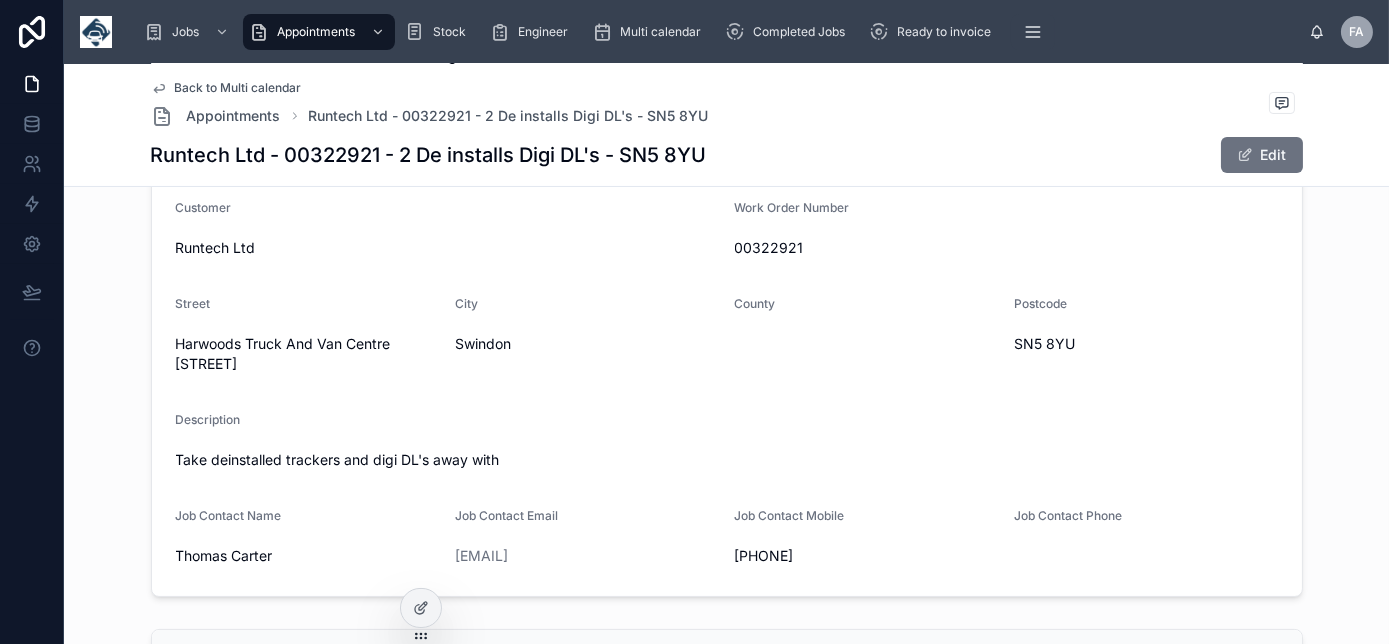click on "Back to Multi calendar" at bounding box center [238, 88] 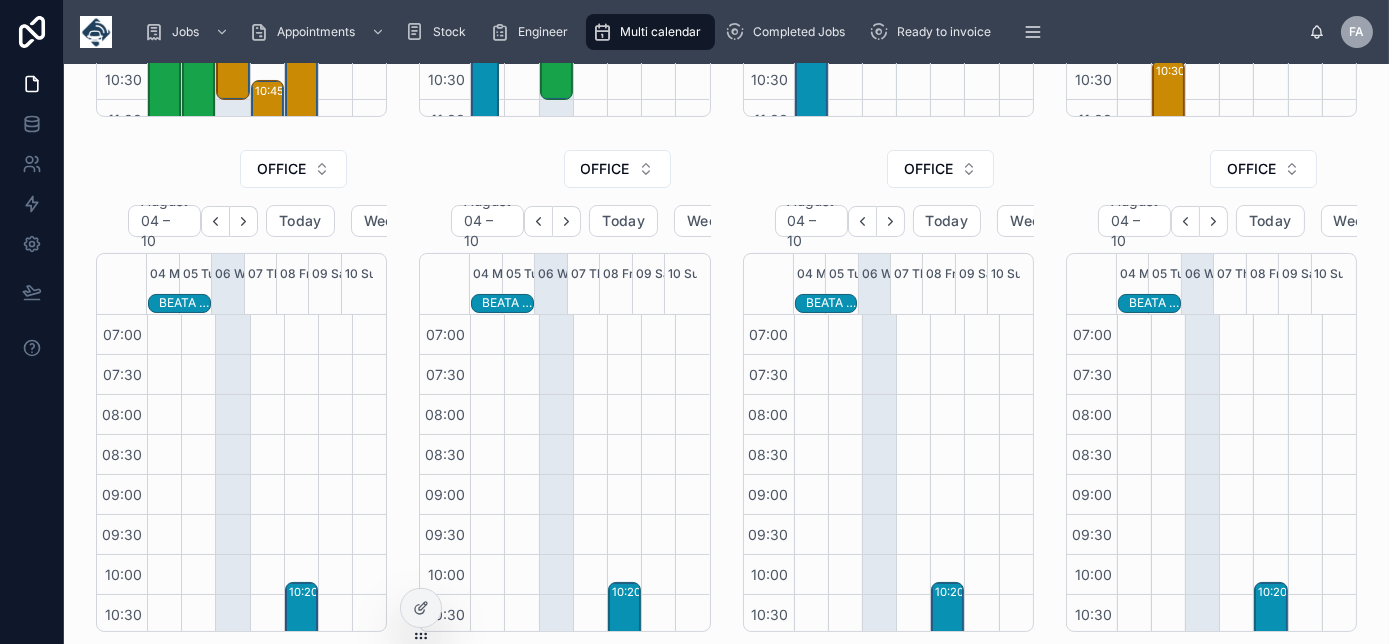 scroll, scrollTop: 560, scrollLeft: 0, axis: vertical 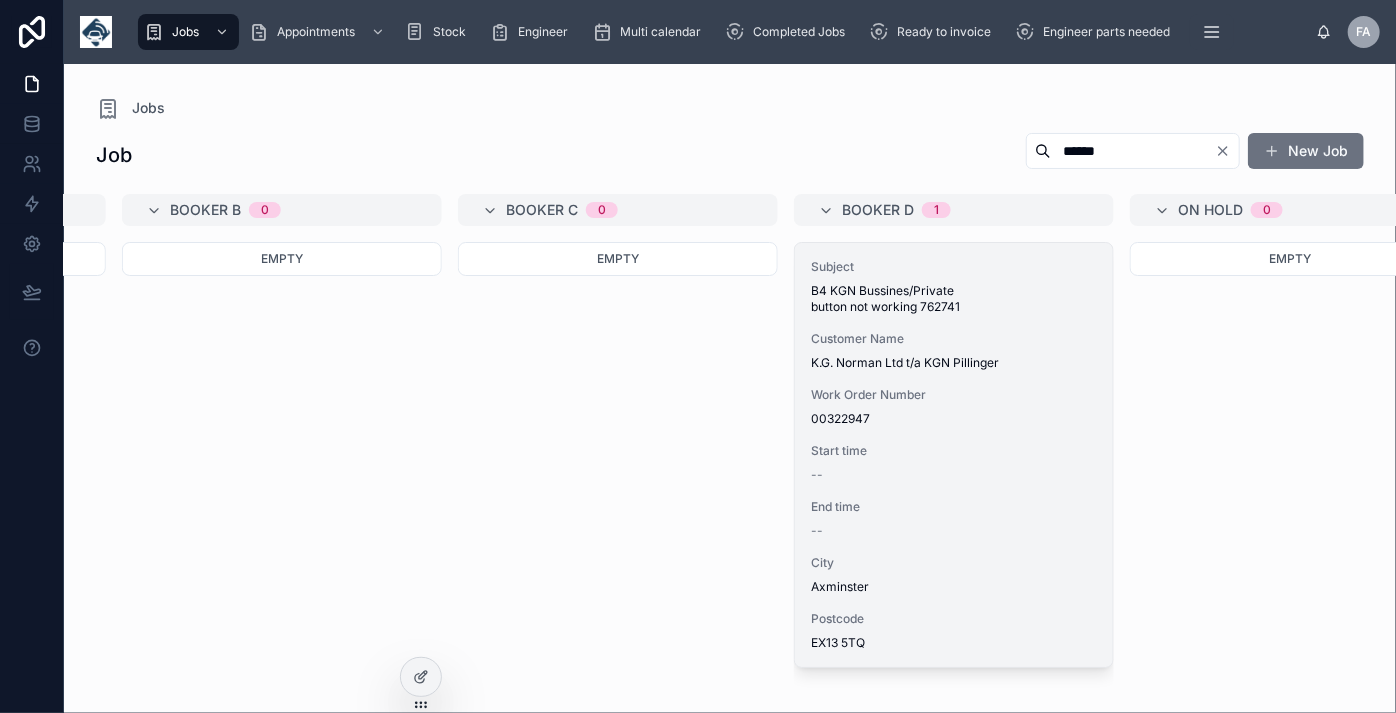 type on "******" 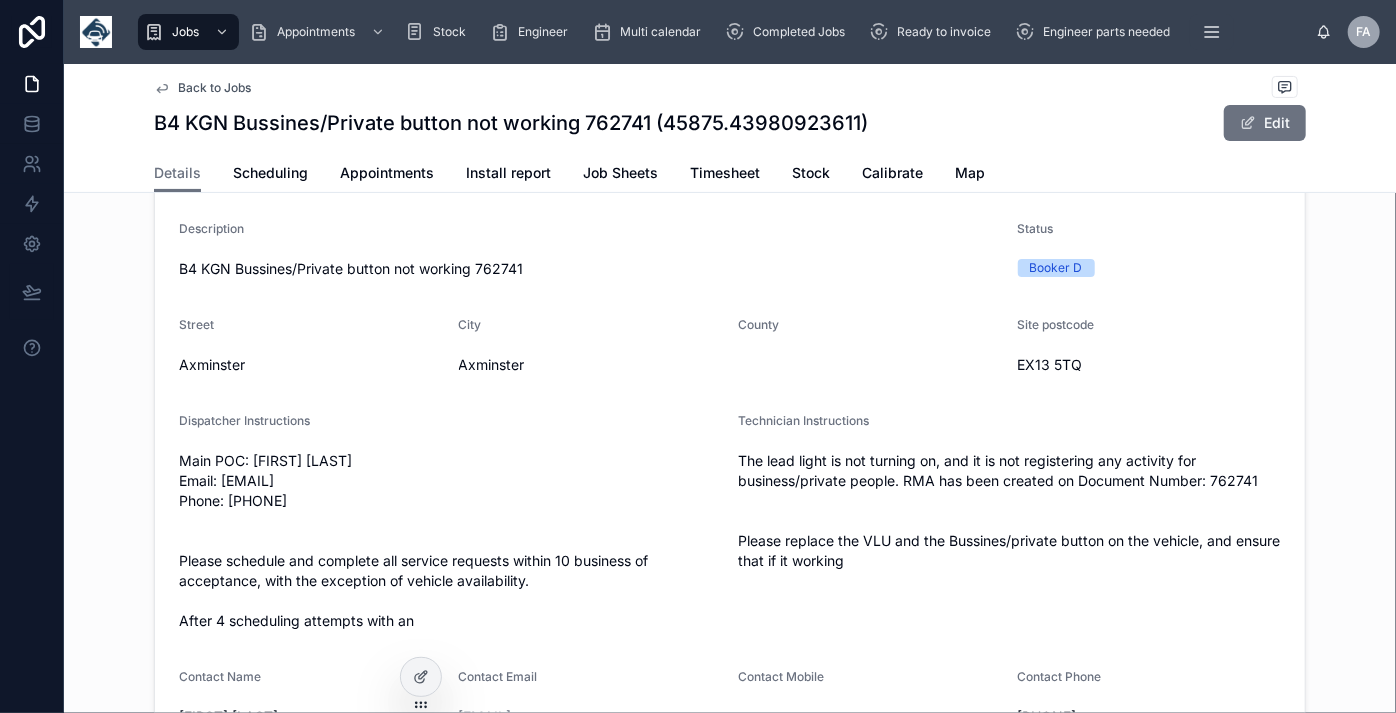 scroll, scrollTop: 272, scrollLeft: 0, axis: vertical 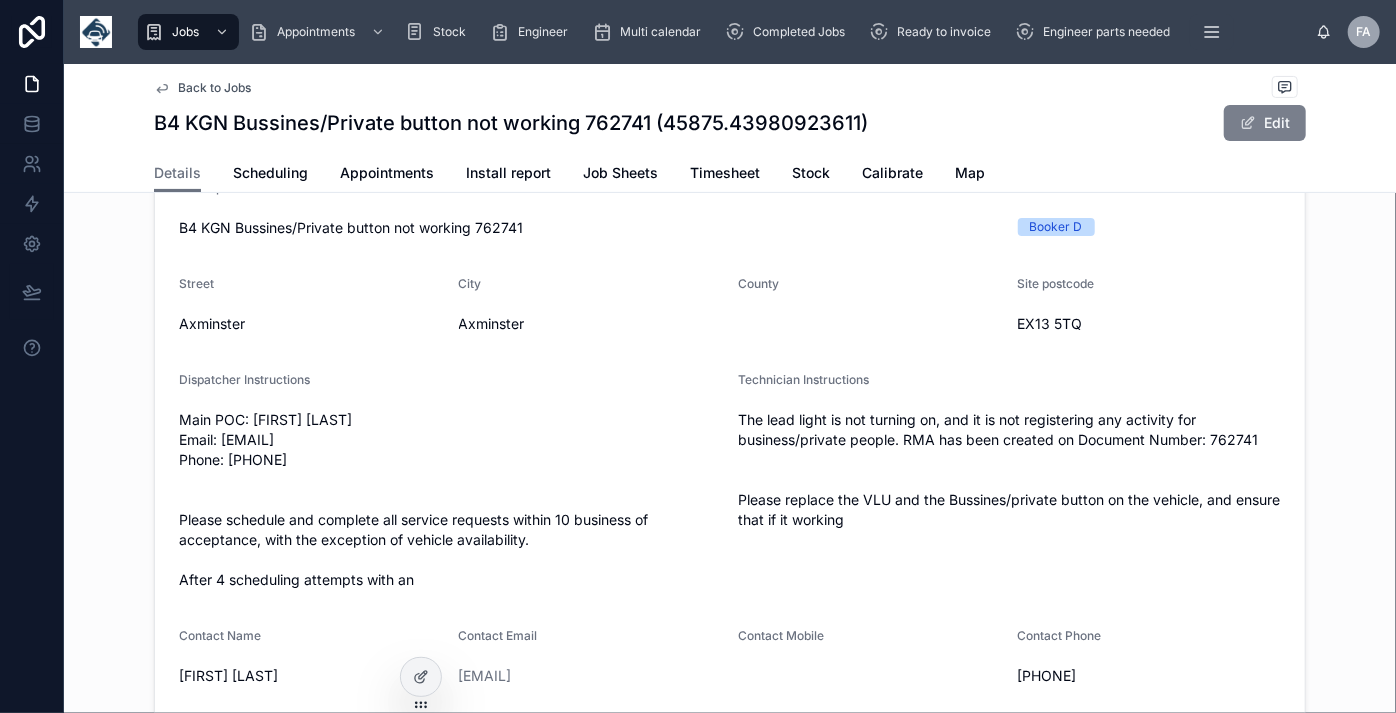 click on "Edit" at bounding box center (1265, 123) 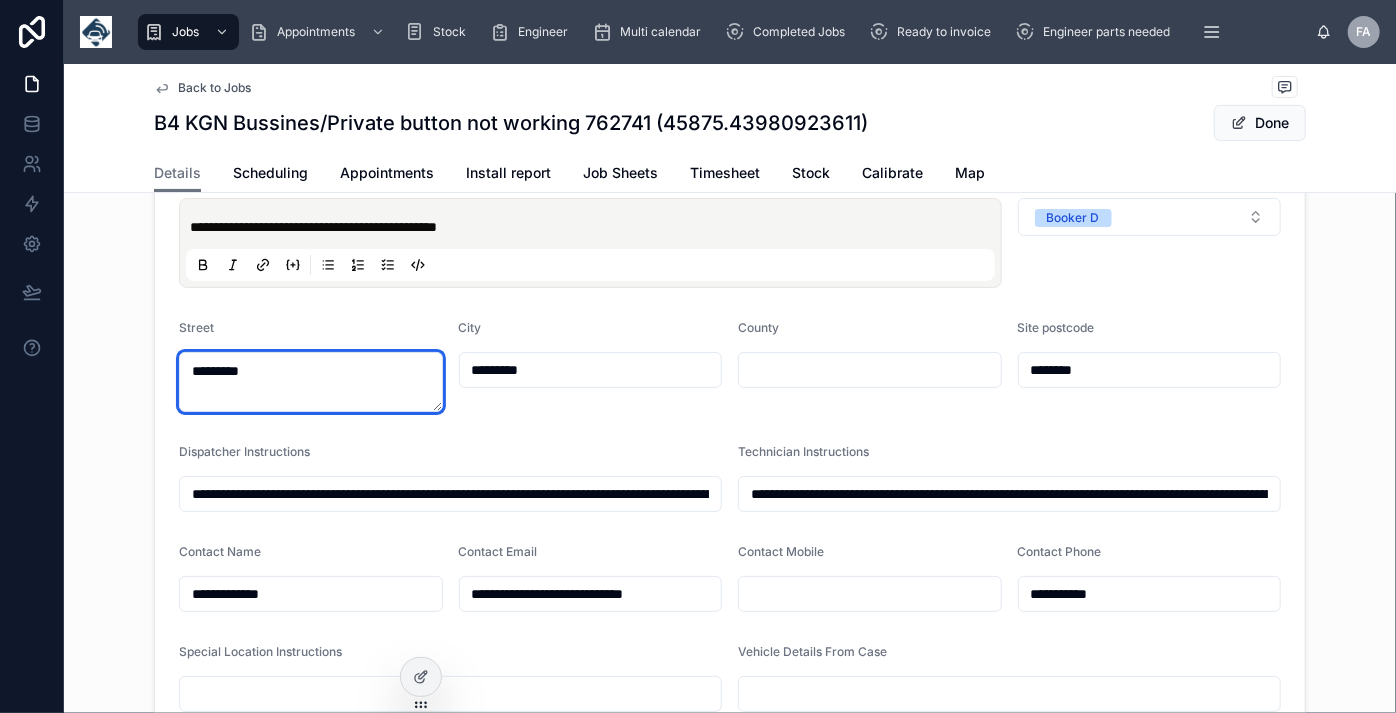 drag, startPoint x: 285, startPoint y: 378, endPoint x: 0, endPoint y: 382, distance: 285.02808 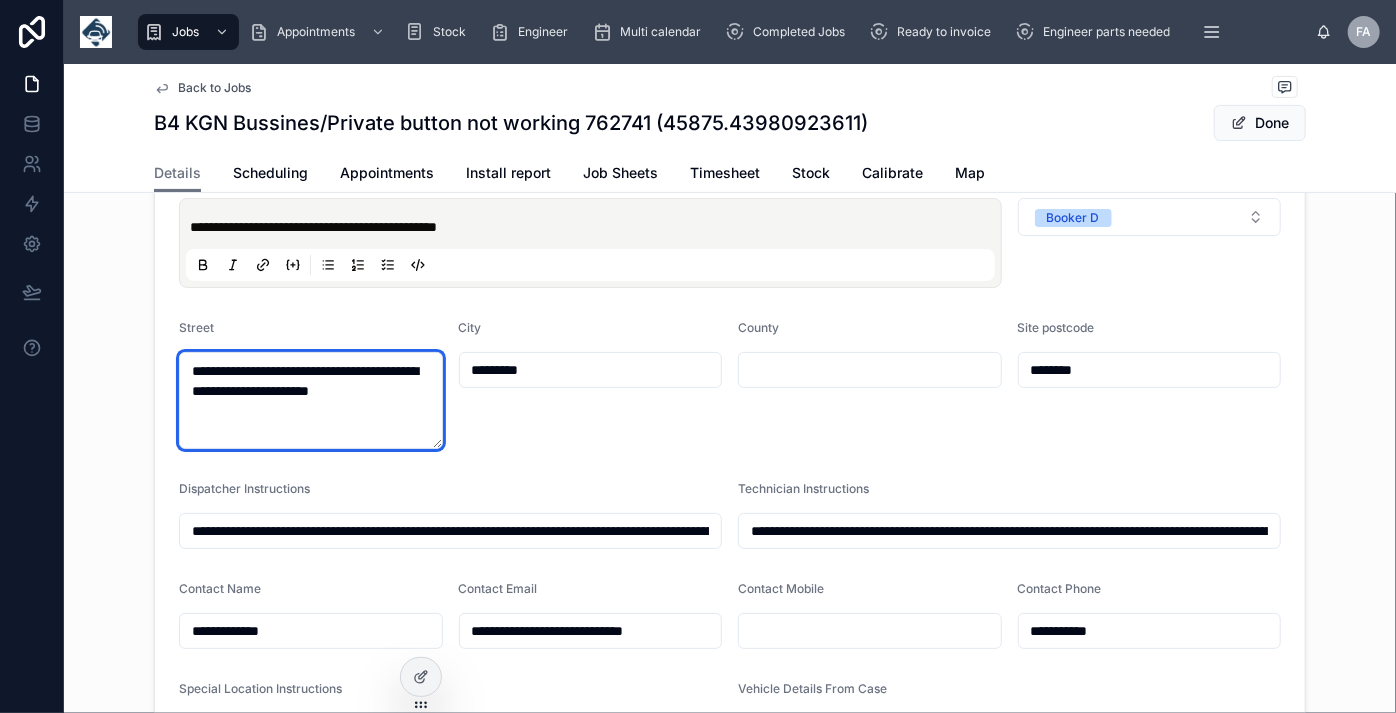 type on "**********" 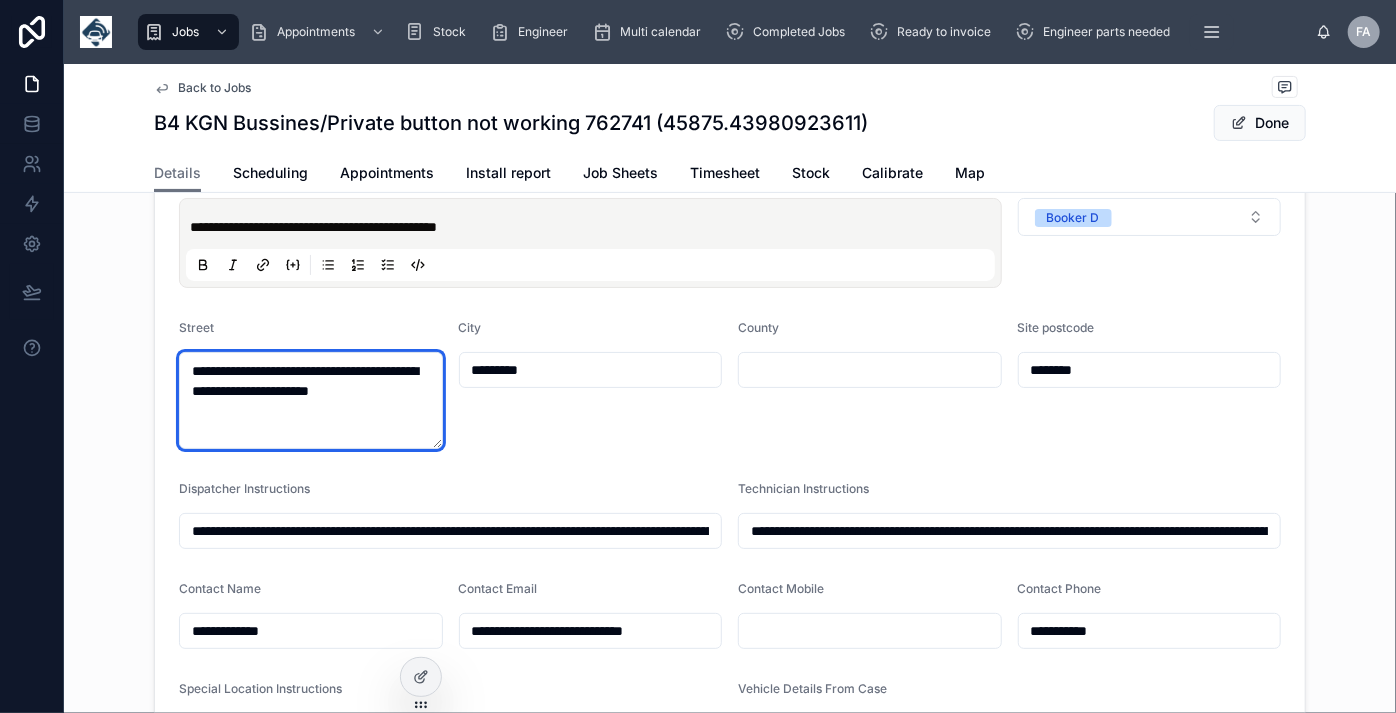 type on "**********" 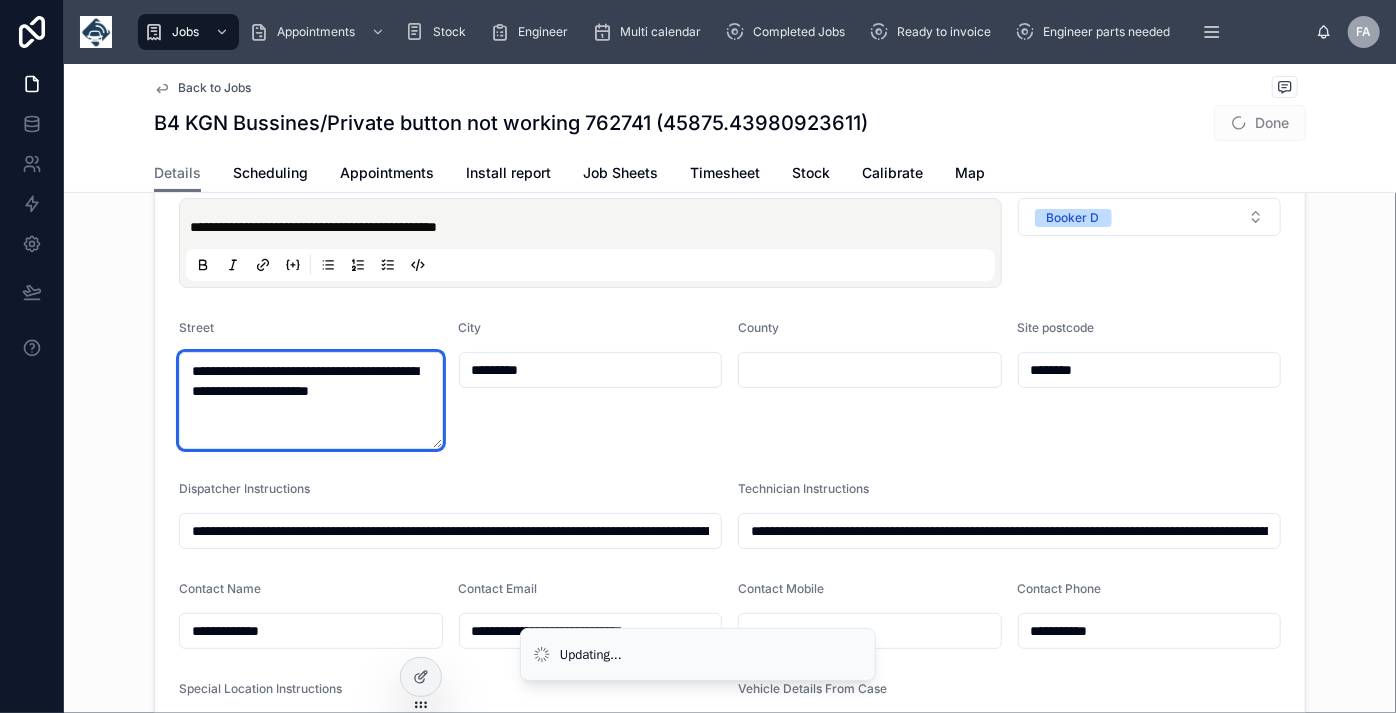 type on "**********" 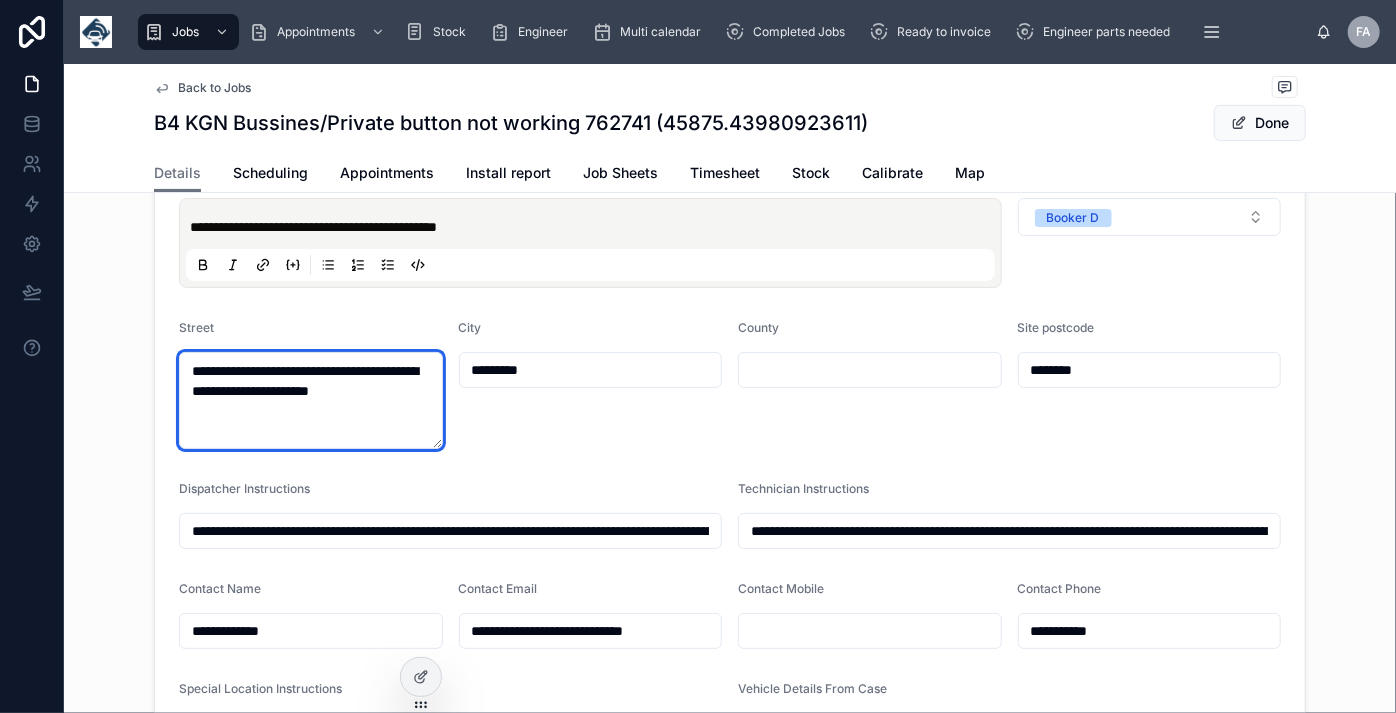drag, startPoint x: 303, startPoint y: 399, endPoint x: 359, endPoint y: 439, distance: 68.8186 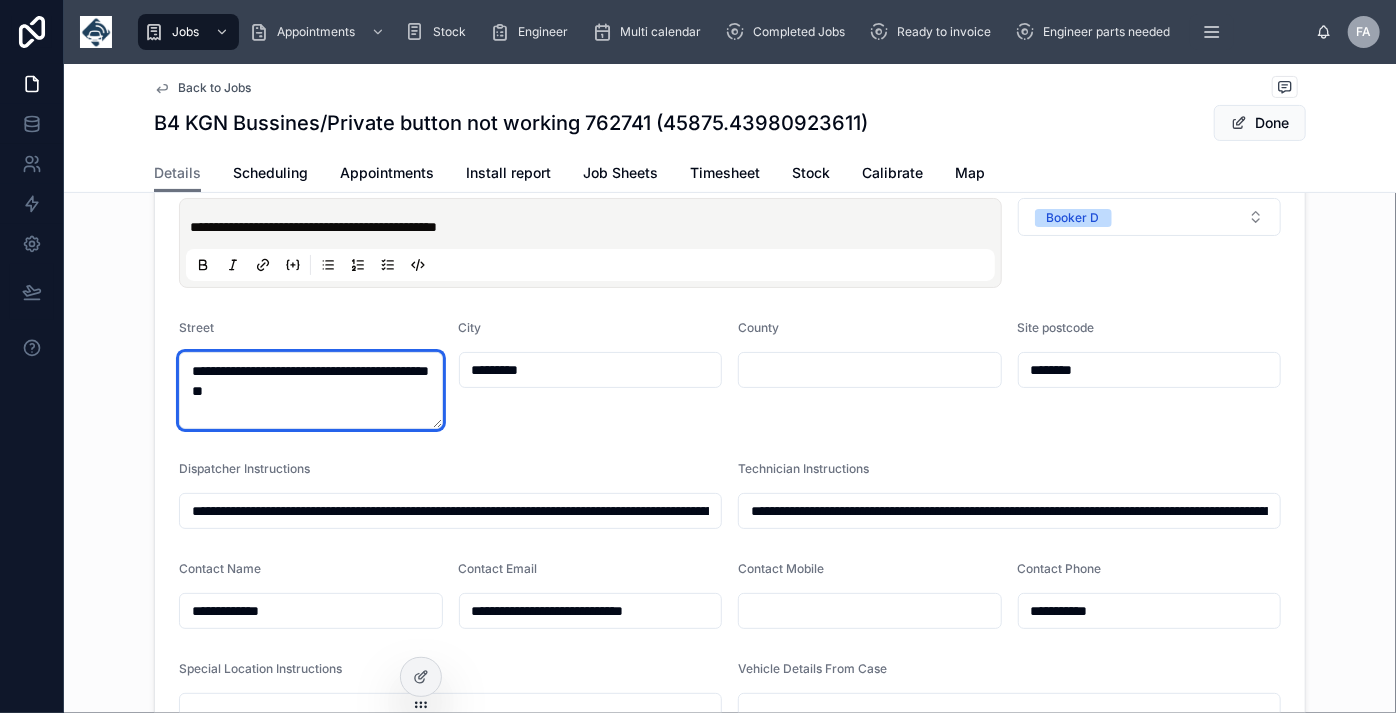 type on "**********" 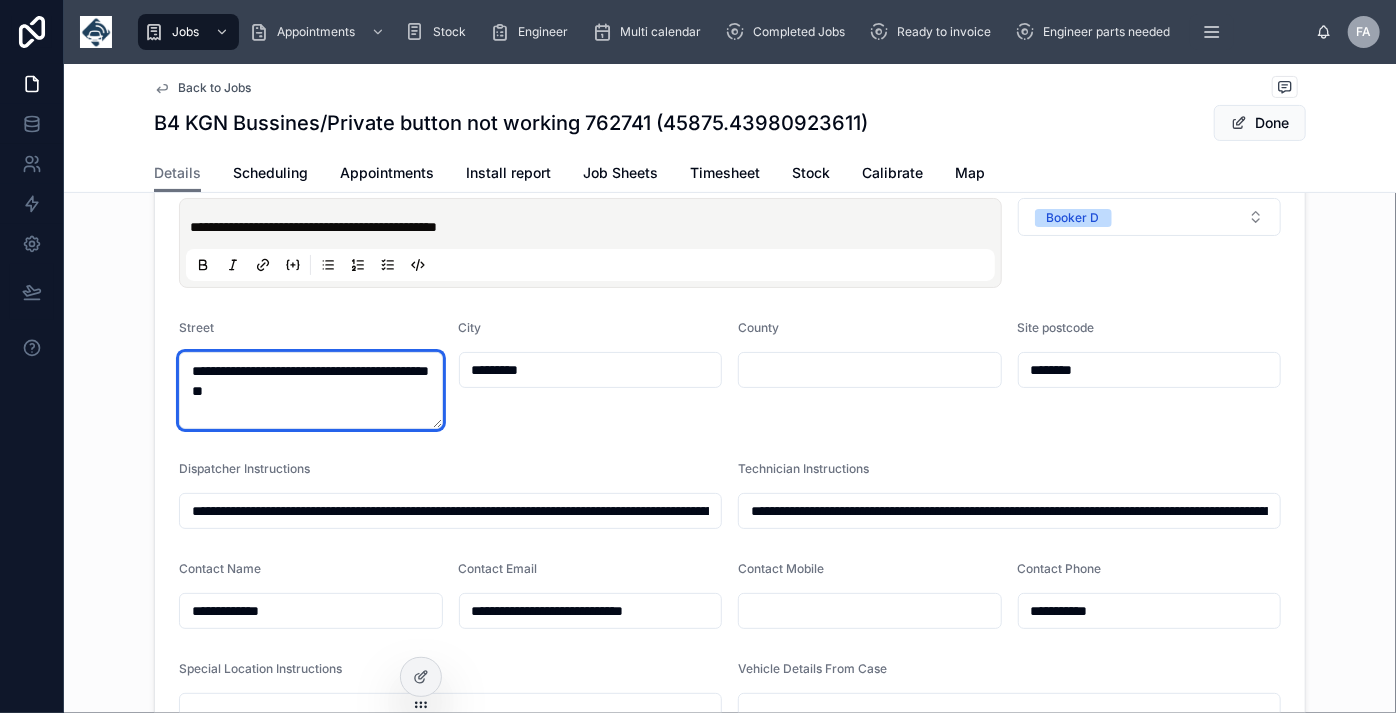 type on "**********" 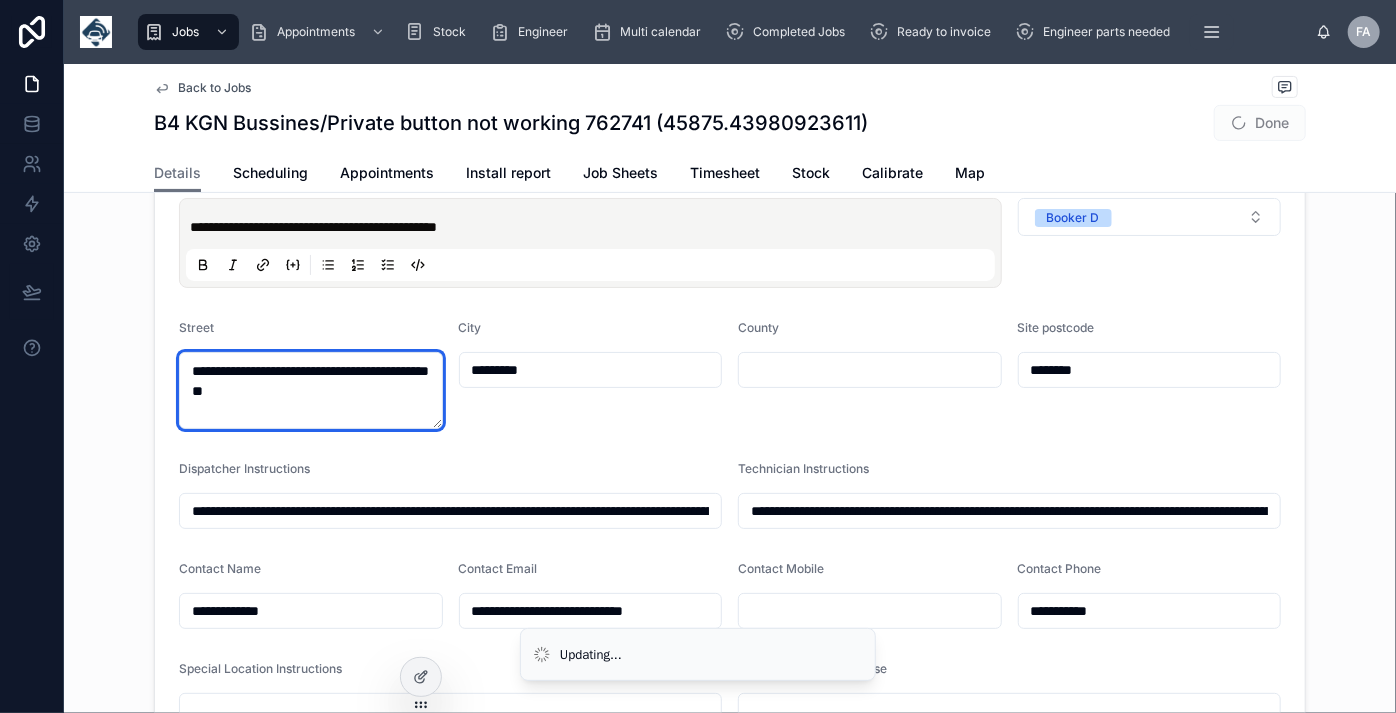 type on "**********" 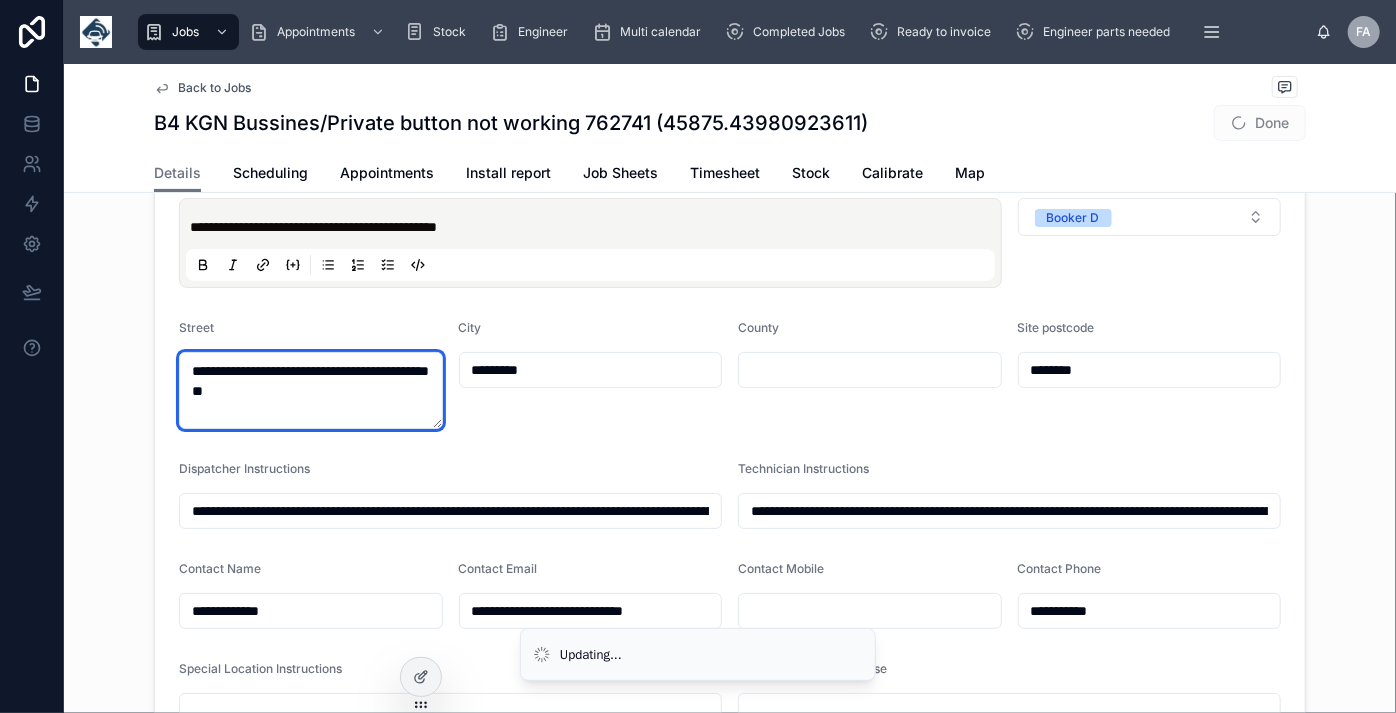 type on "**********" 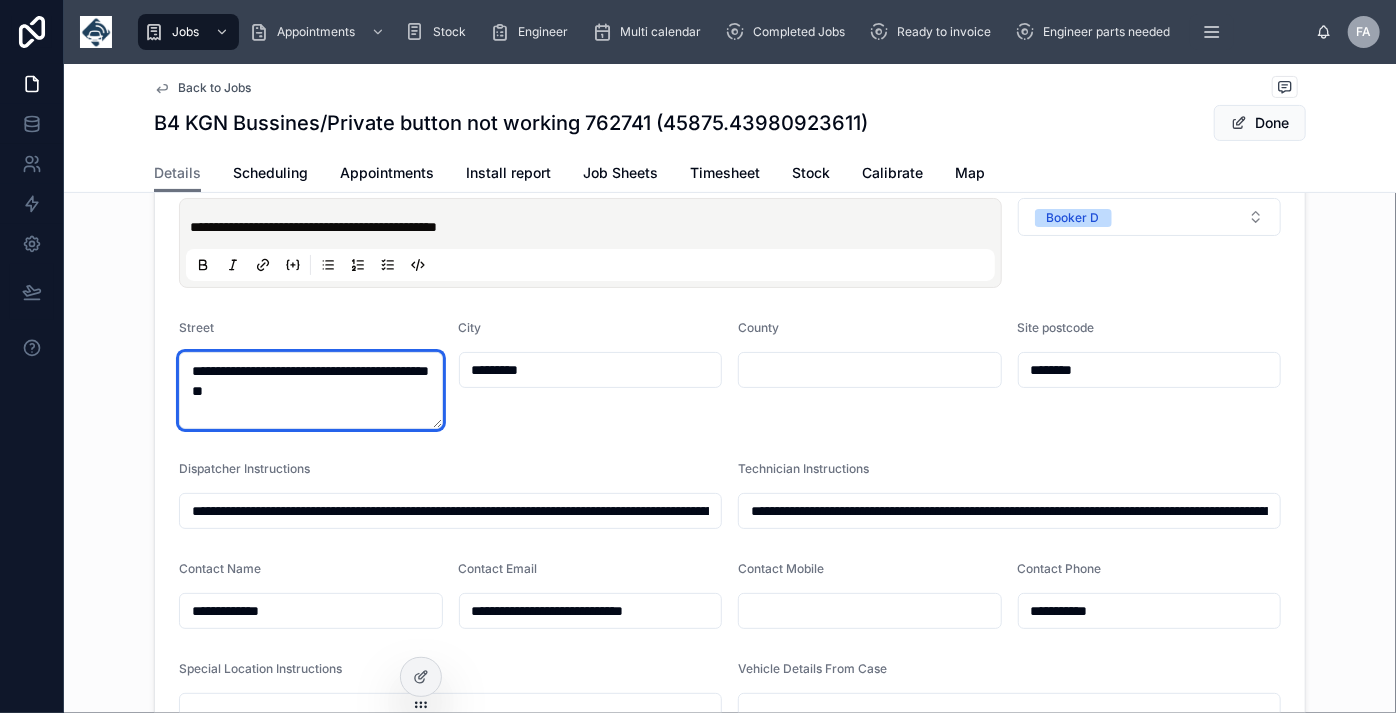 type on "**********" 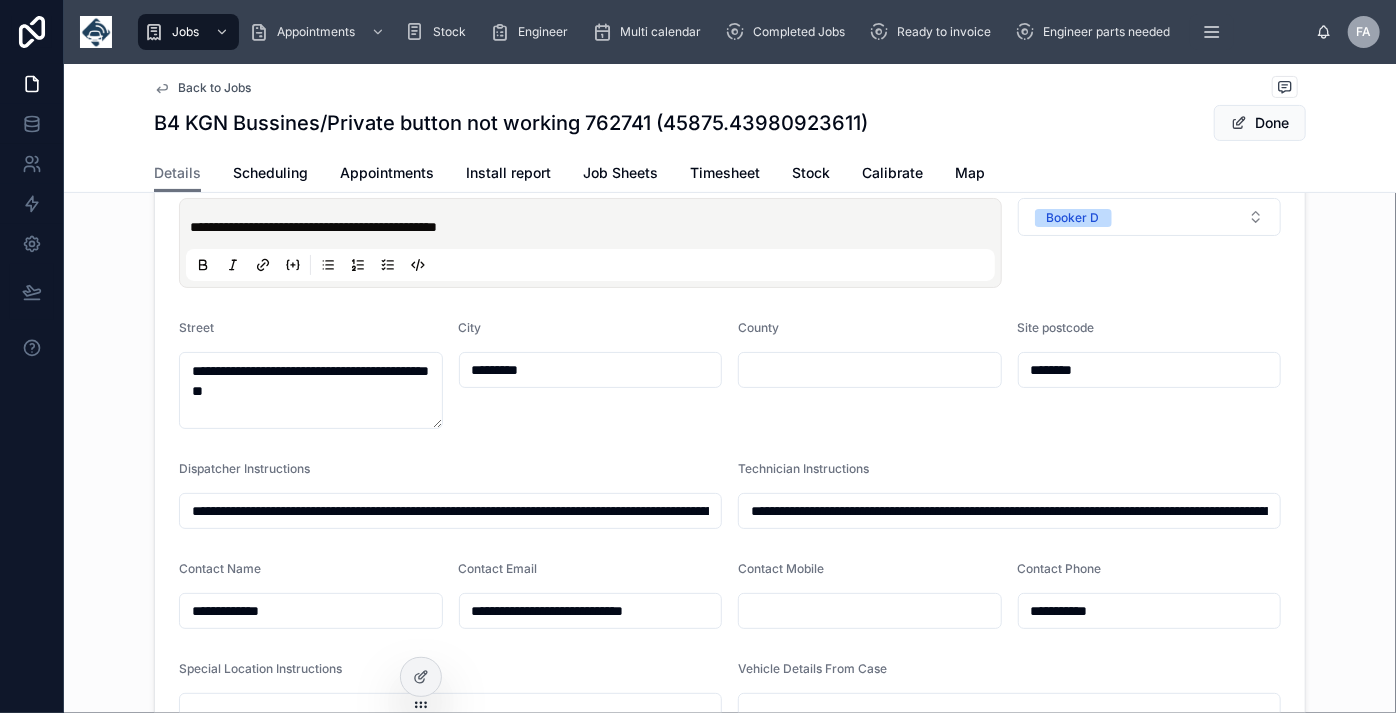 click on "City *********" at bounding box center [591, 374] 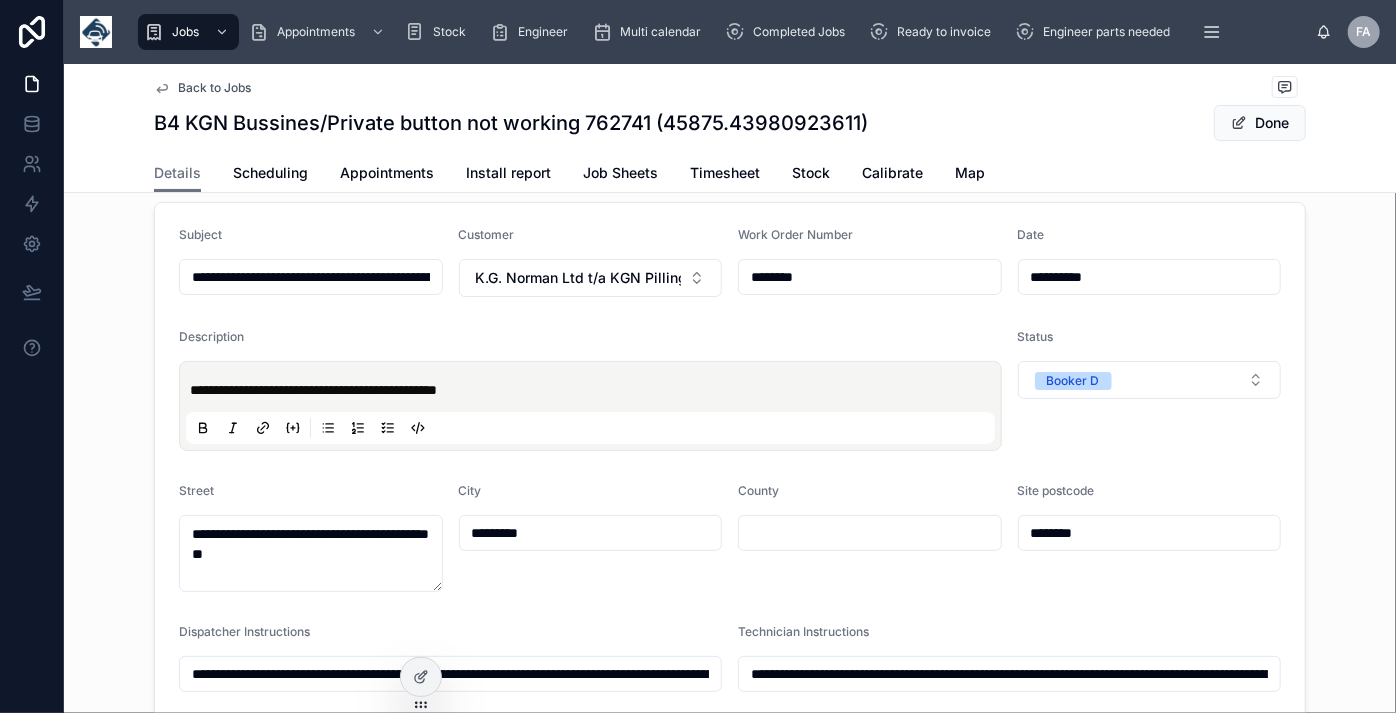 scroll, scrollTop: 0, scrollLeft: 0, axis: both 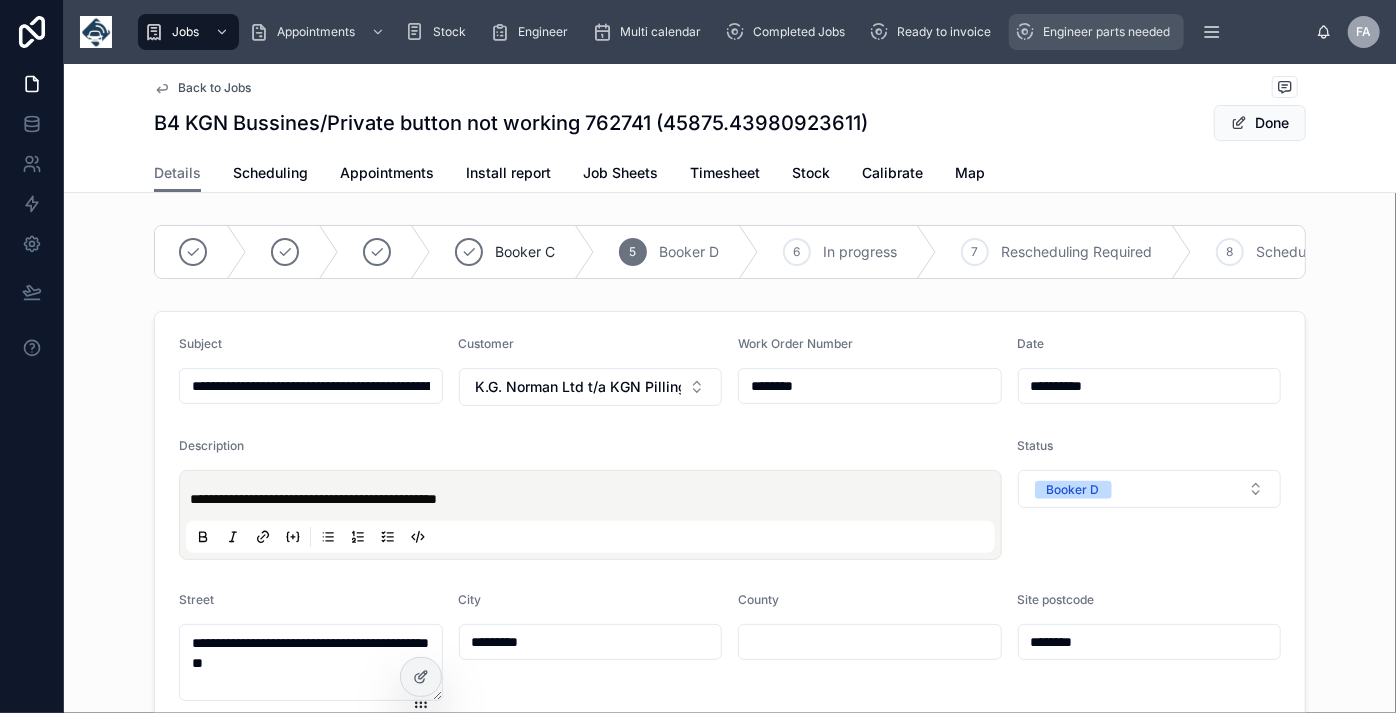 type on "**********" 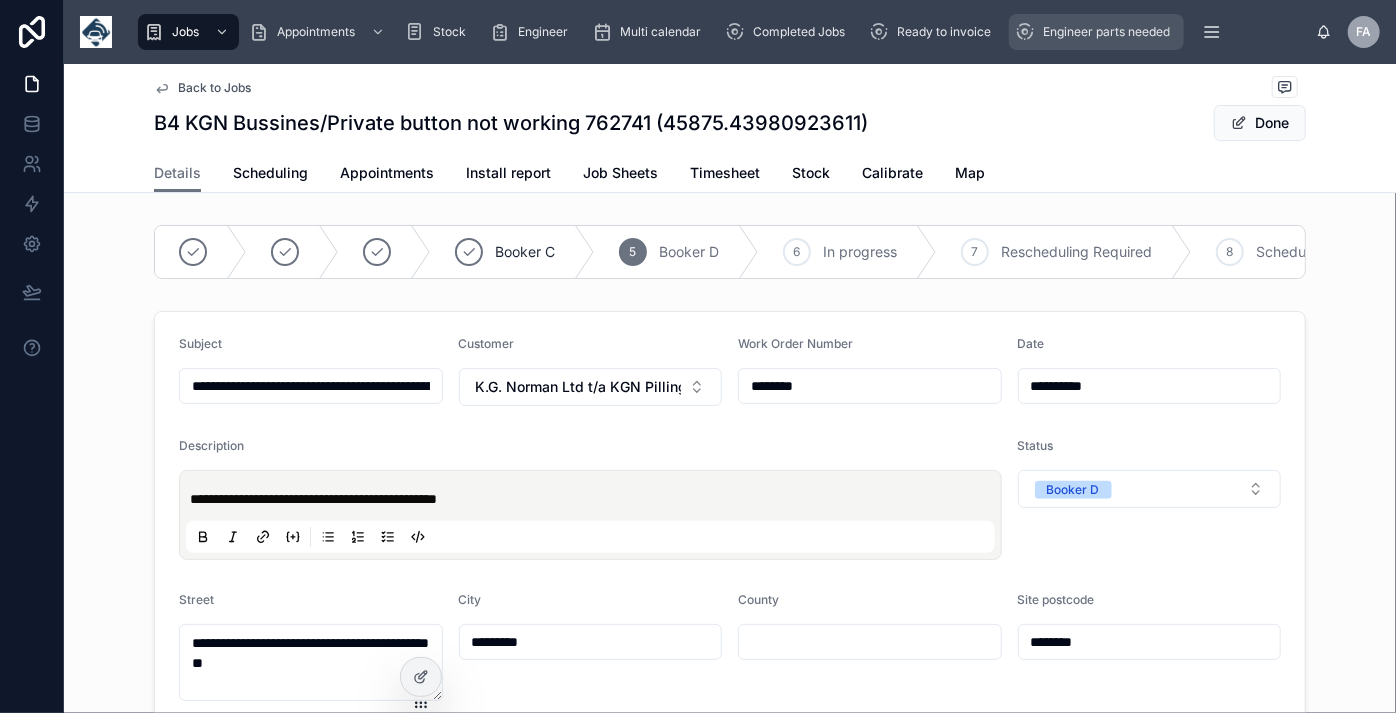type on "**********" 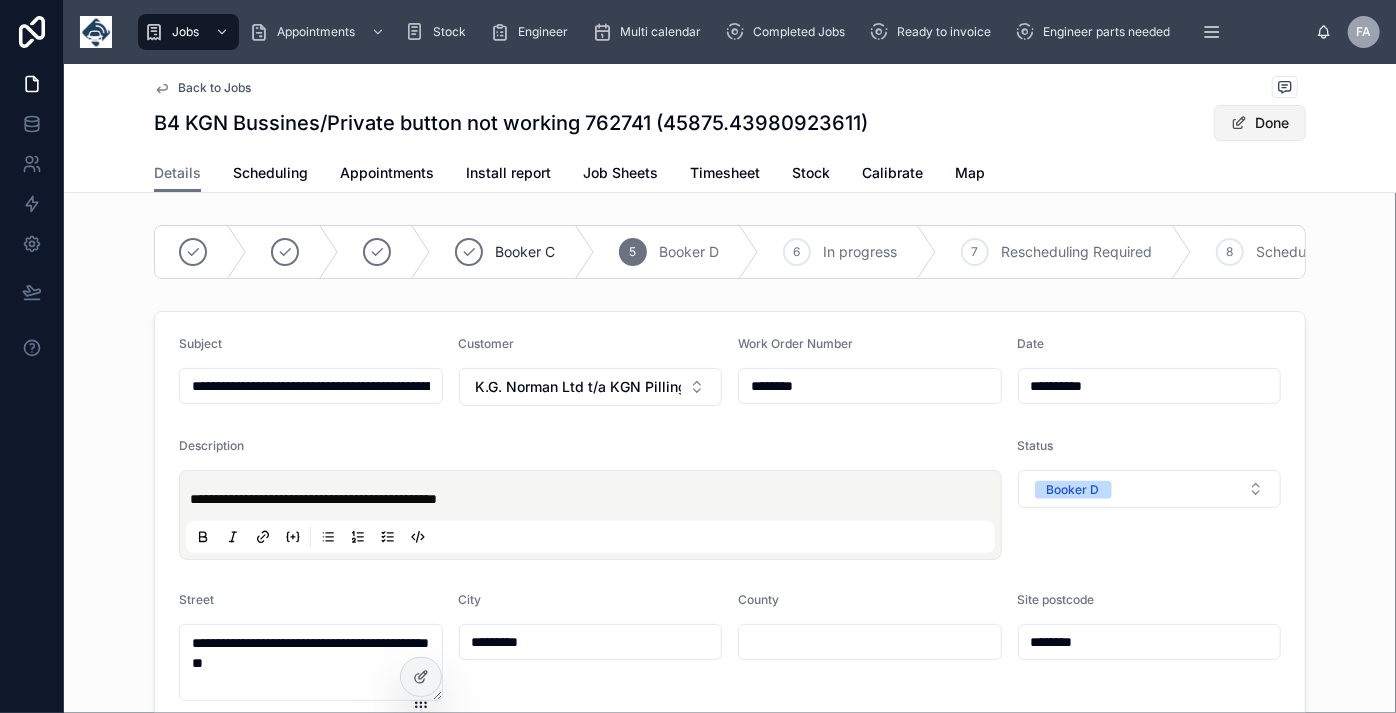 click on "Done" at bounding box center (1260, 123) 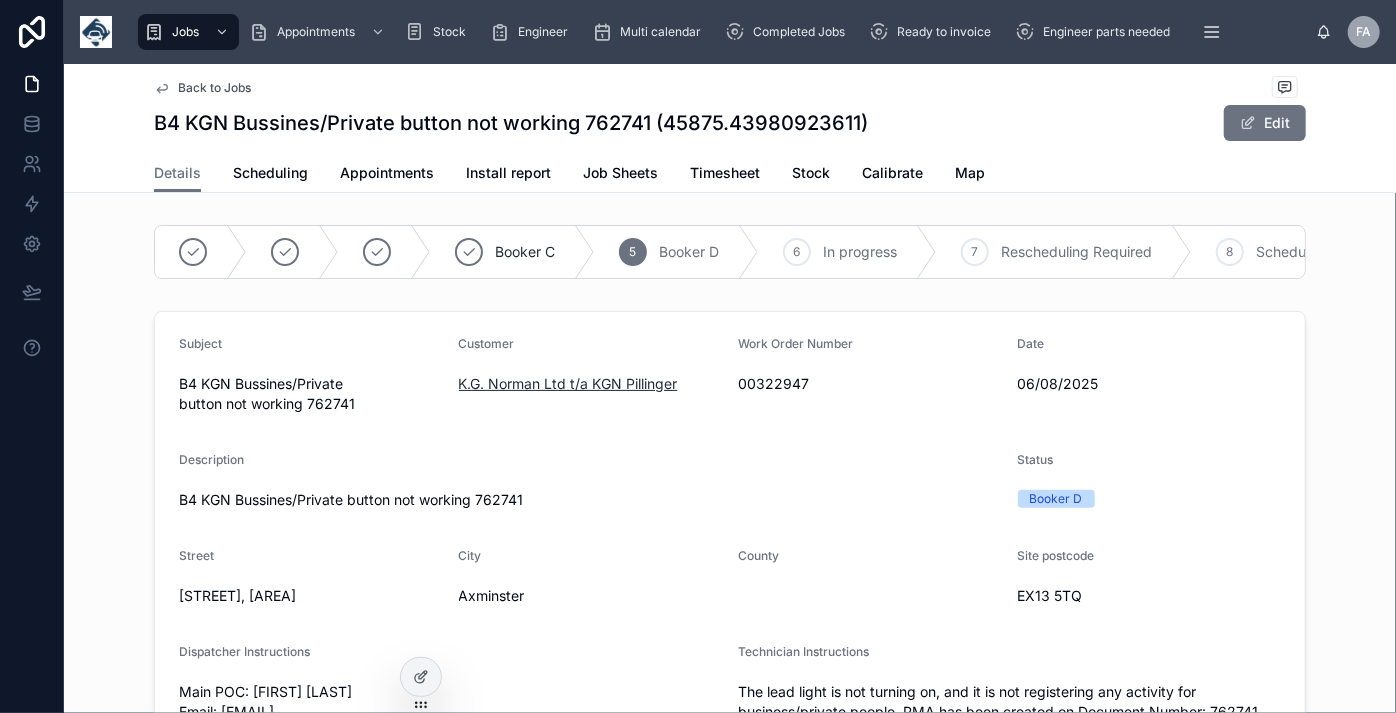 type 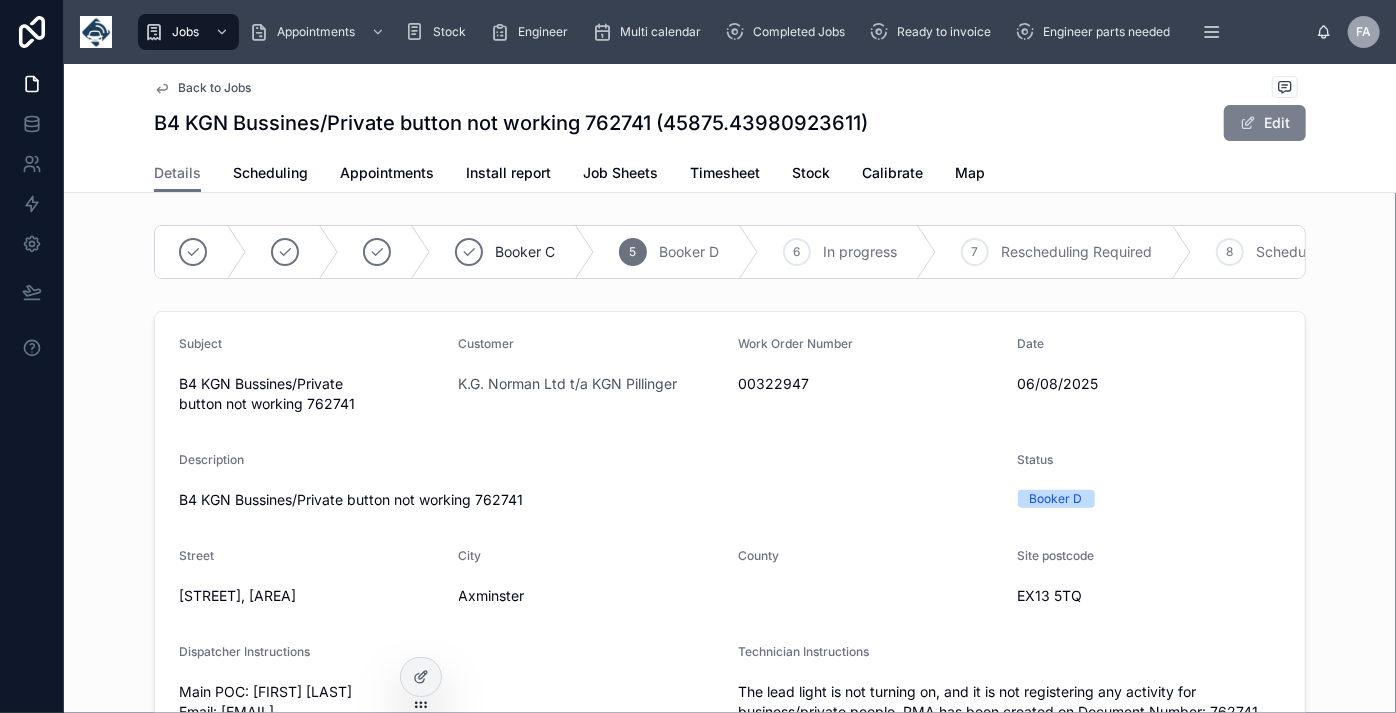 click on "Edit" at bounding box center (1265, 123) 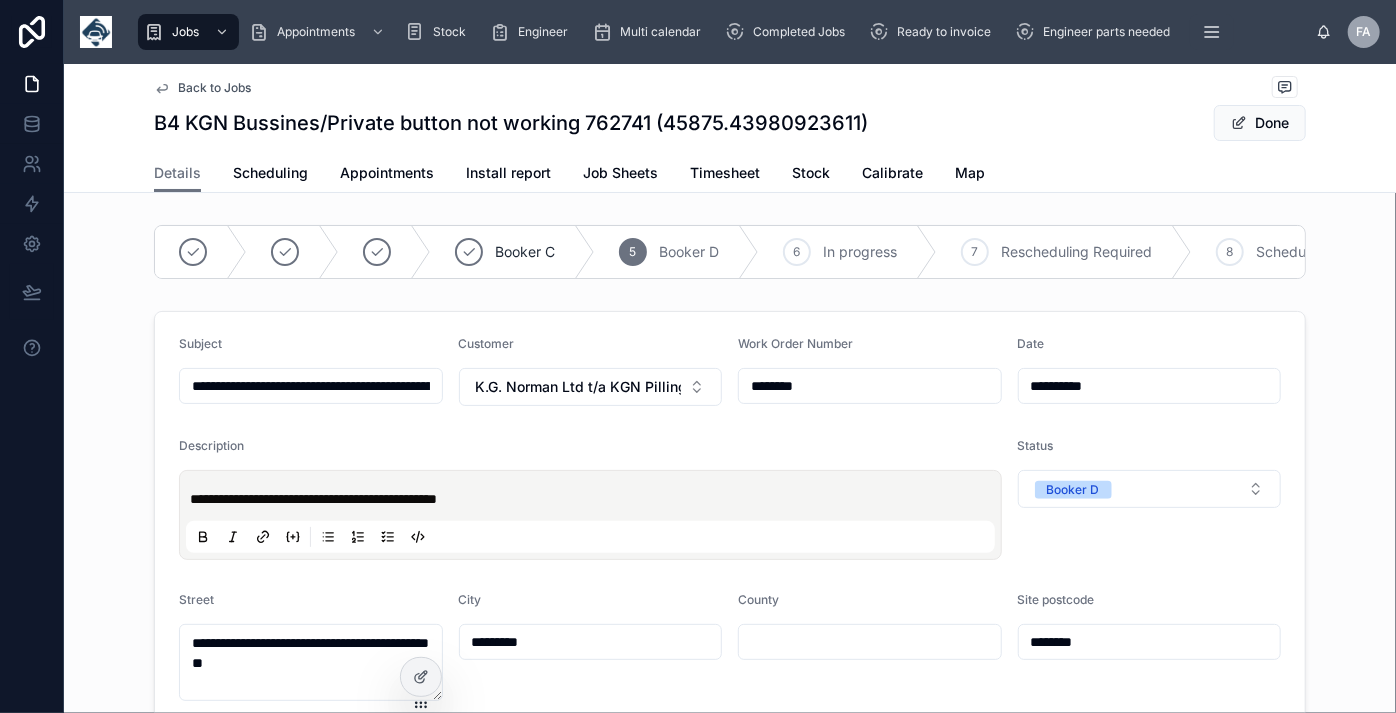 click on "**********" at bounding box center [311, 386] 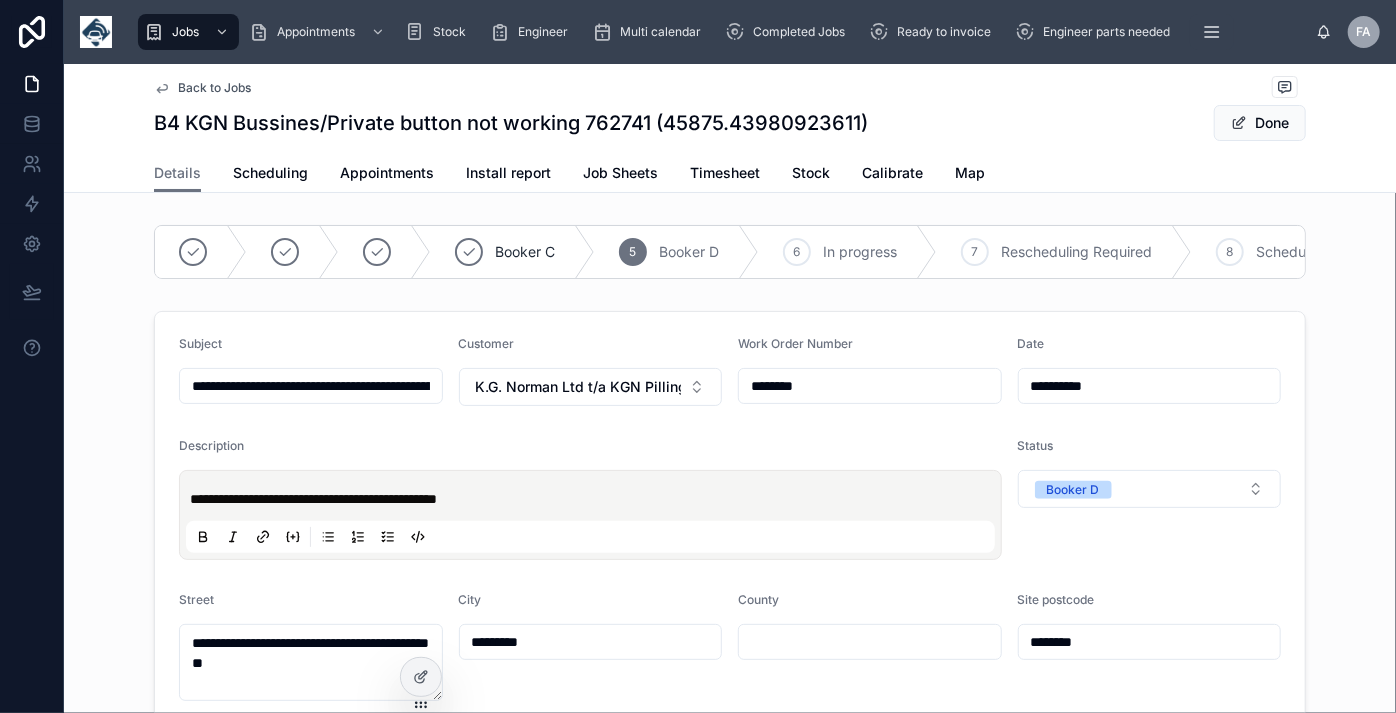 type on "**********" 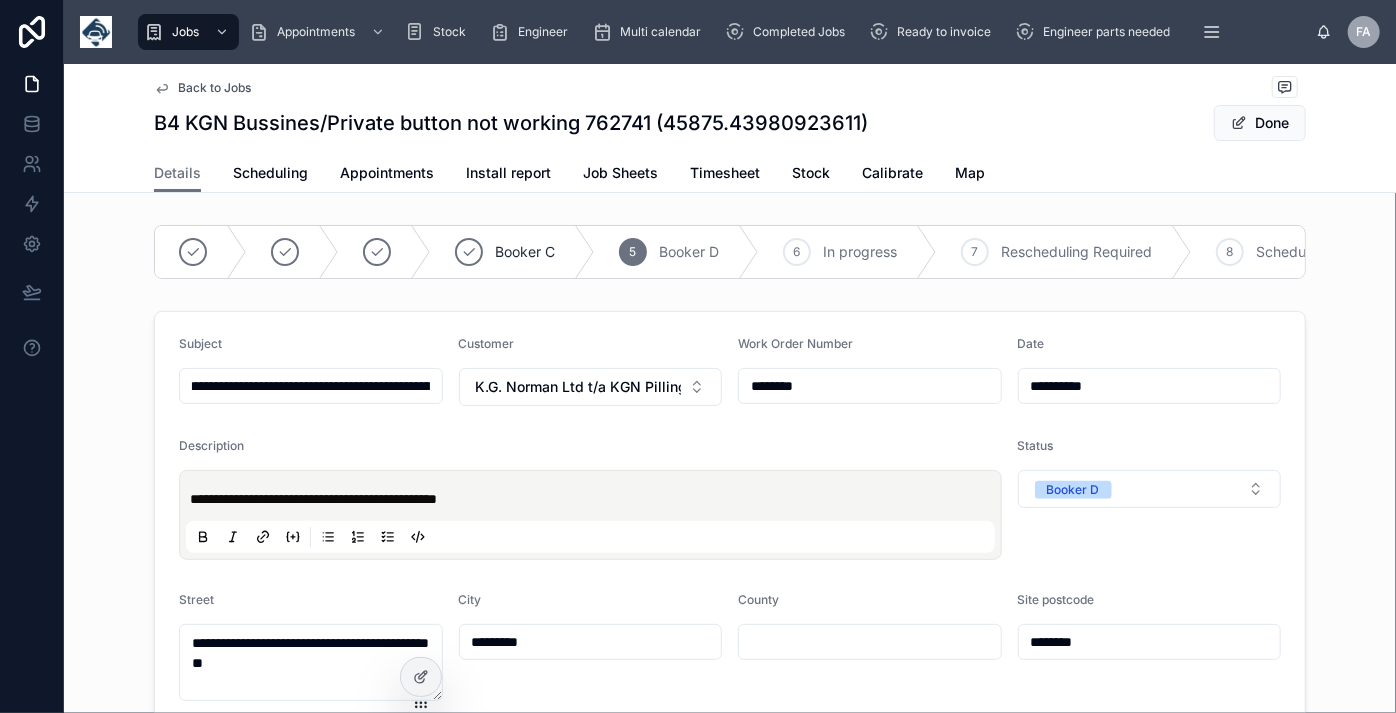 type on "**********" 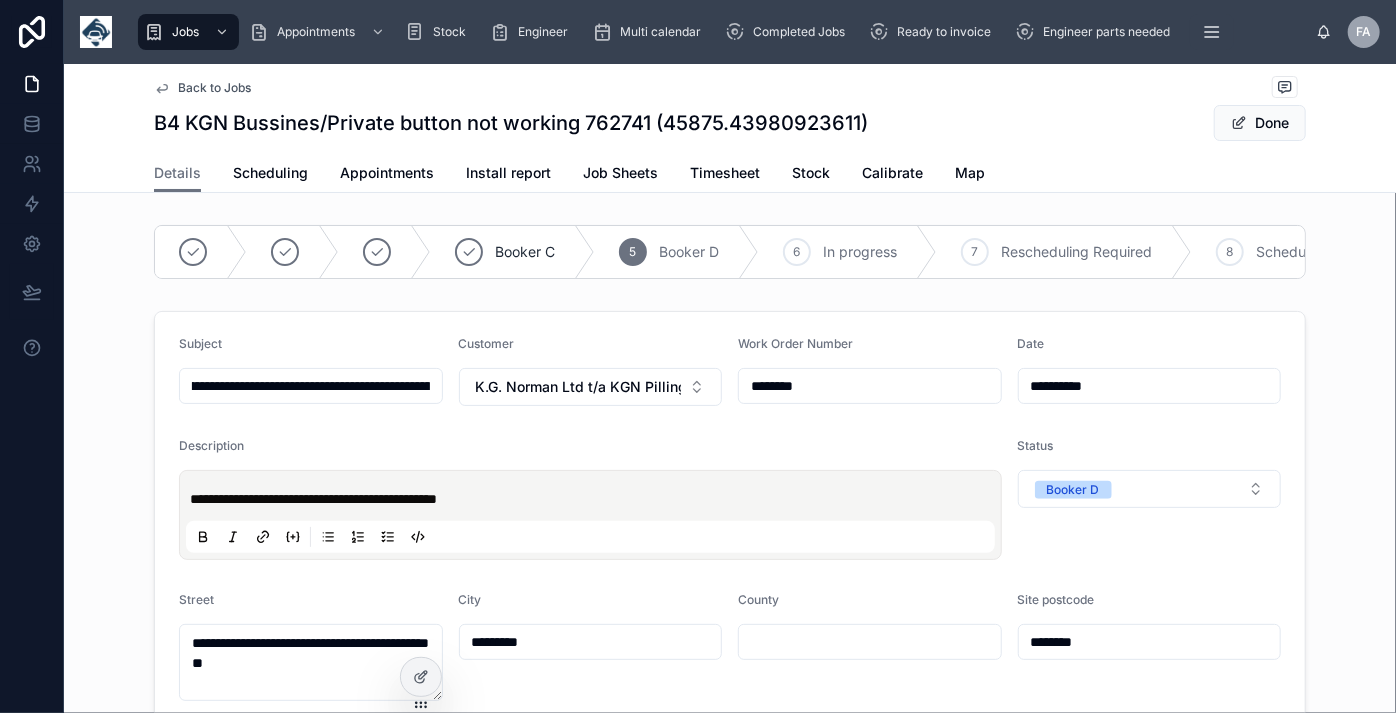 type on "**********" 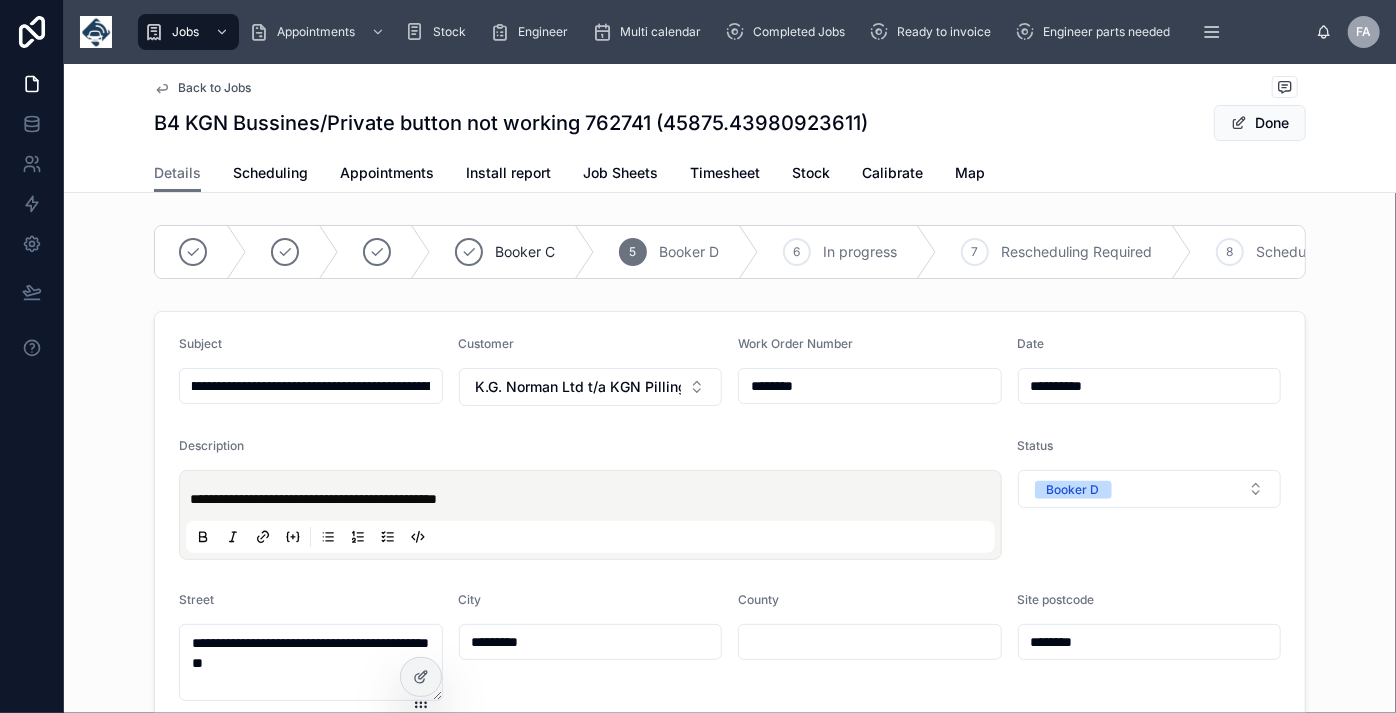 type on "**********" 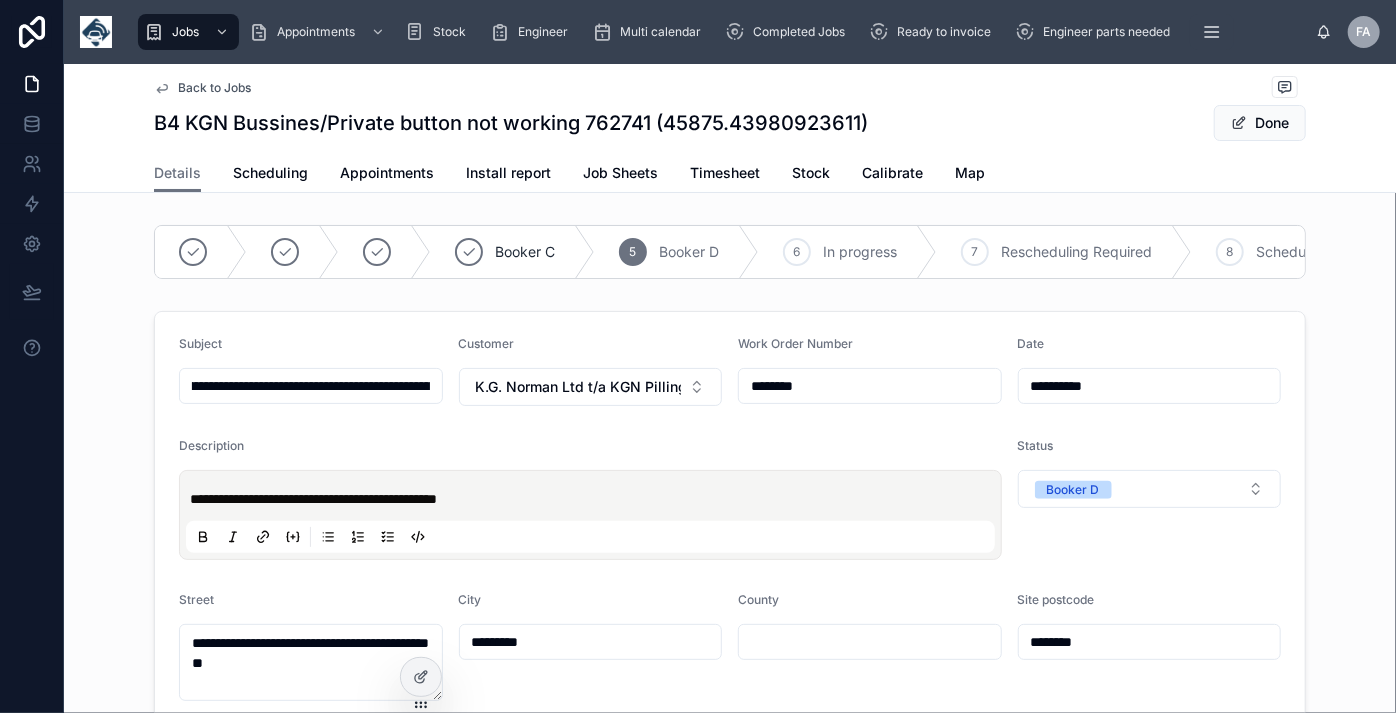 type on "**********" 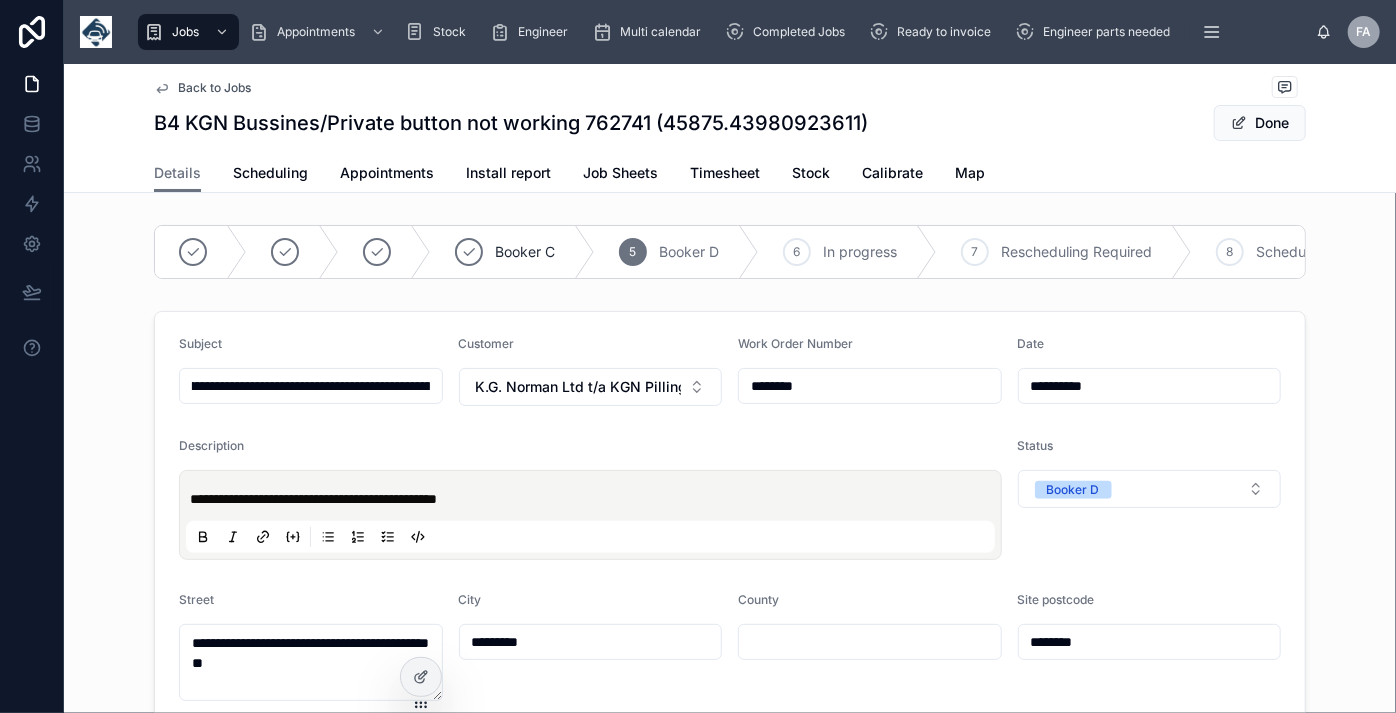 type on "**********" 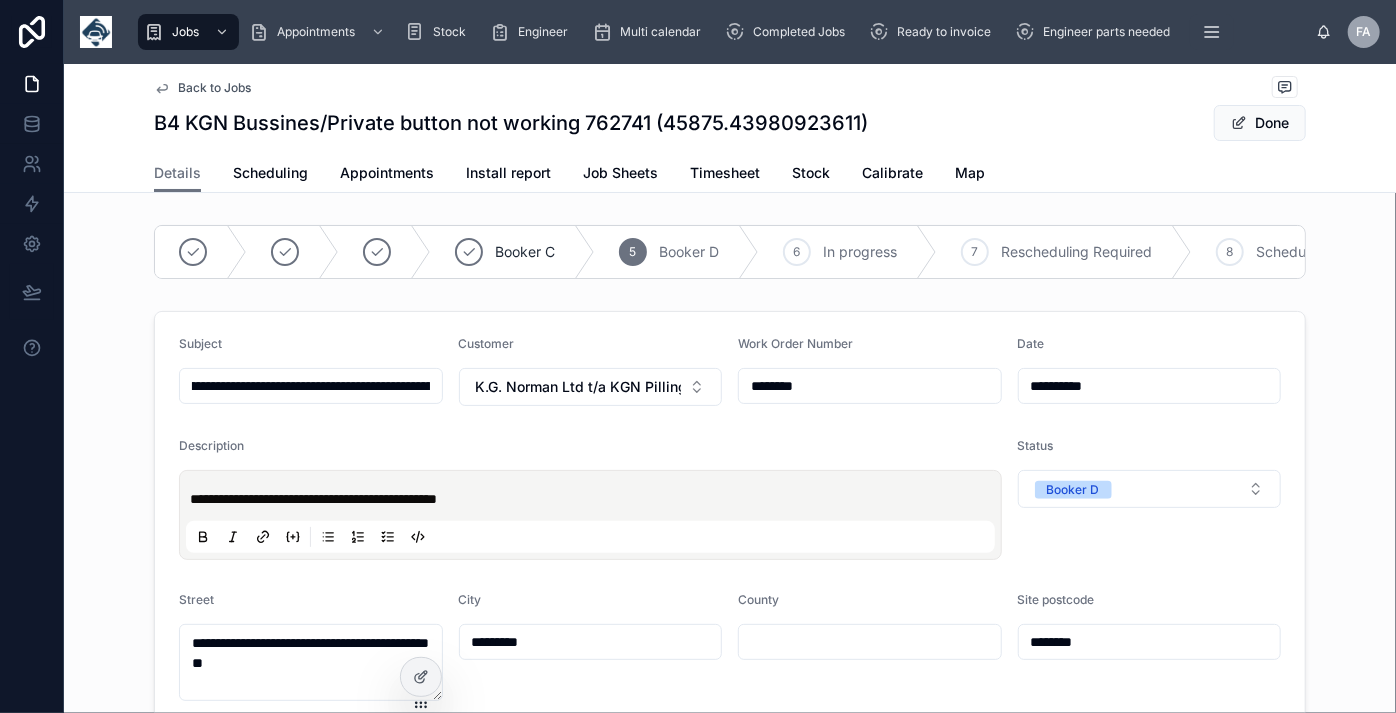 type on "**********" 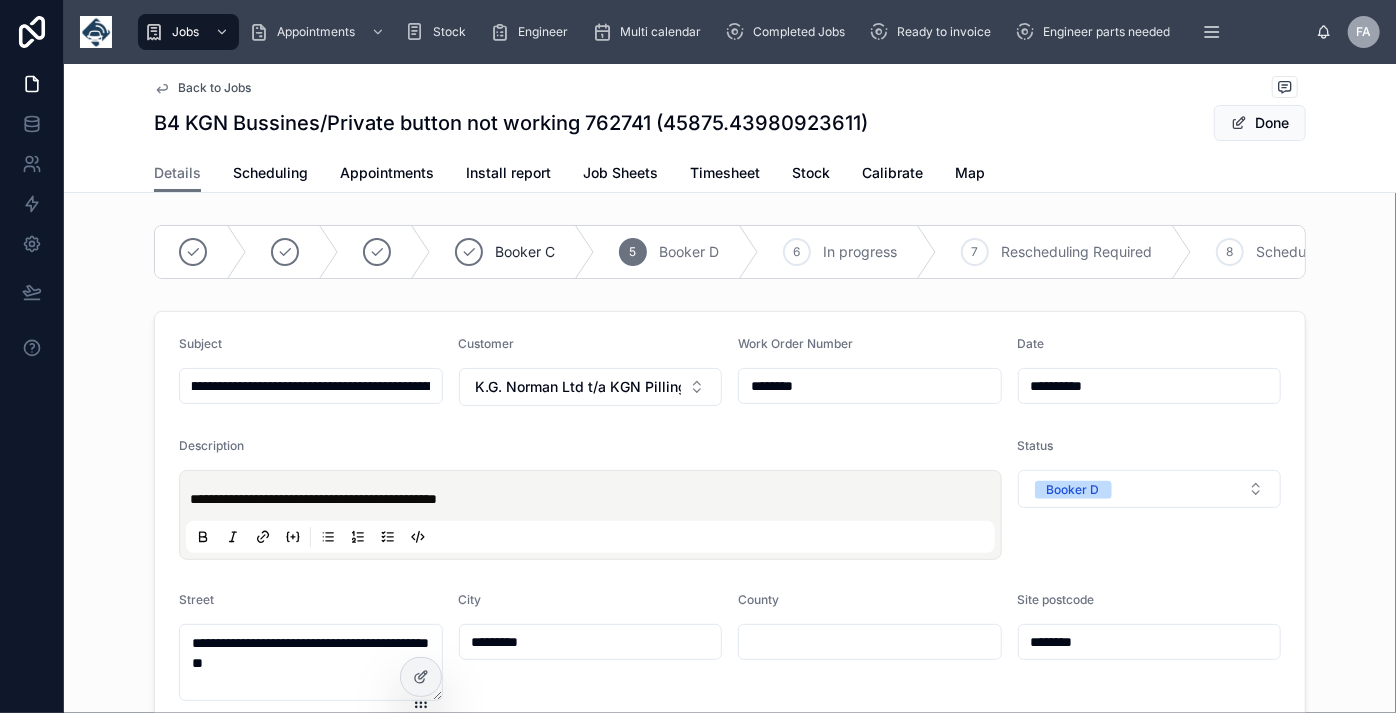type on "**********" 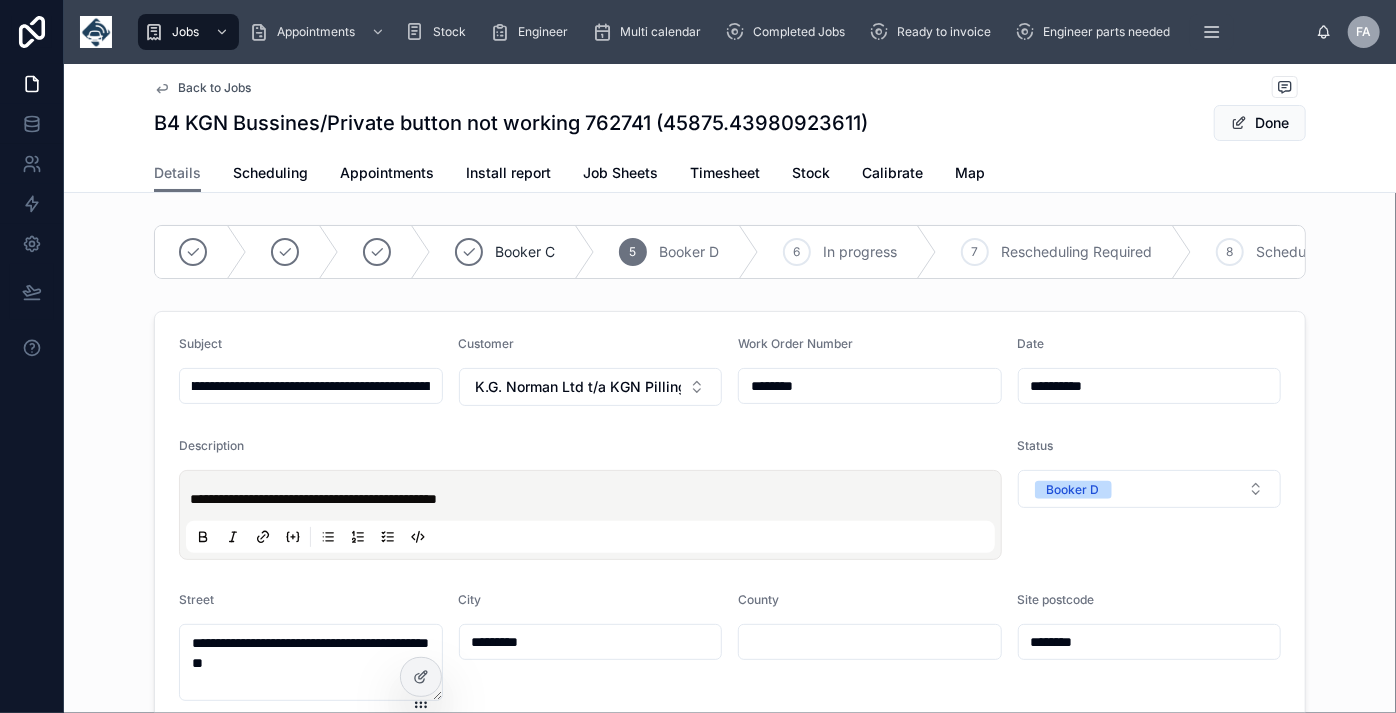 type on "**********" 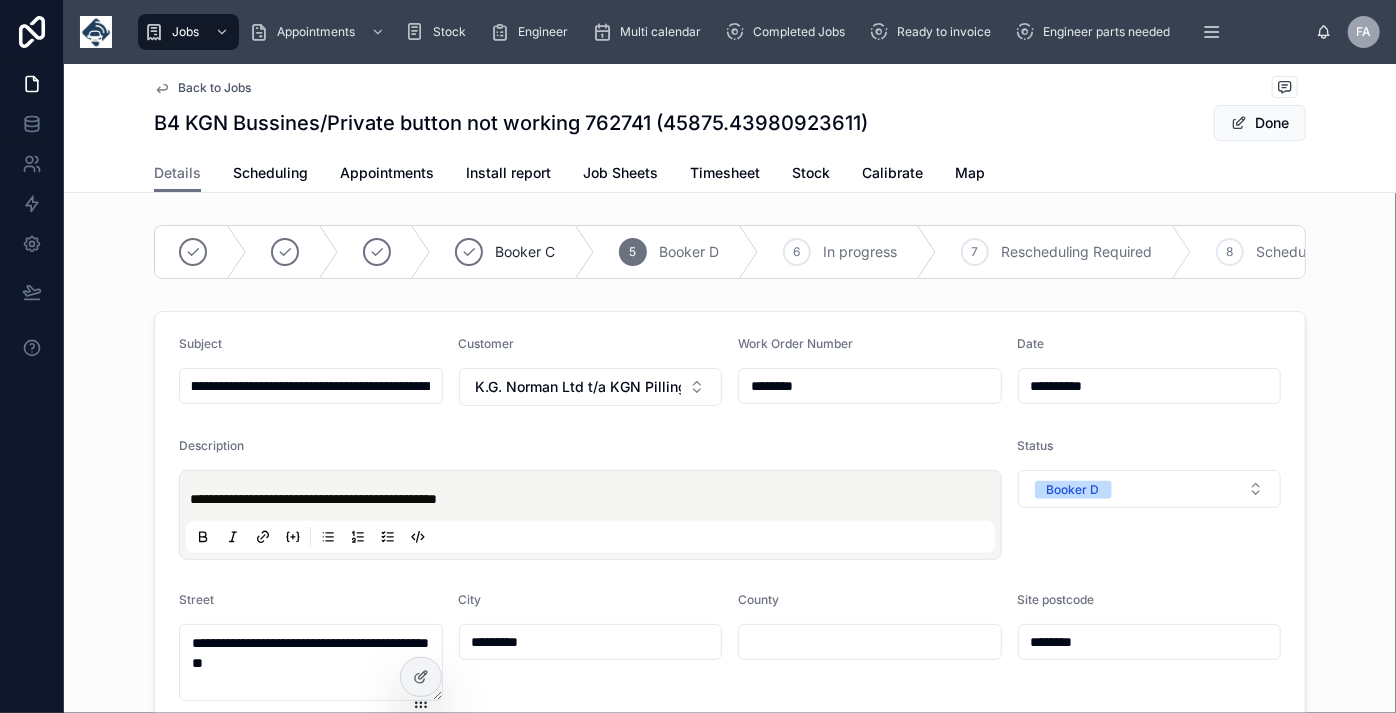 type on "**********" 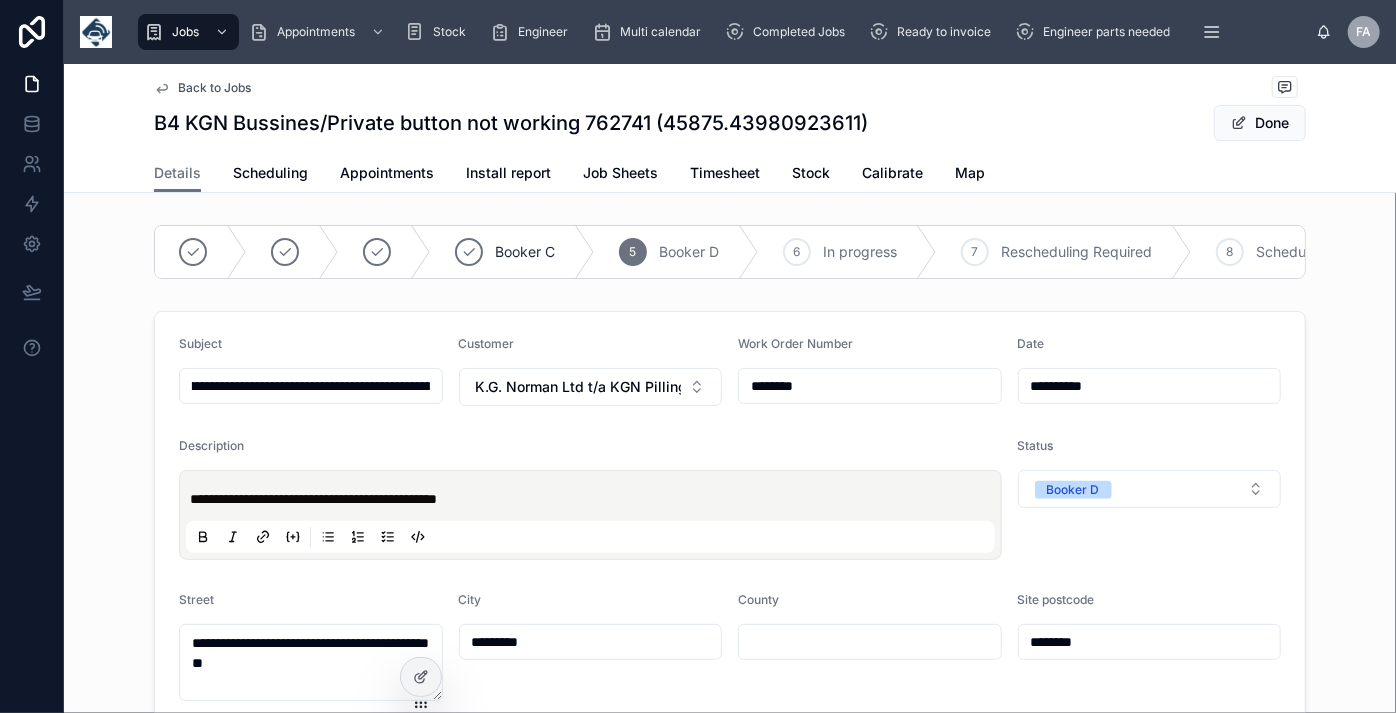 type on "**********" 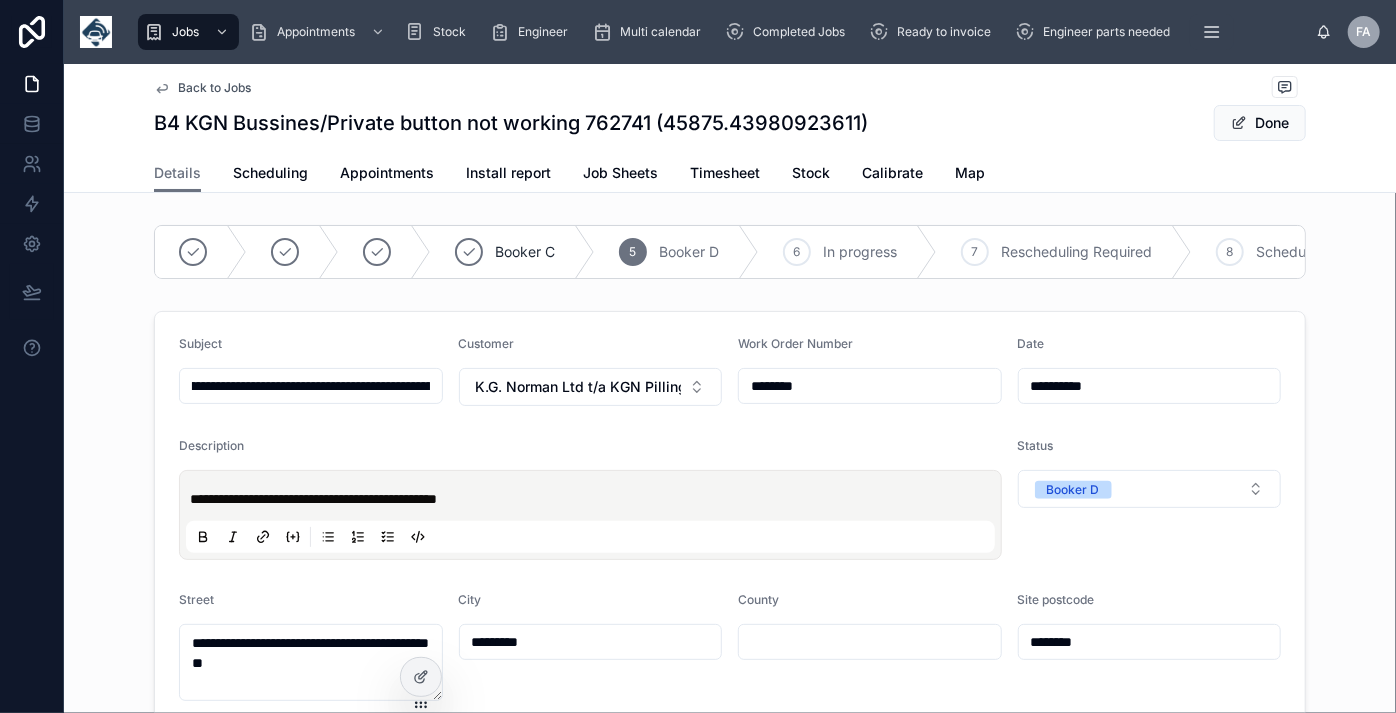 type on "**********" 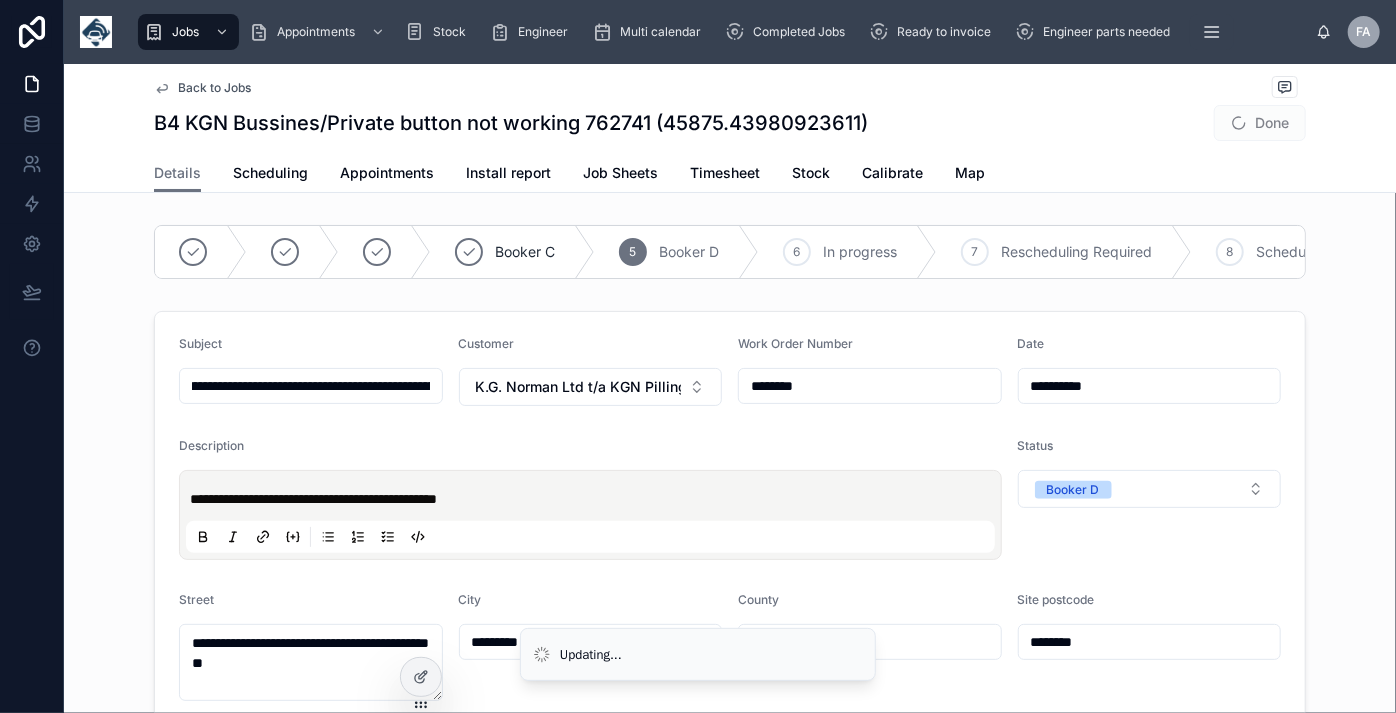 type on "**********" 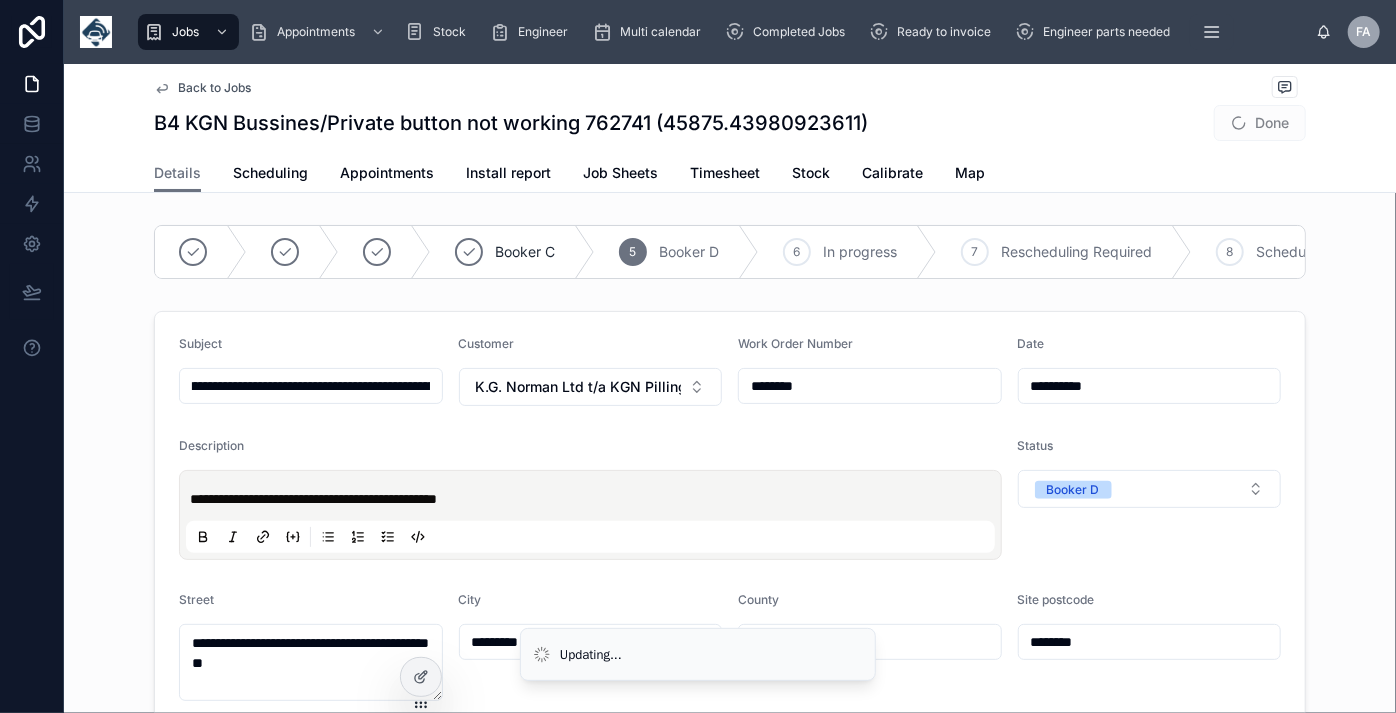 type on "**********" 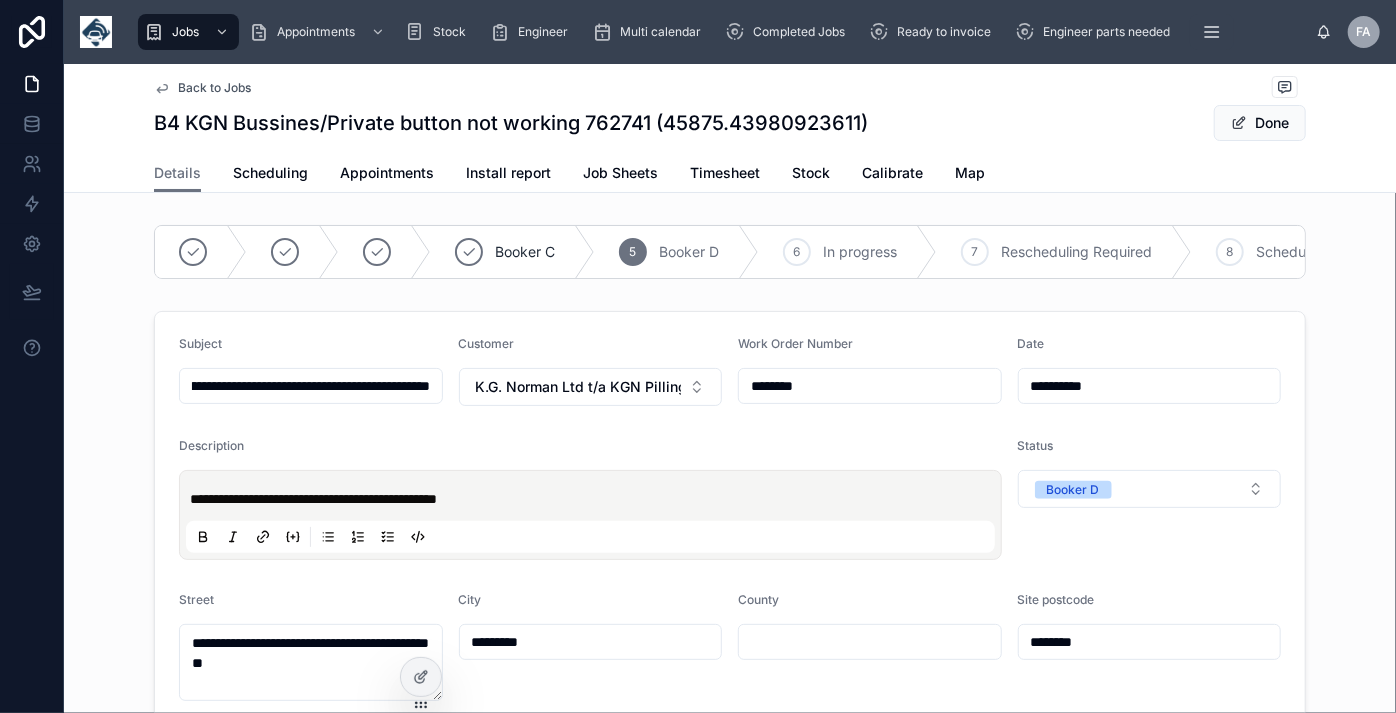 type on "**********" 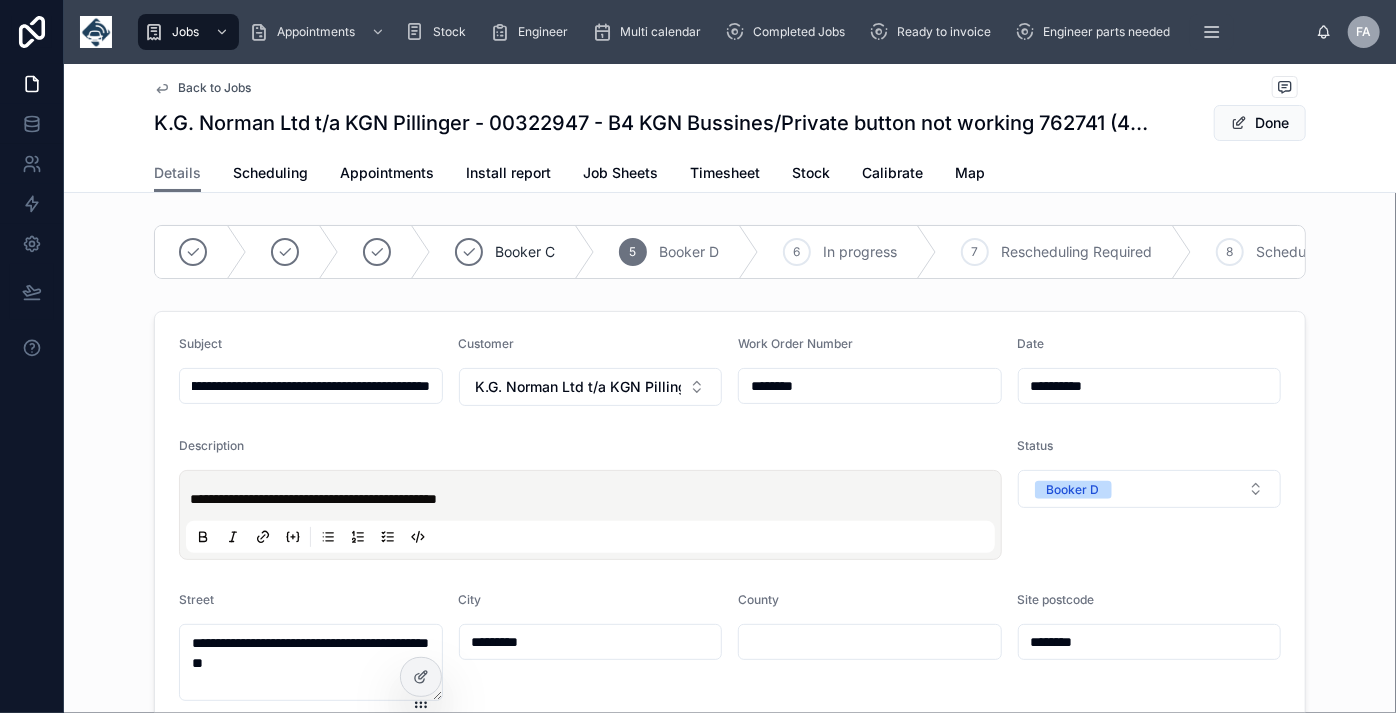 type on "**********" 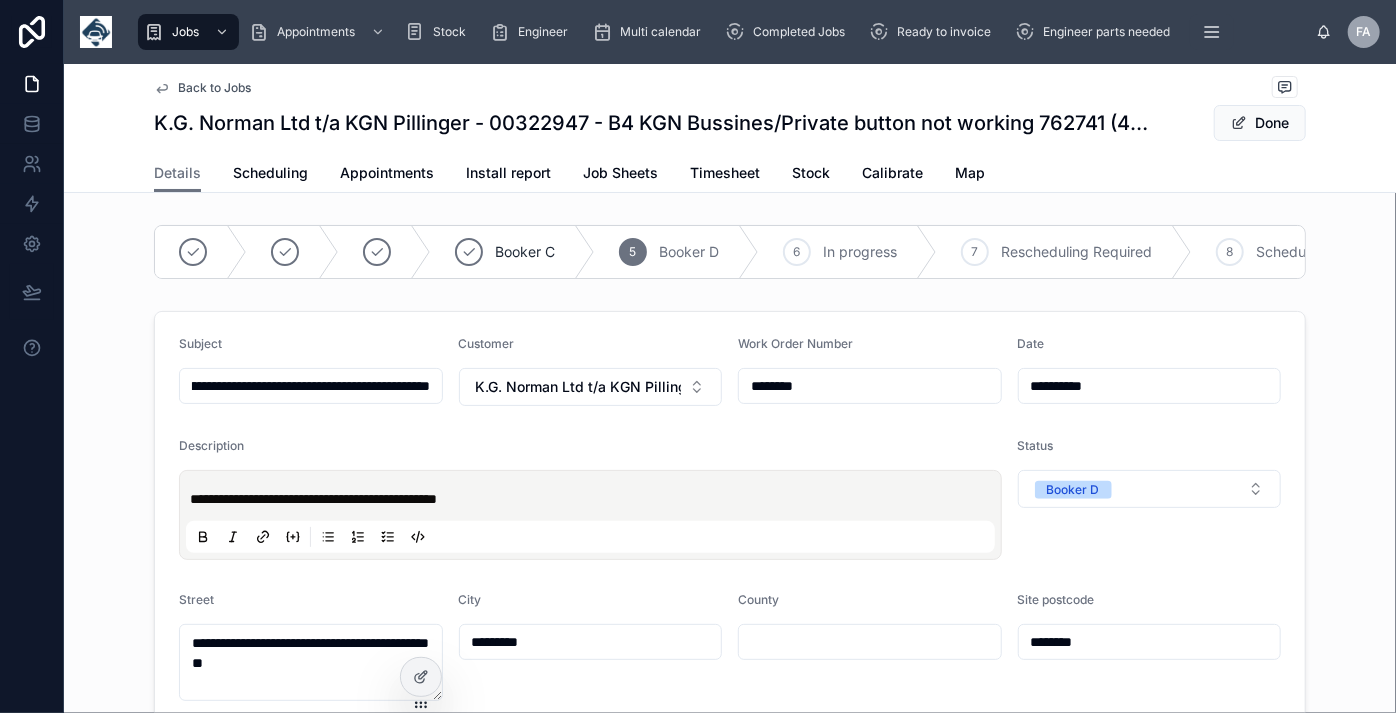 type on "**********" 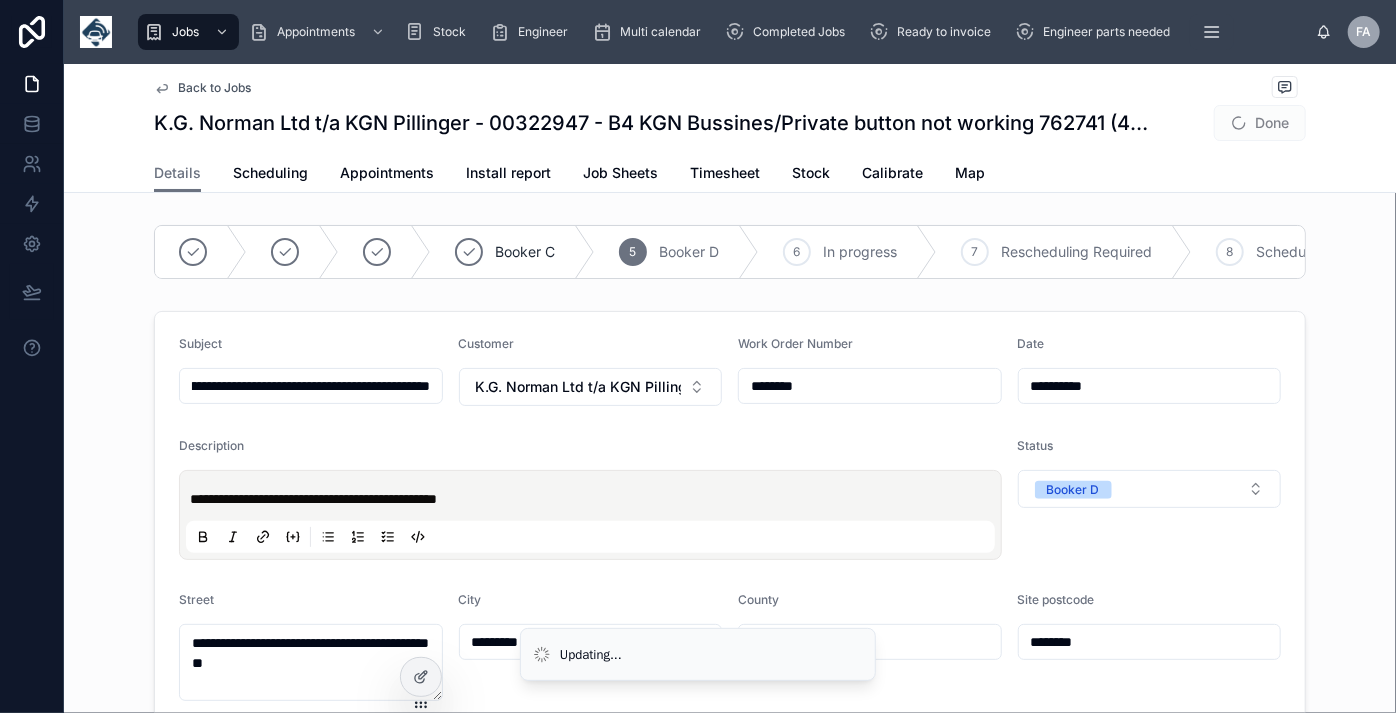 type on "**********" 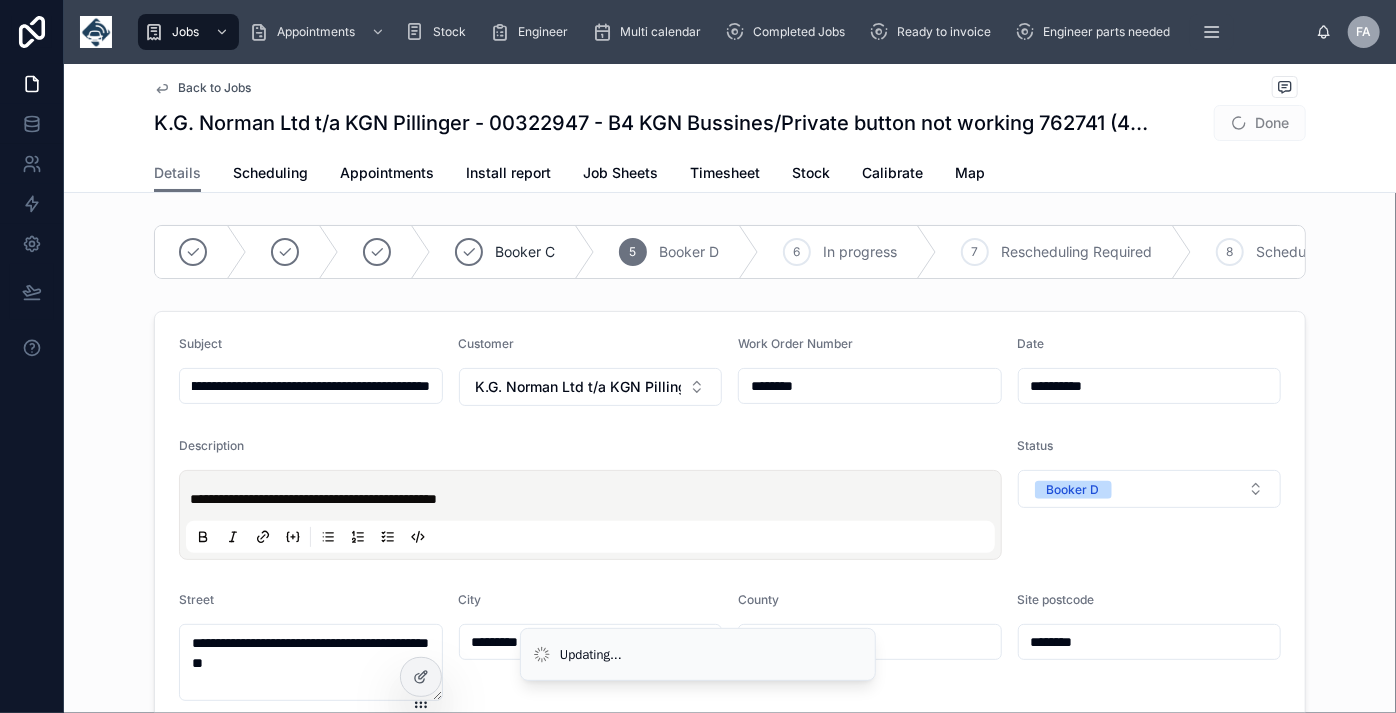 type on "**********" 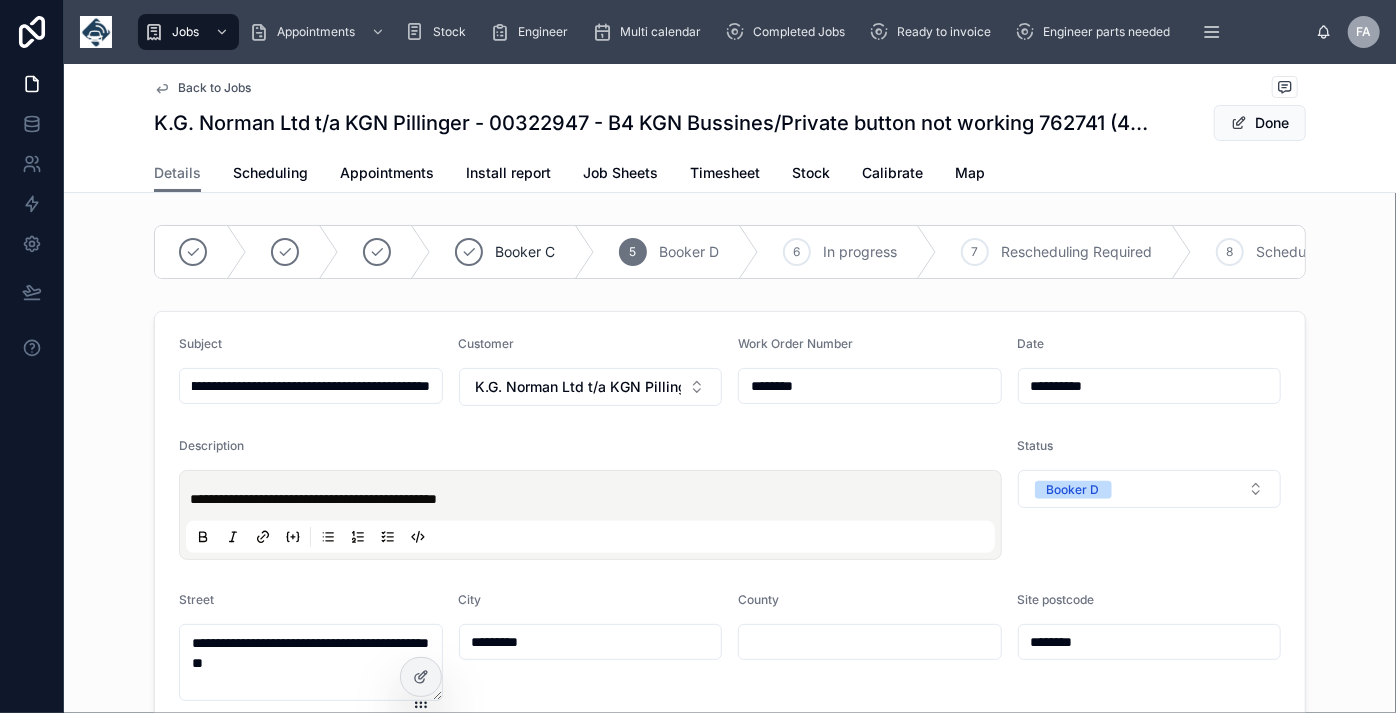type on "**********" 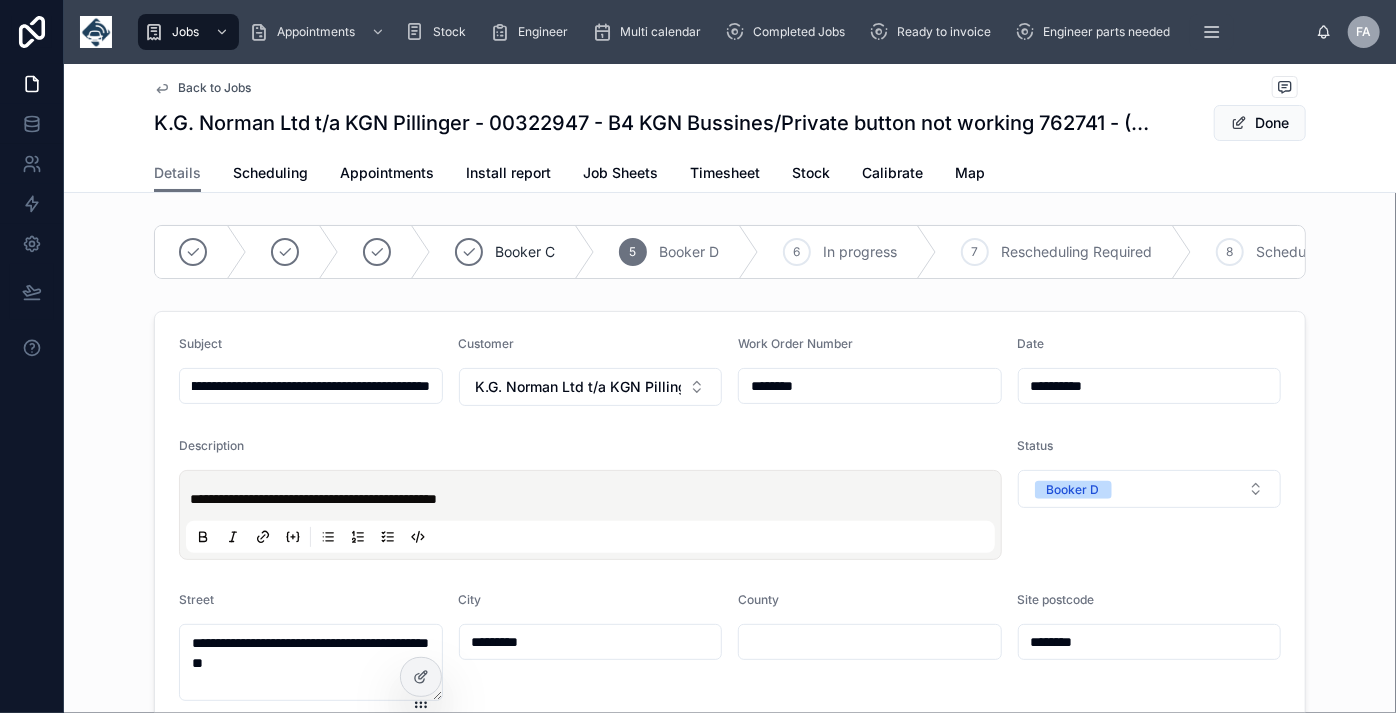 type on "**********" 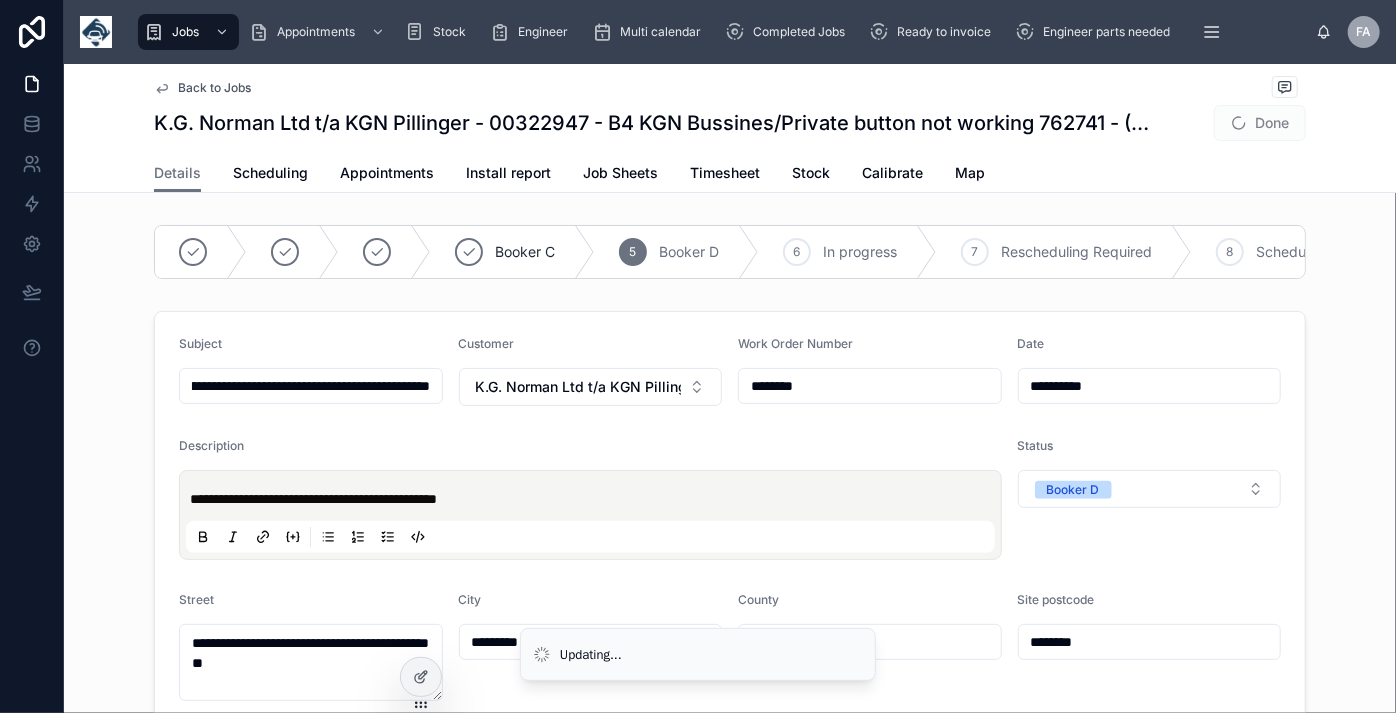 type on "**********" 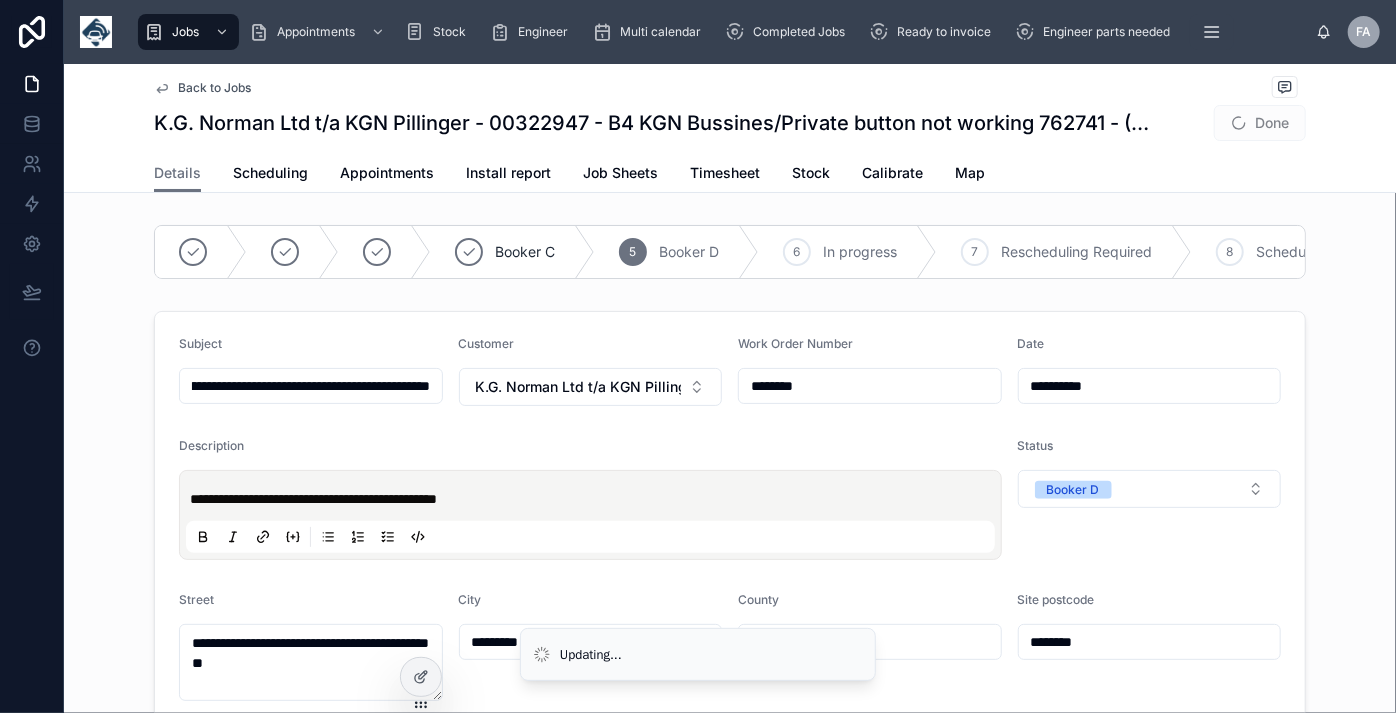 type on "**********" 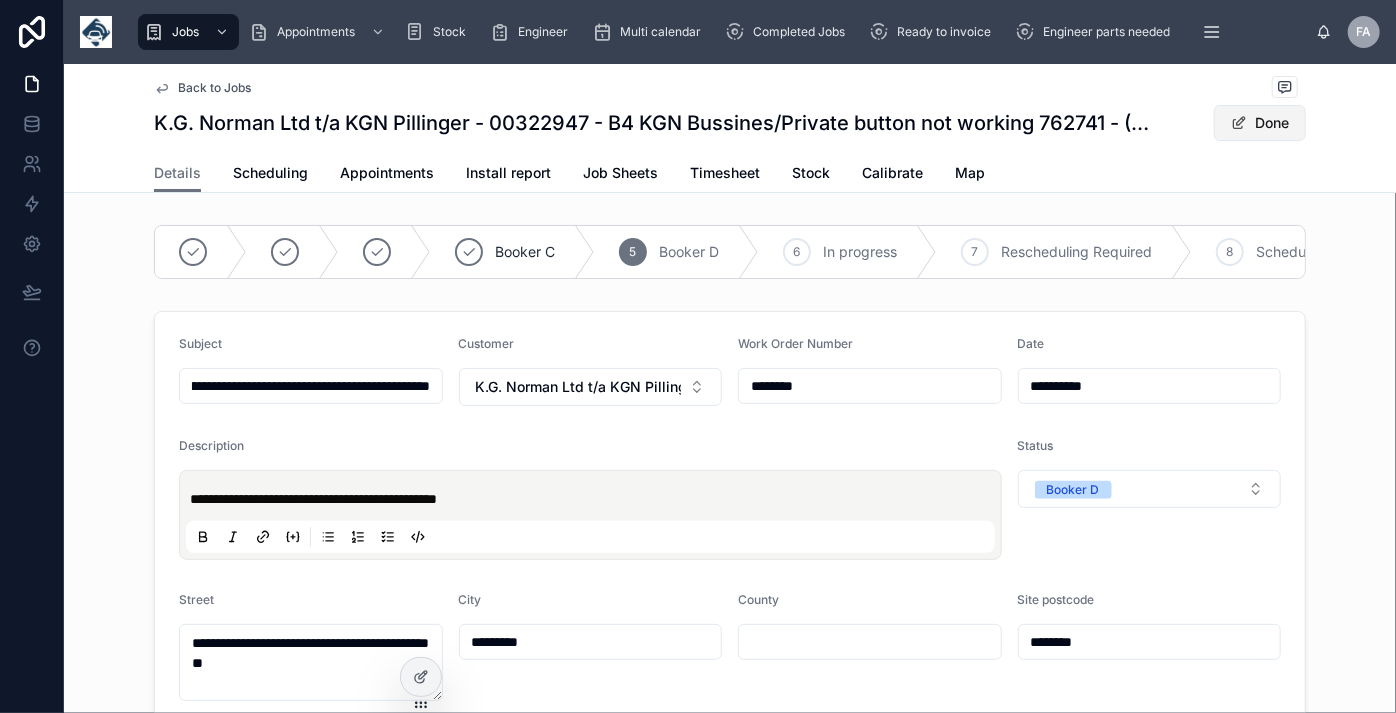 type on "**********" 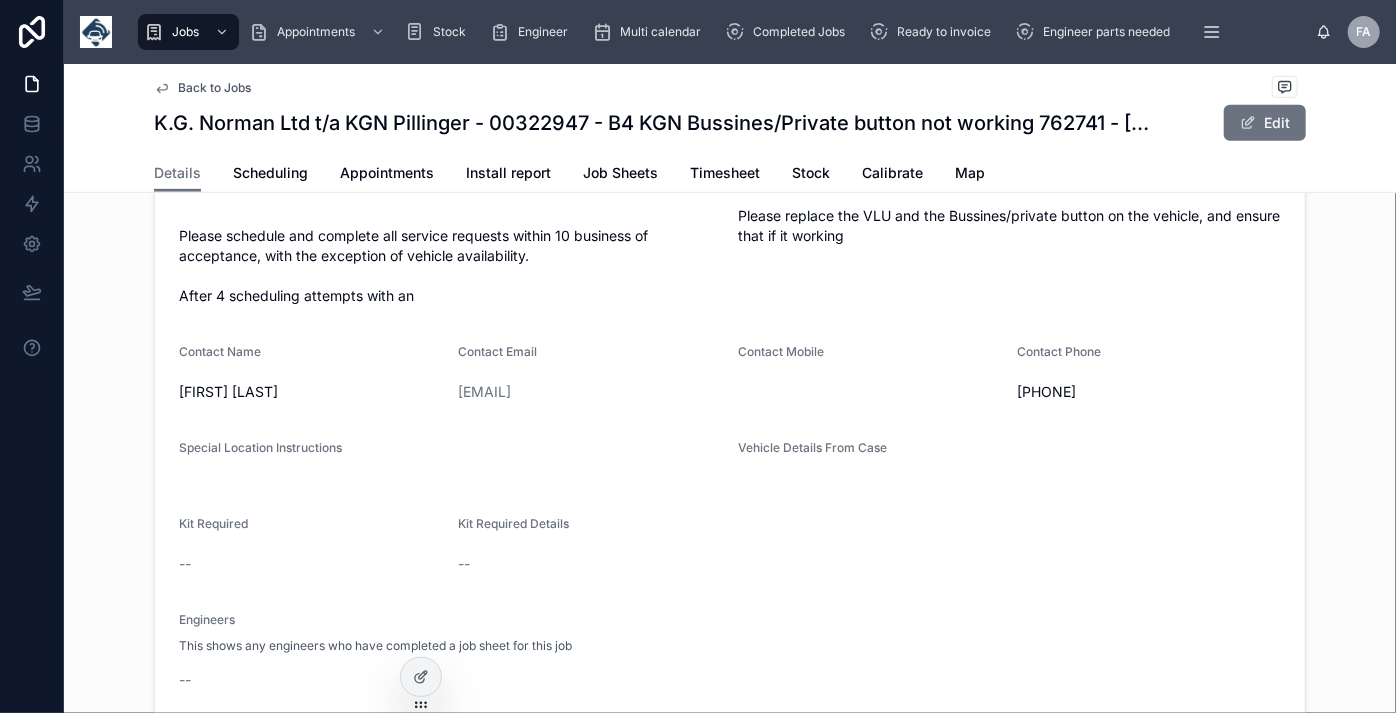 scroll, scrollTop: 545, scrollLeft: 0, axis: vertical 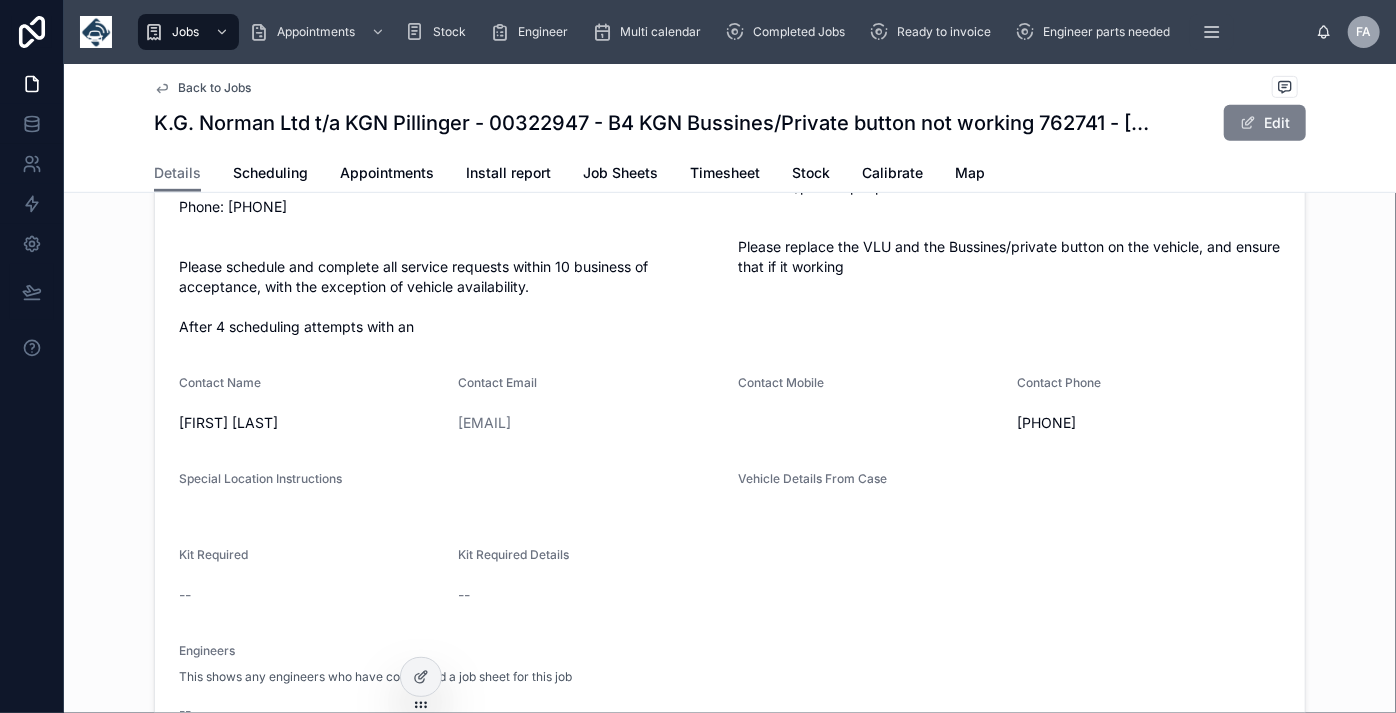 click on "Edit" at bounding box center (1265, 123) 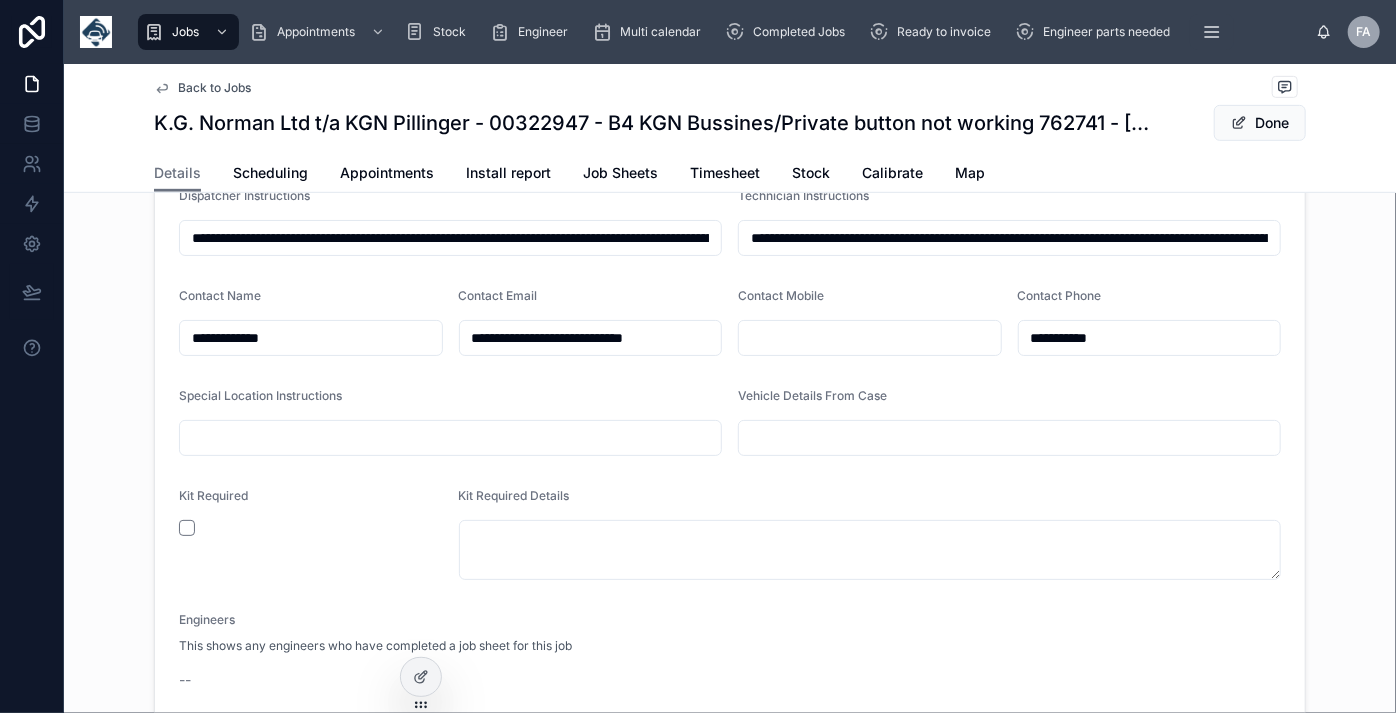 scroll, scrollTop: 568, scrollLeft: 0, axis: vertical 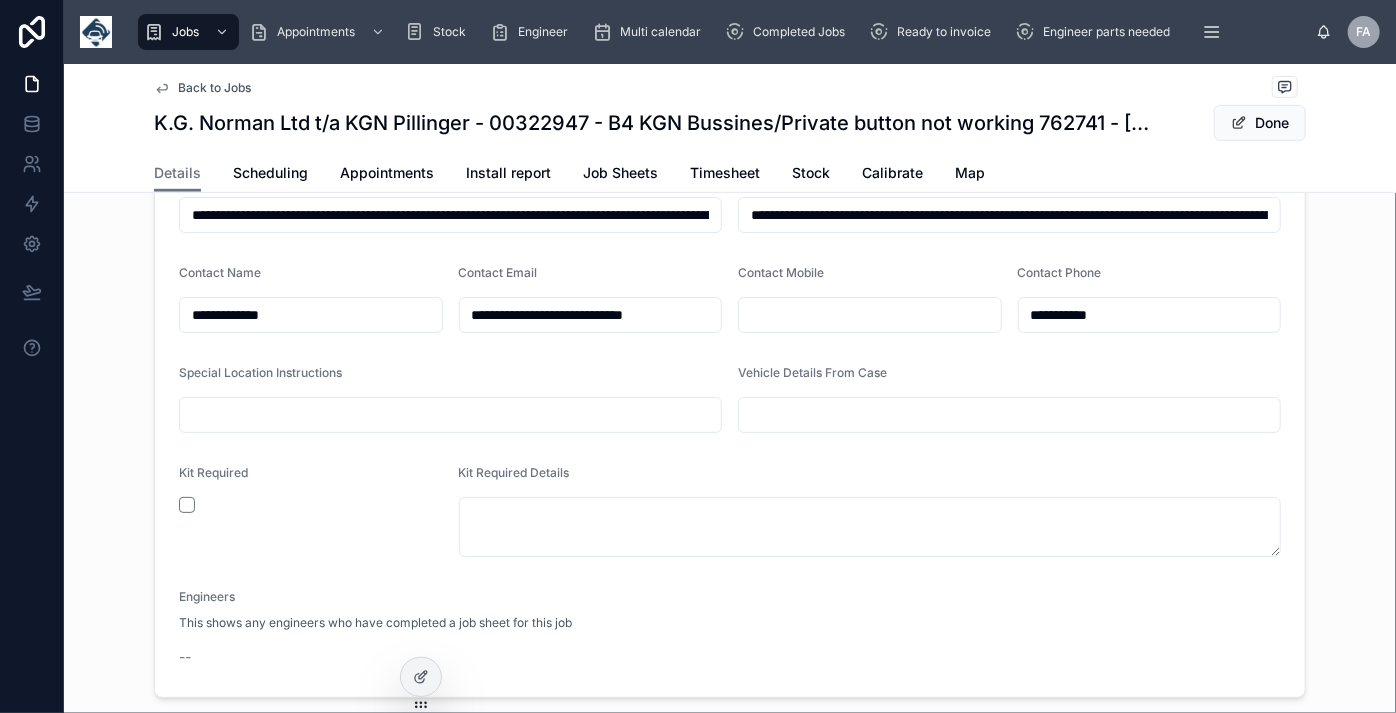 click at bounding box center (870, 315) 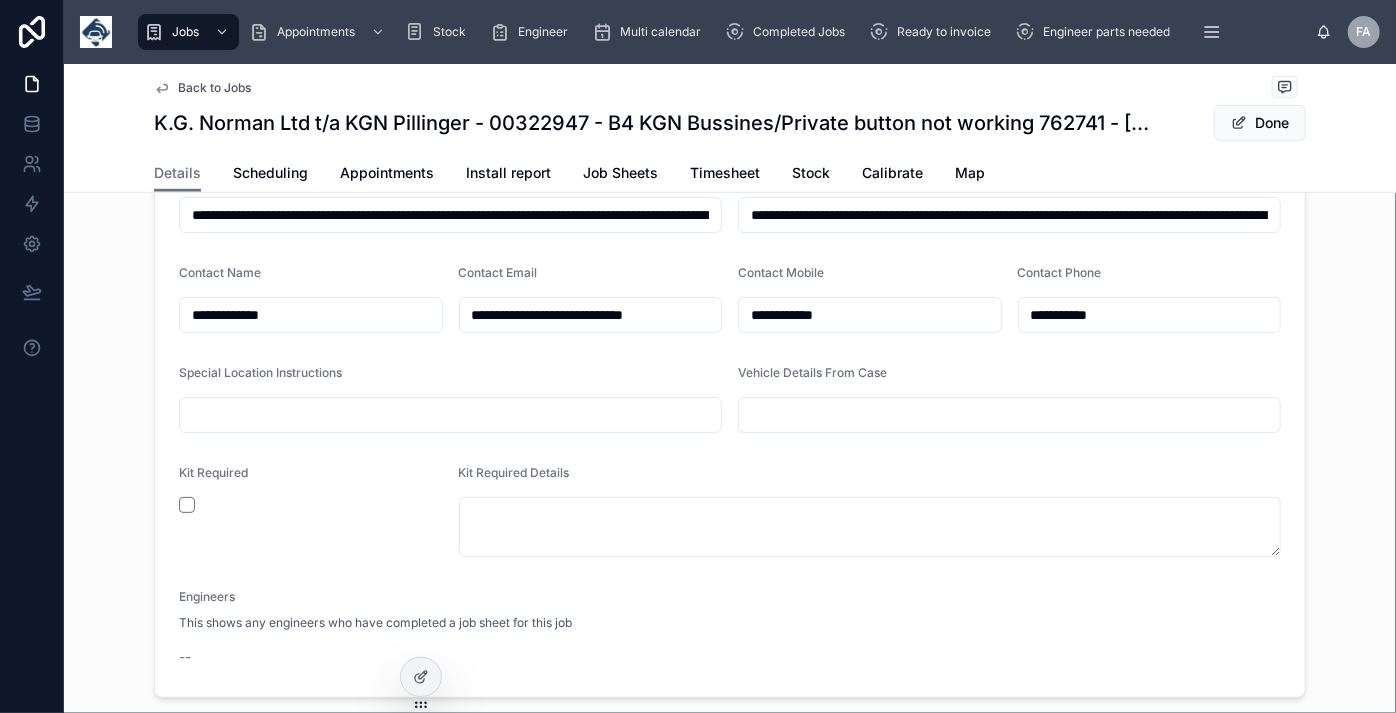 type on "**********" 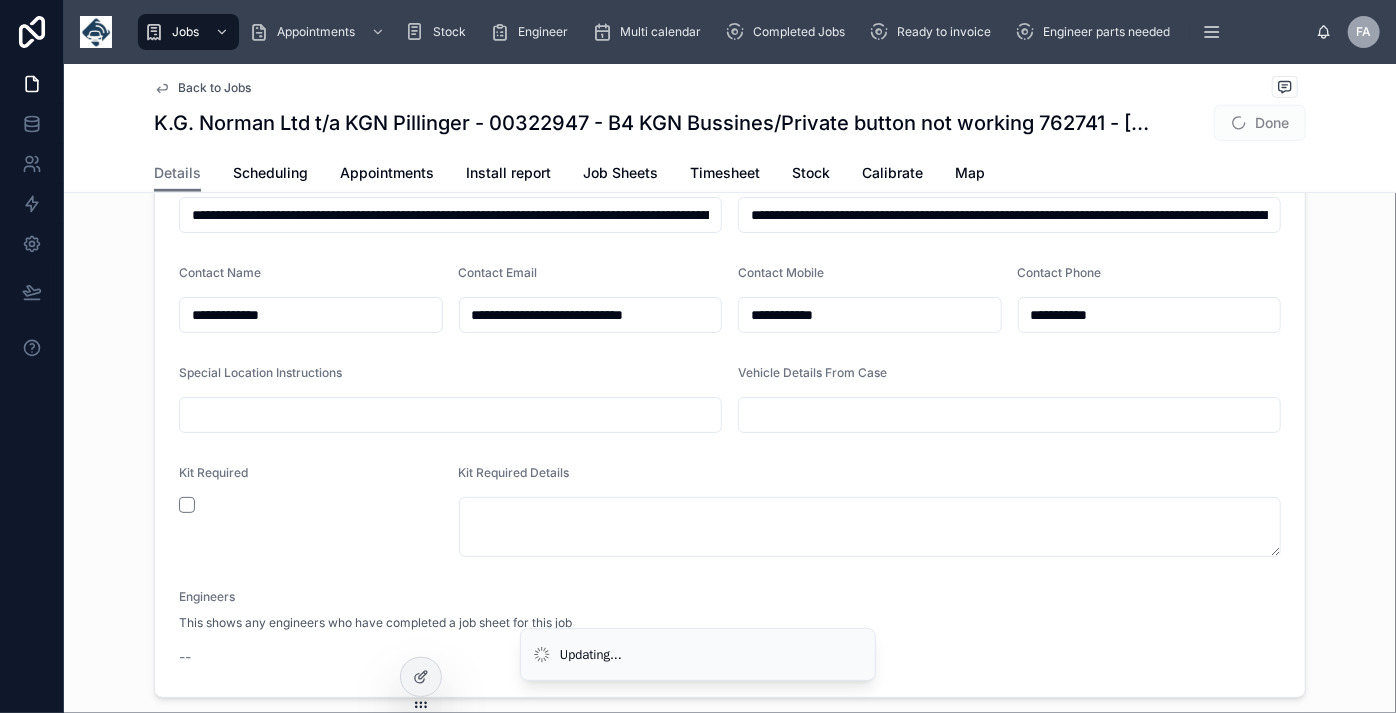 type on "**********" 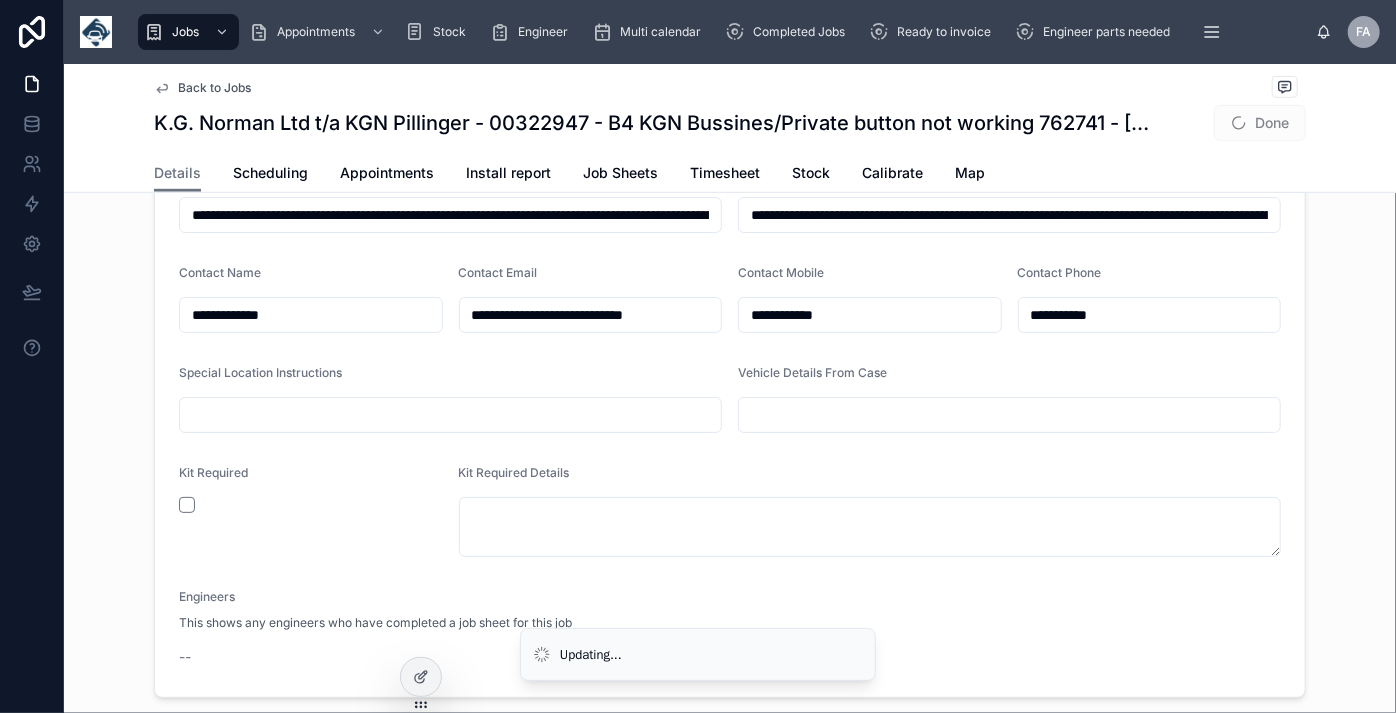 type on "**********" 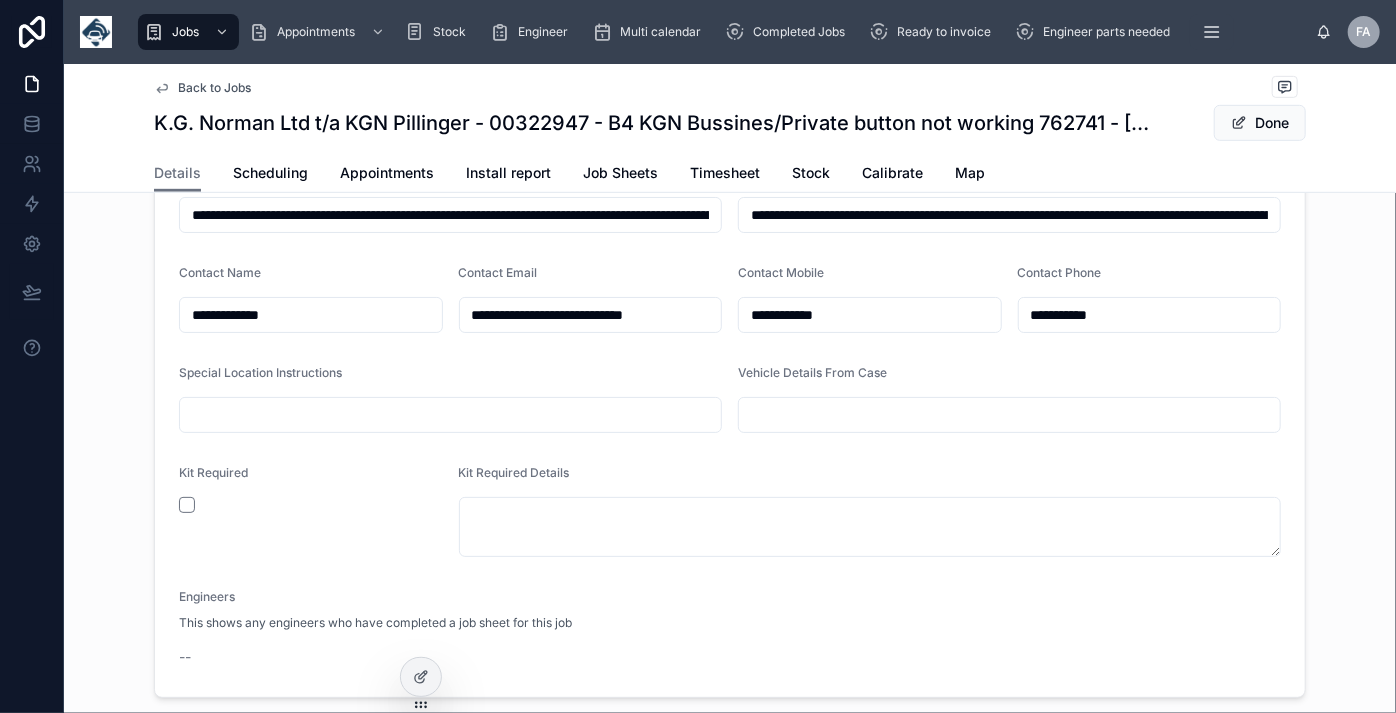 type on "**********" 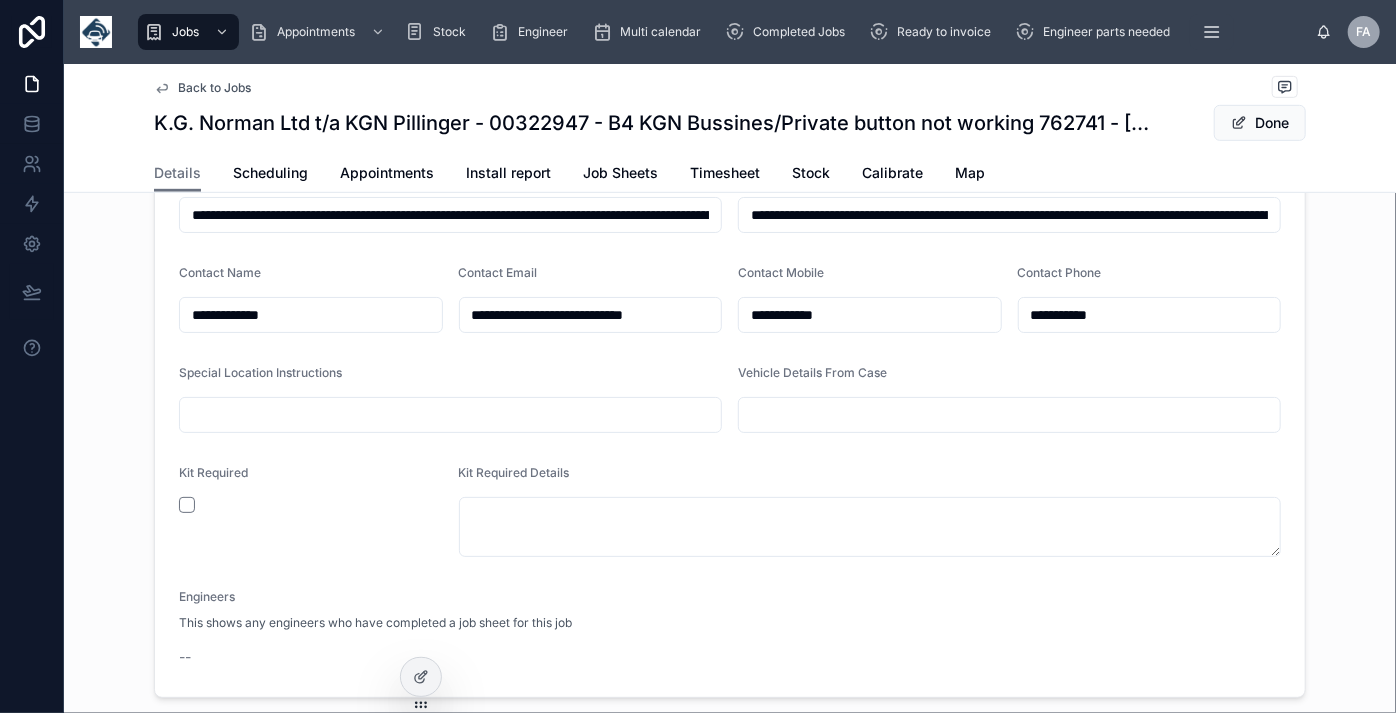type on "**********" 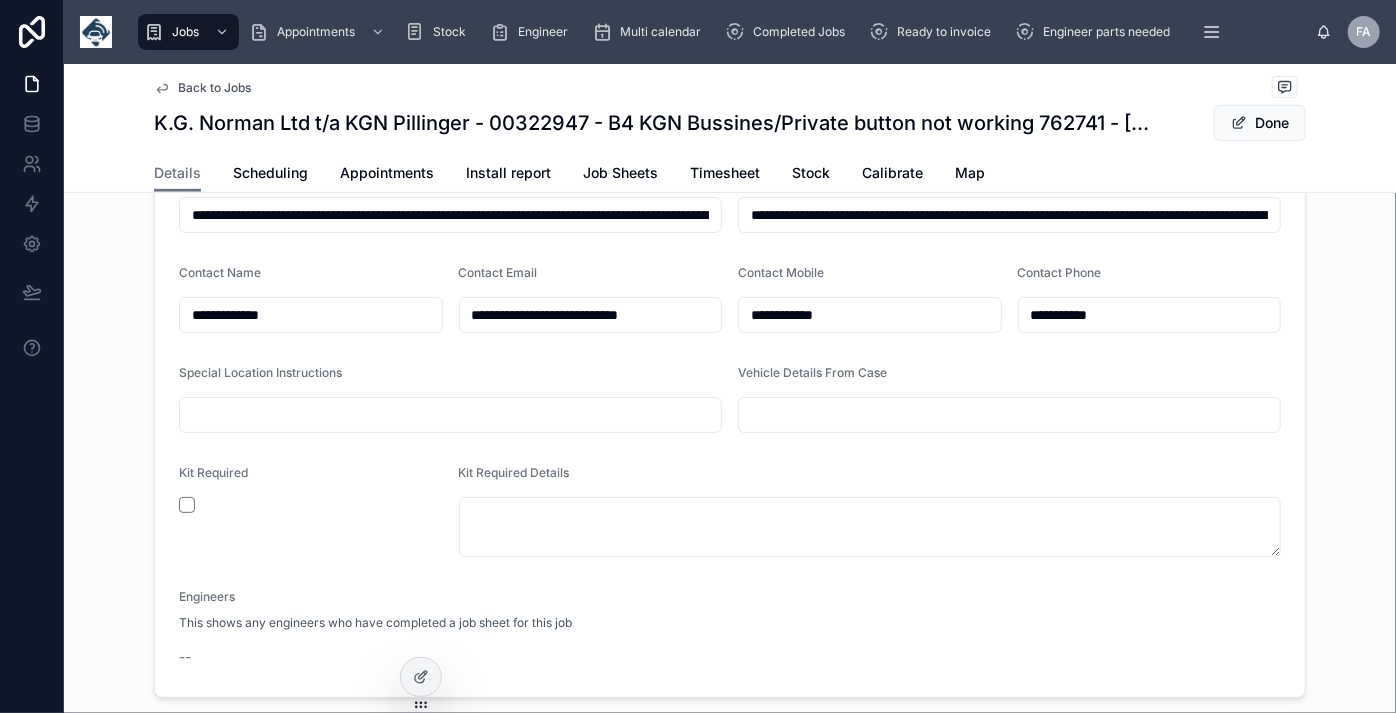 type on "**********" 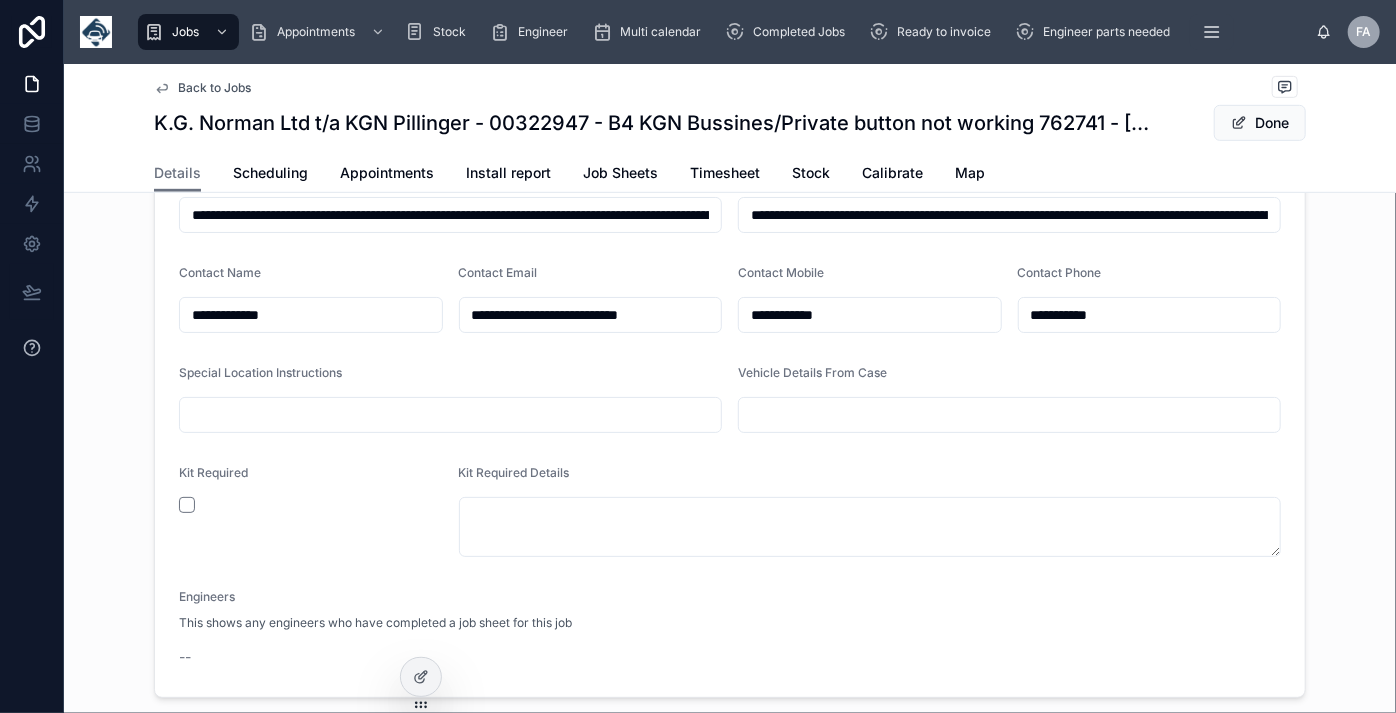 type on "**********" 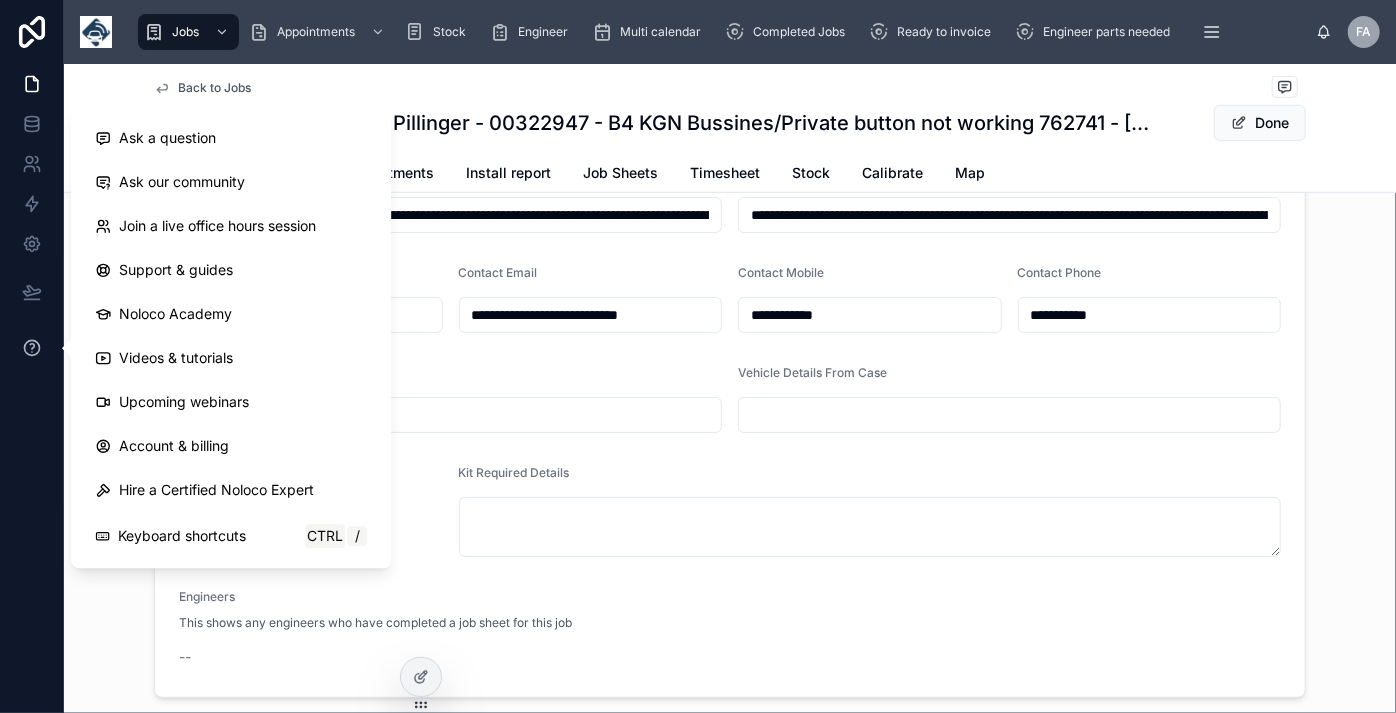drag, startPoint x: 285, startPoint y: 323, endPoint x: 0, endPoint y: 315, distance: 285.11224 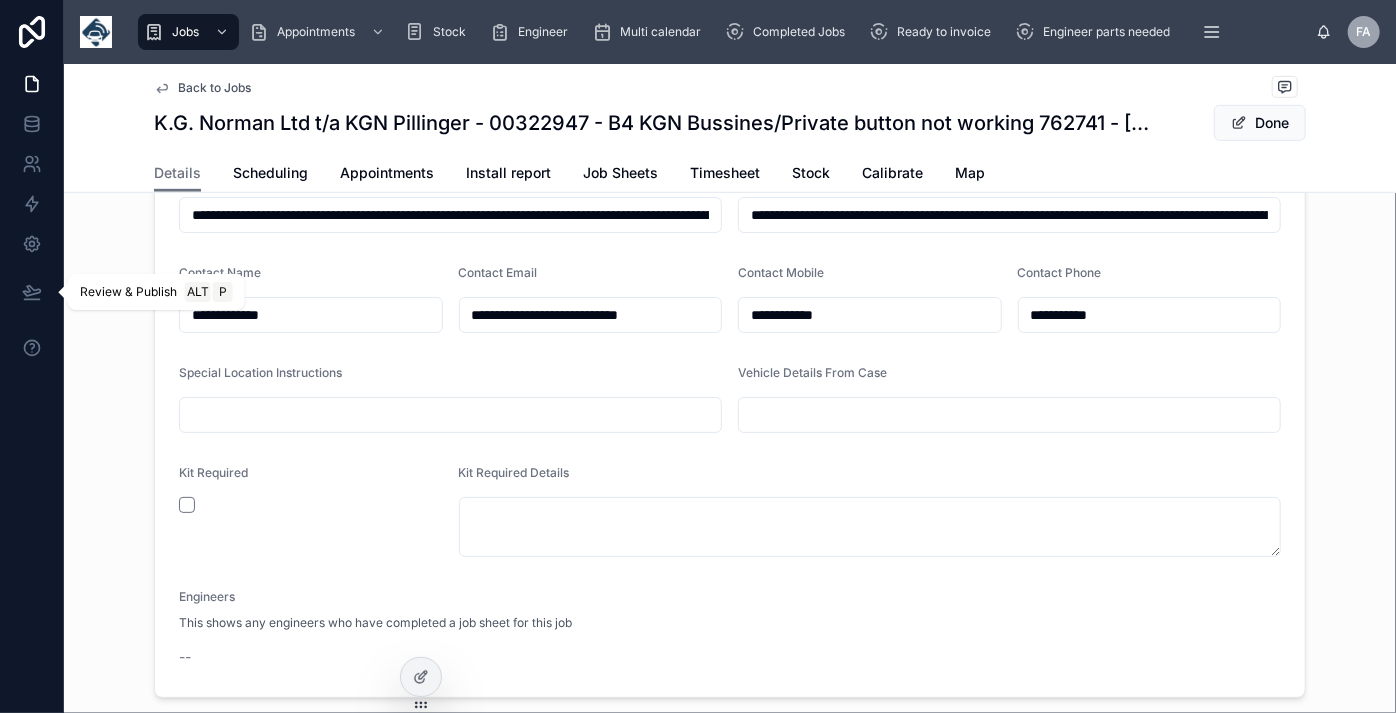 type on "**********" 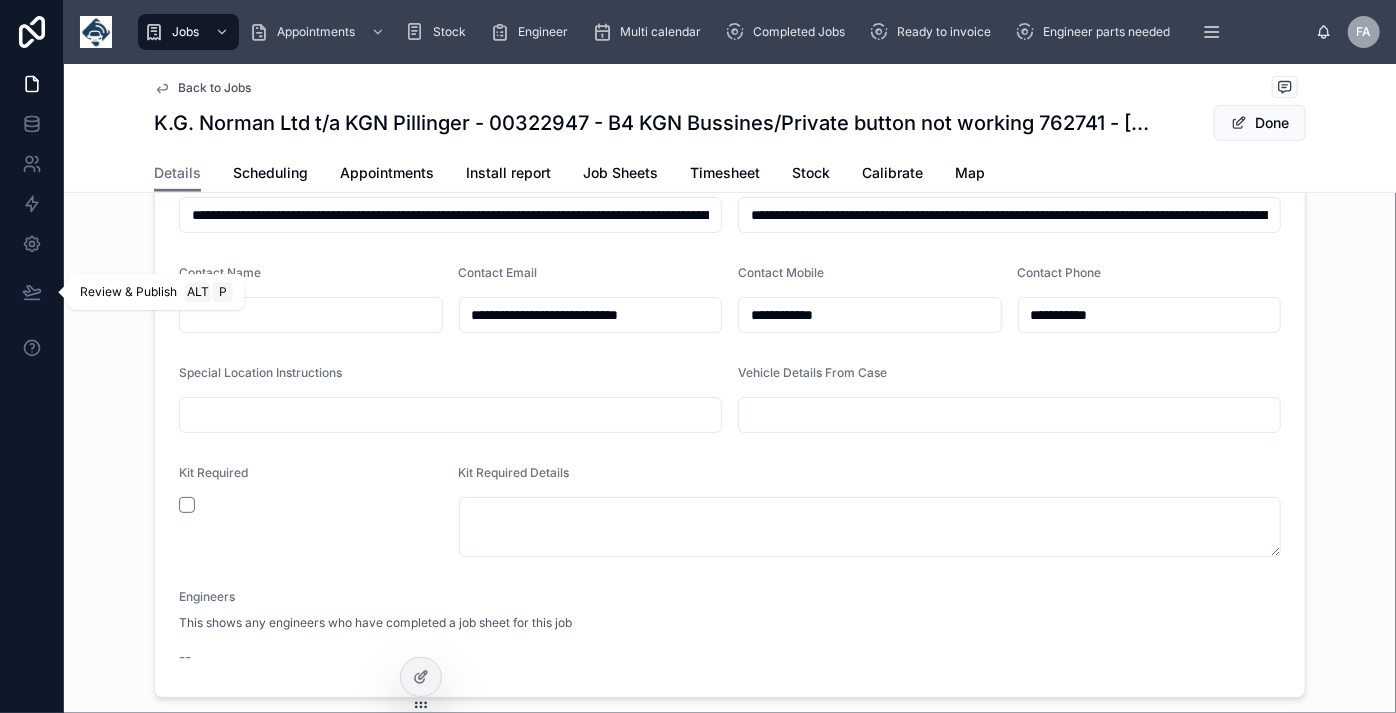 type on "**********" 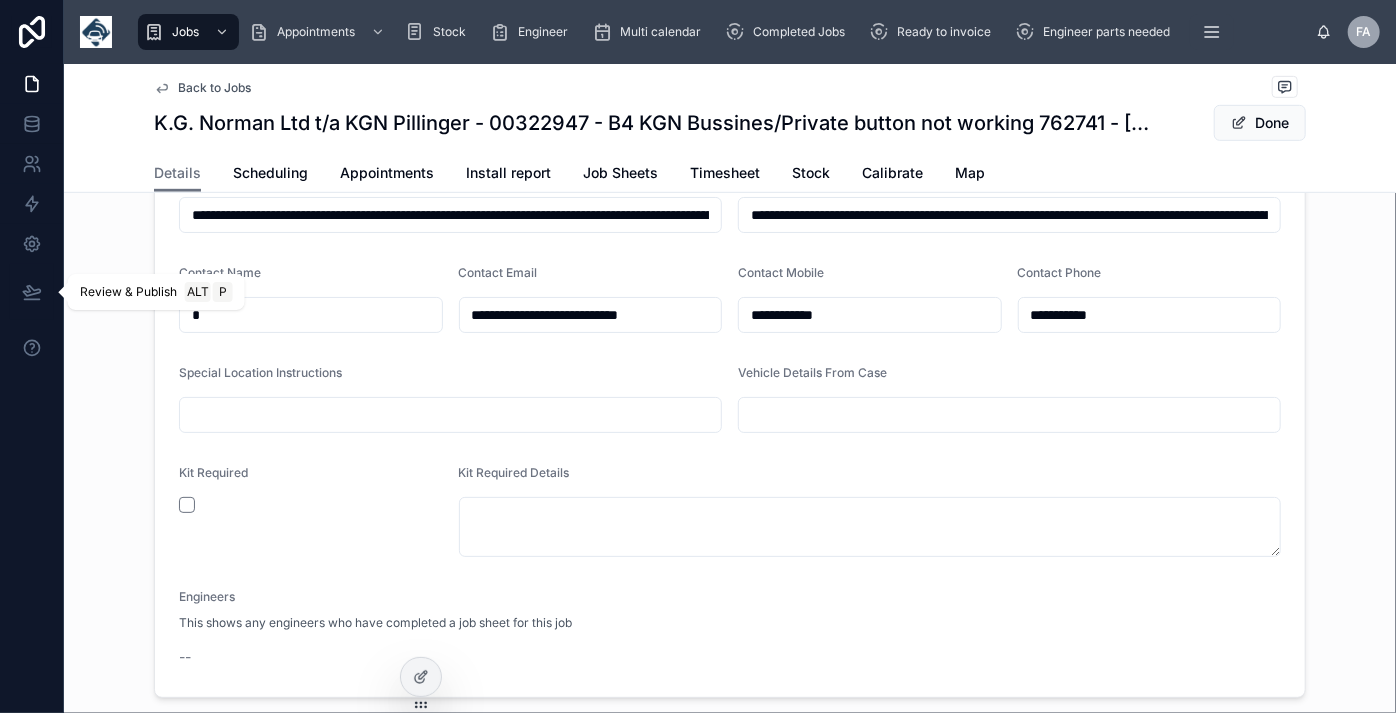 type on "**********" 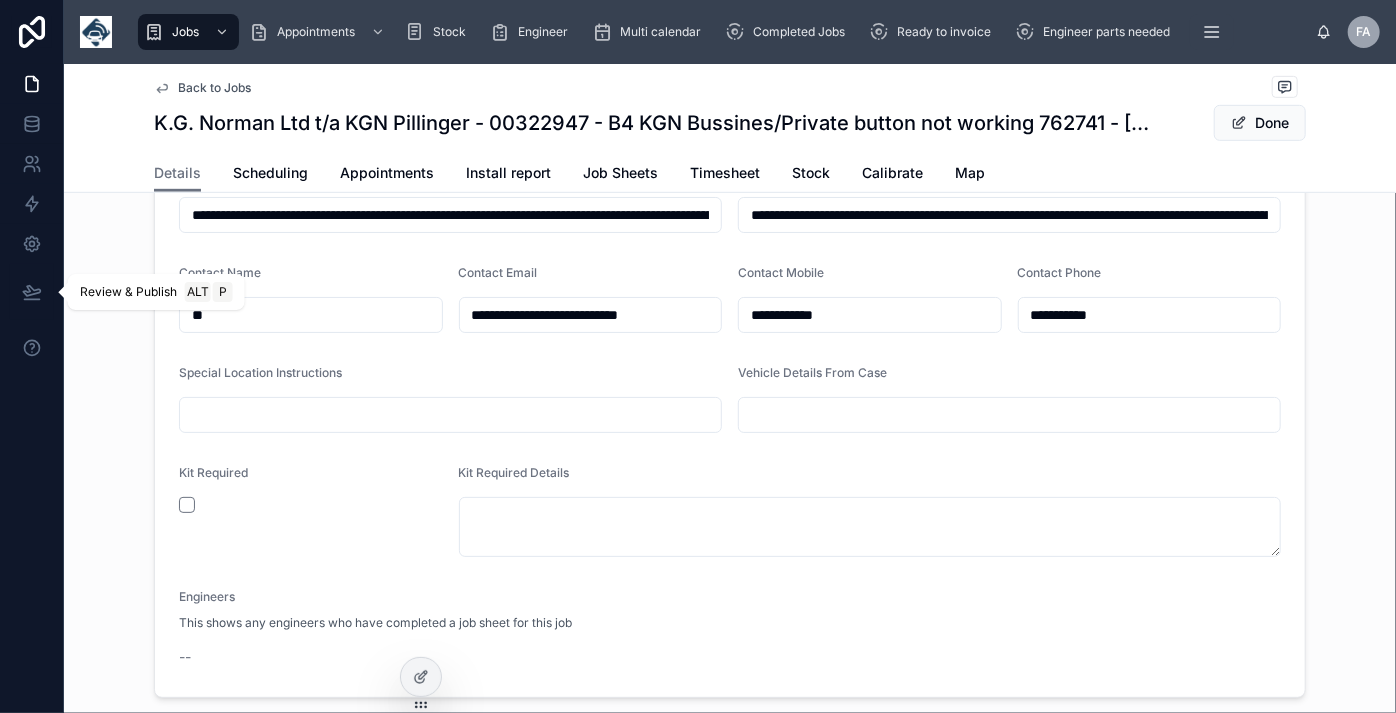 type on "**********" 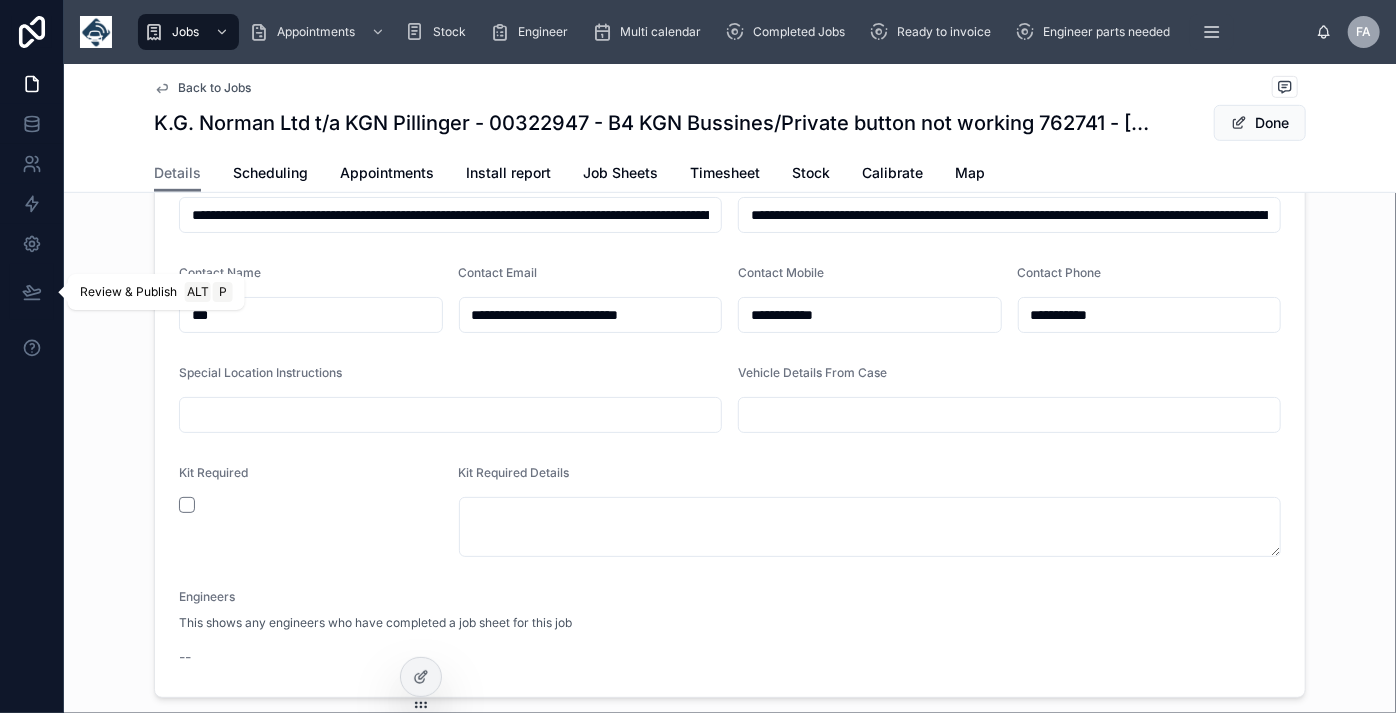 type on "**********" 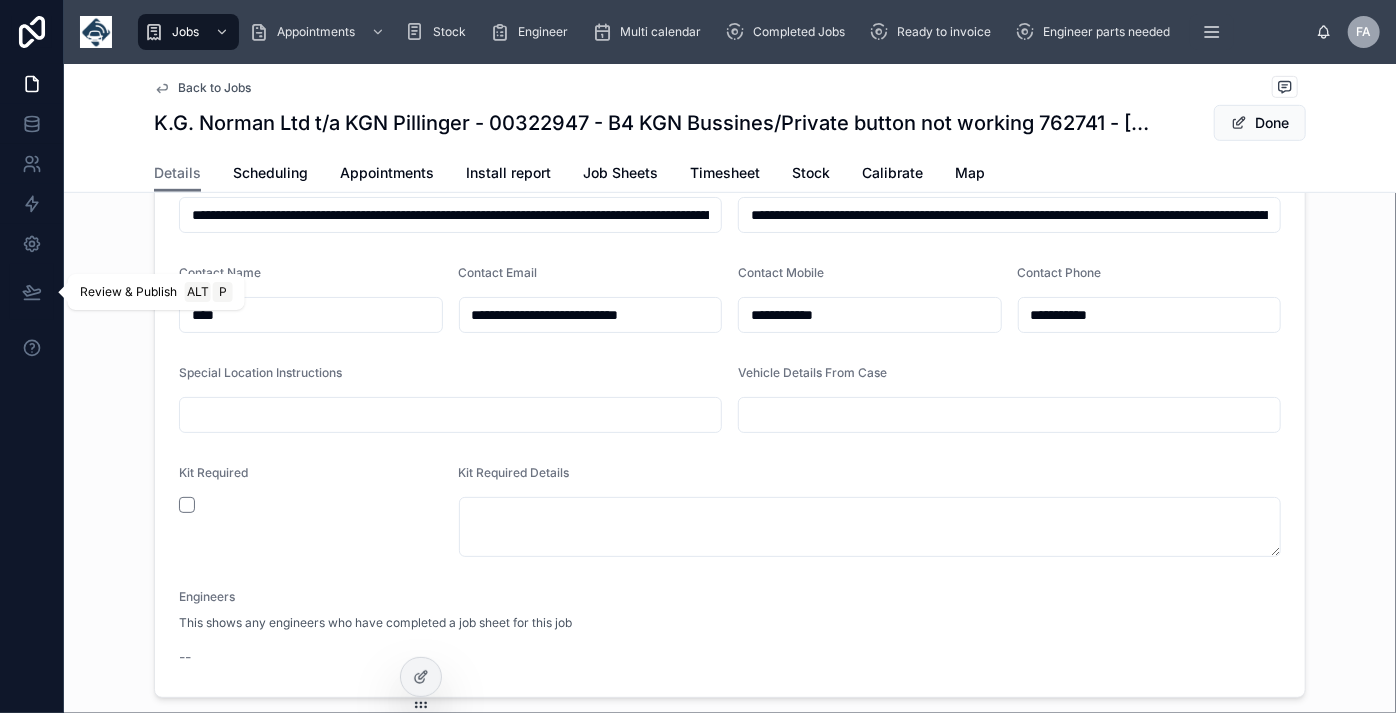 type 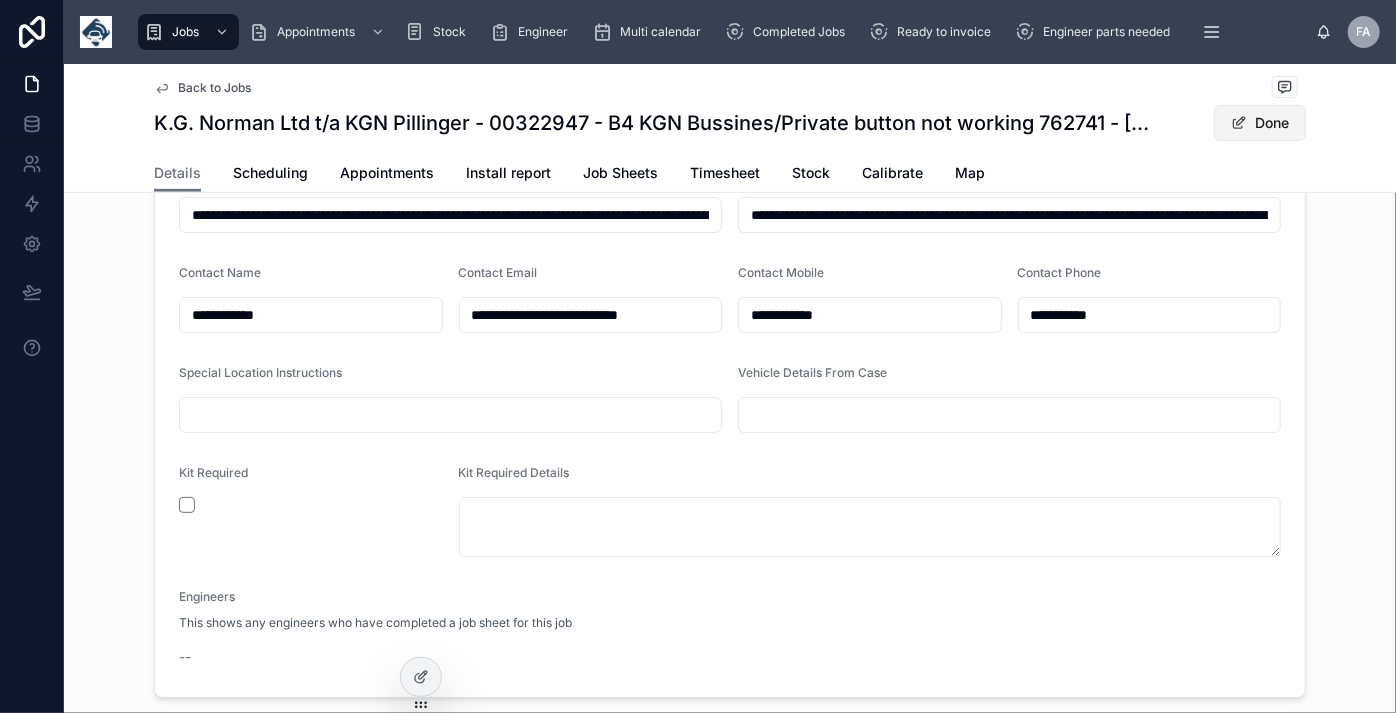 click on "Done" at bounding box center [1260, 123] 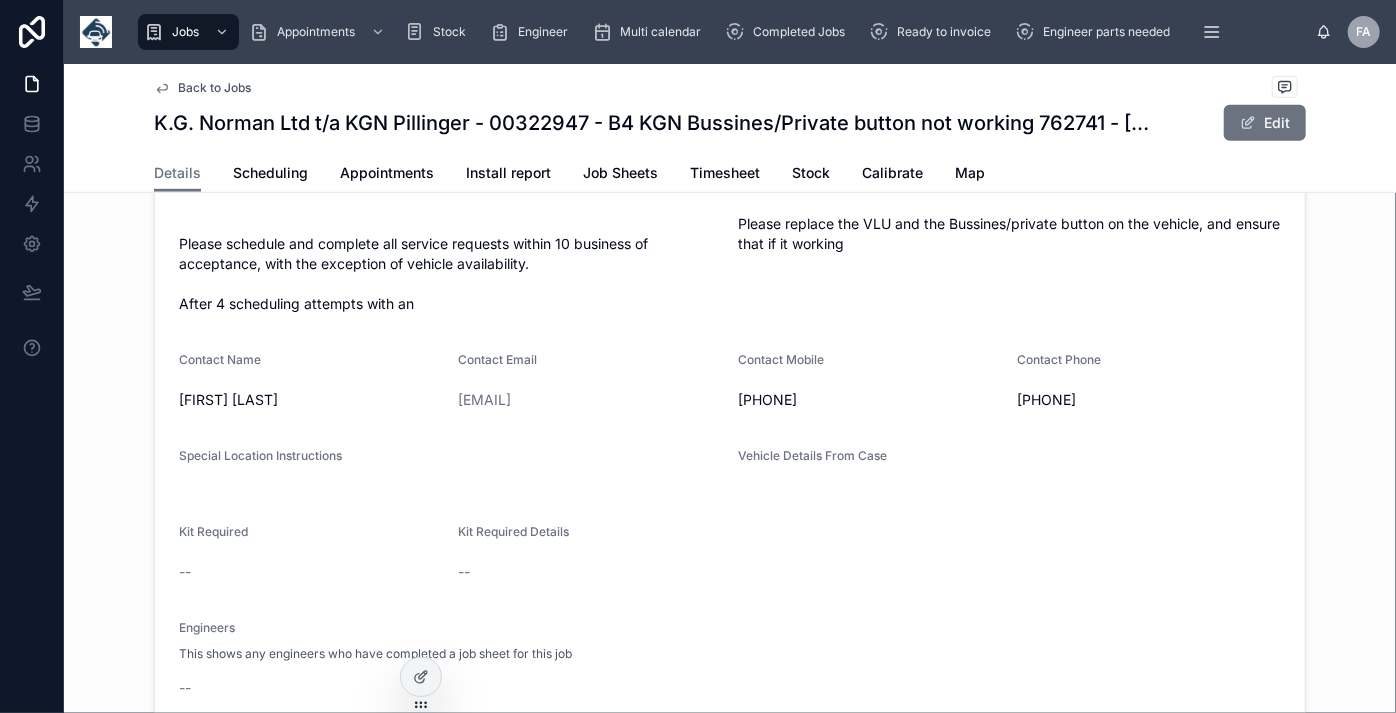 scroll, scrollTop: 545, scrollLeft: 0, axis: vertical 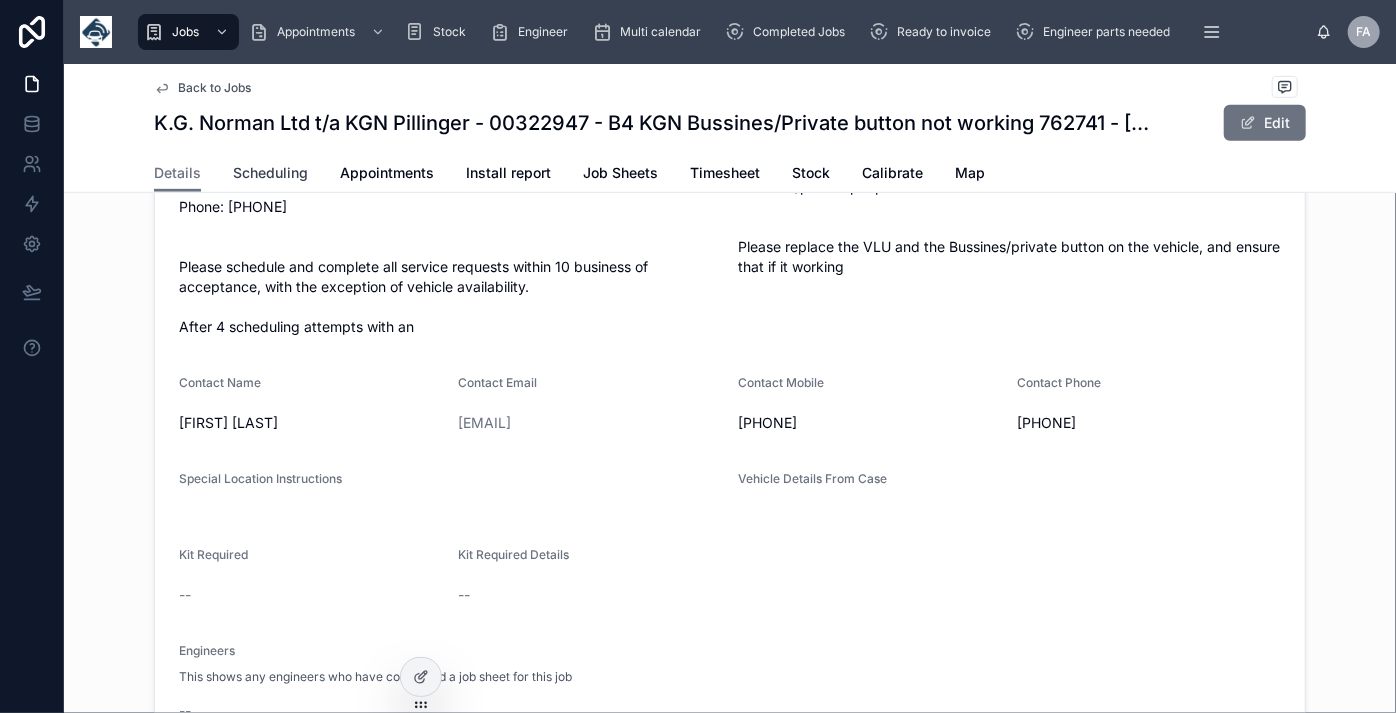 click on "Scheduling" at bounding box center [270, 173] 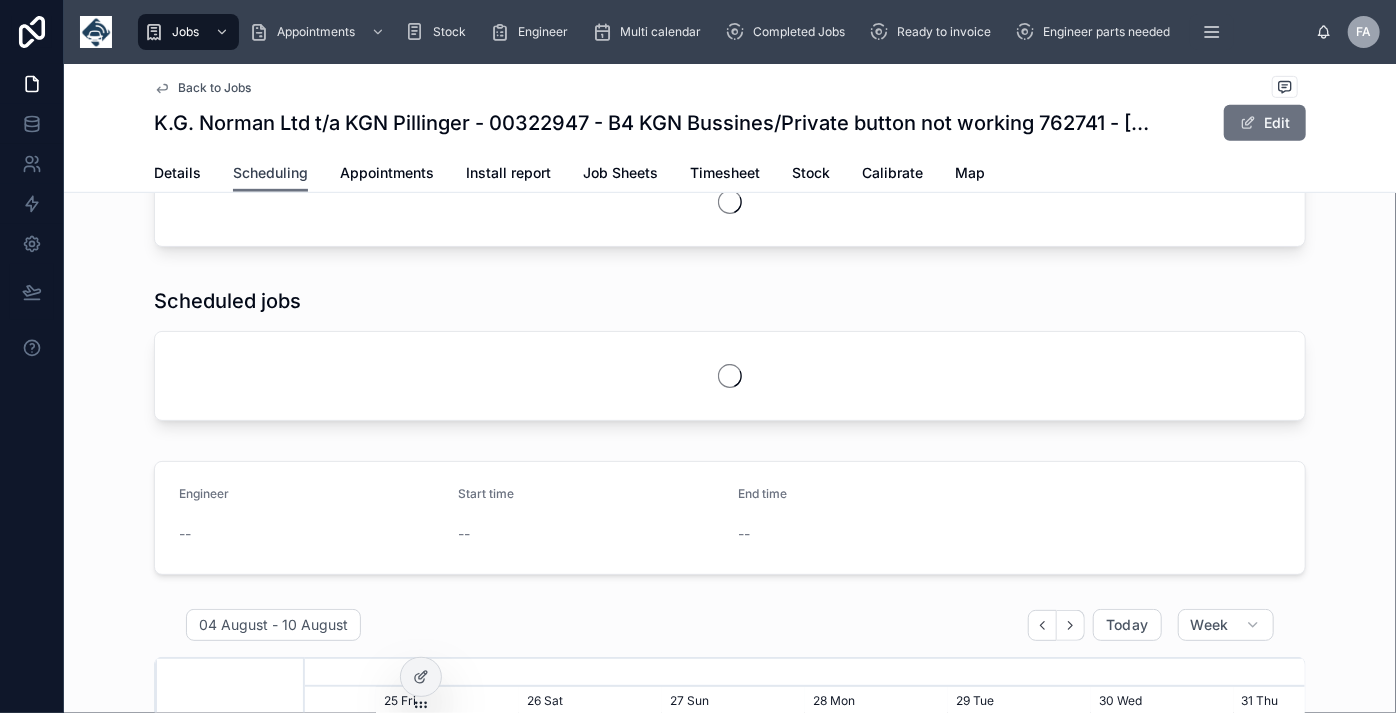 scroll, scrollTop: 0, scrollLeft: 0, axis: both 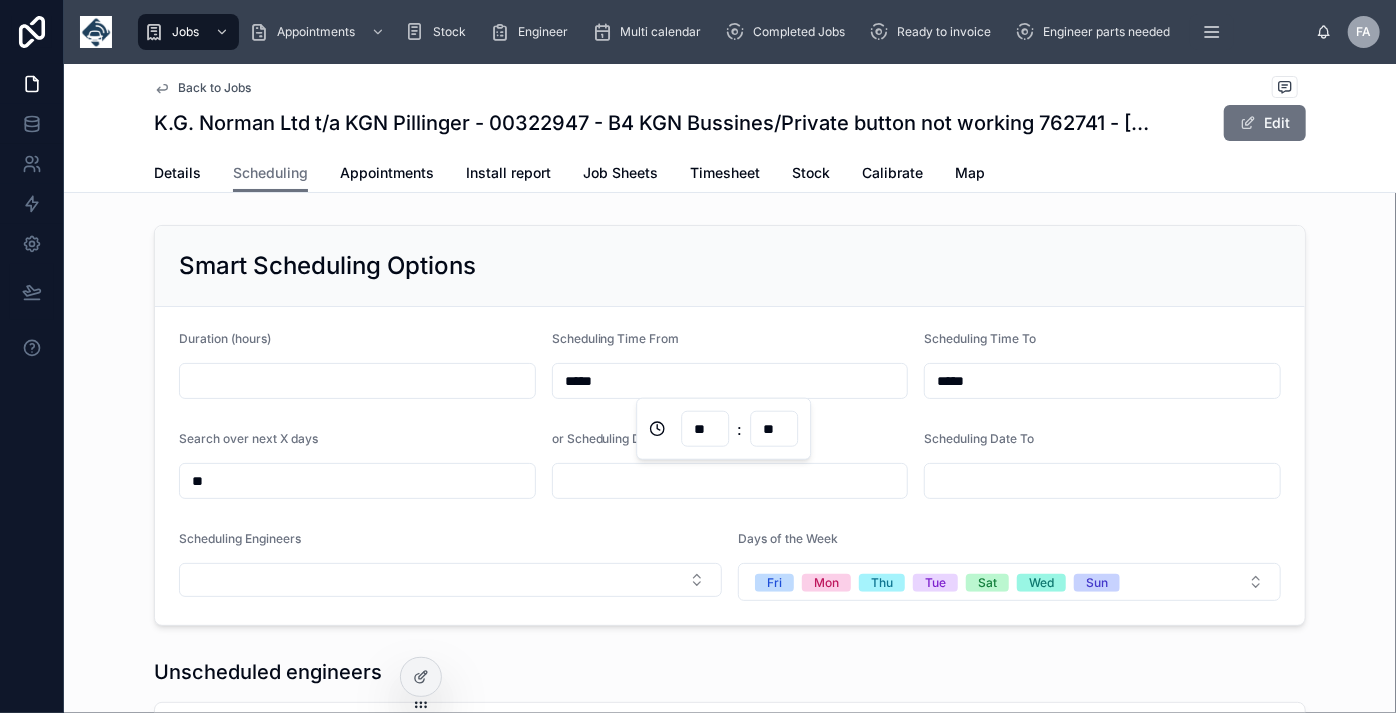 drag, startPoint x: 648, startPoint y: 377, endPoint x: 512, endPoint y: 375, distance: 136.01471 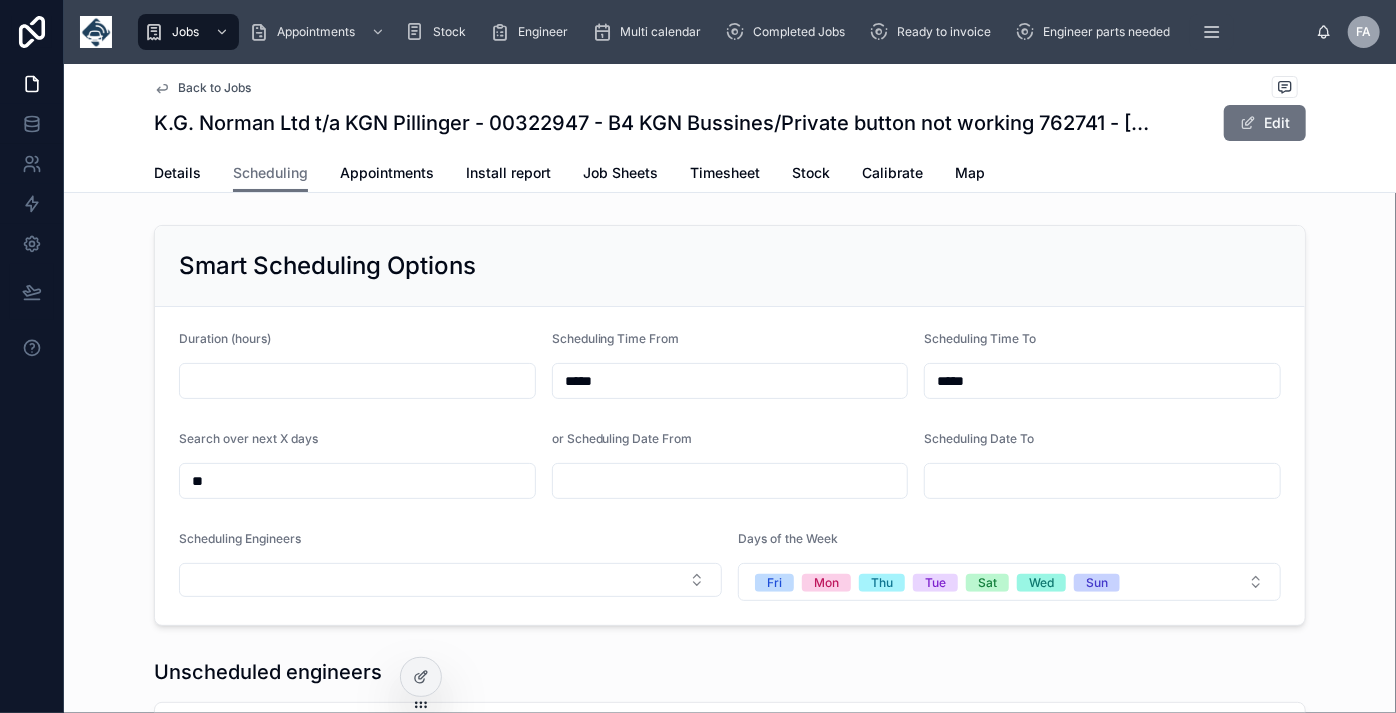 click at bounding box center [357, 381] 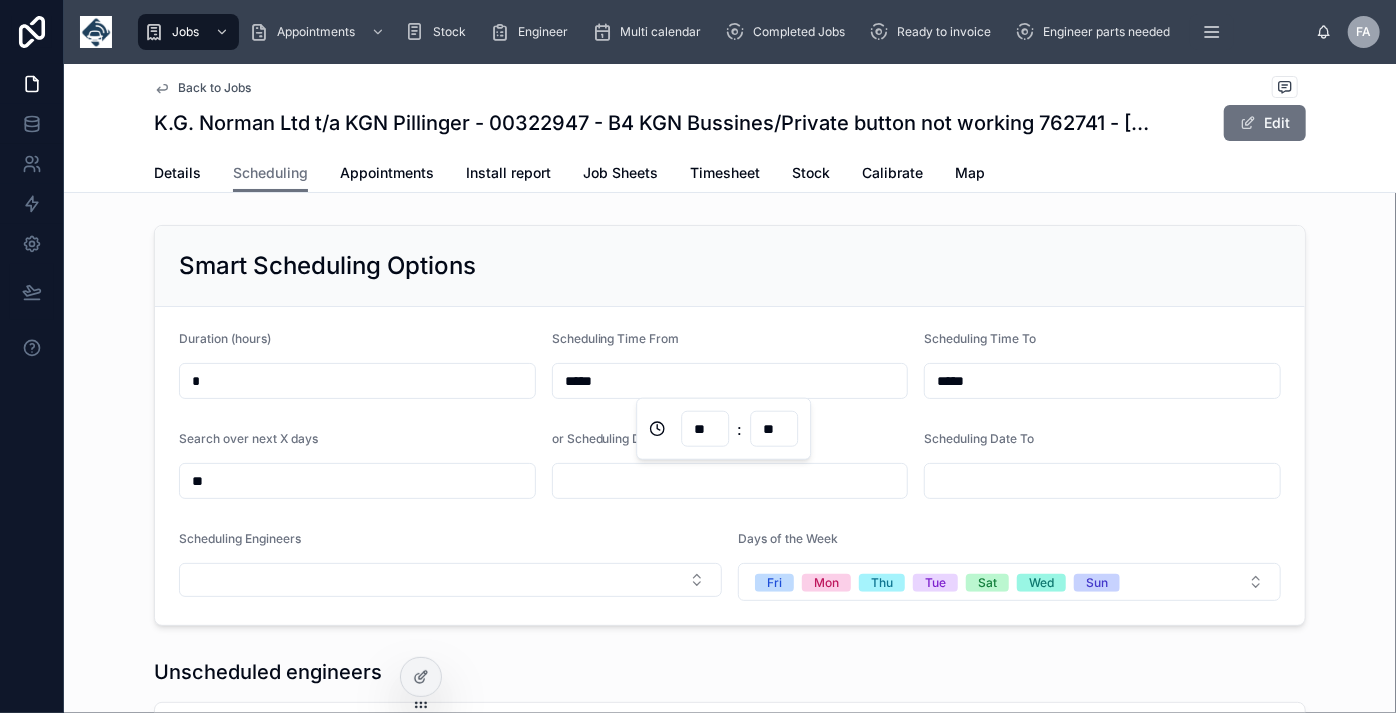 click on "**" at bounding box center (357, 481) 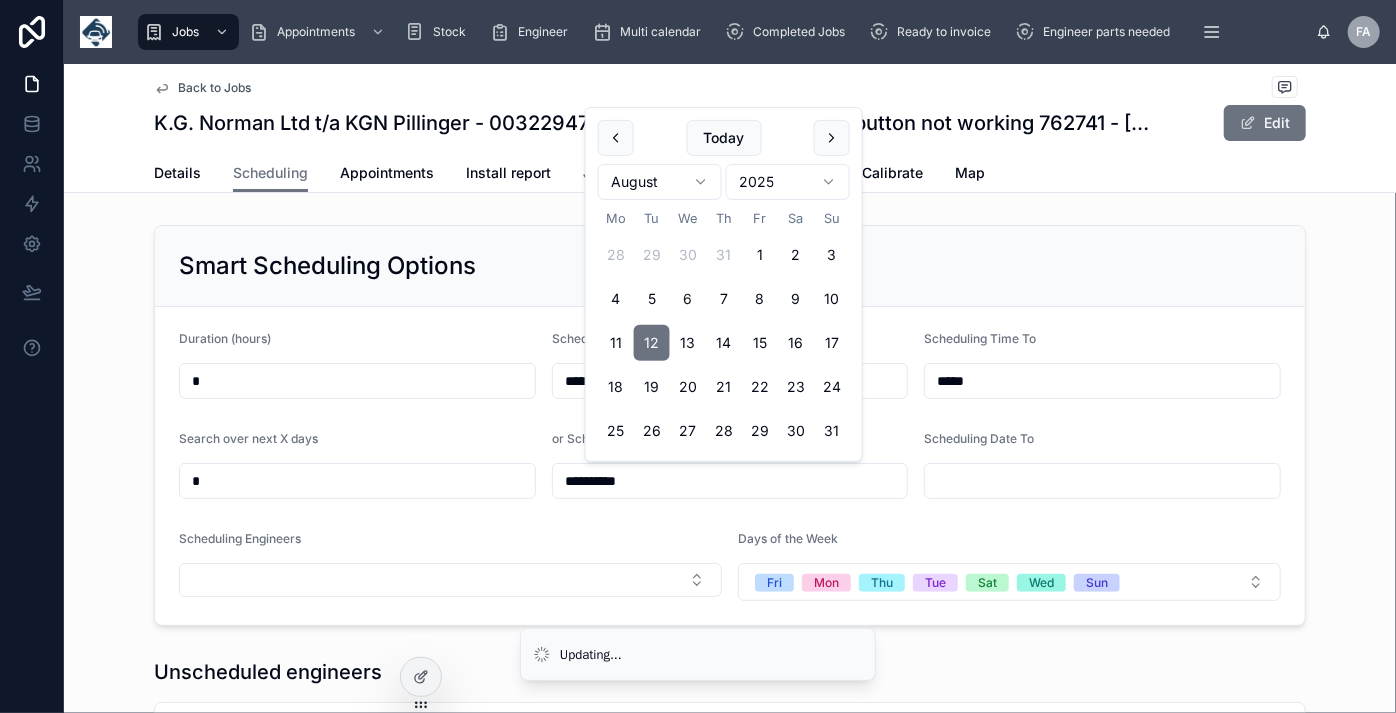 click at bounding box center (1102, 481) 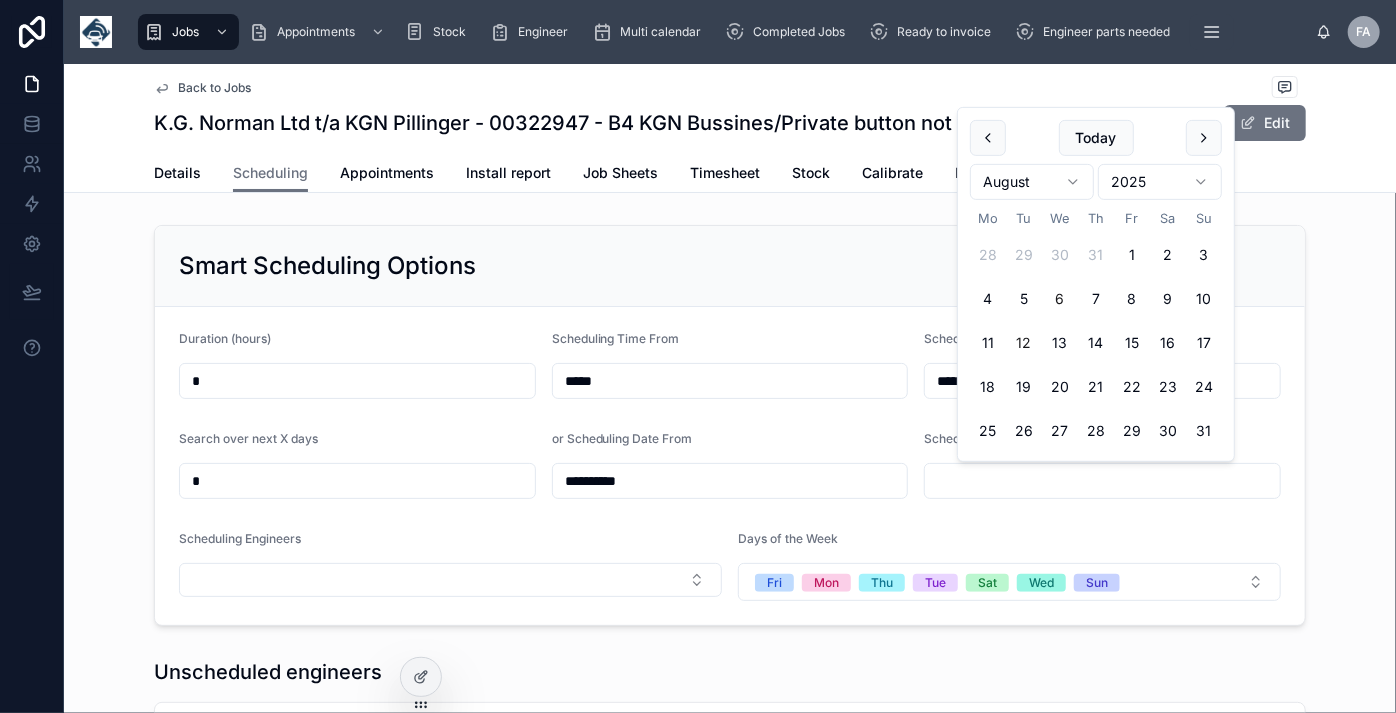 click on "12" at bounding box center (1024, 343) 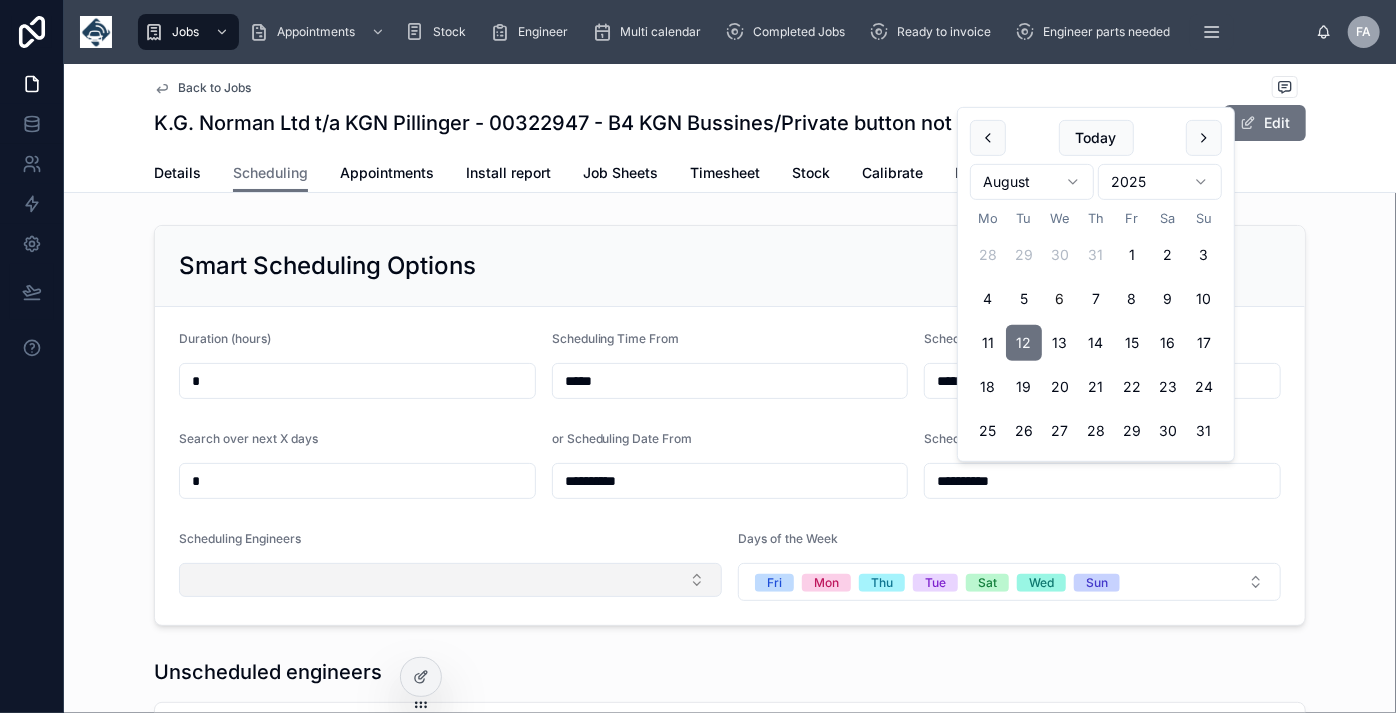 click at bounding box center (450, 580) 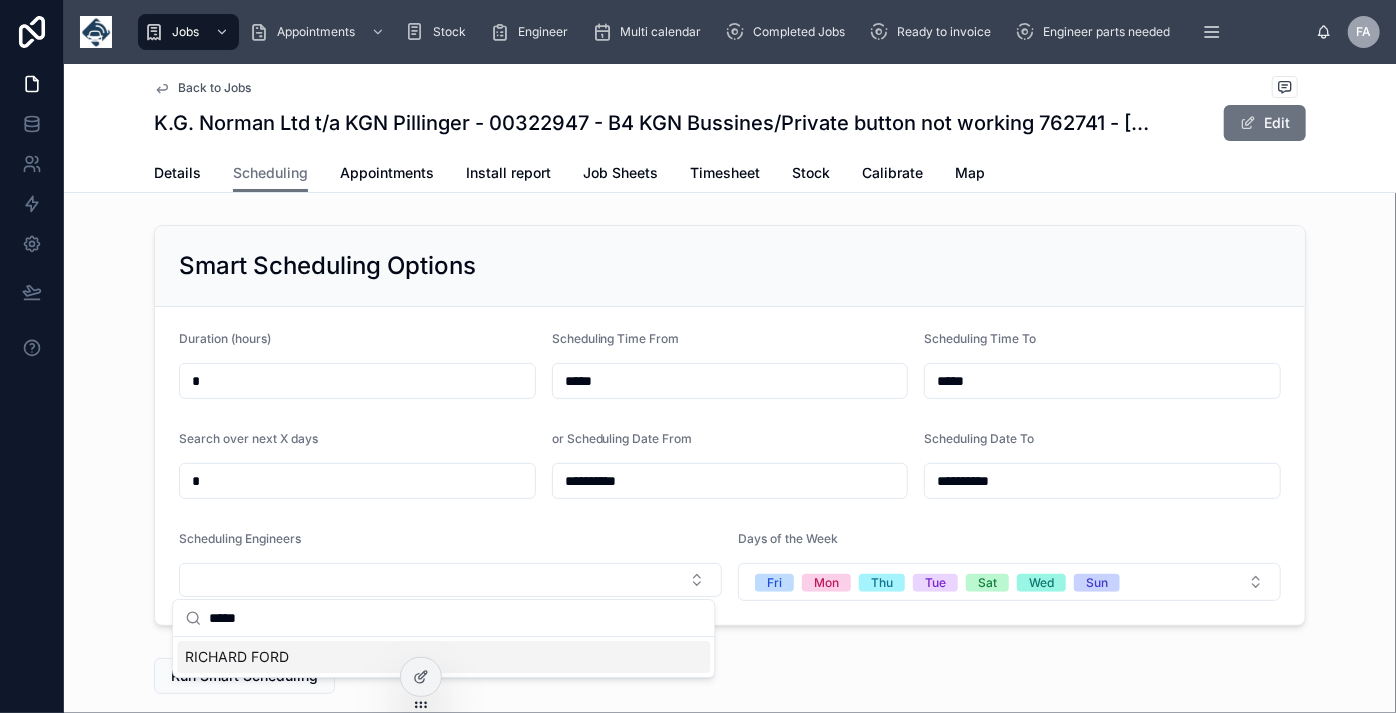 click on "RICHARD FORD" at bounding box center (443, 657) 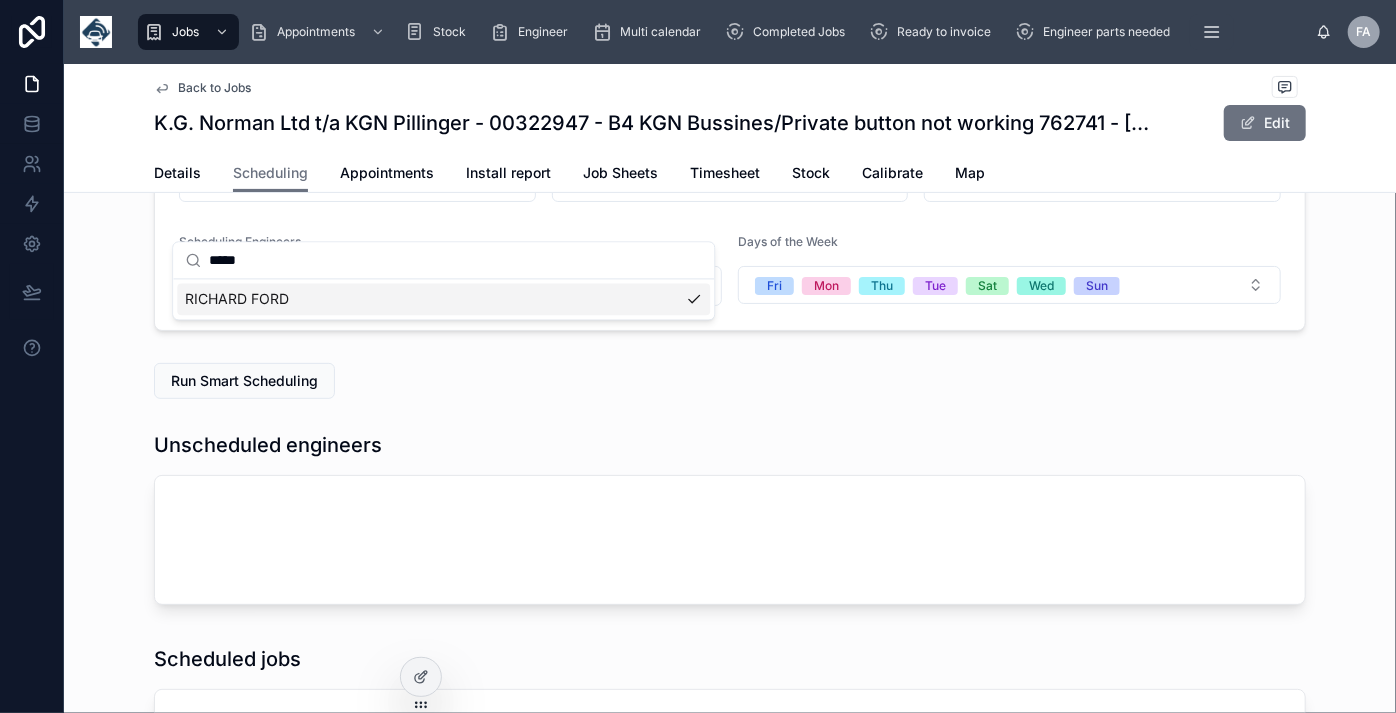scroll, scrollTop: 363, scrollLeft: 0, axis: vertical 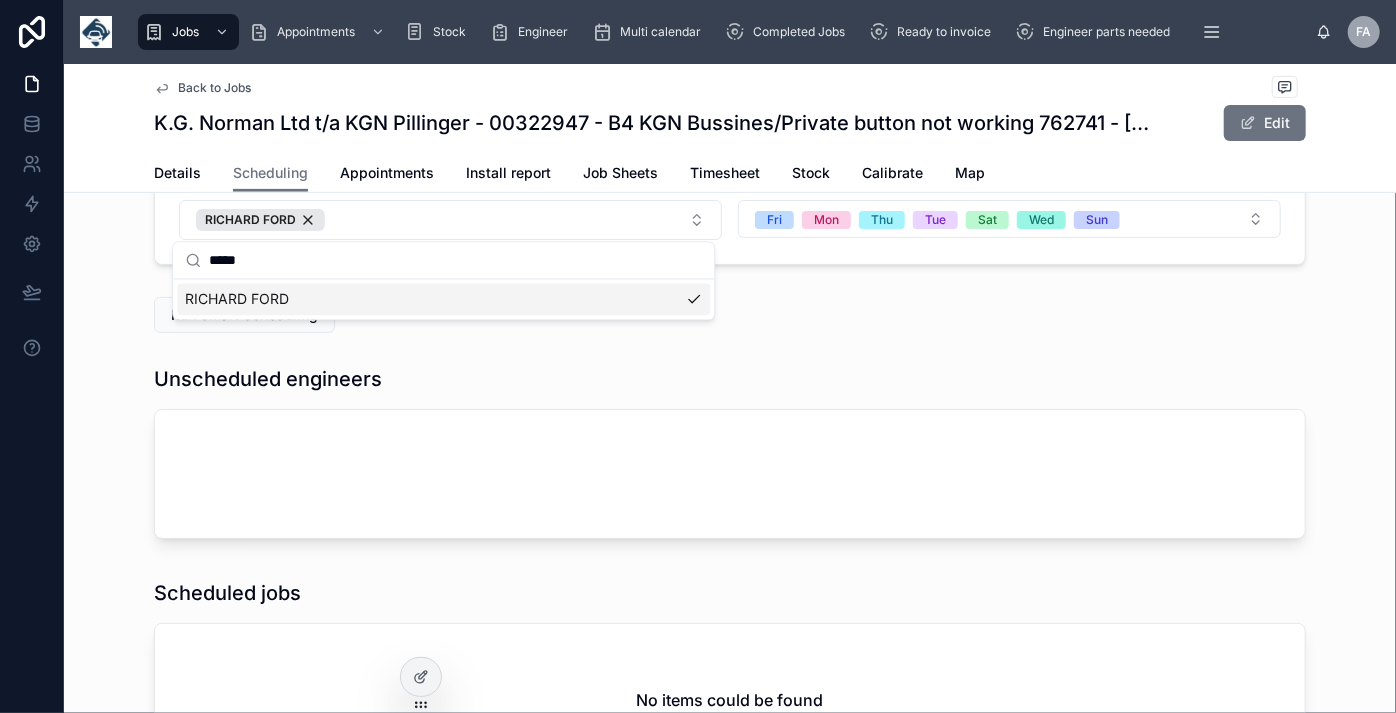click on "Unscheduled engineers" at bounding box center [730, 383] 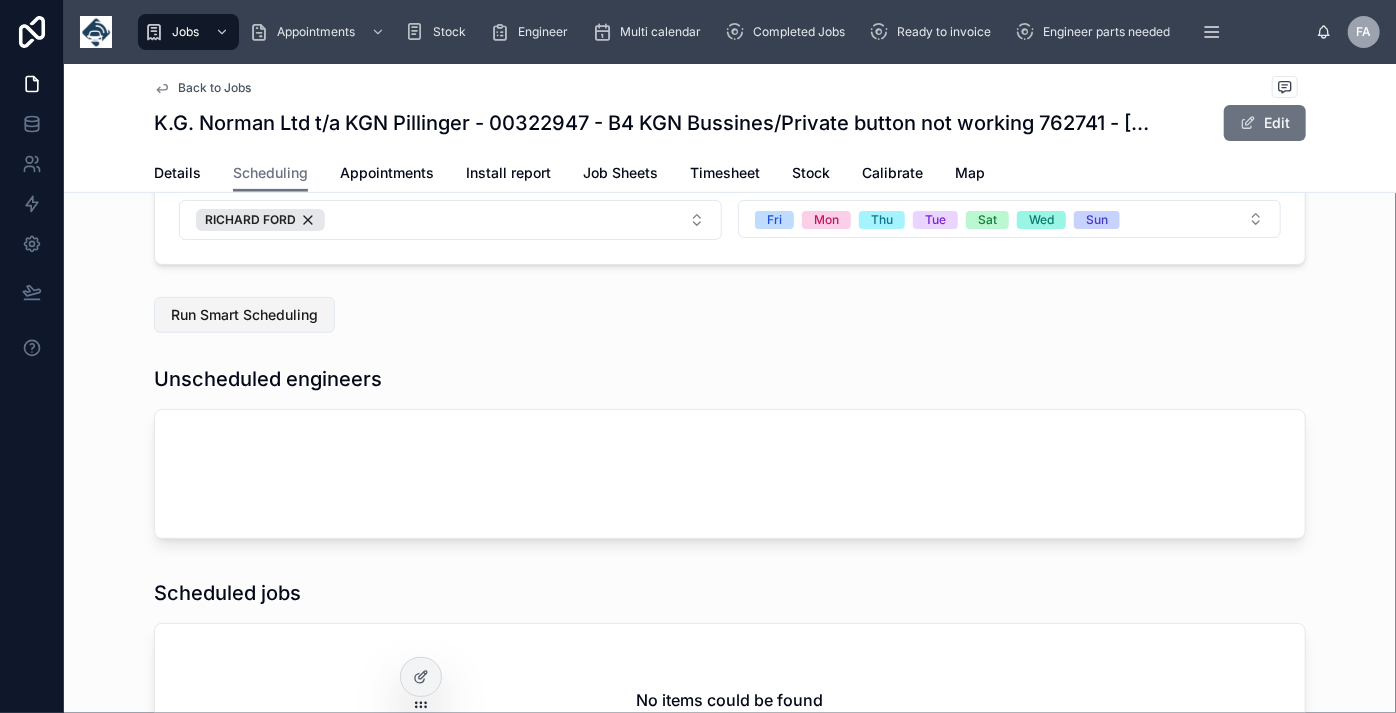 drag, startPoint x: 392, startPoint y: 395, endPoint x: 262, endPoint y: 303, distance: 159.26079 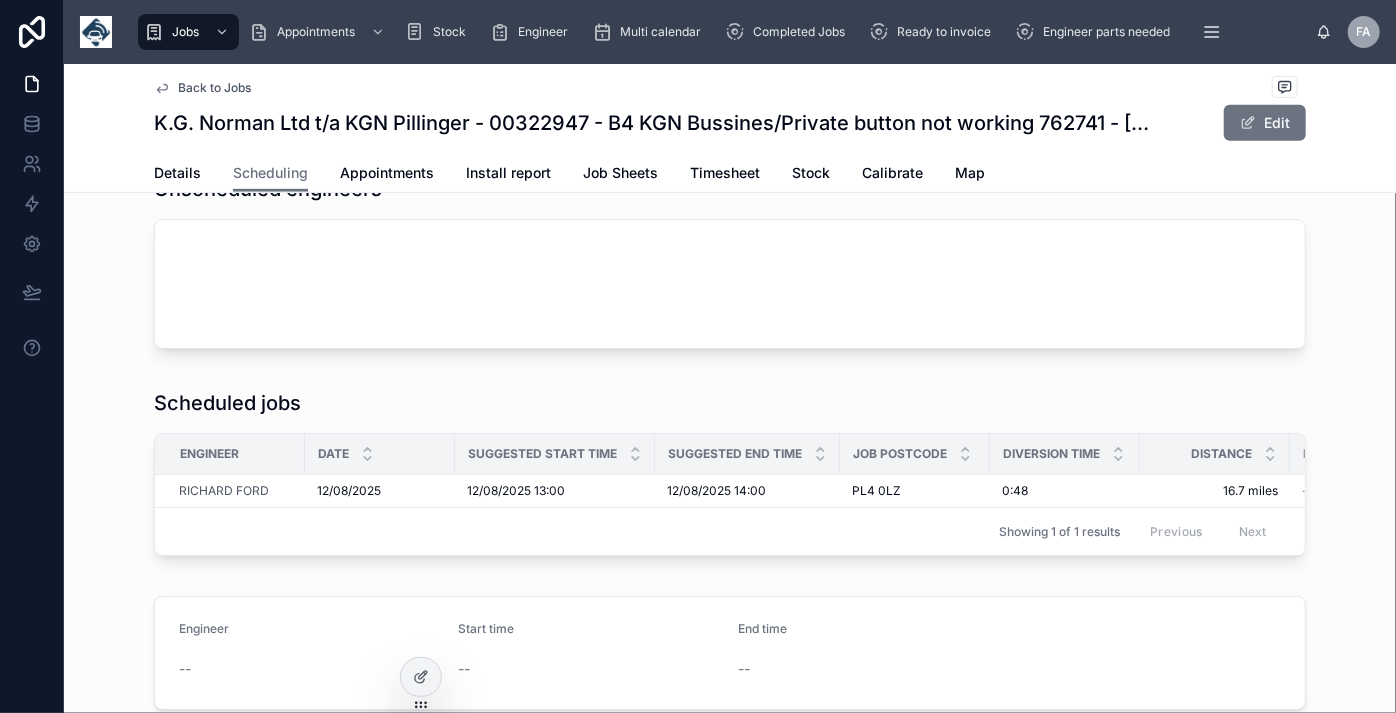 scroll, scrollTop: 545, scrollLeft: 0, axis: vertical 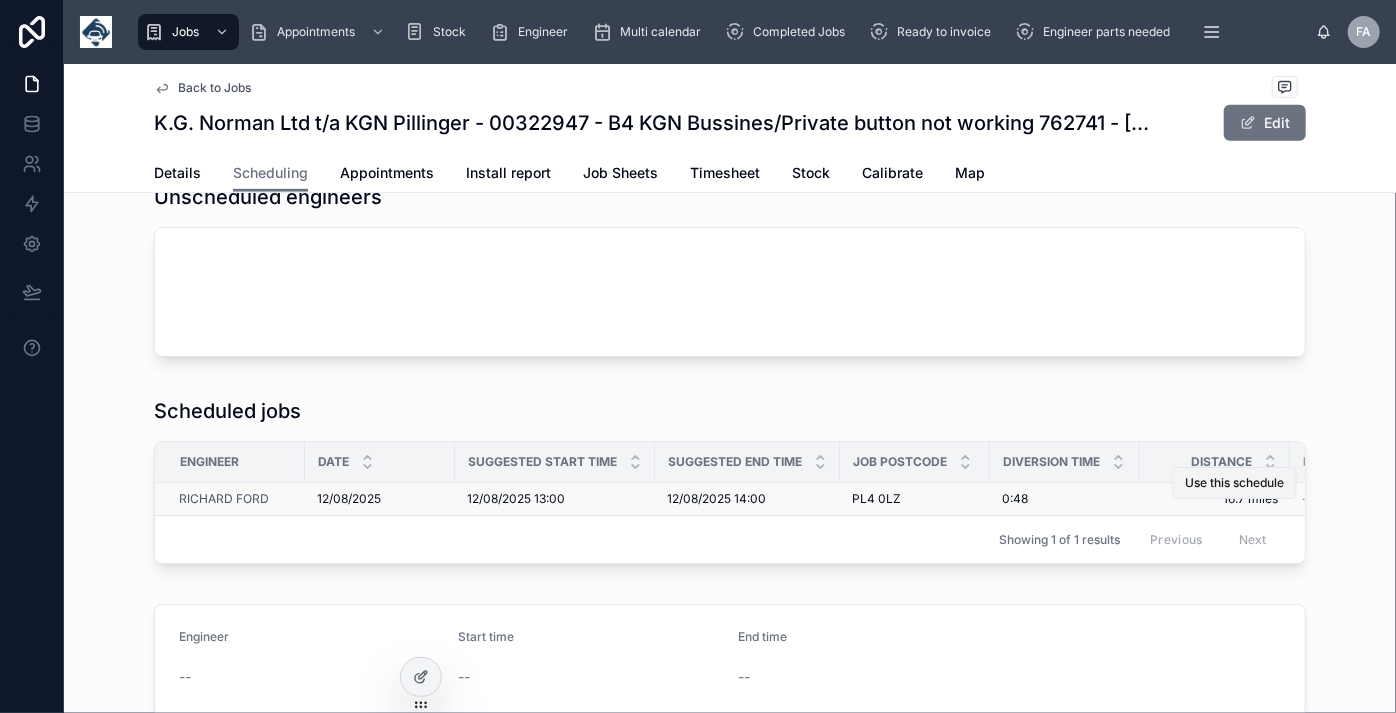 click on "Use this schedule" at bounding box center [1234, 483] 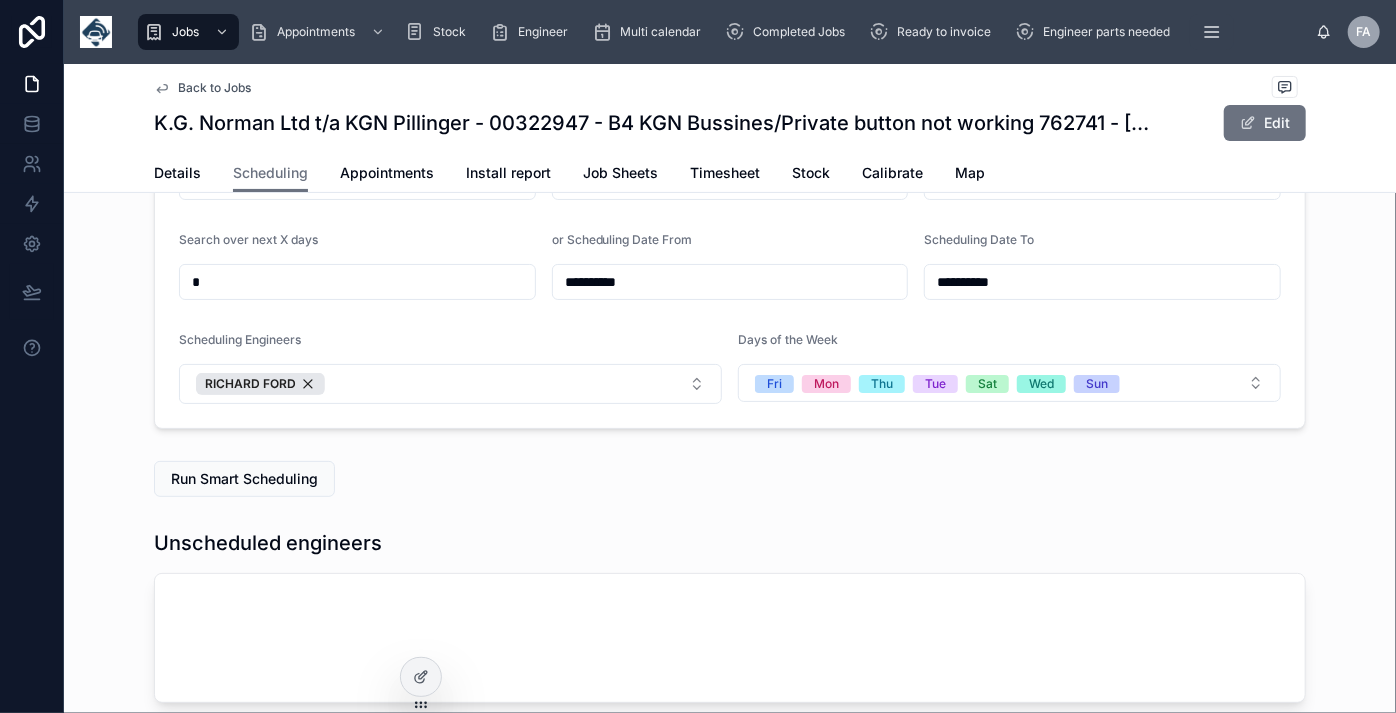 scroll, scrollTop: 0, scrollLeft: 0, axis: both 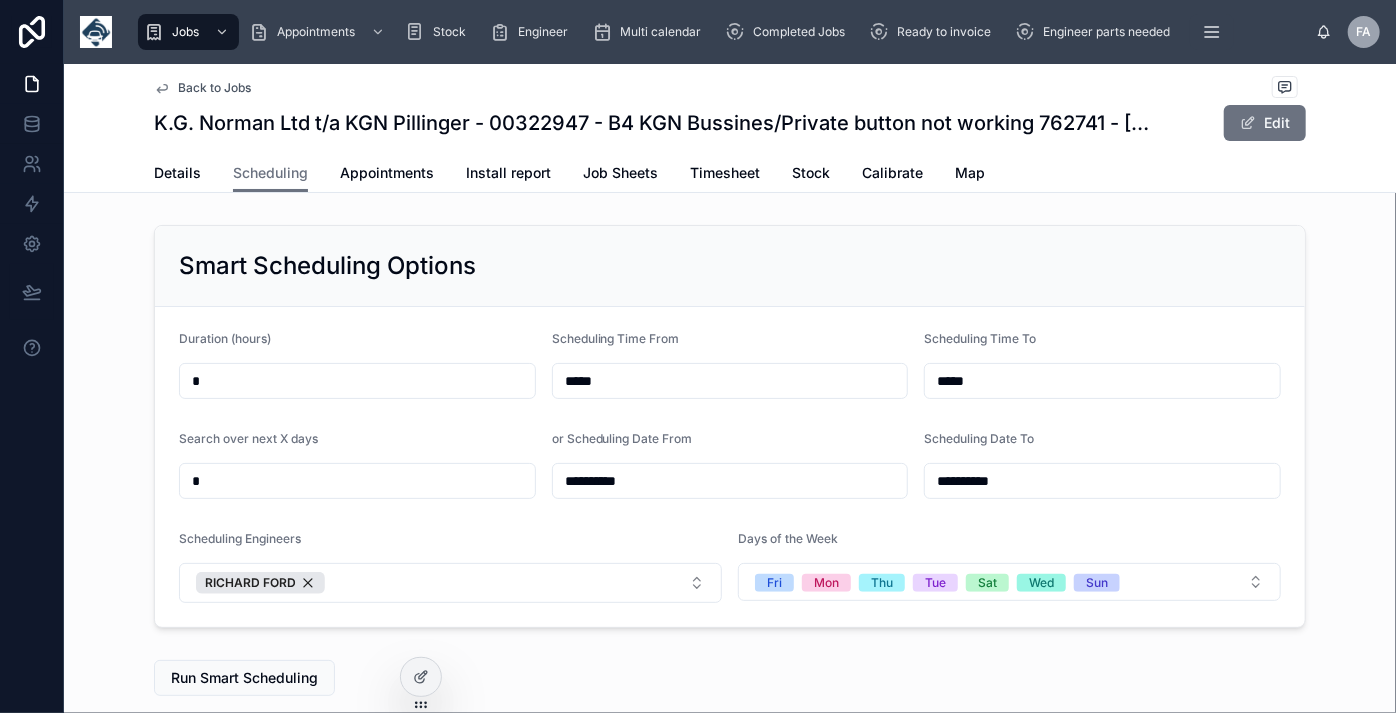 click on "Back to Jobs" at bounding box center [214, 88] 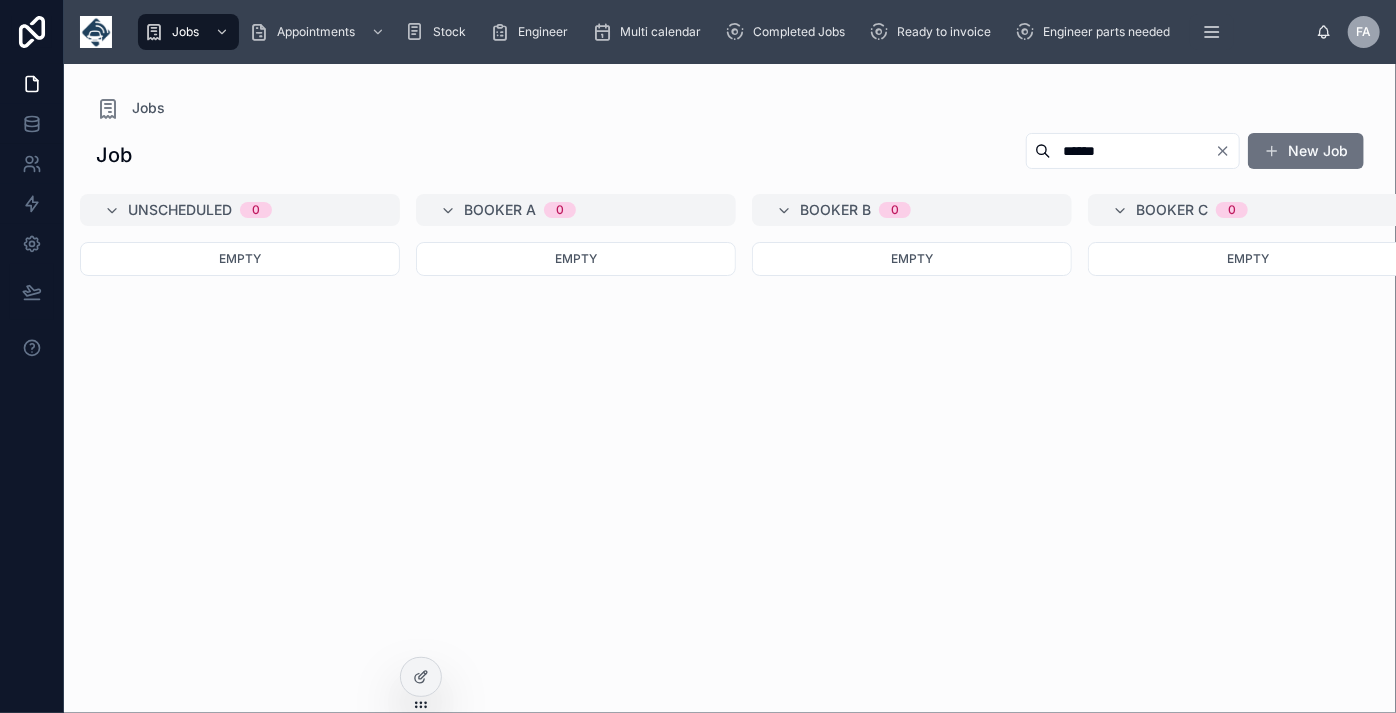 click 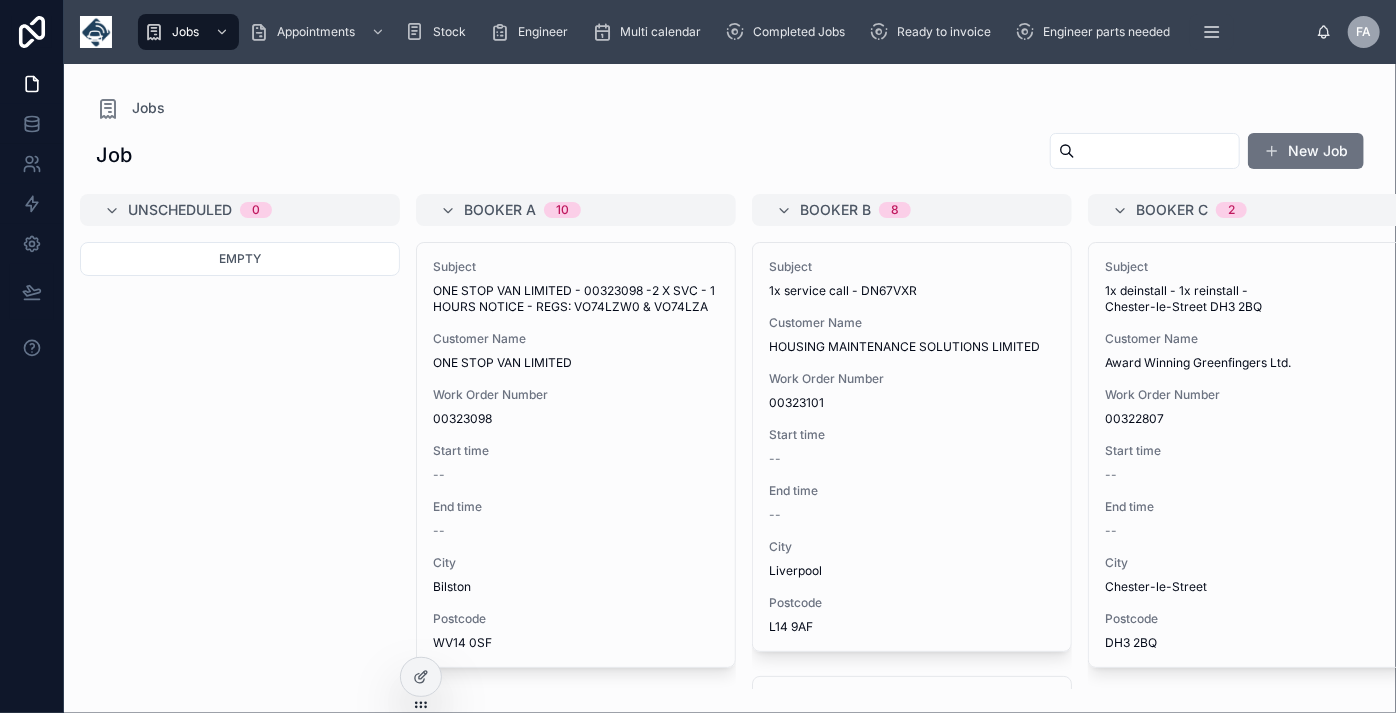 click at bounding box center [1157, 151] 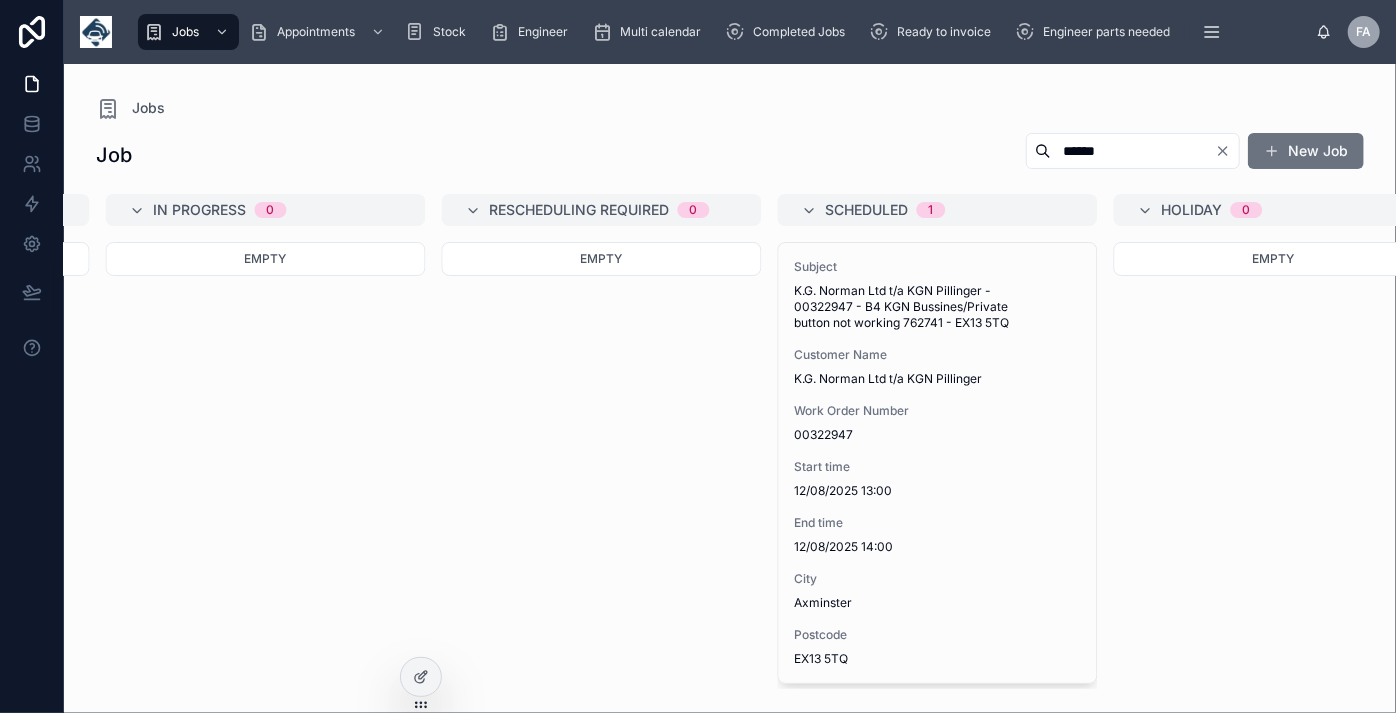 scroll, scrollTop: 0, scrollLeft: 1950, axis: horizontal 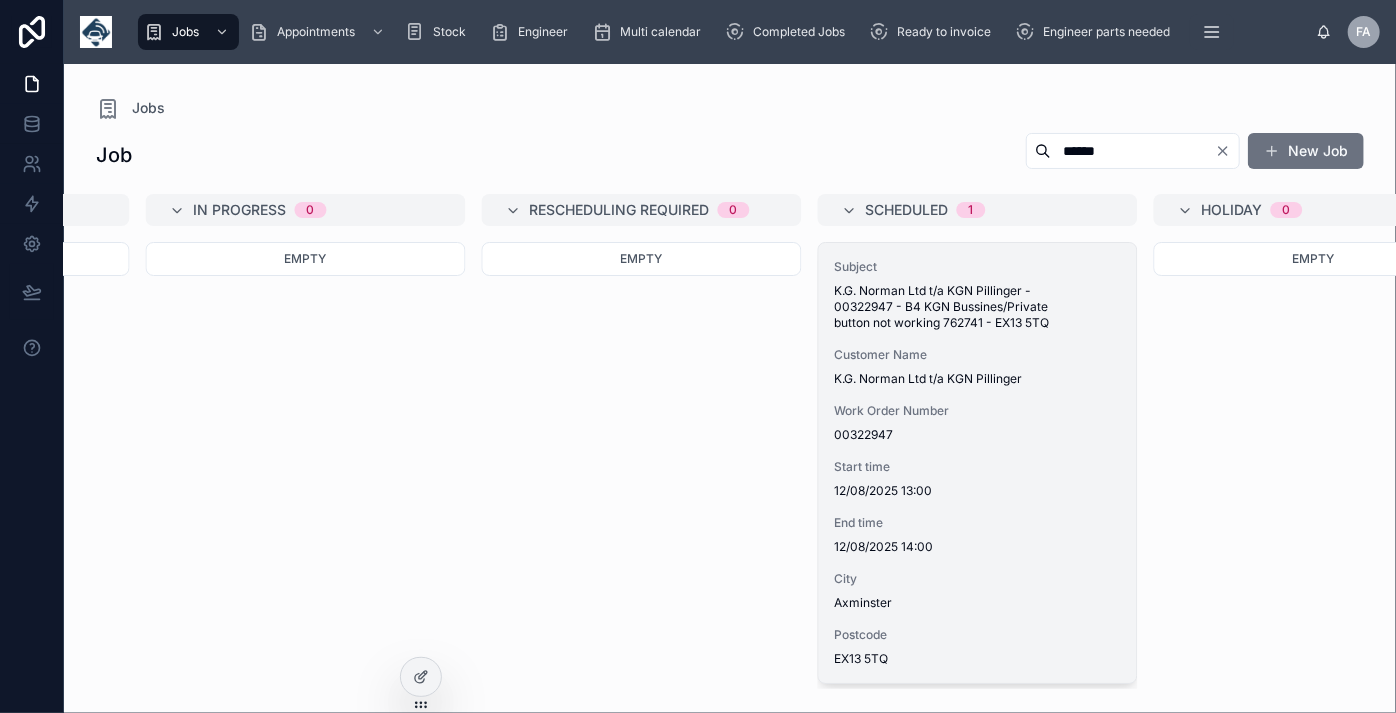 click on "00322947" at bounding box center (978, 435) 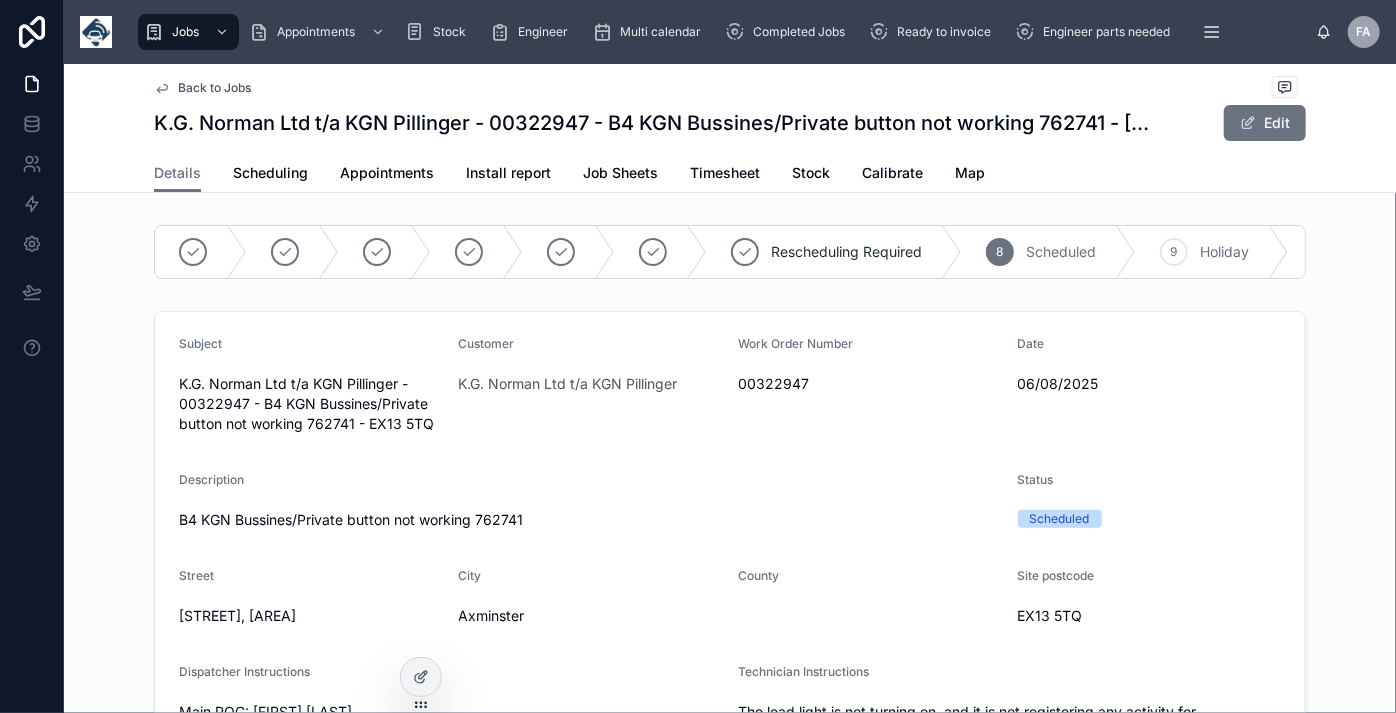 drag, startPoint x: 172, startPoint y: 626, endPoint x: 339, endPoint y: 650, distance: 168.71574 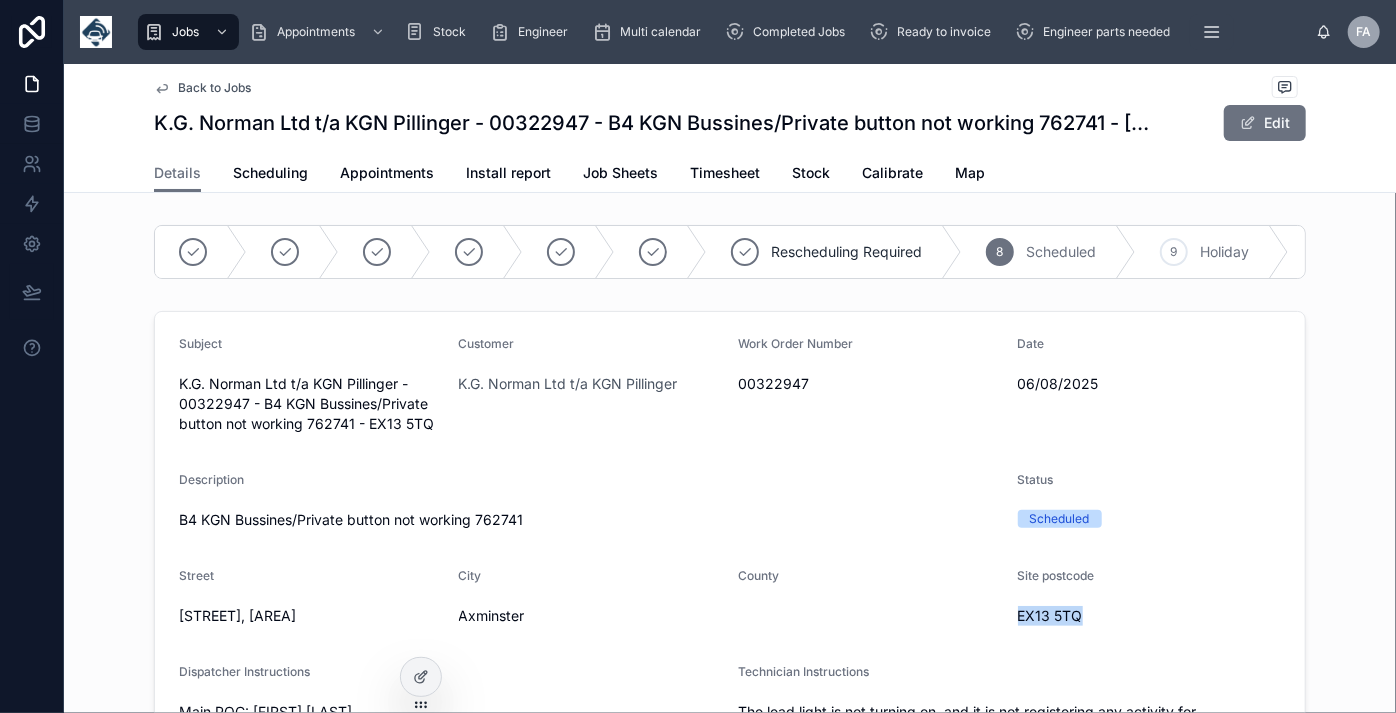 drag, startPoint x: 1079, startPoint y: 624, endPoint x: 1004, endPoint y: 634, distance: 75.66373 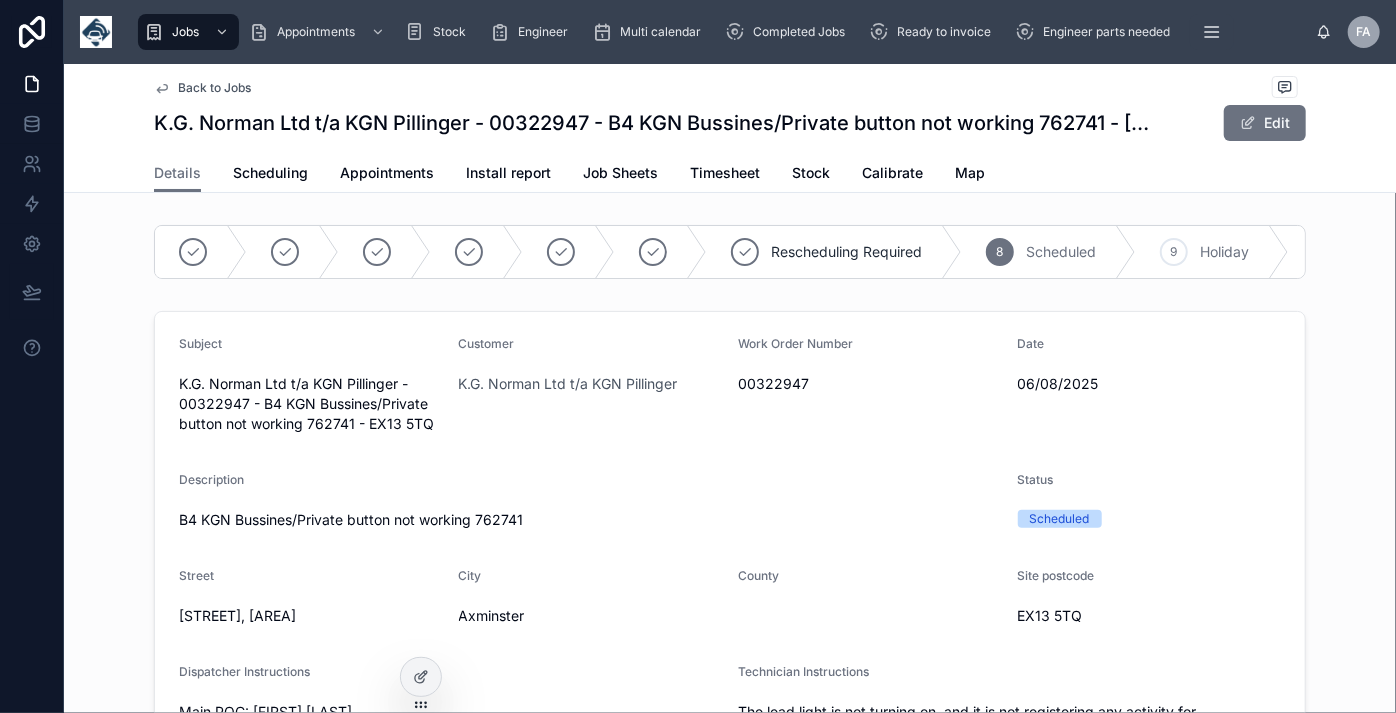 click on "Back to Jobs" at bounding box center [214, 88] 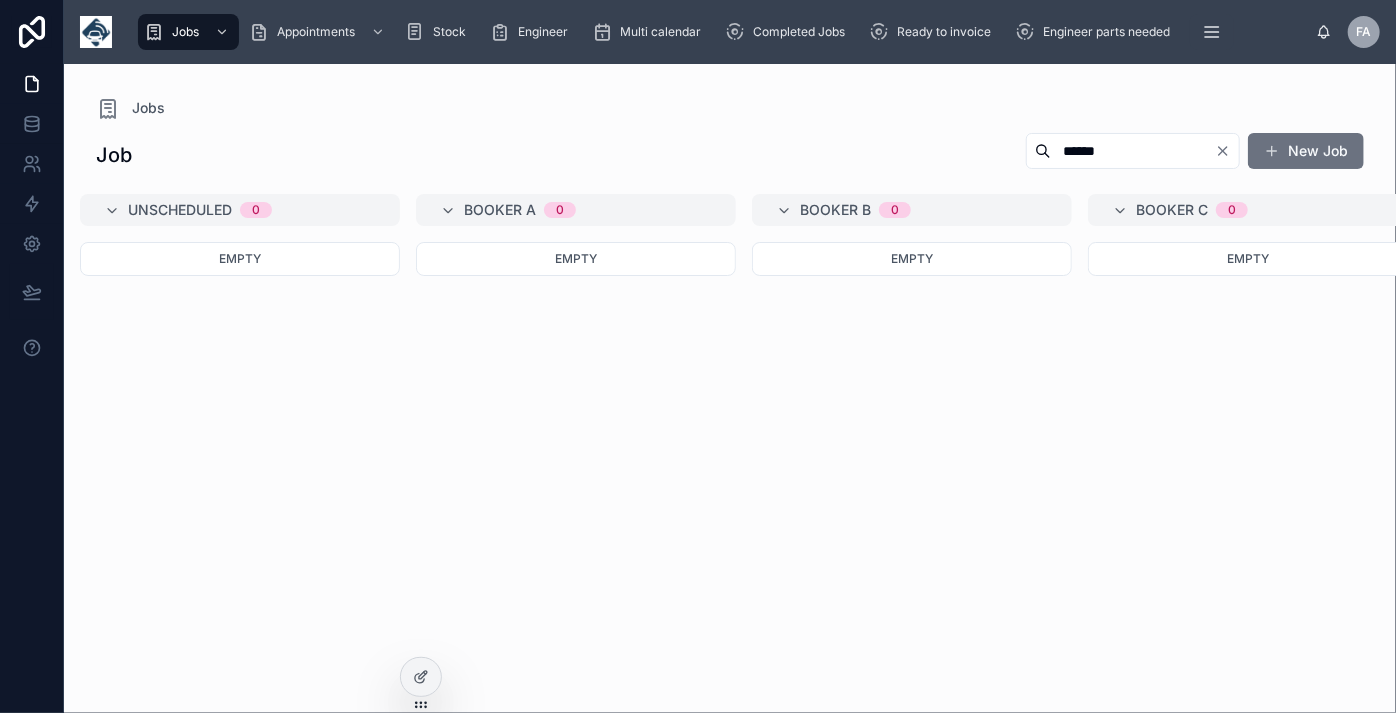 click 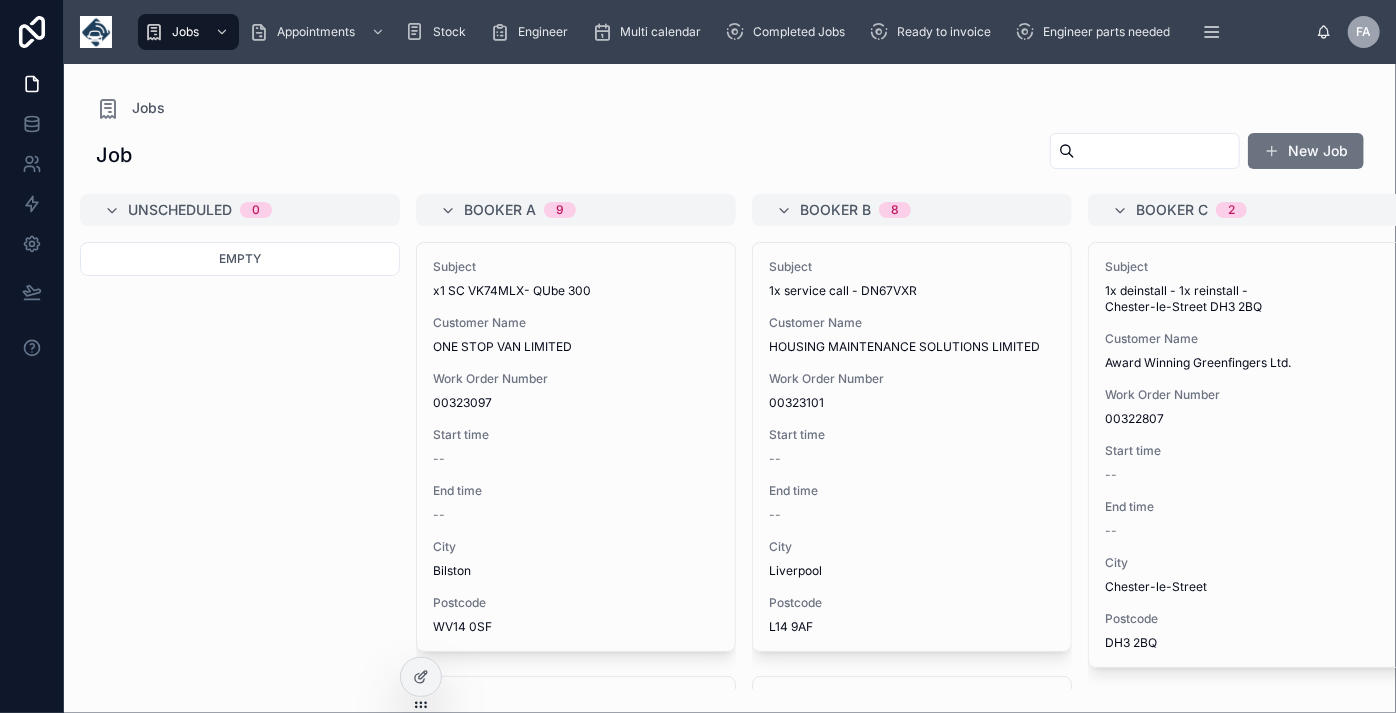 click at bounding box center [1157, 151] 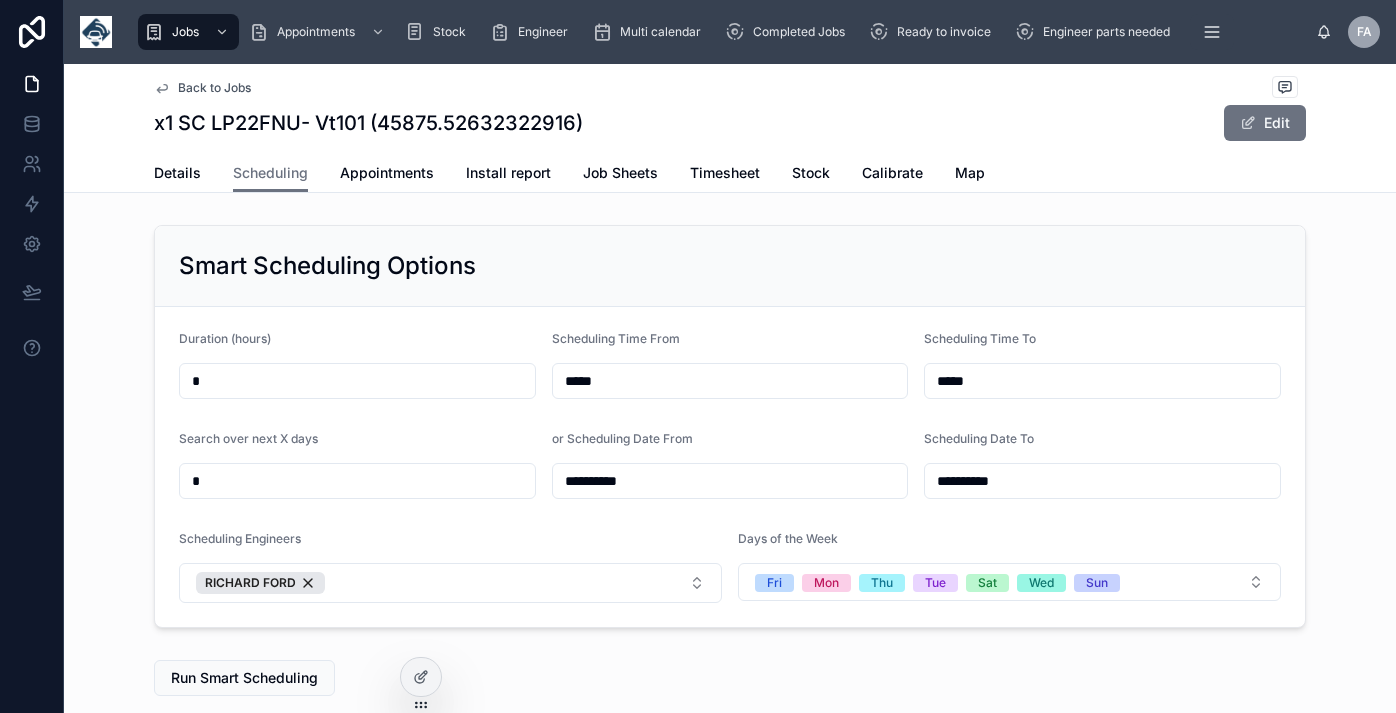 scroll, scrollTop: 0, scrollLeft: 0, axis: both 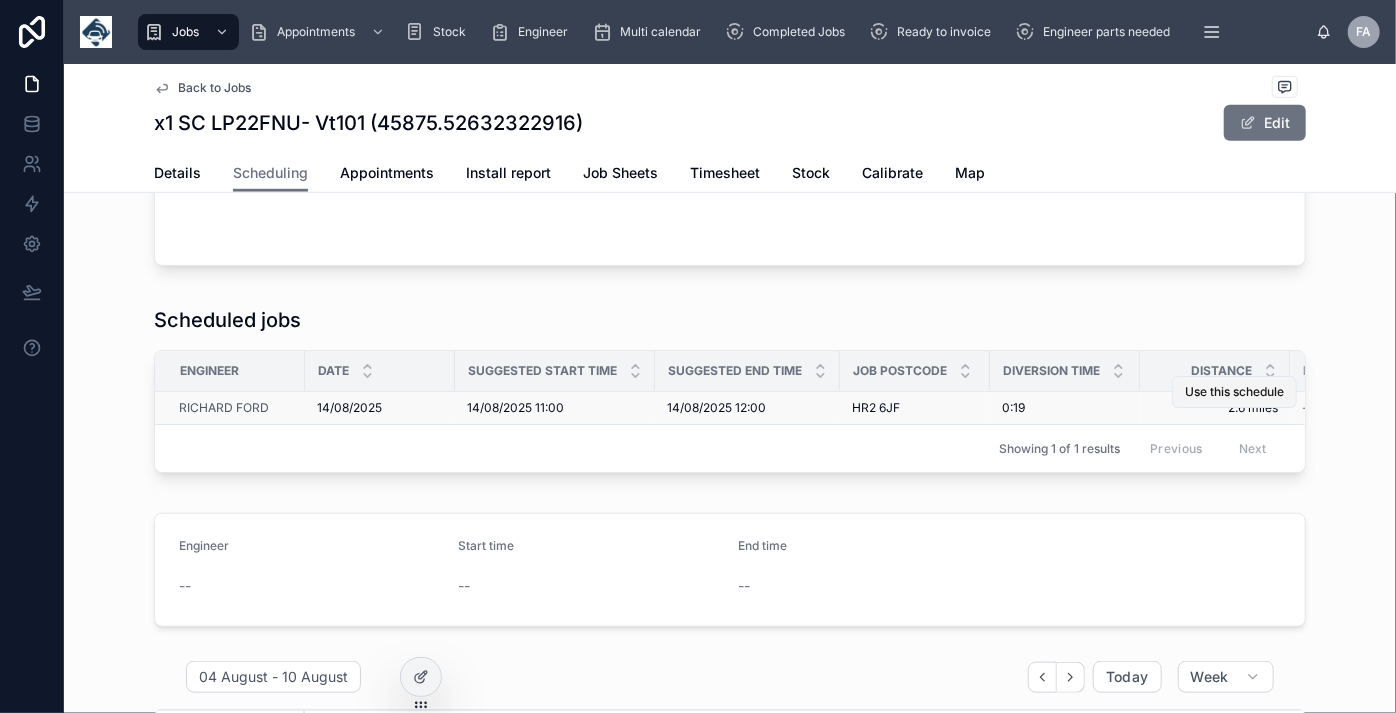 click on "Use this schedule" at bounding box center [1234, 392] 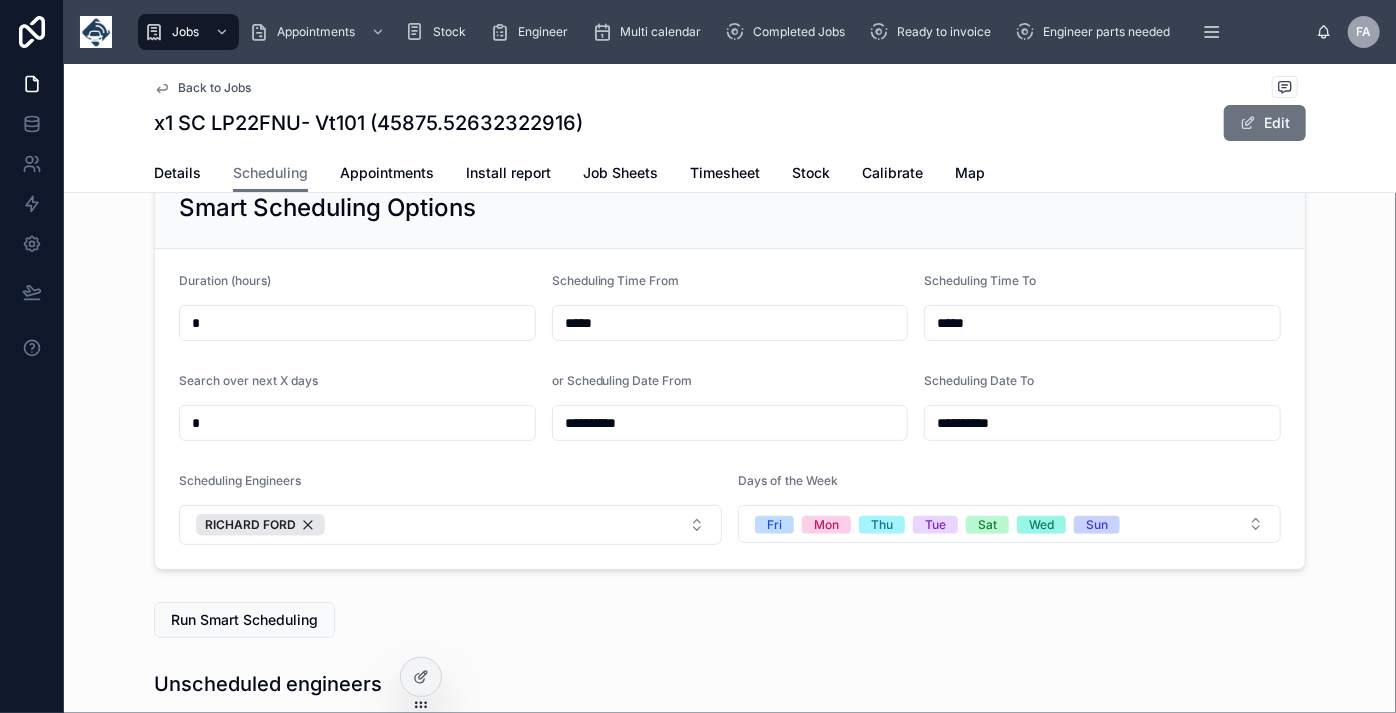 scroll, scrollTop: 0, scrollLeft: 0, axis: both 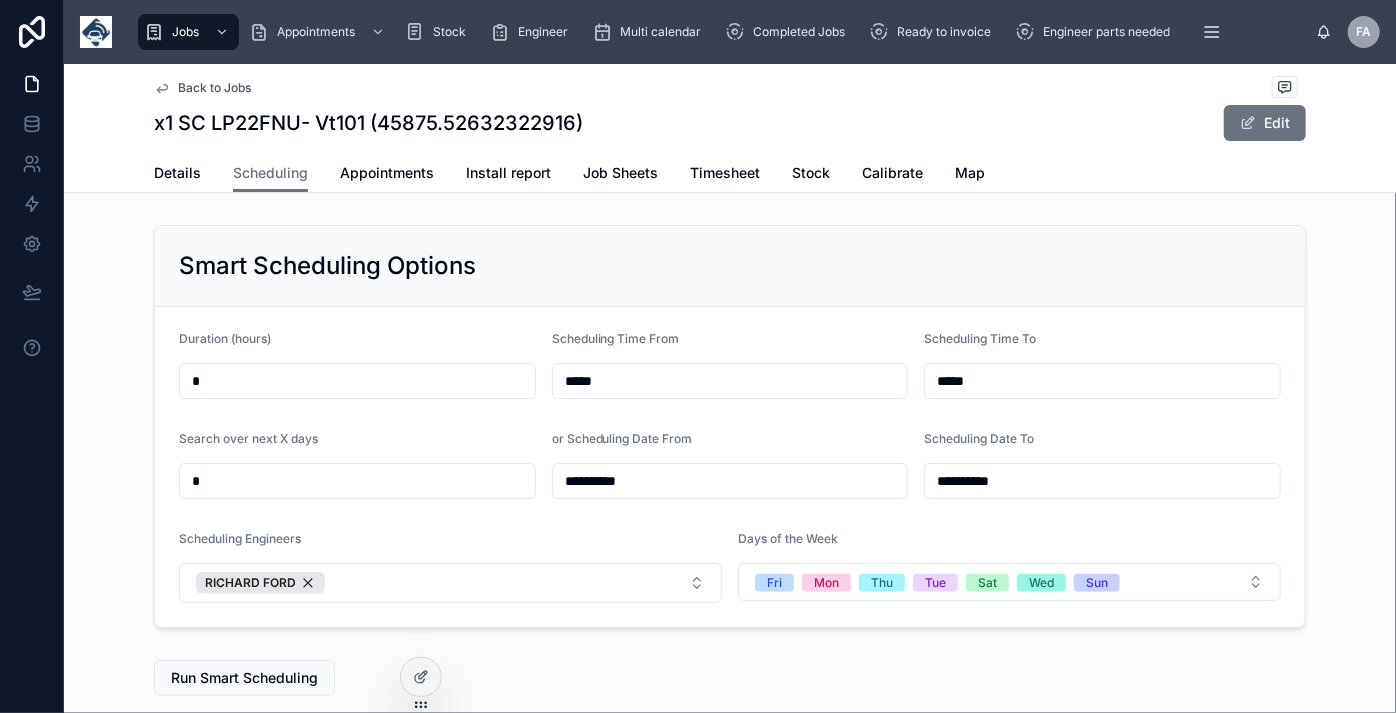 click on "Back to Jobs" at bounding box center (214, 88) 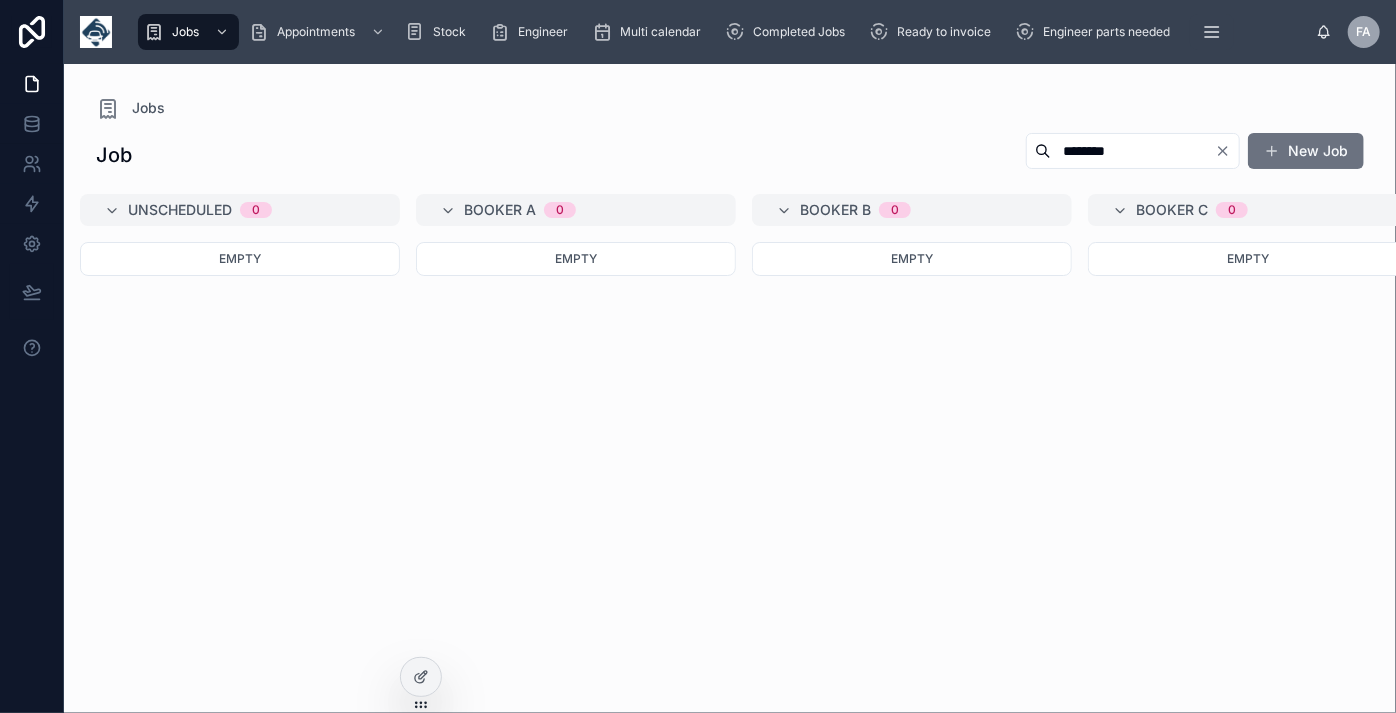 click 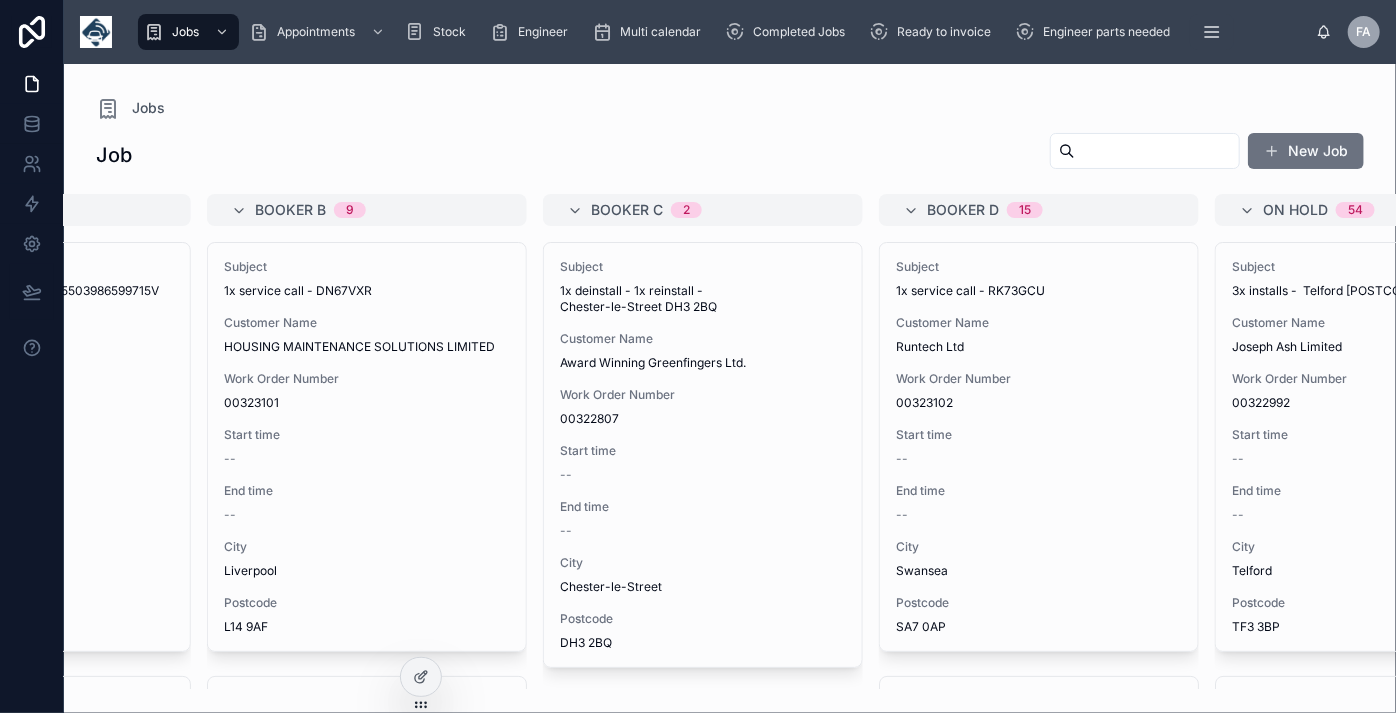 scroll, scrollTop: 0, scrollLeft: 605, axis: horizontal 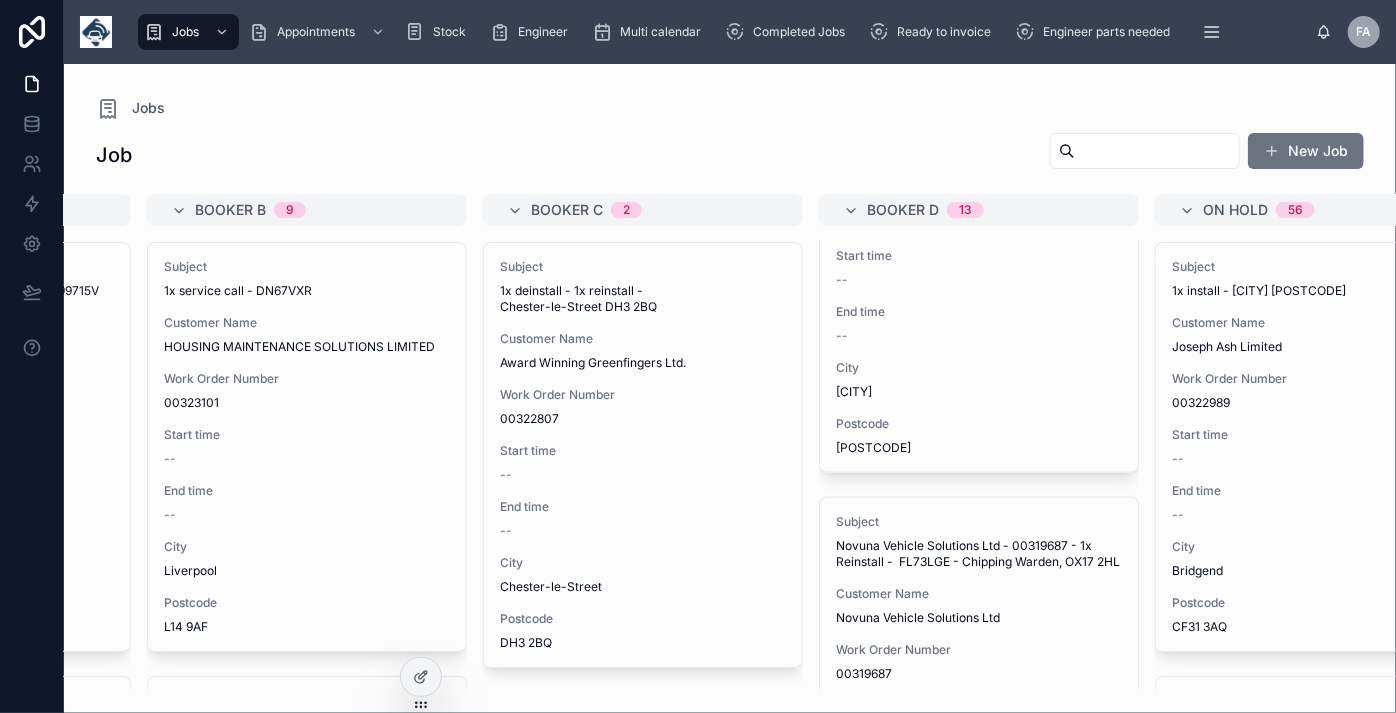 click at bounding box center [1157, 151] 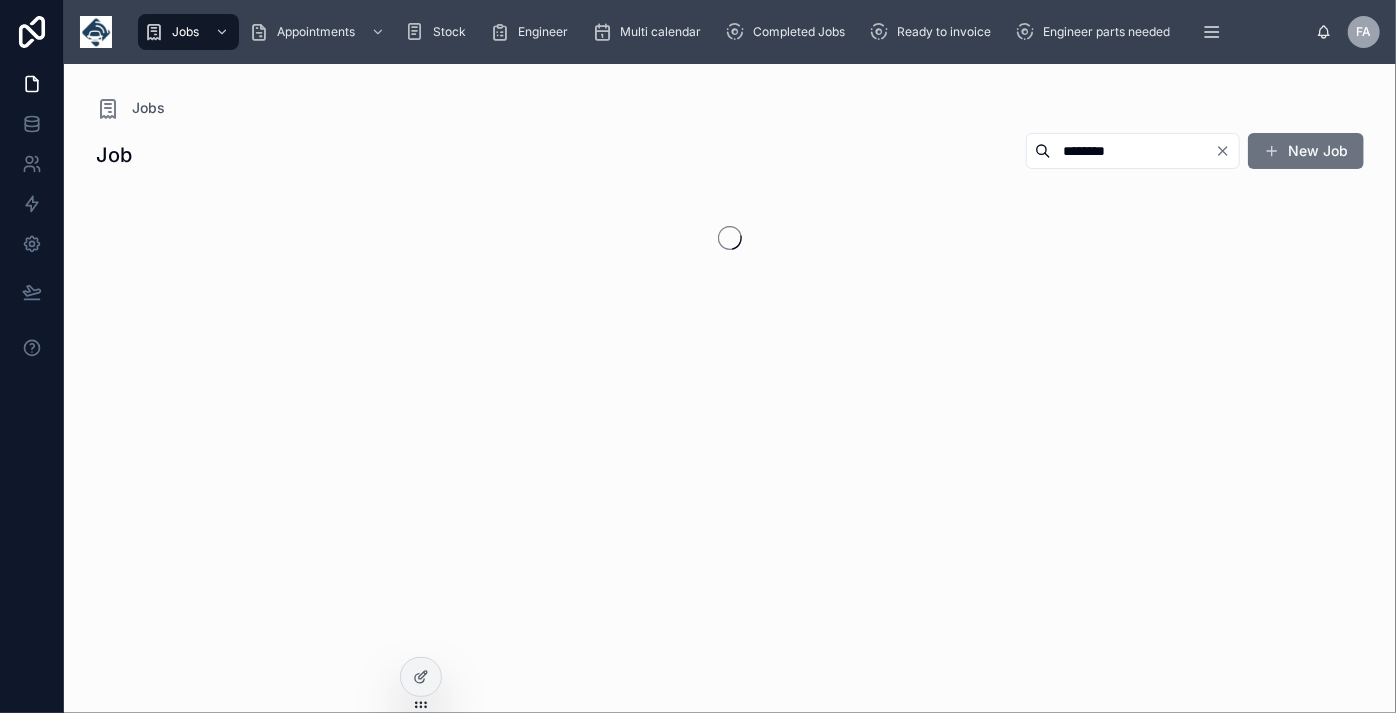 scroll, scrollTop: 0, scrollLeft: 0, axis: both 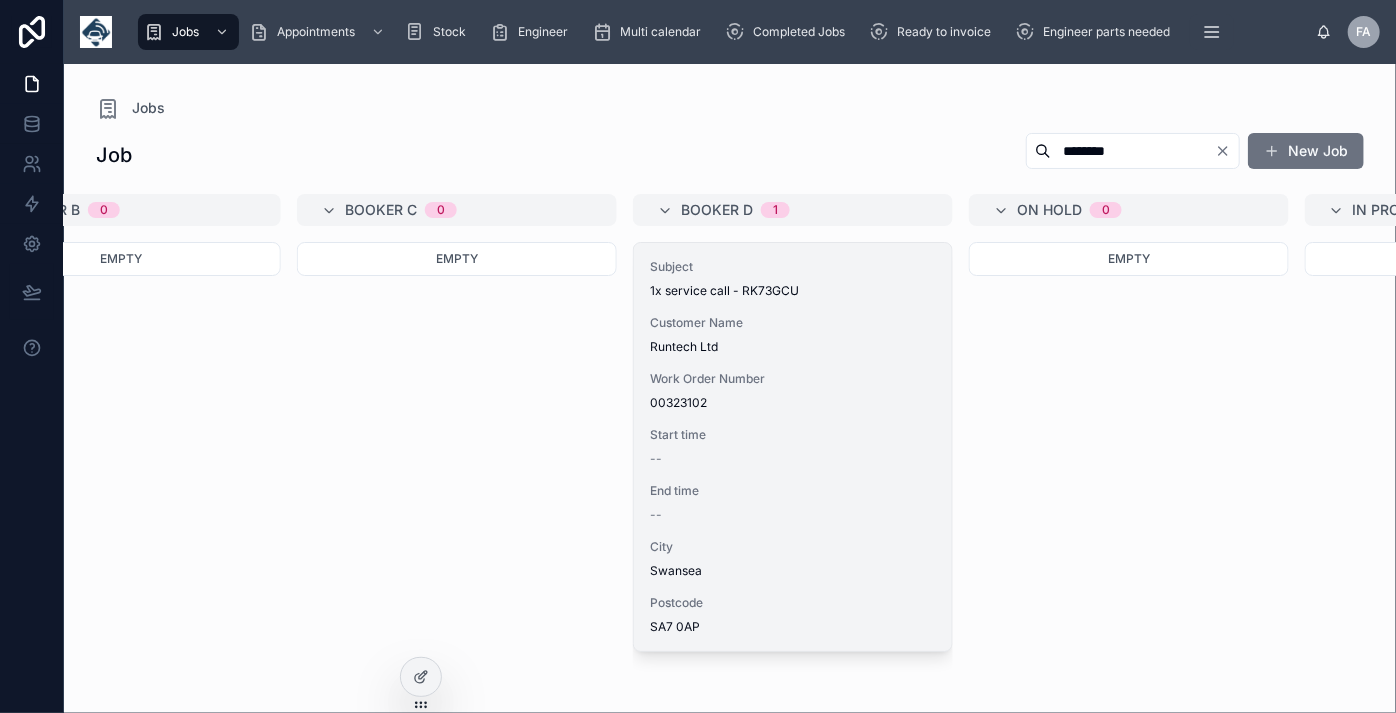 type on "********" 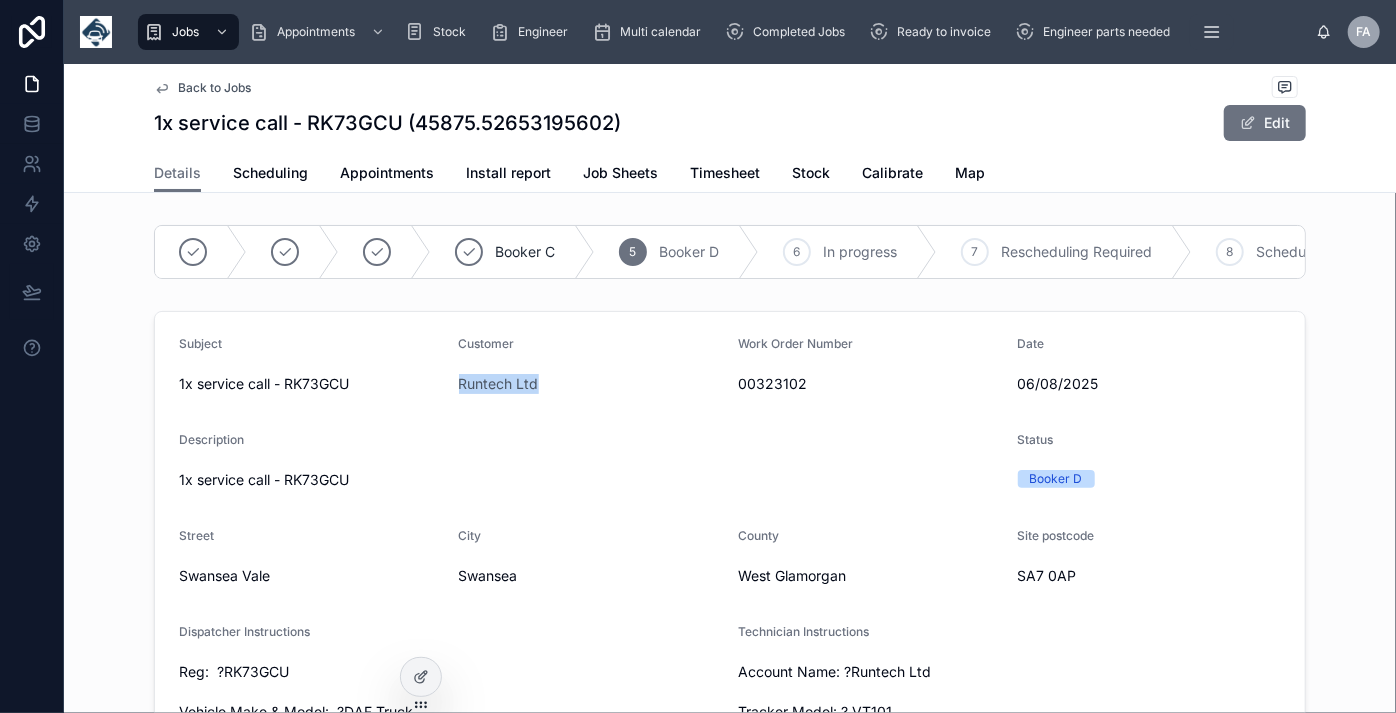 drag, startPoint x: 608, startPoint y: 394, endPoint x: 447, endPoint y: 399, distance: 161.07762 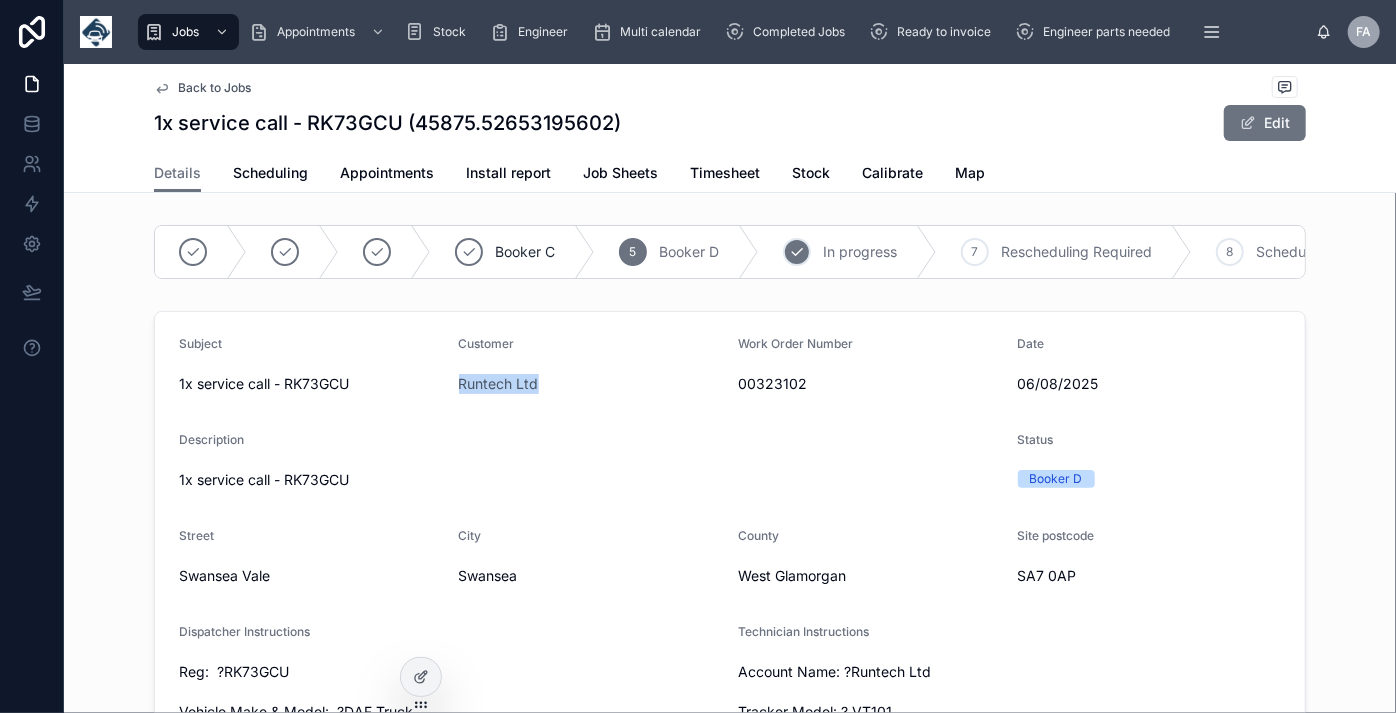 copy on "Runtech Ltd" 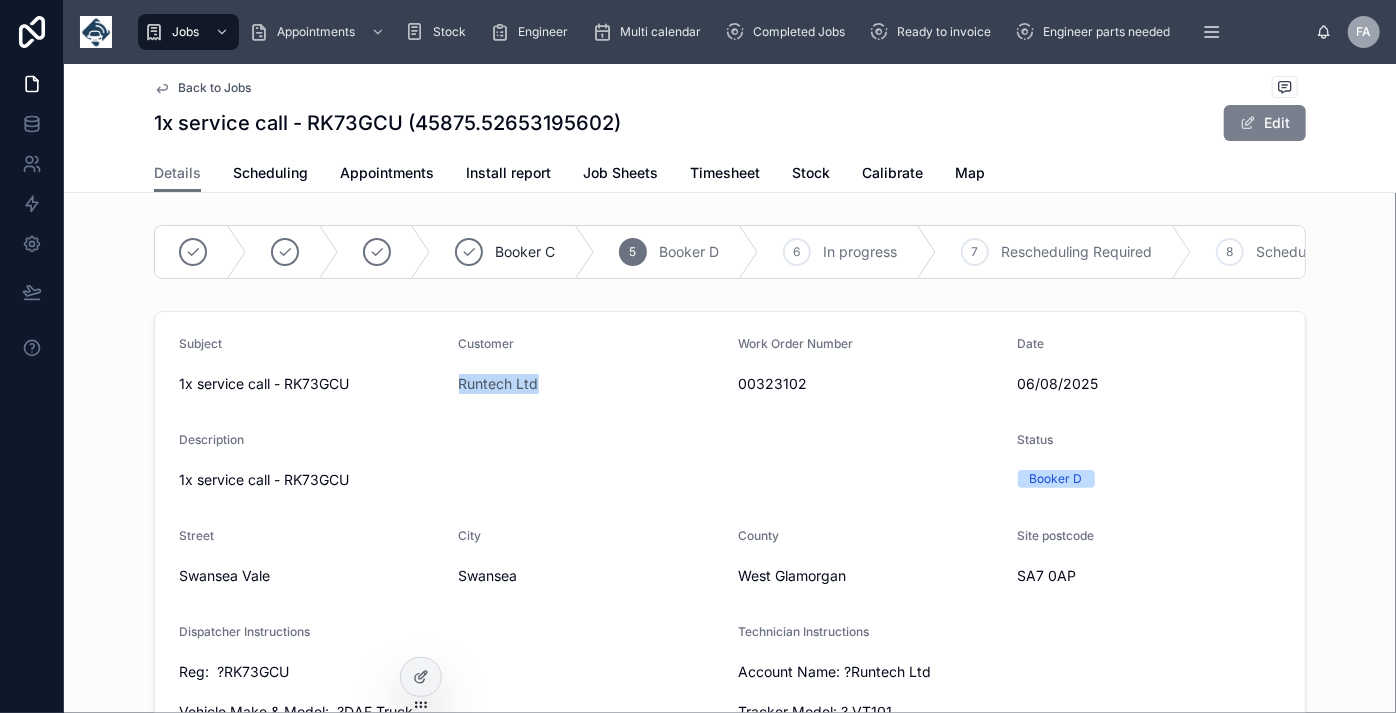 click on "Edit" at bounding box center [1265, 123] 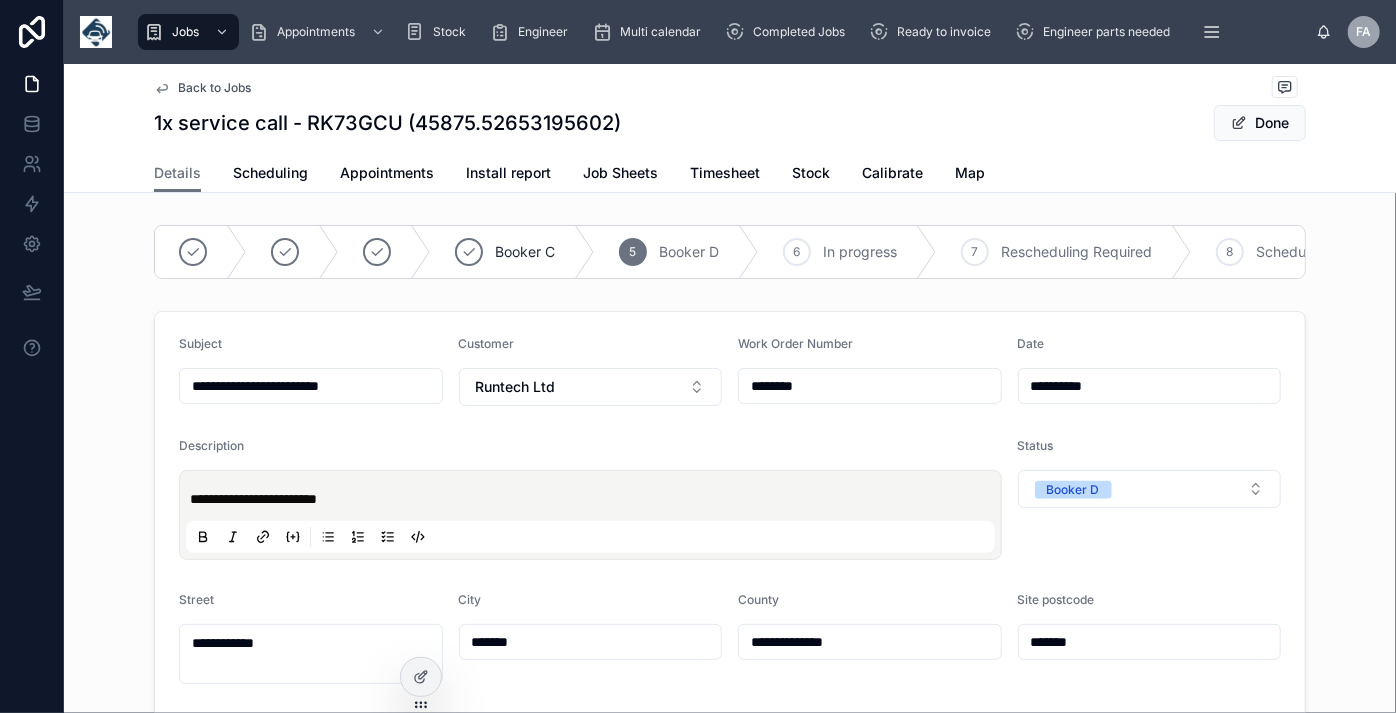 click on "**********" at bounding box center [311, 386] 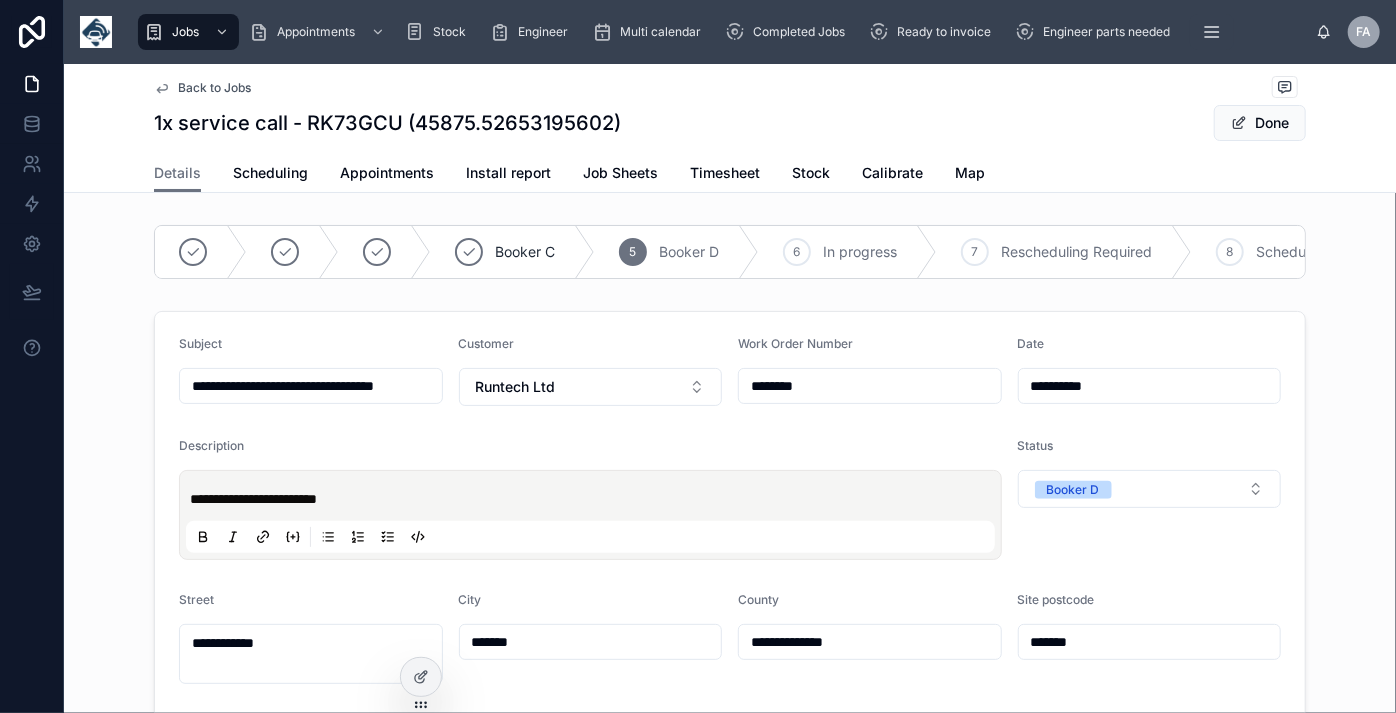 type on "**********" 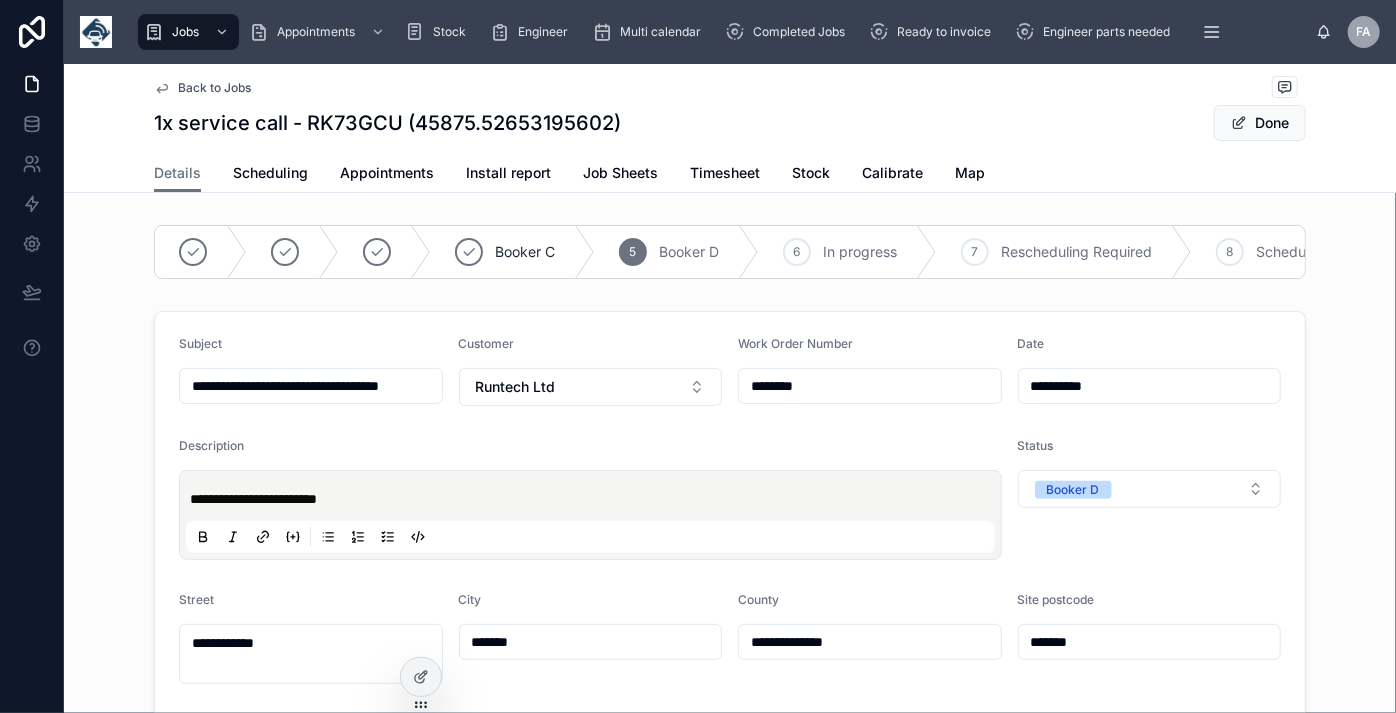 type on "**********" 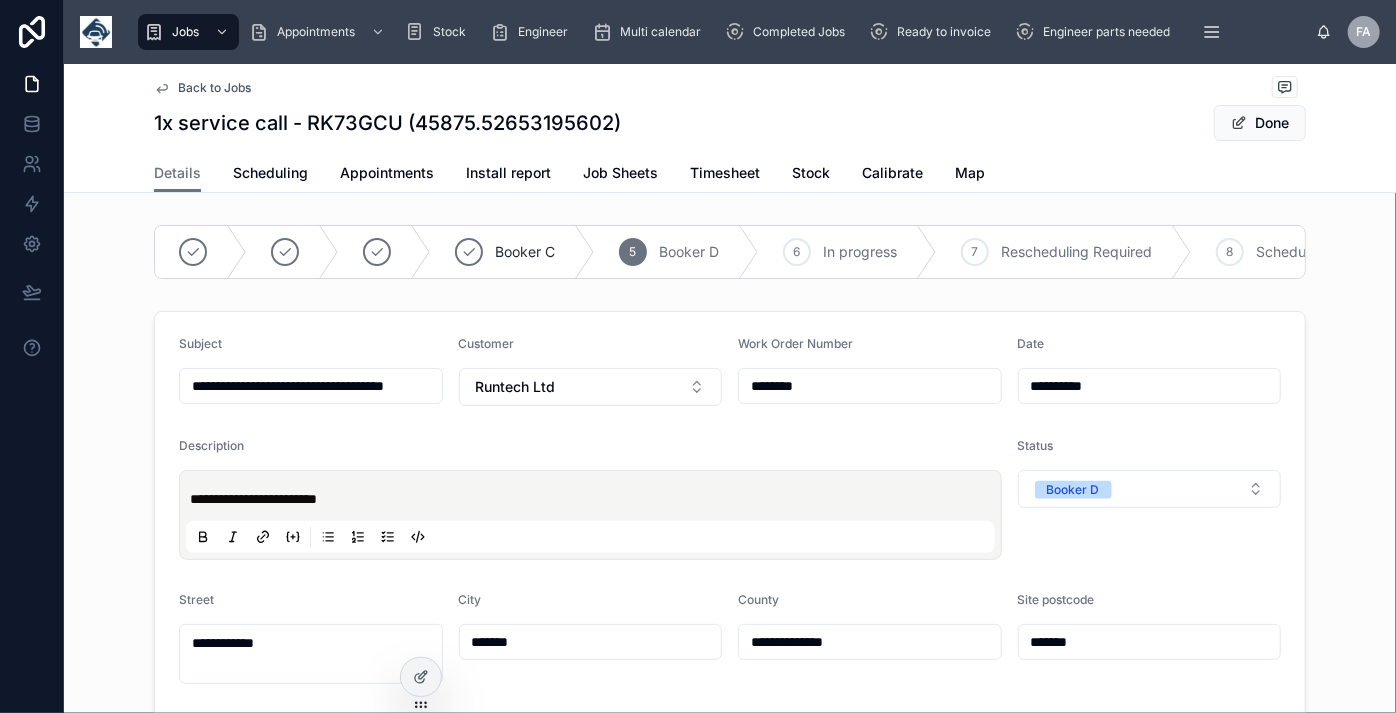 type on "**********" 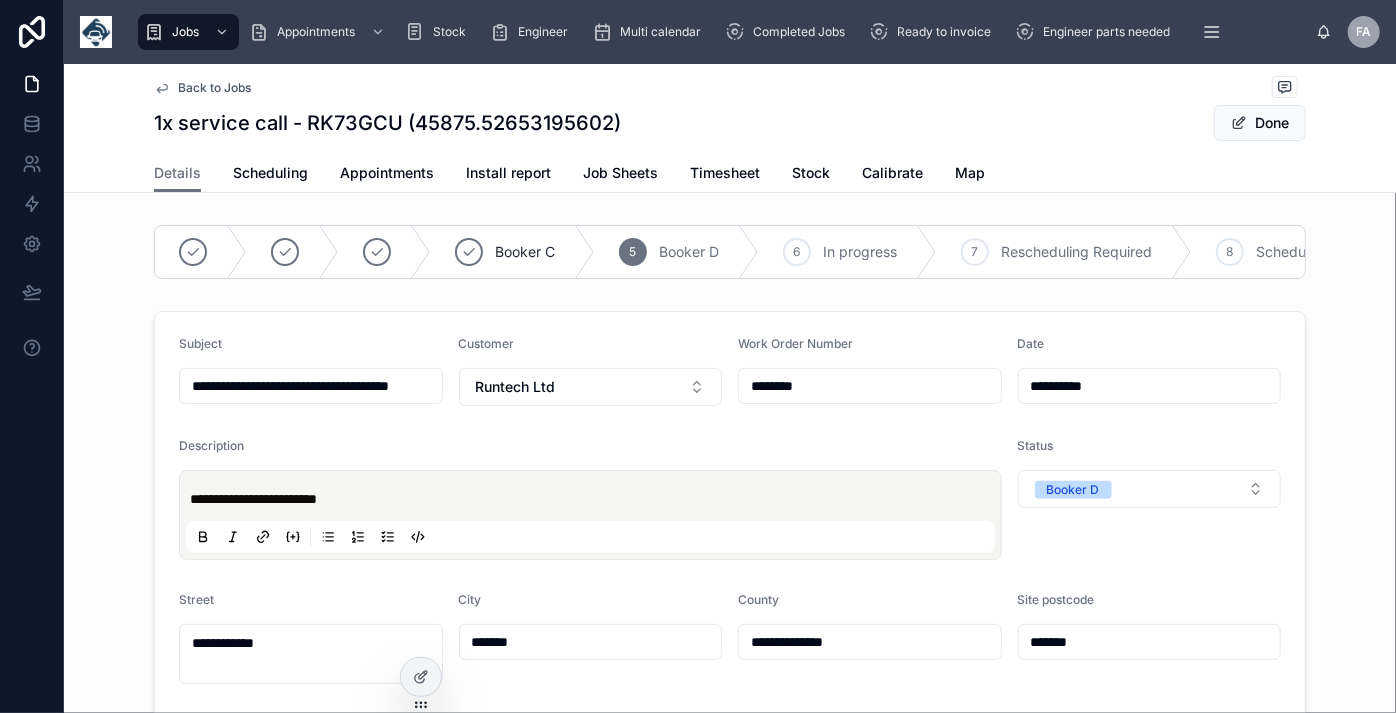 type on "**********" 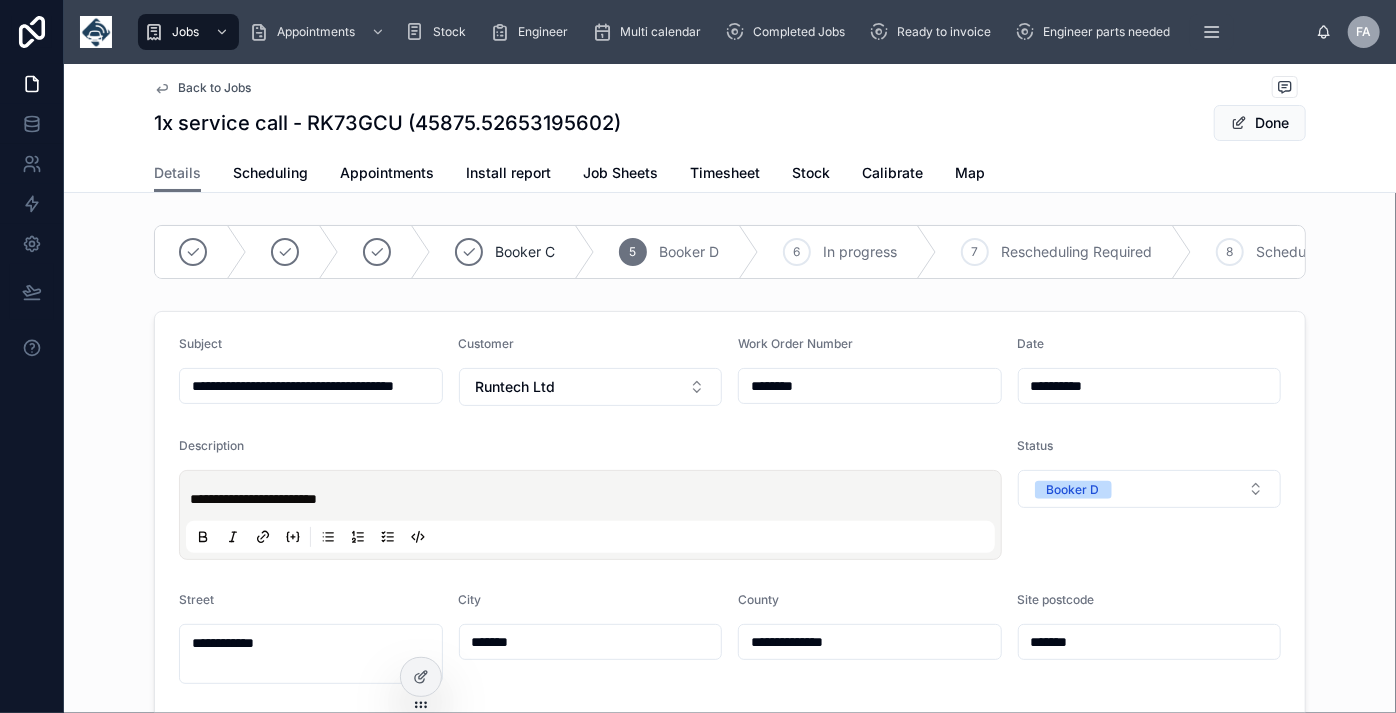 type on "**********" 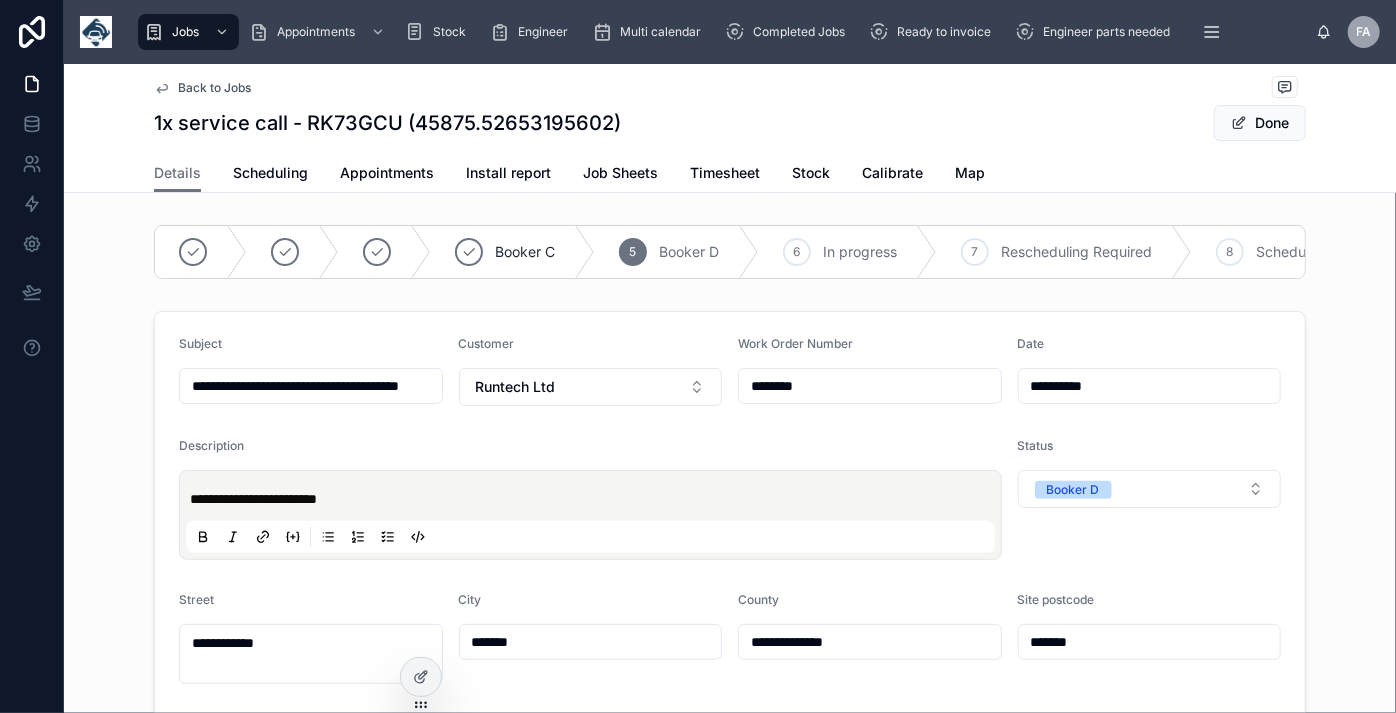 type on "**********" 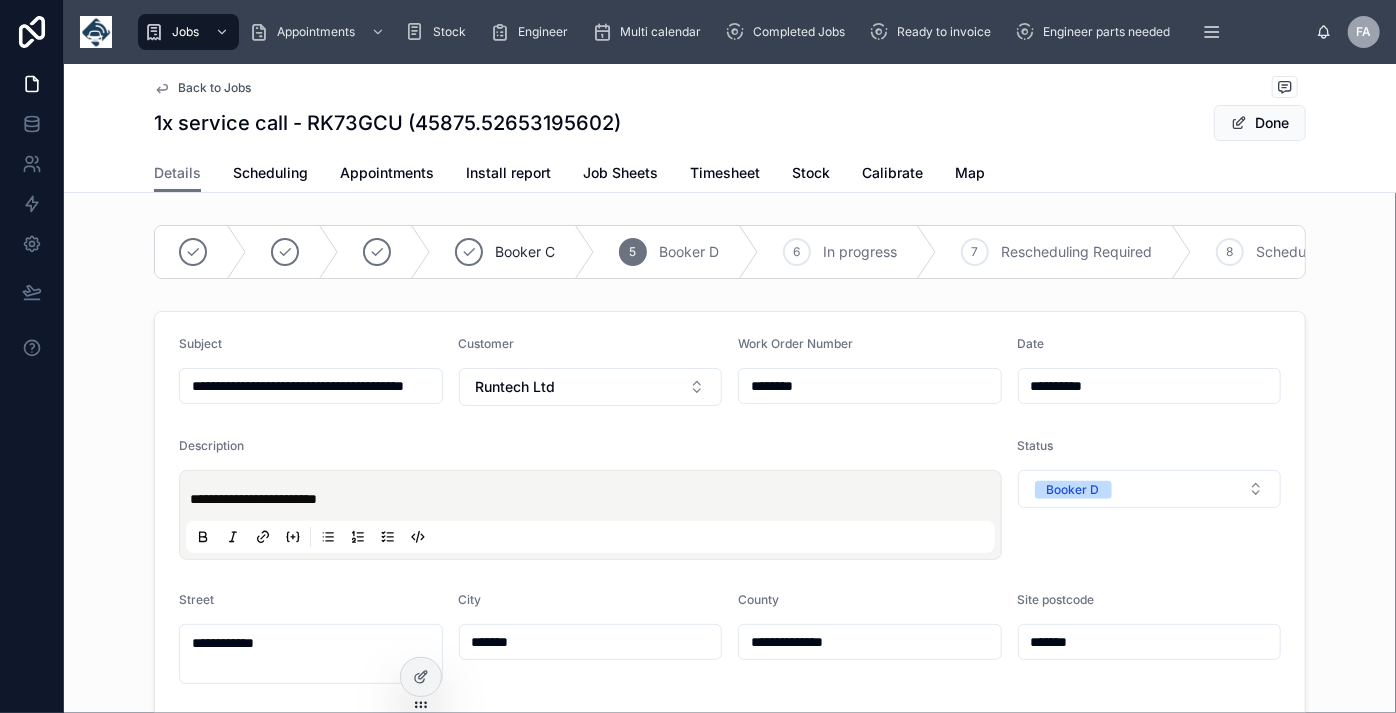 type on "**********" 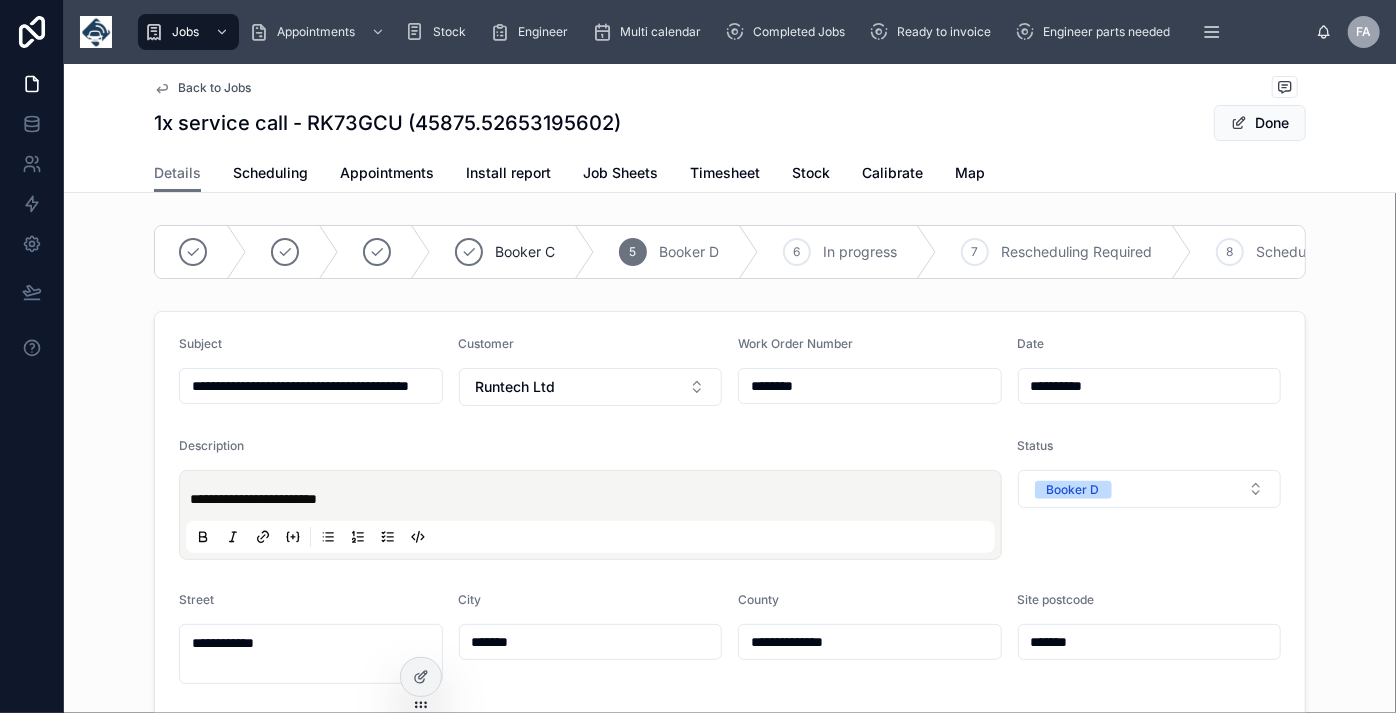 type on "**********" 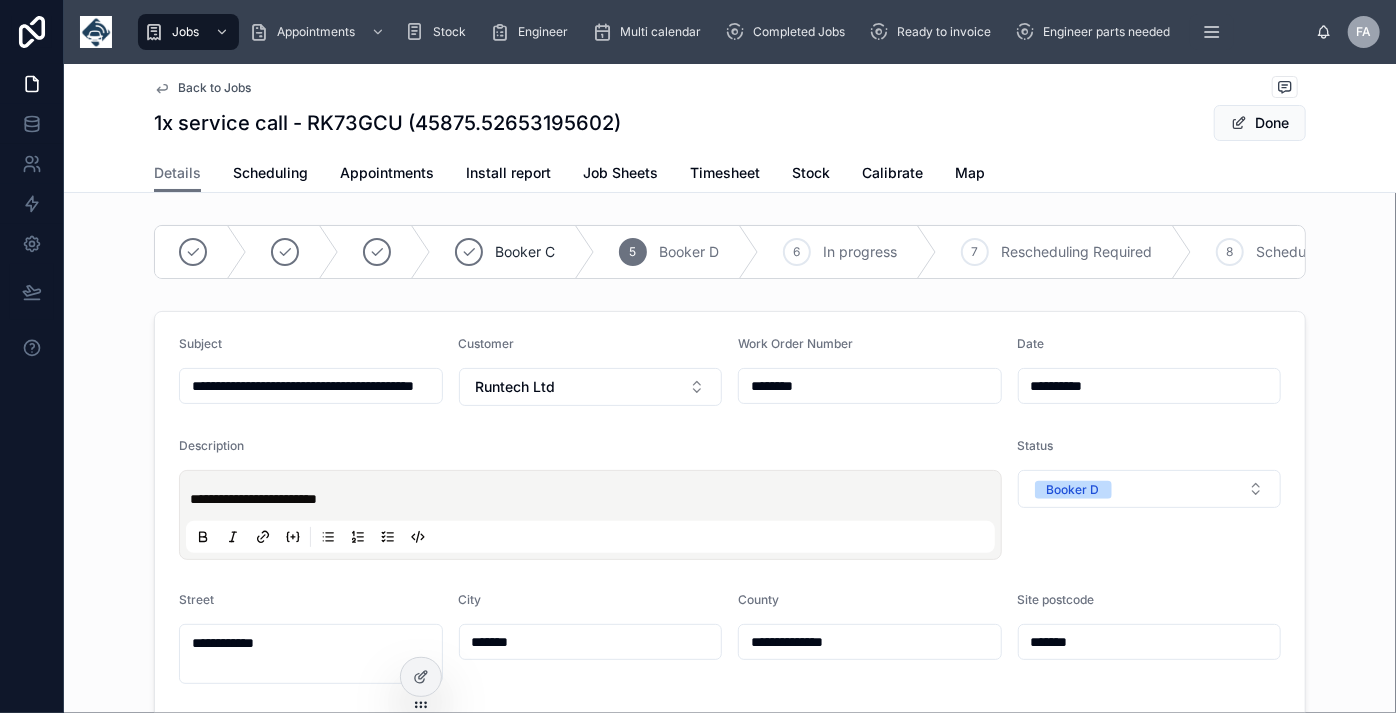 type on "**********" 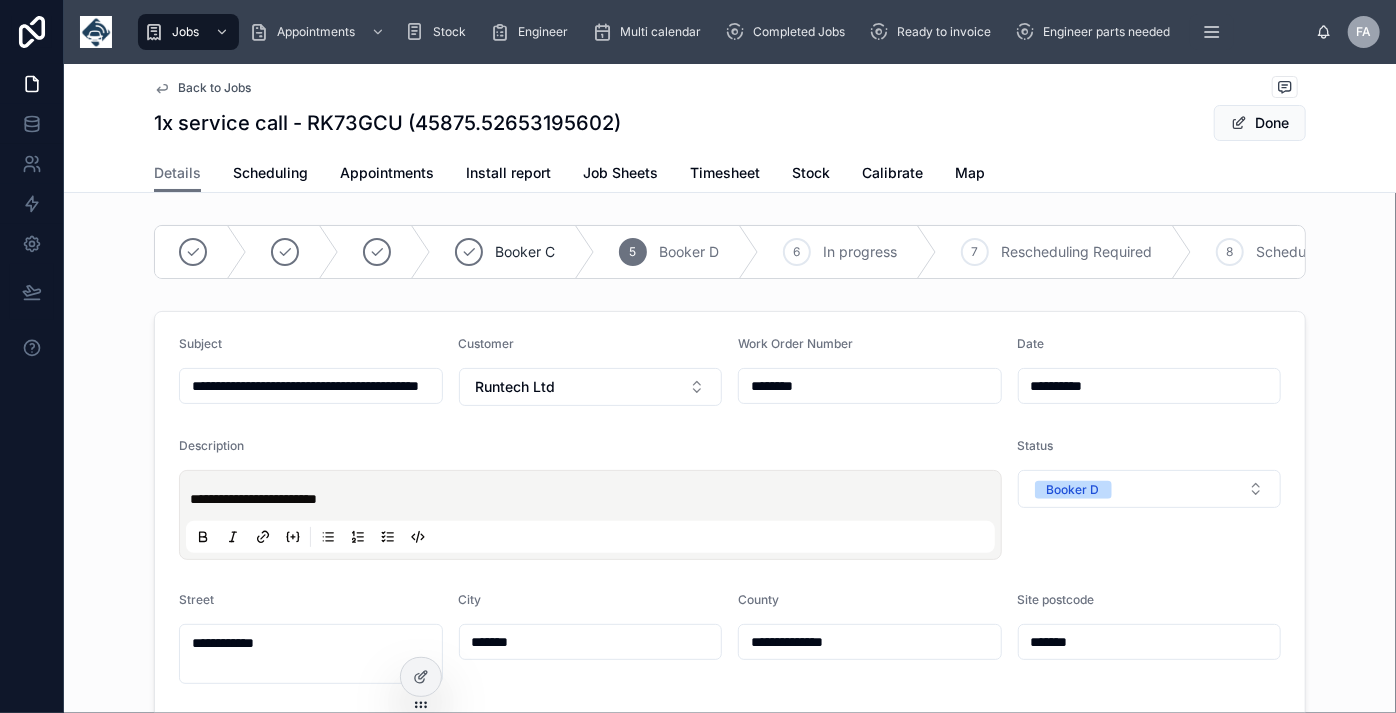type on "**********" 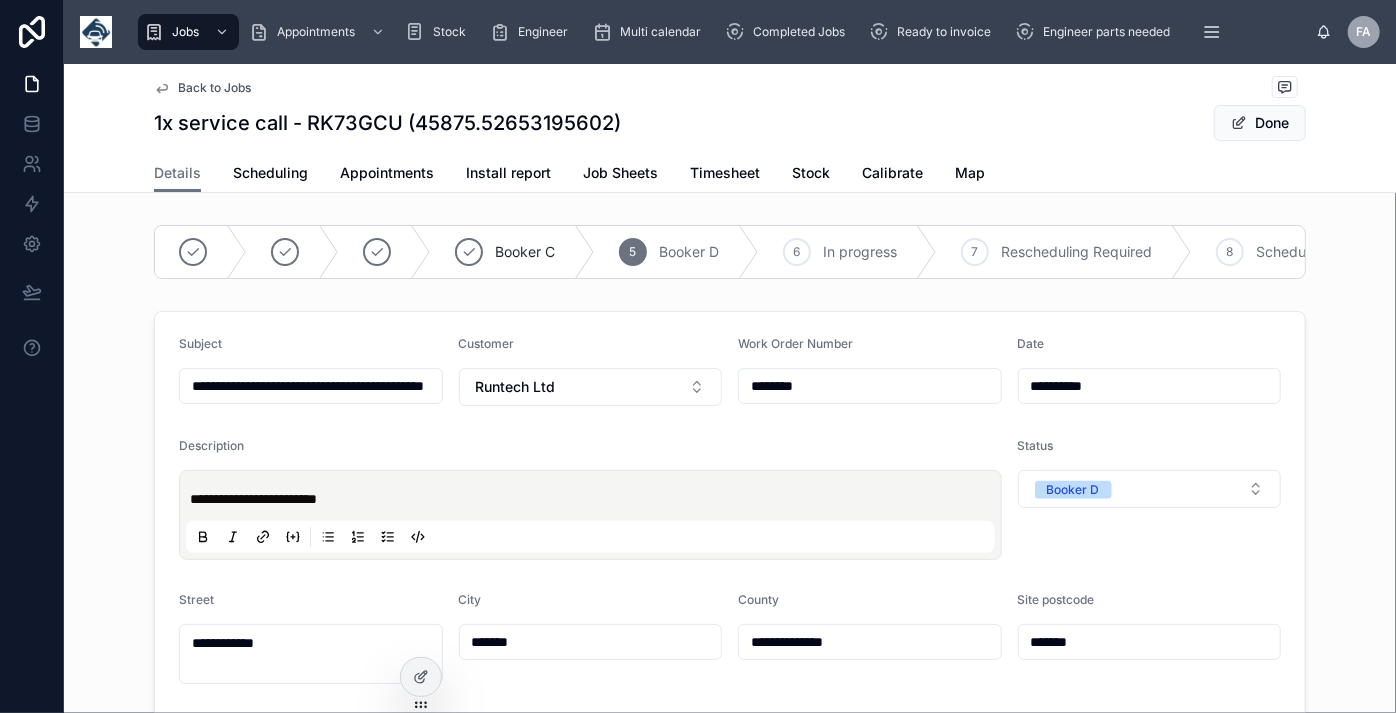 type on "**********" 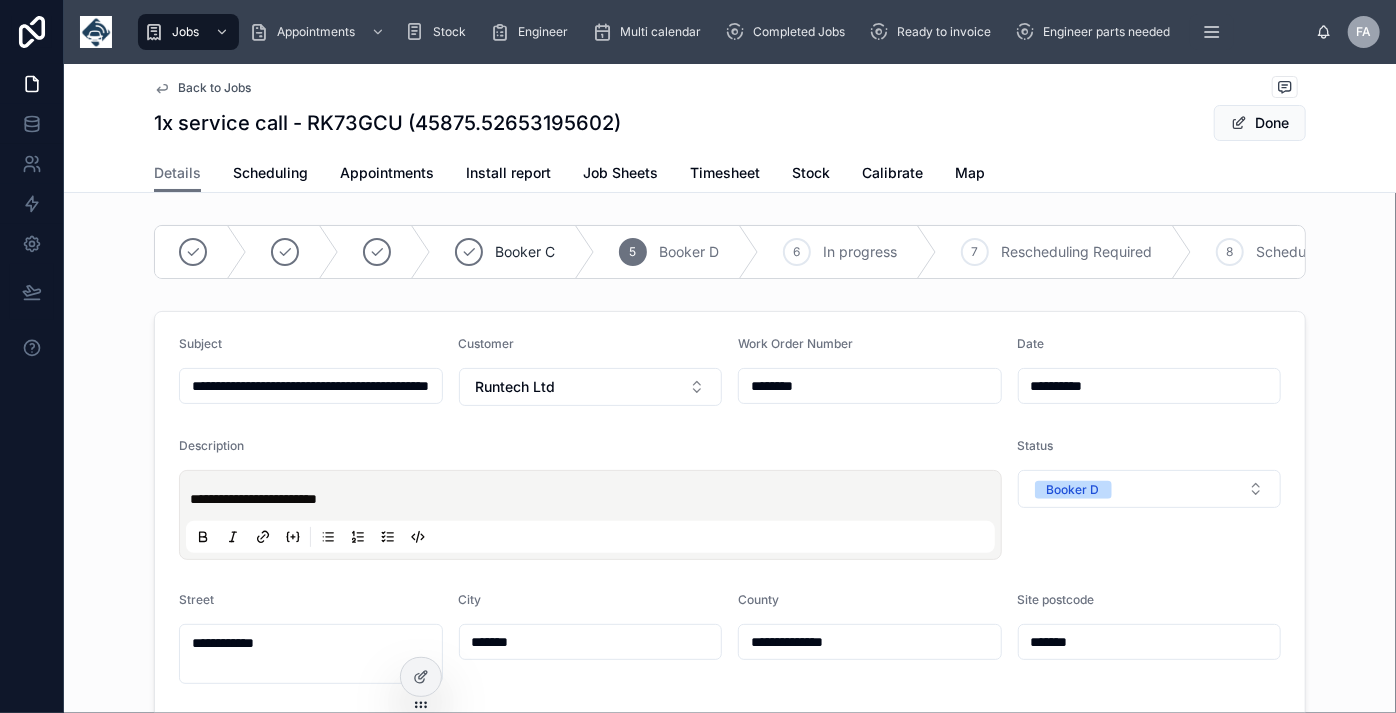 type on "**********" 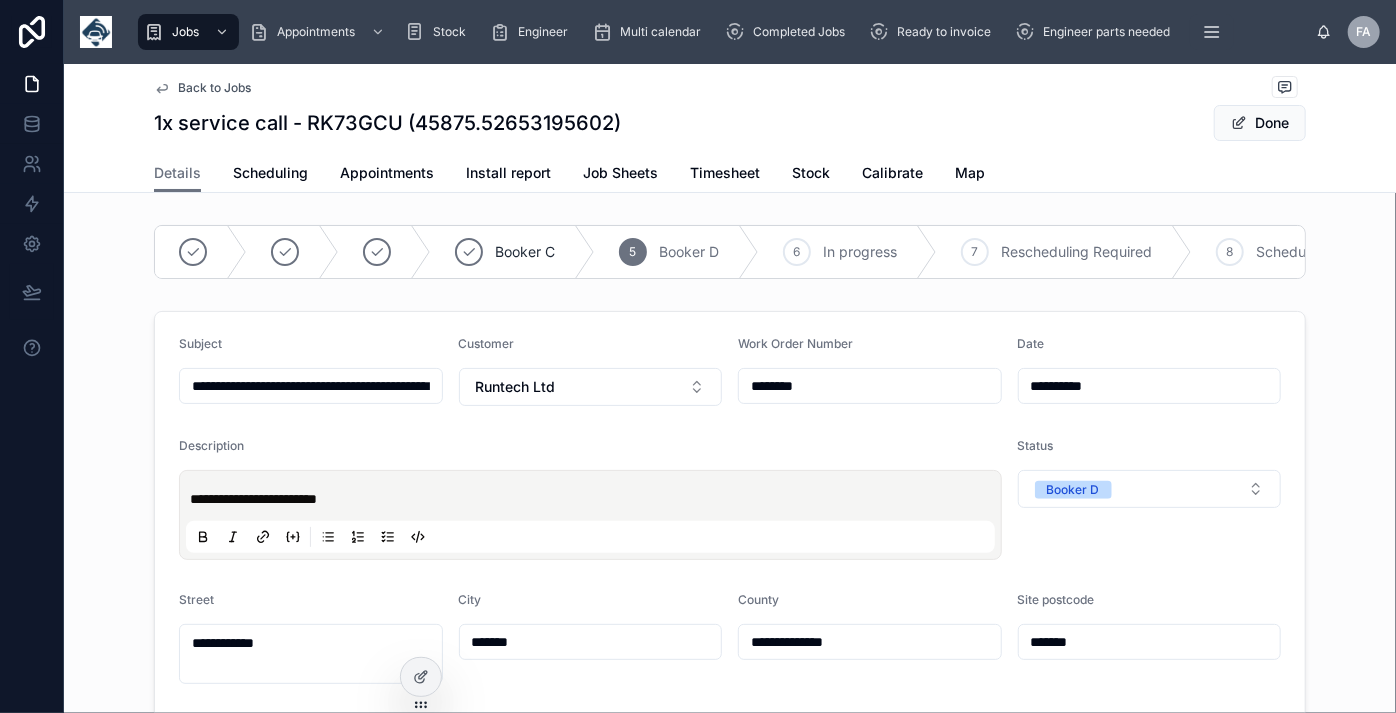 type on "**********" 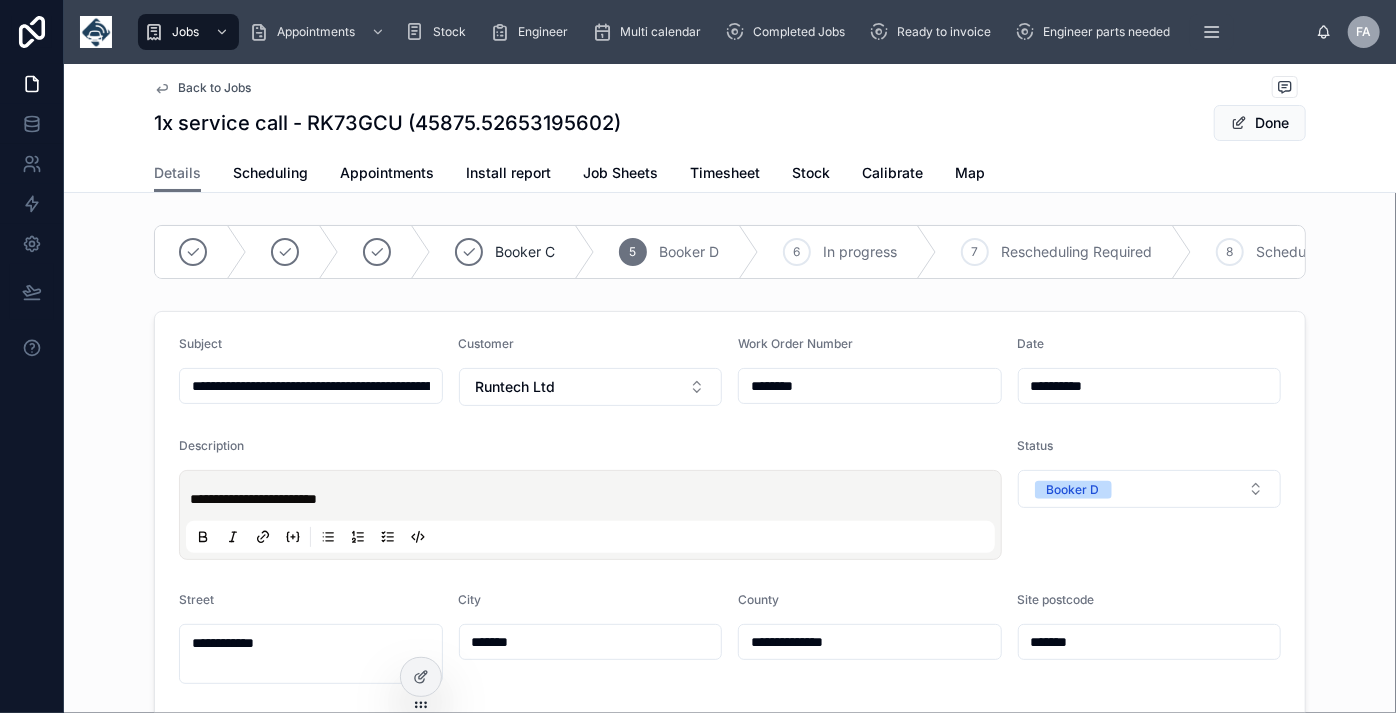 type on "**********" 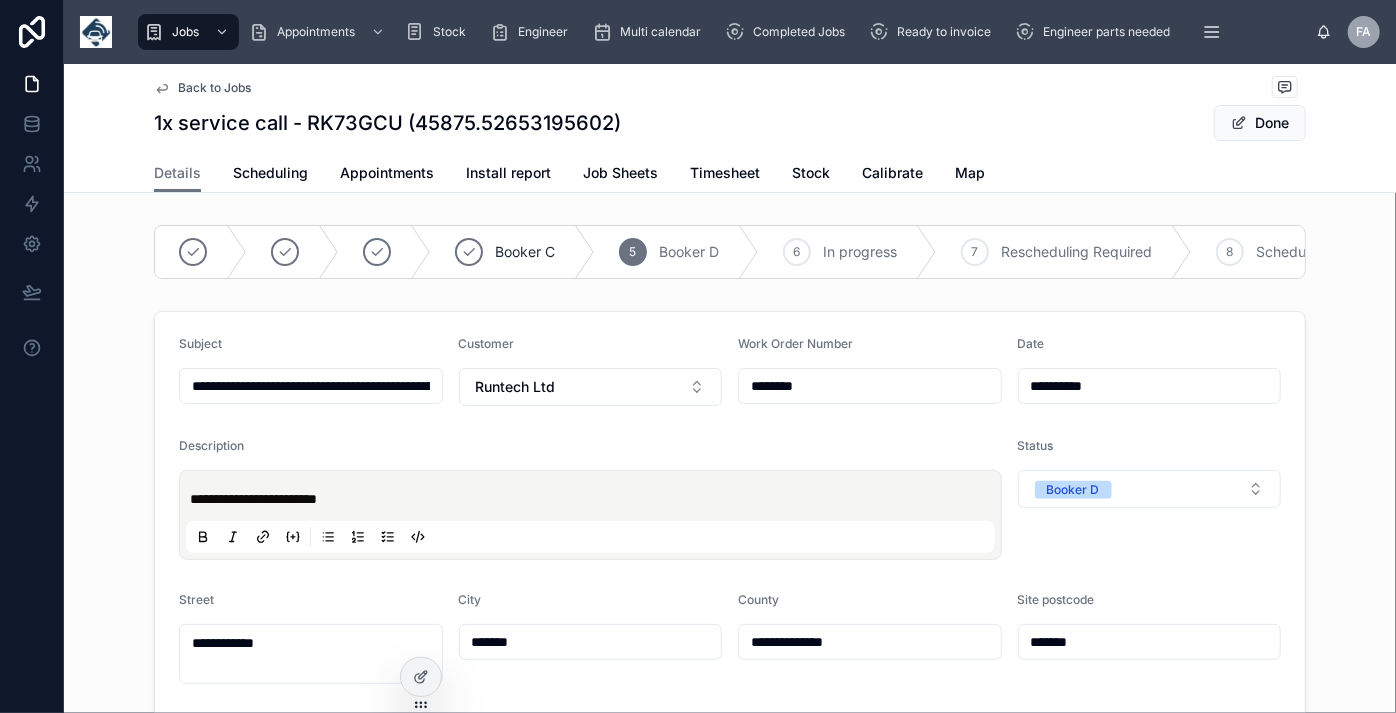 type on "**********" 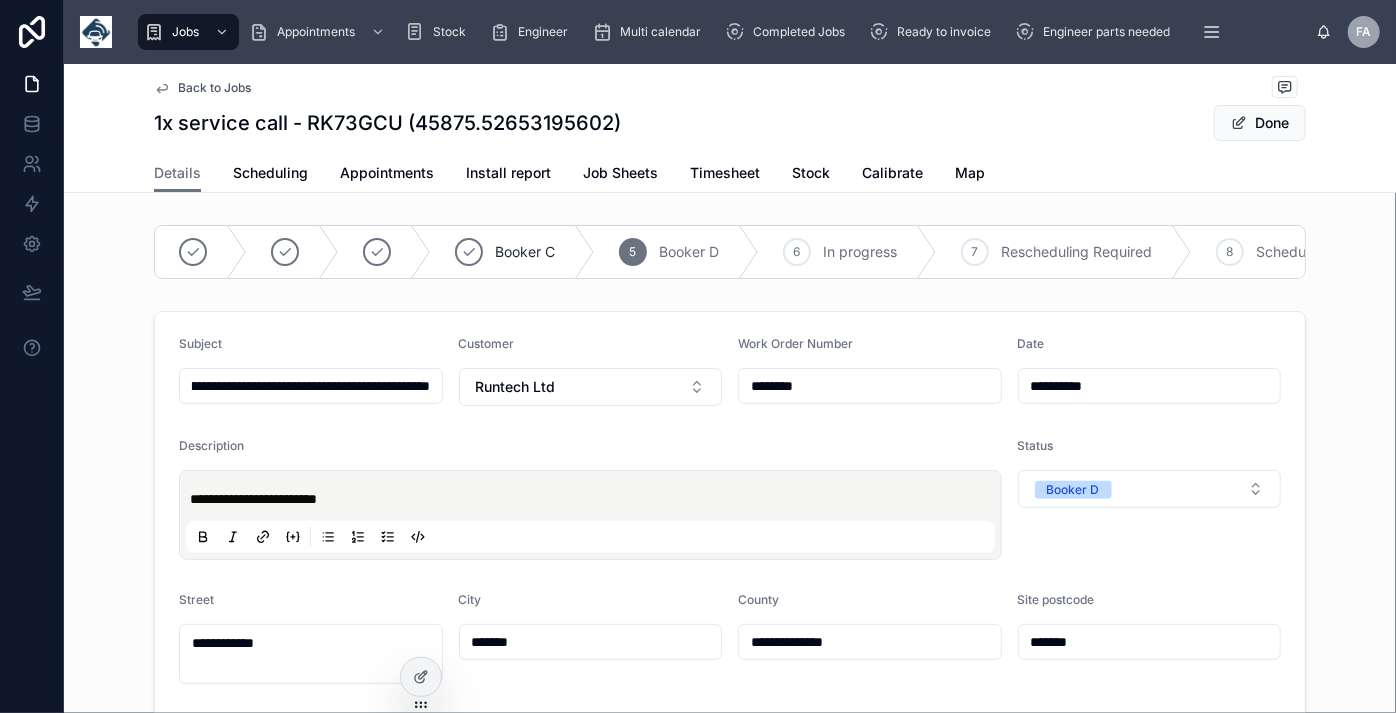 type on "**********" 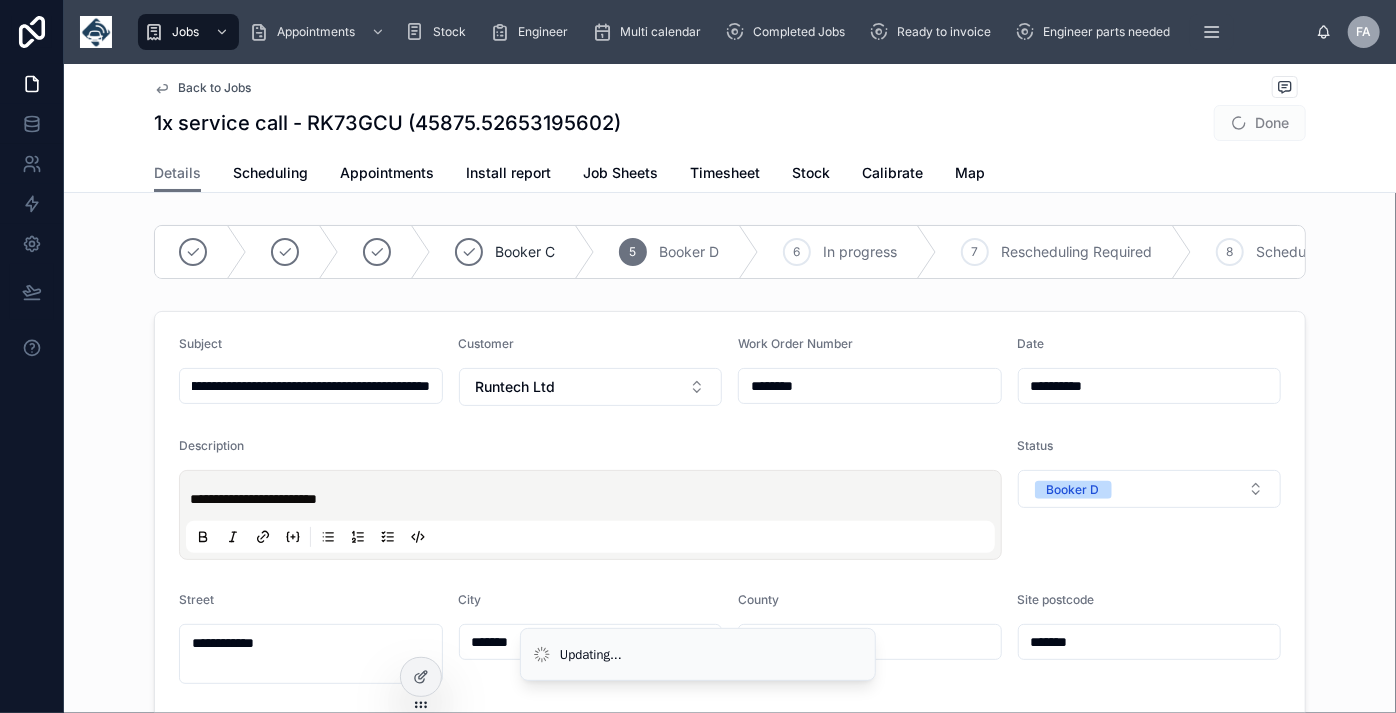 type on "**********" 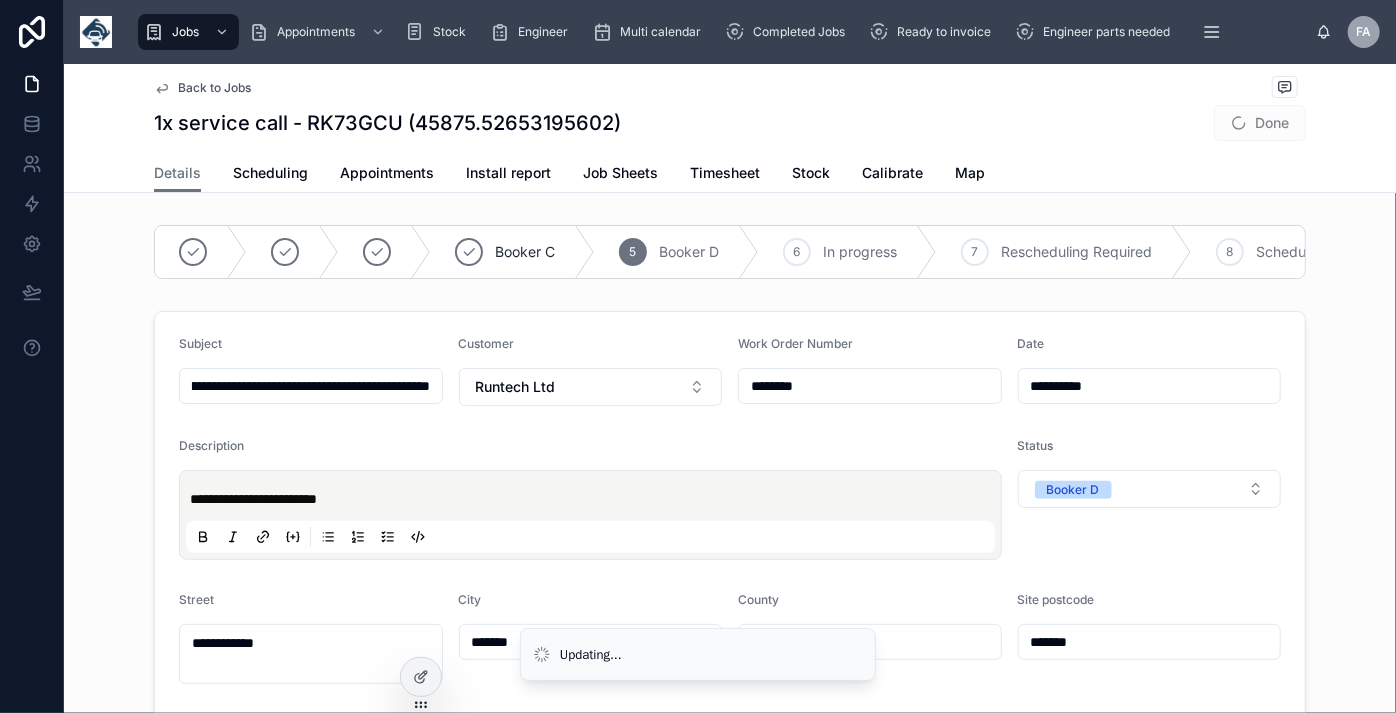 type on "**********" 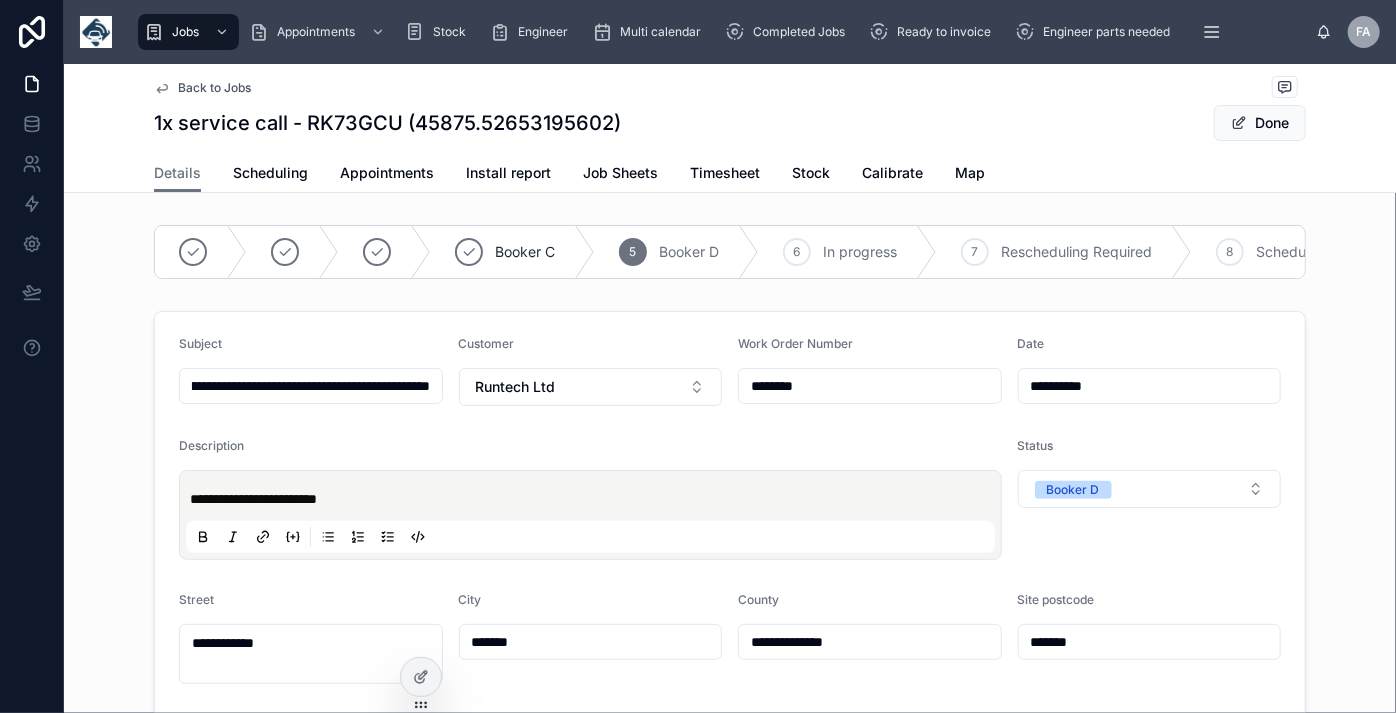 type on "**********" 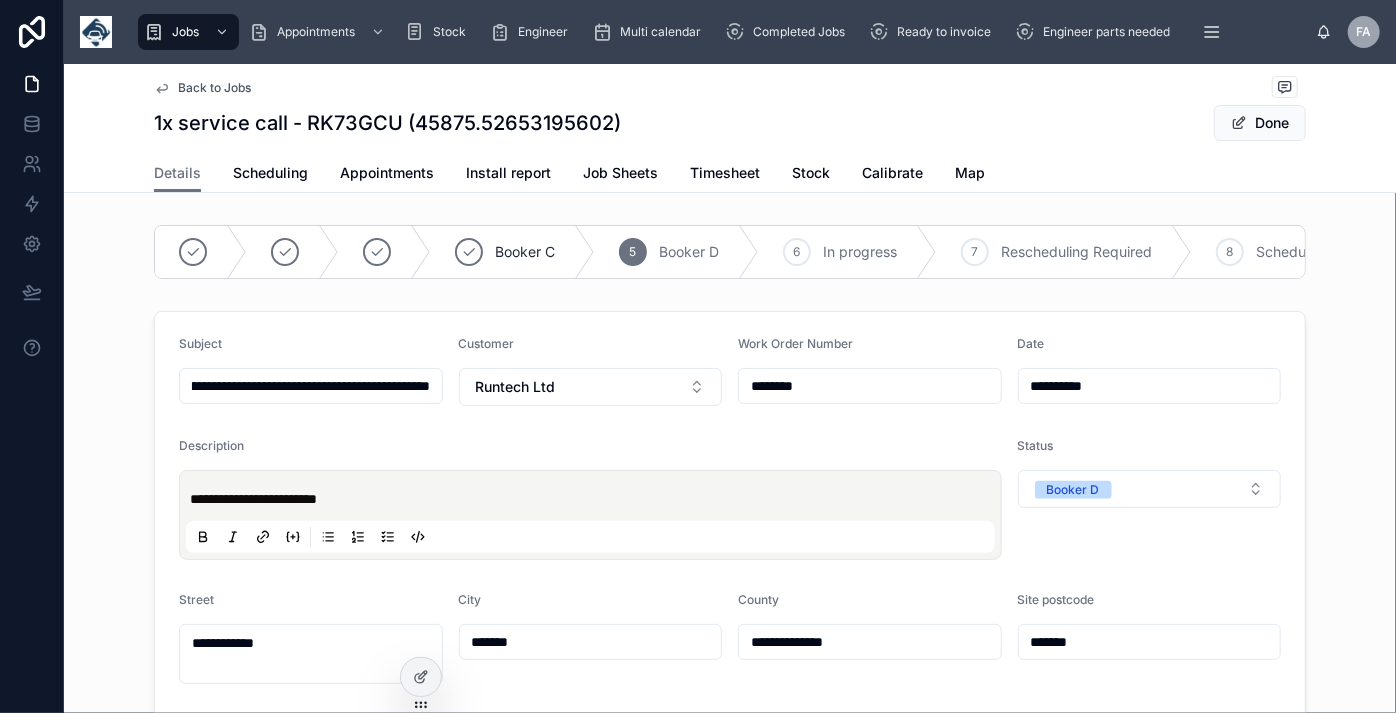 type on "**********" 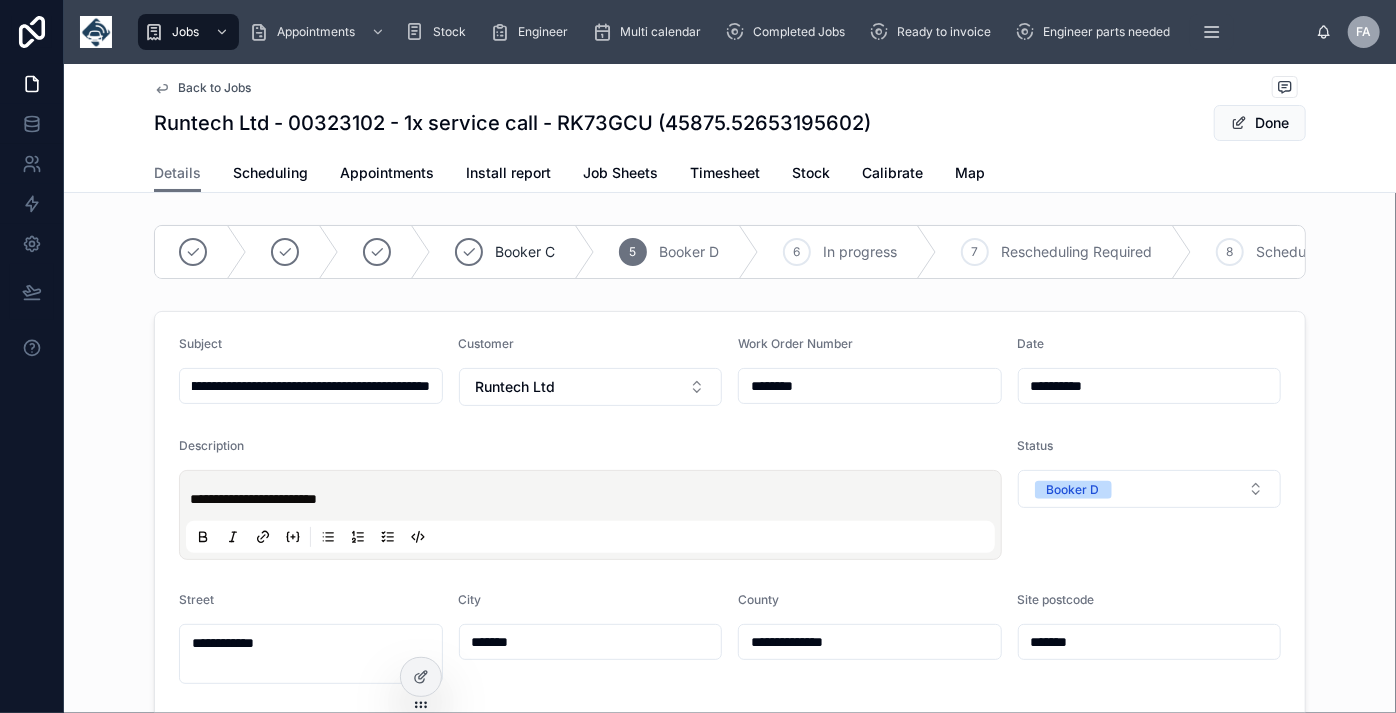 type on "**********" 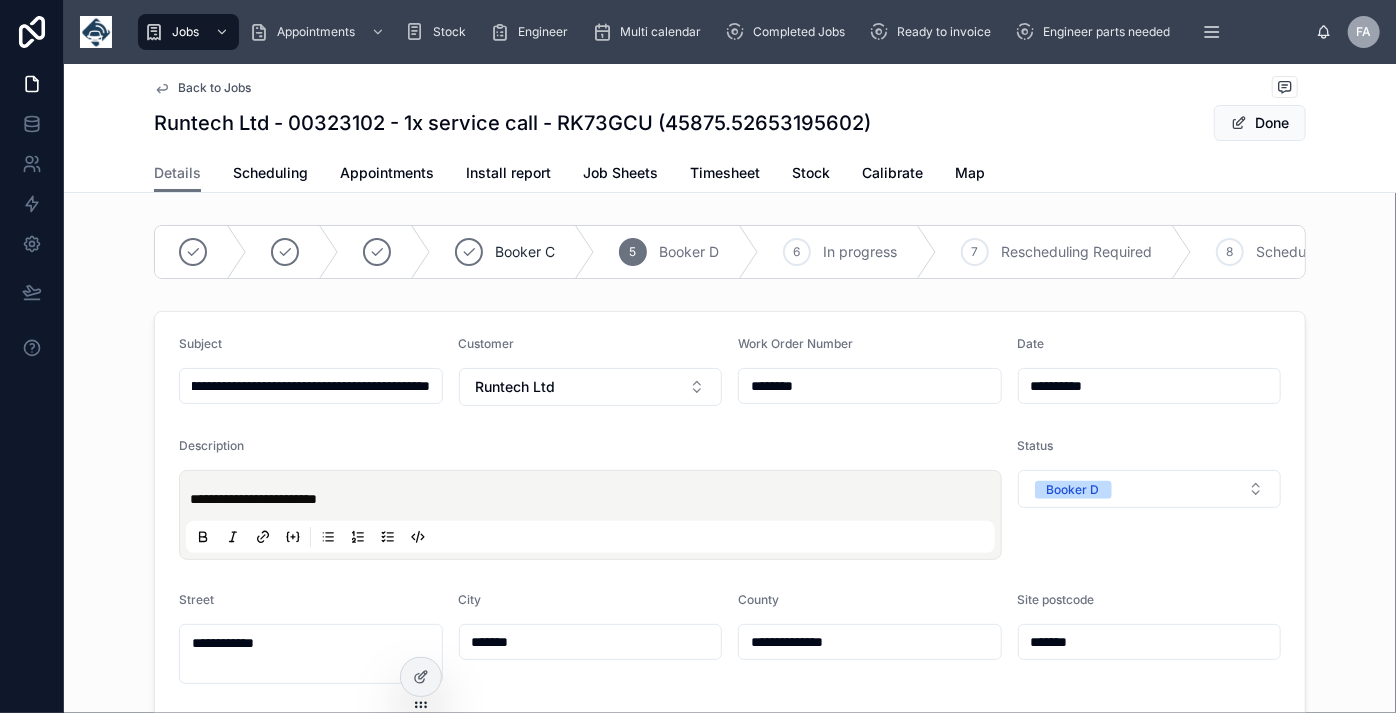 type on "**********" 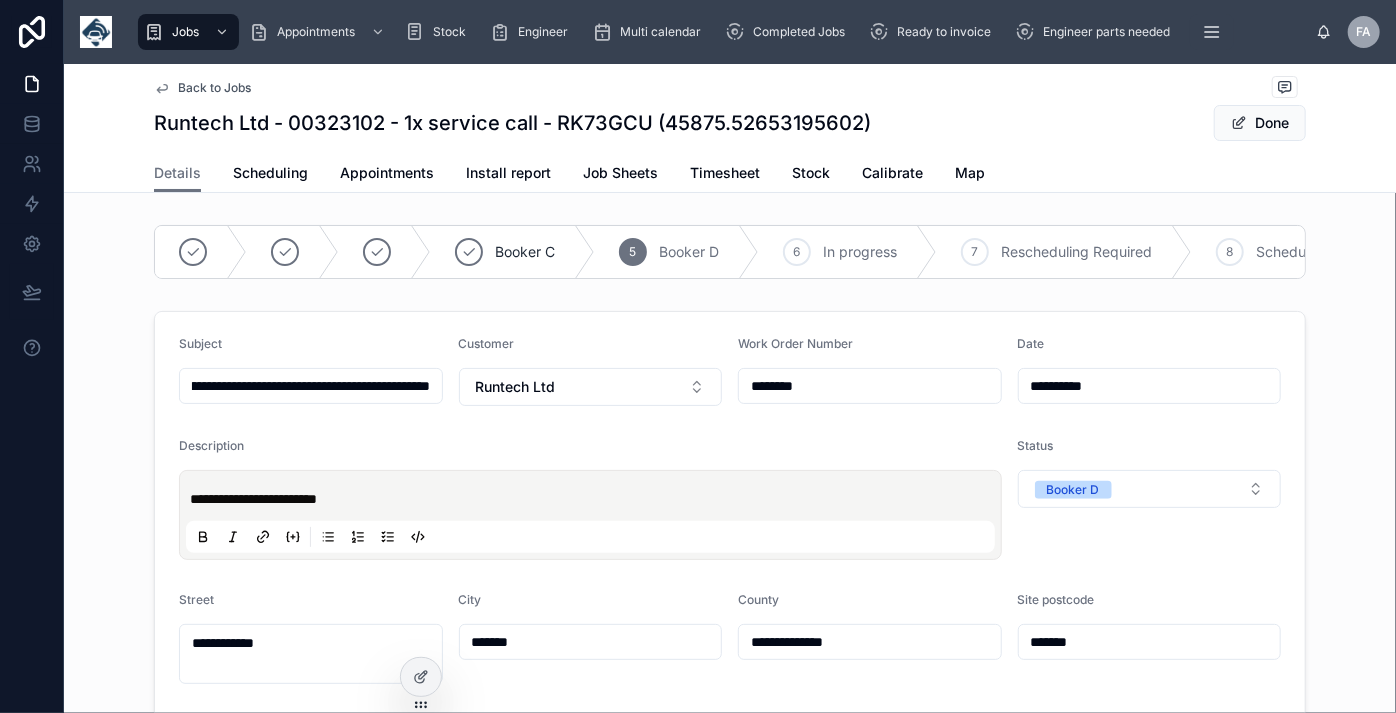 type on "**********" 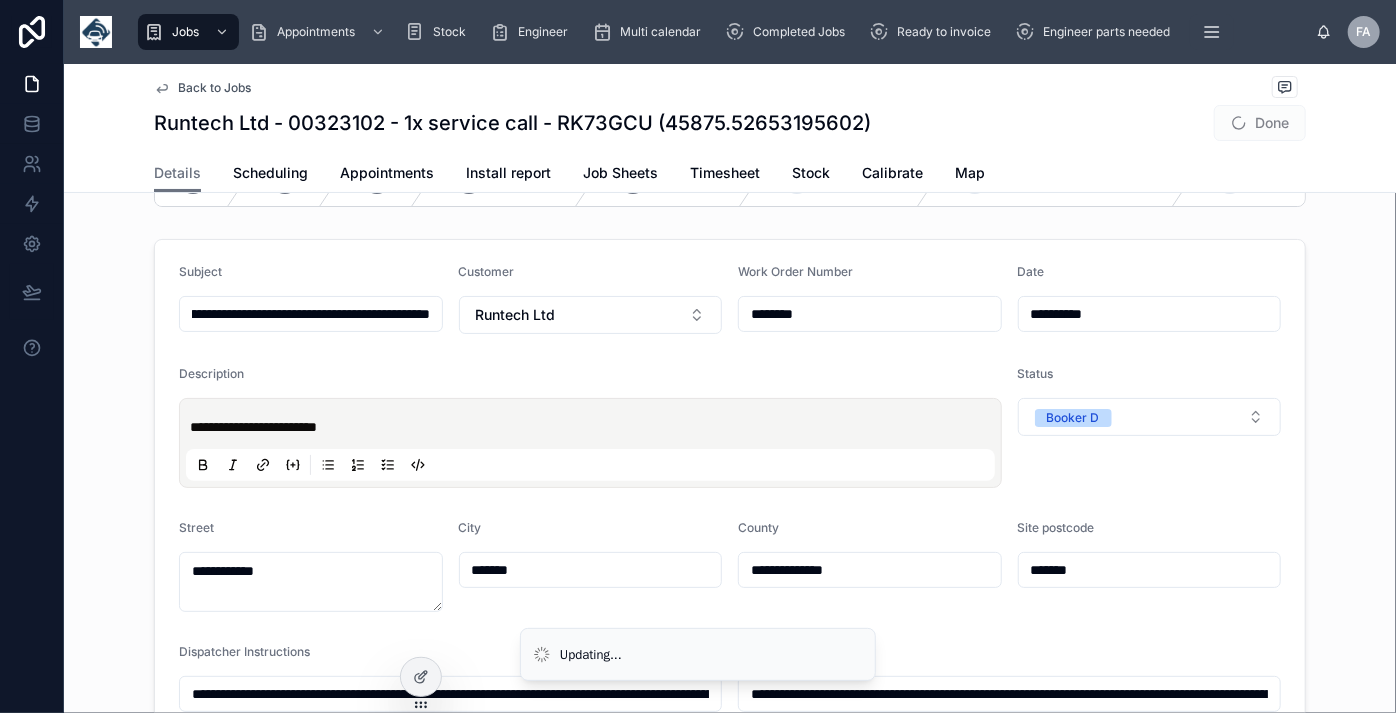 type on "**********" 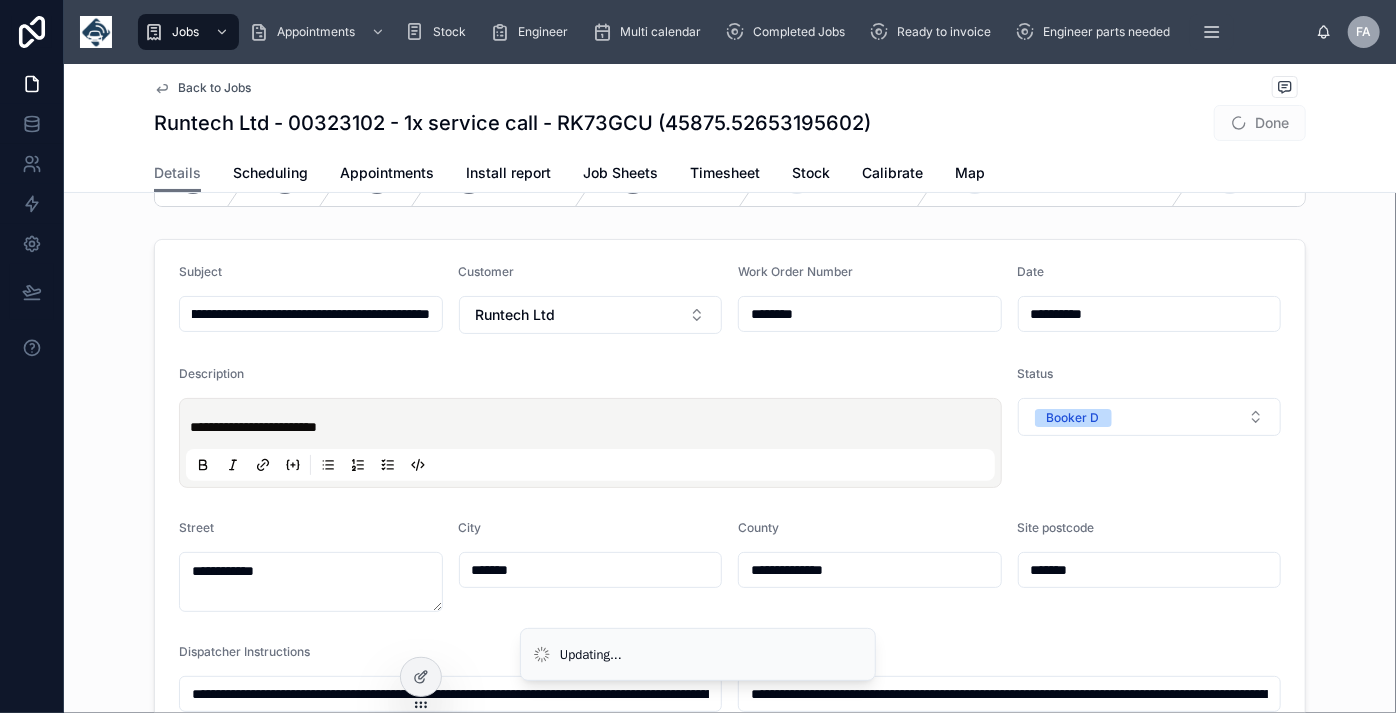 type on "**********" 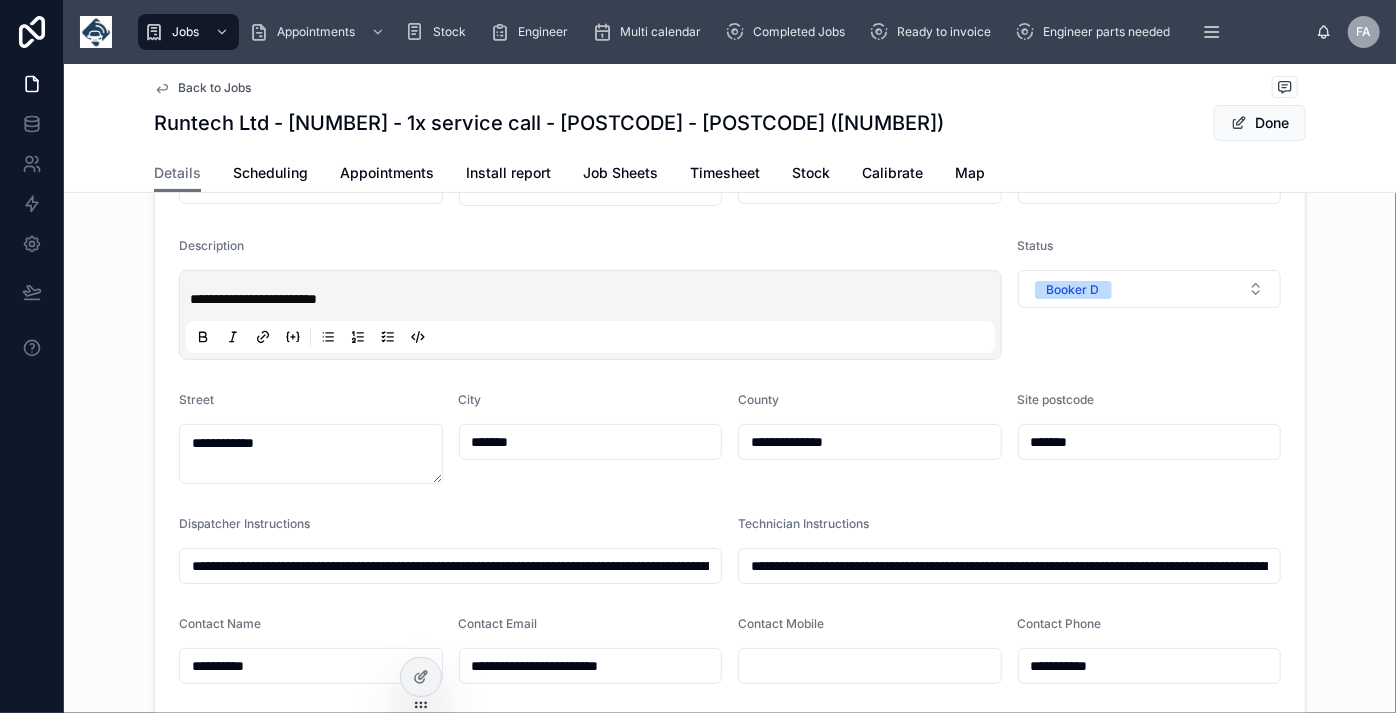 scroll, scrollTop: 272, scrollLeft: 0, axis: vertical 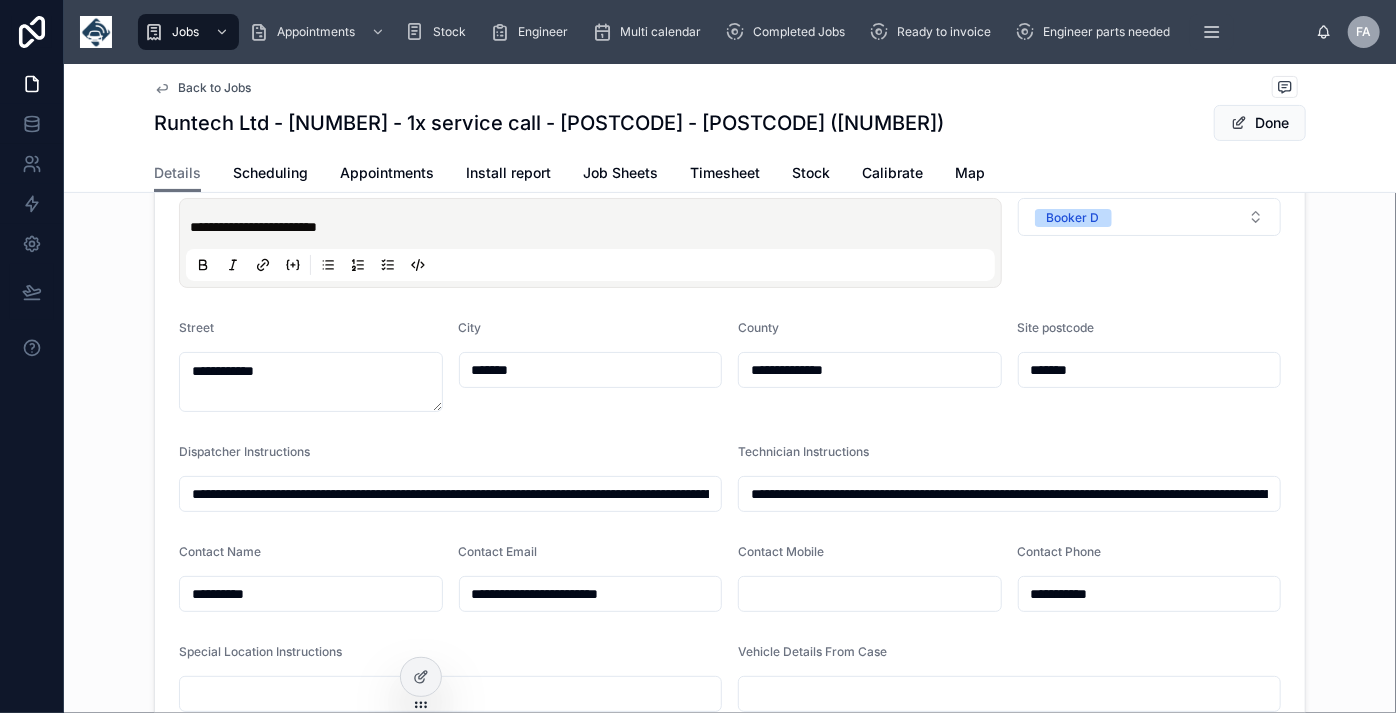 type on "**********" 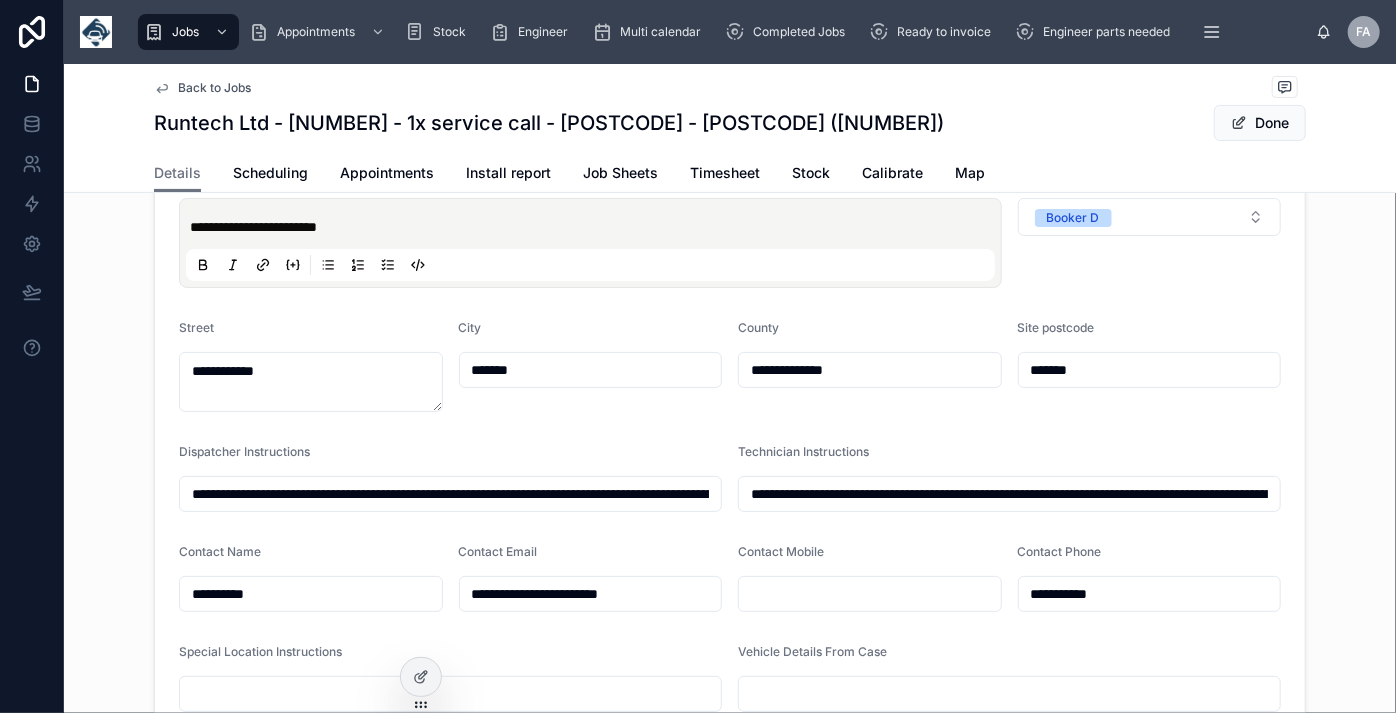 type on "**********" 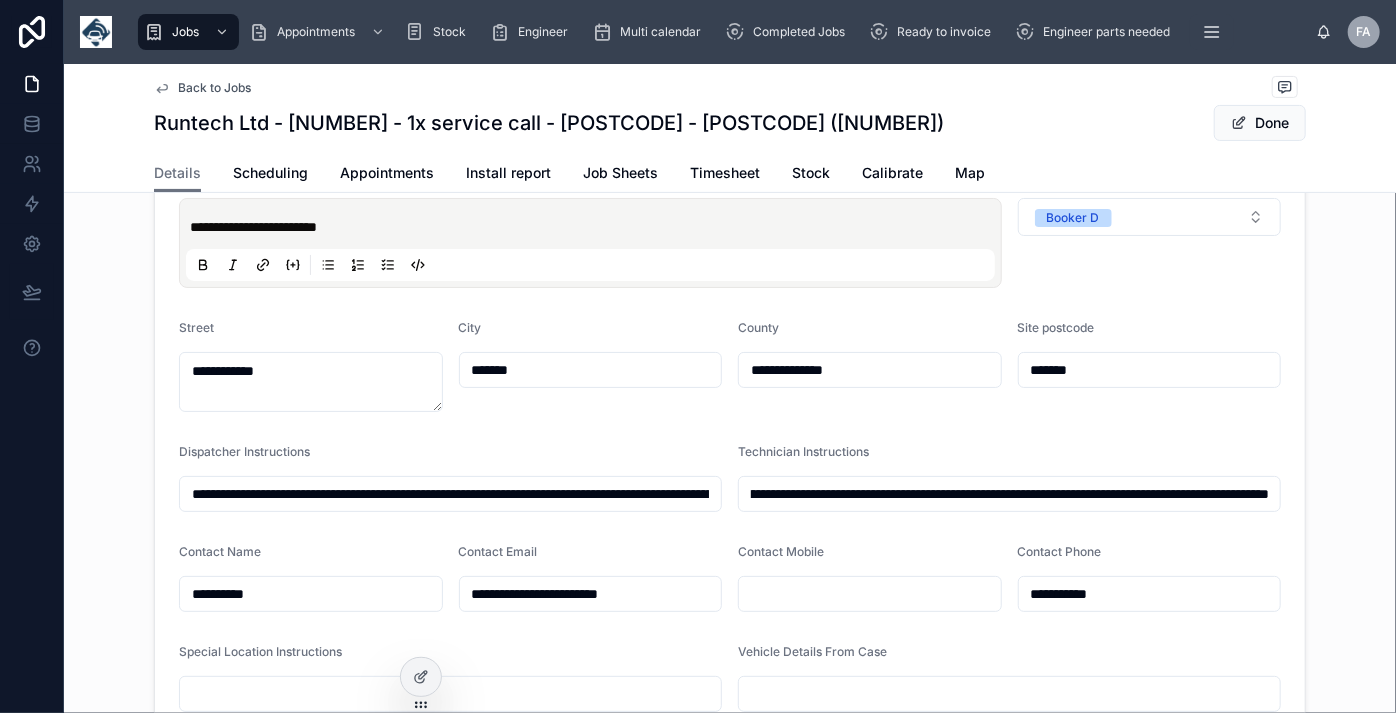 scroll, scrollTop: 0, scrollLeft: 803, axis: horizontal 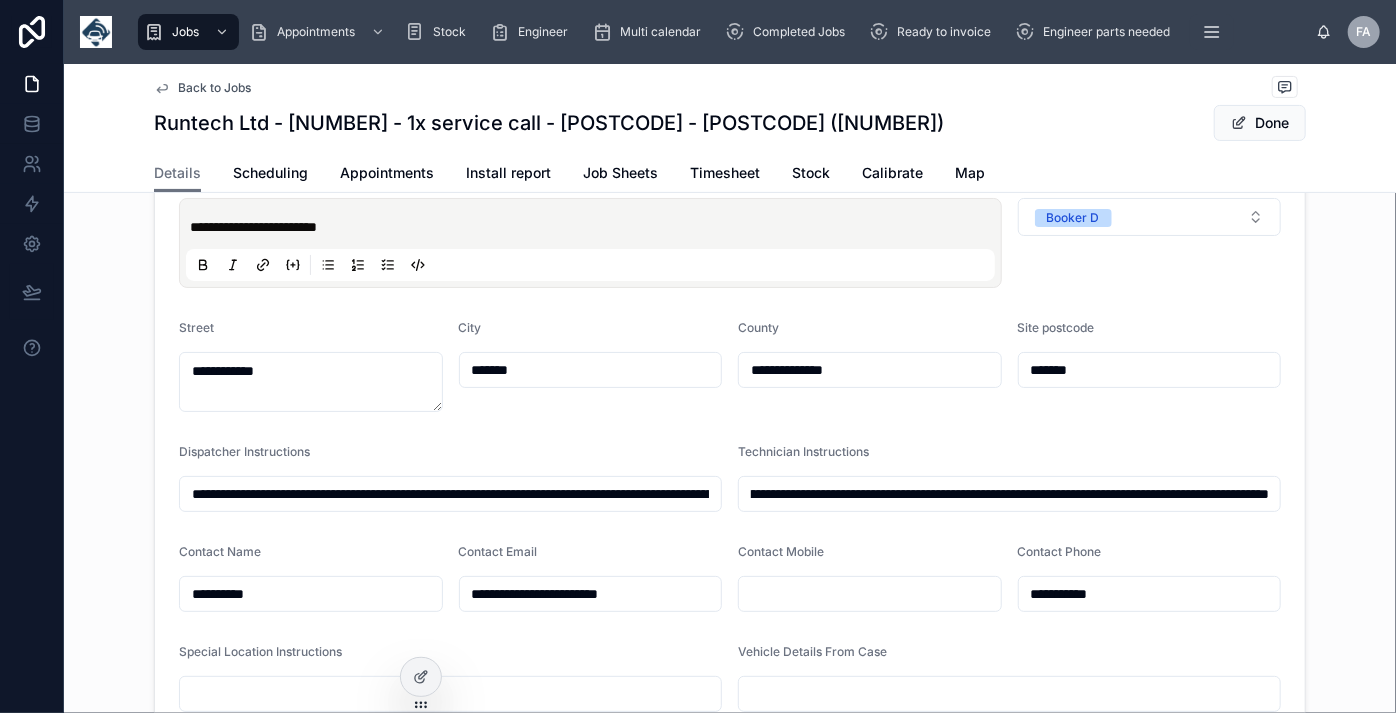 drag, startPoint x: 1063, startPoint y: 505, endPoint x: 1218, endPoint y: 516, distance: 155.38983 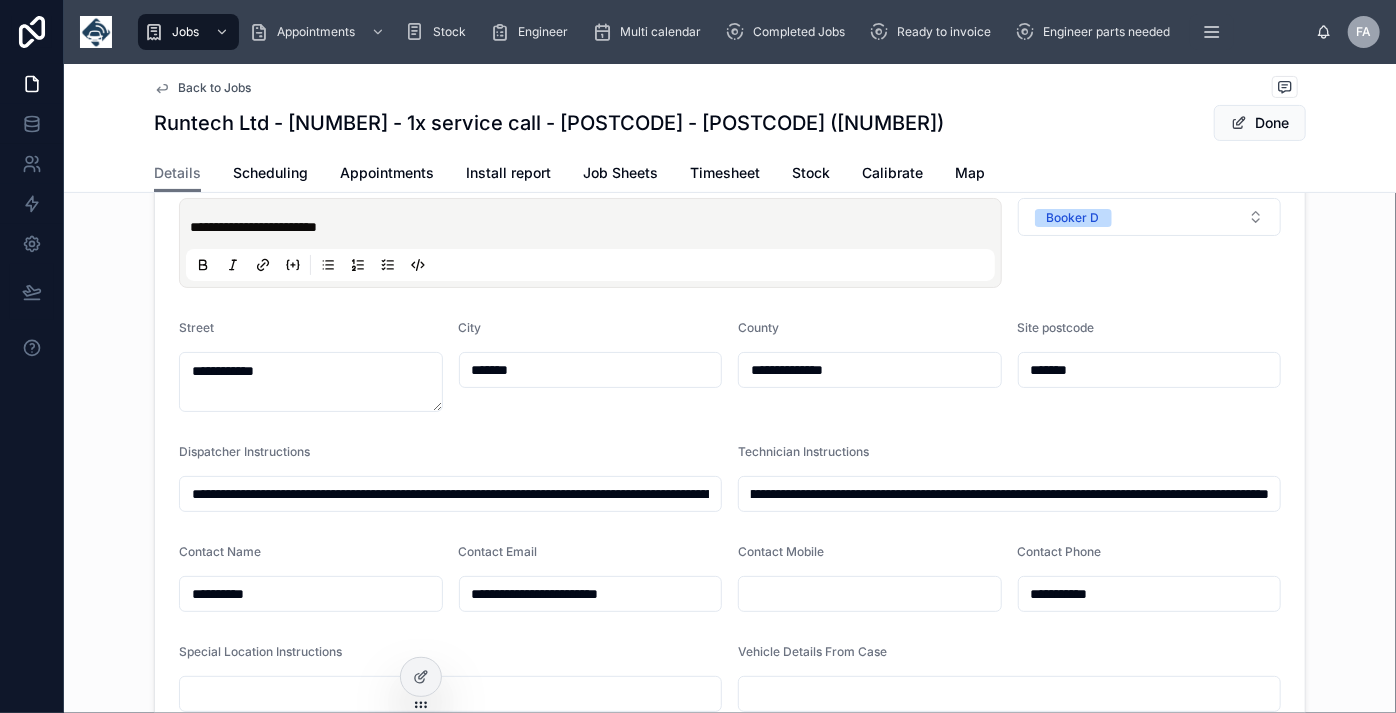 click on "**********" at bounding box center (1010, 494) 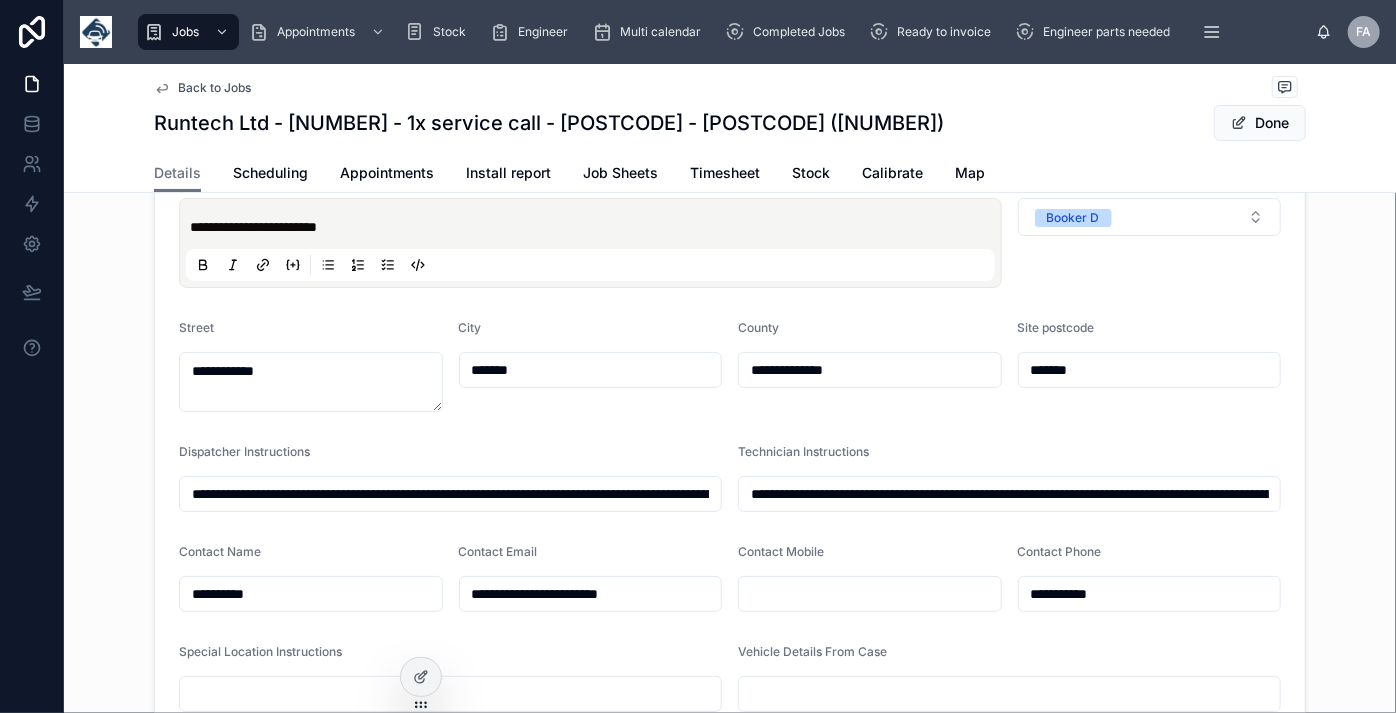 click on "**********" at bounding box center [594, 227] 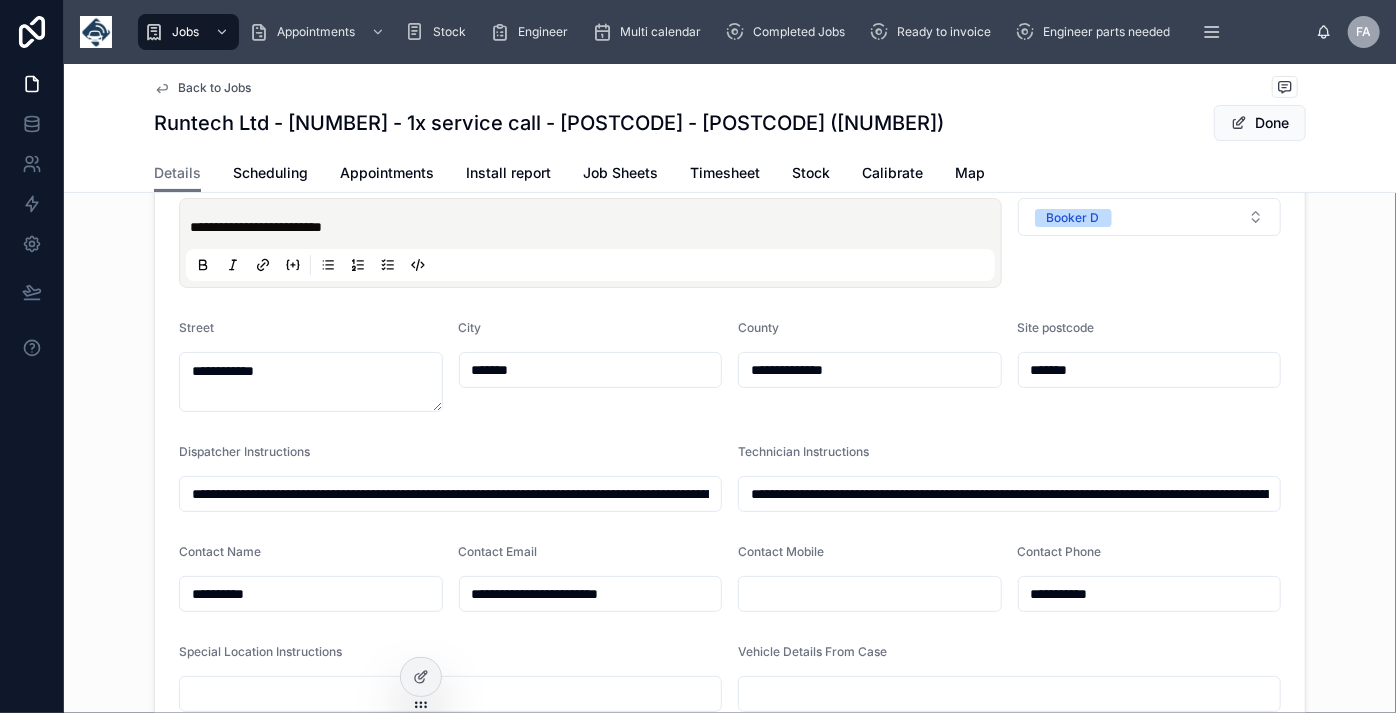 type on "**********" 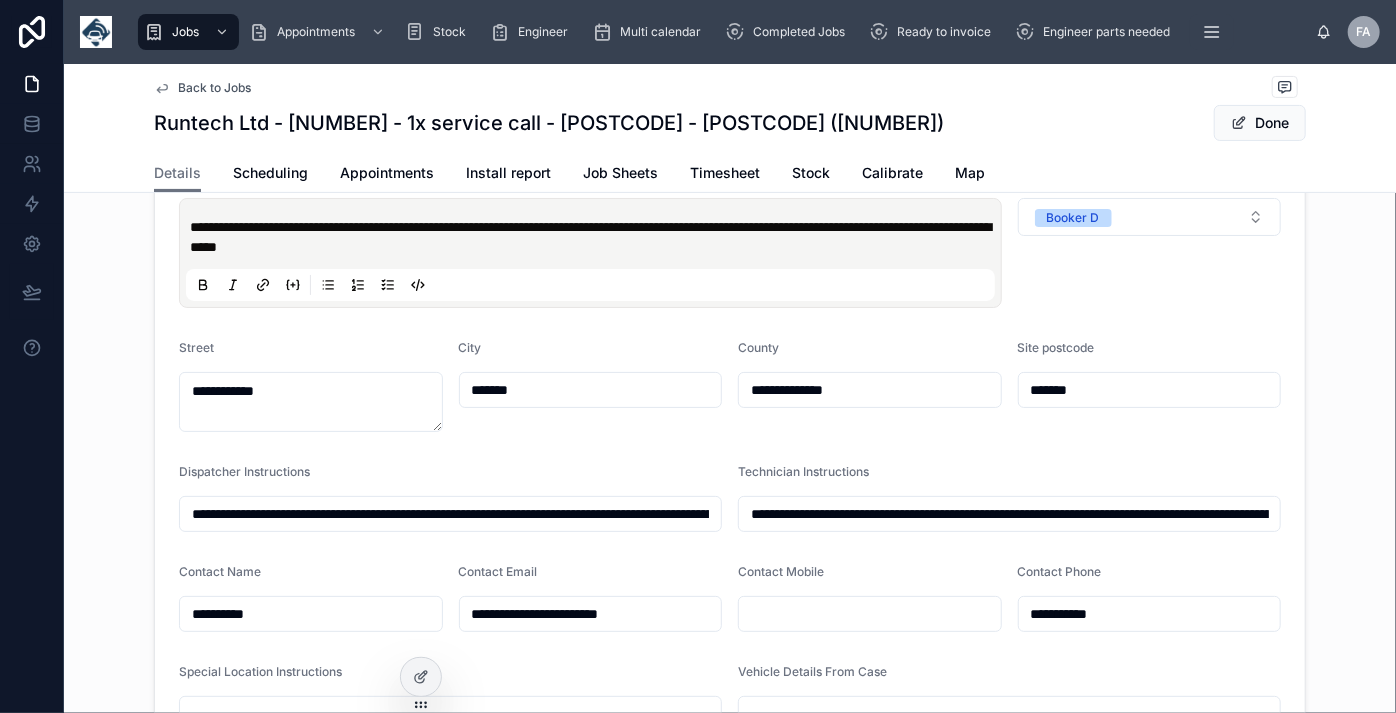 type on "**********" 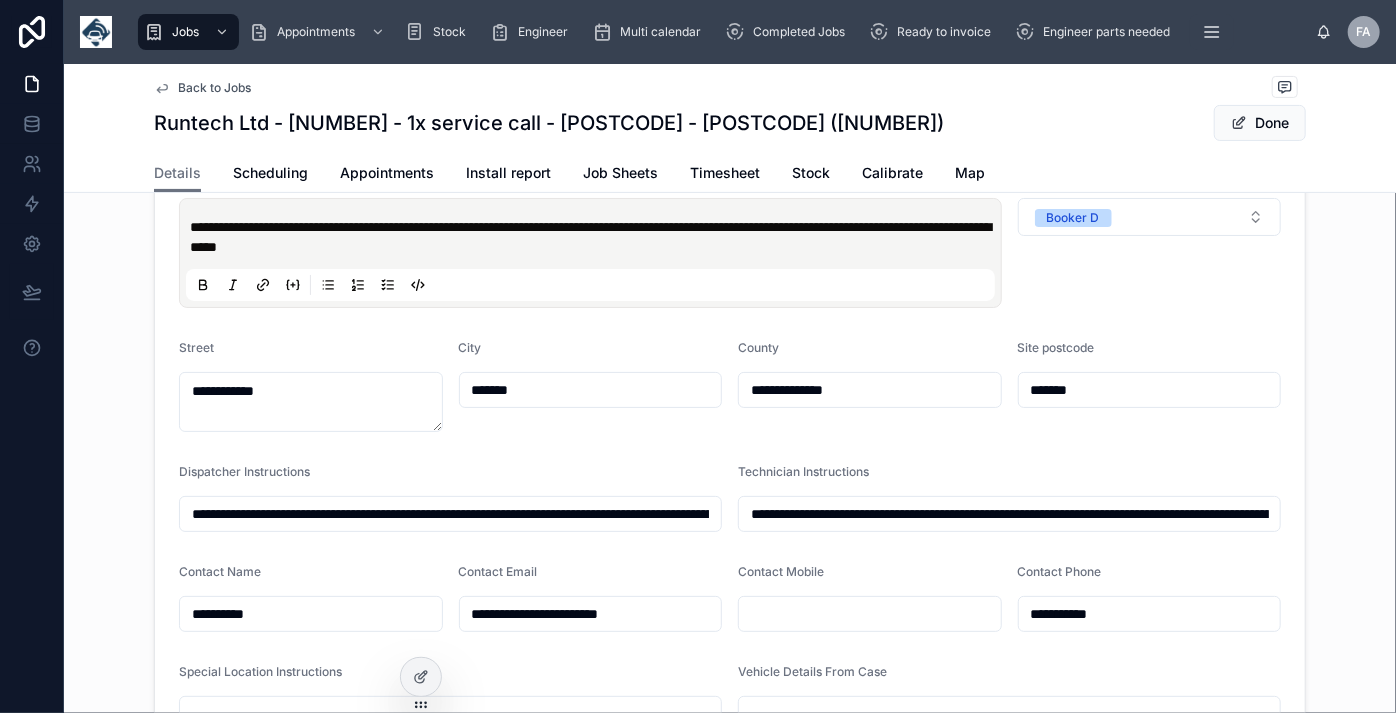 type on "**********" 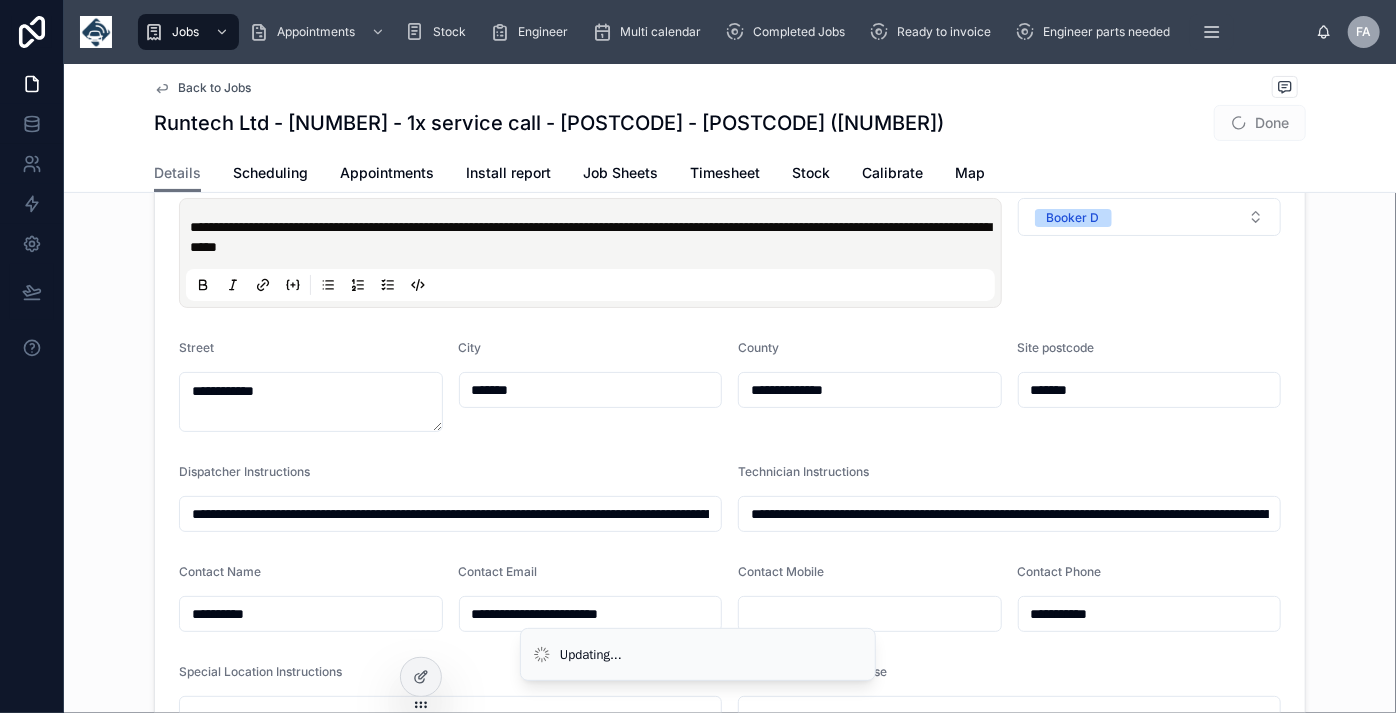 type on "**********" 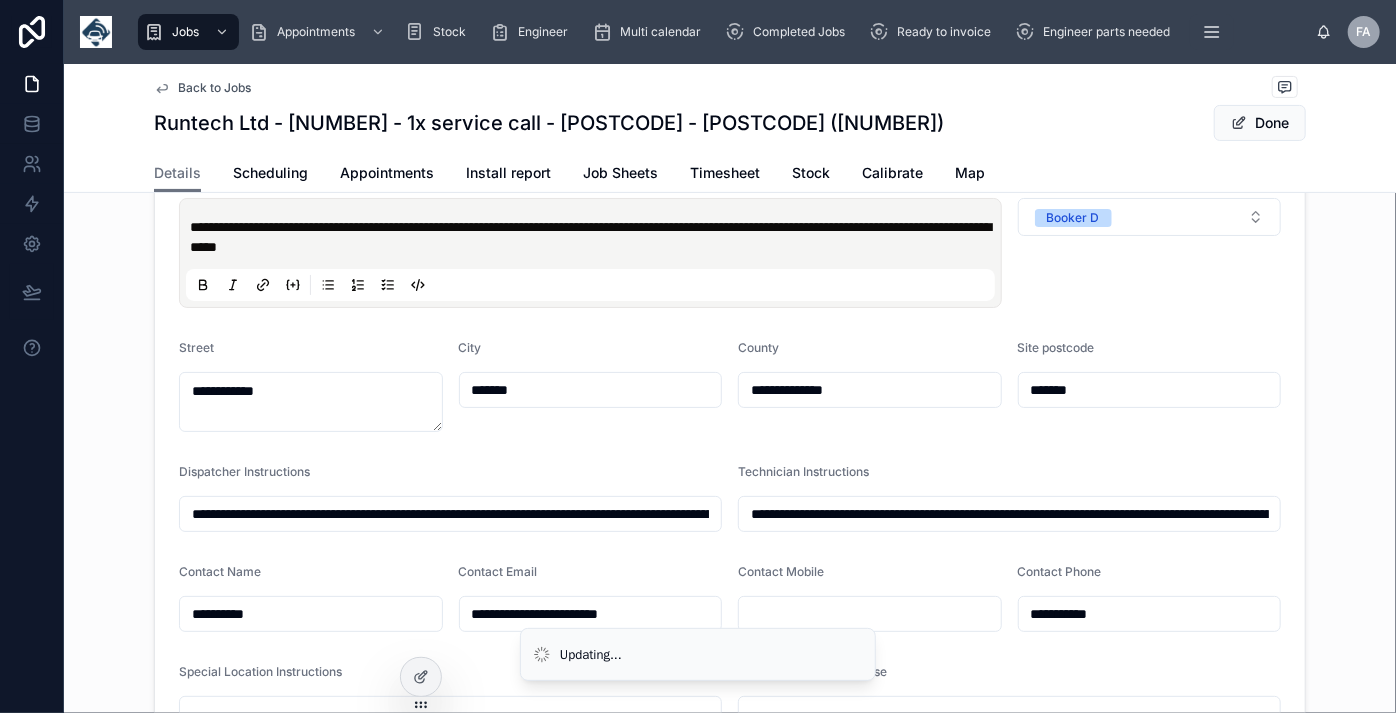 type on "**********" 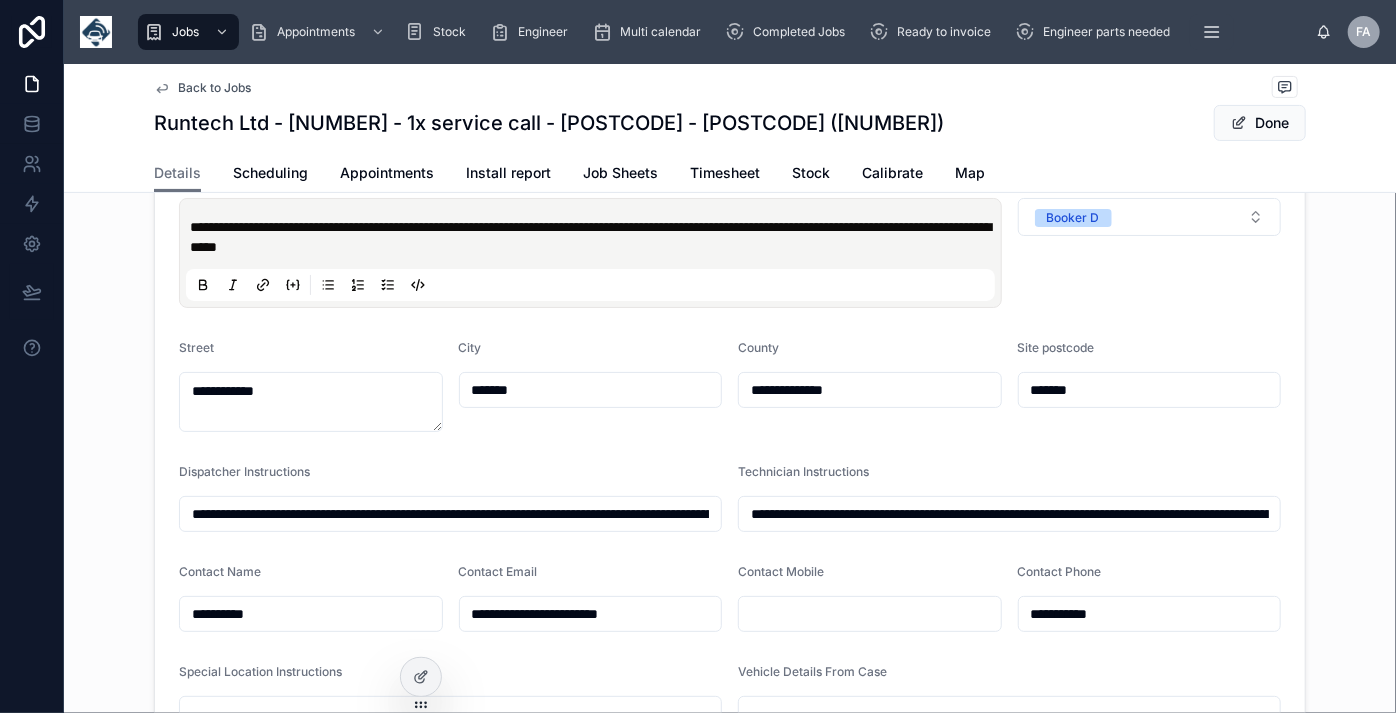 type on "**********" 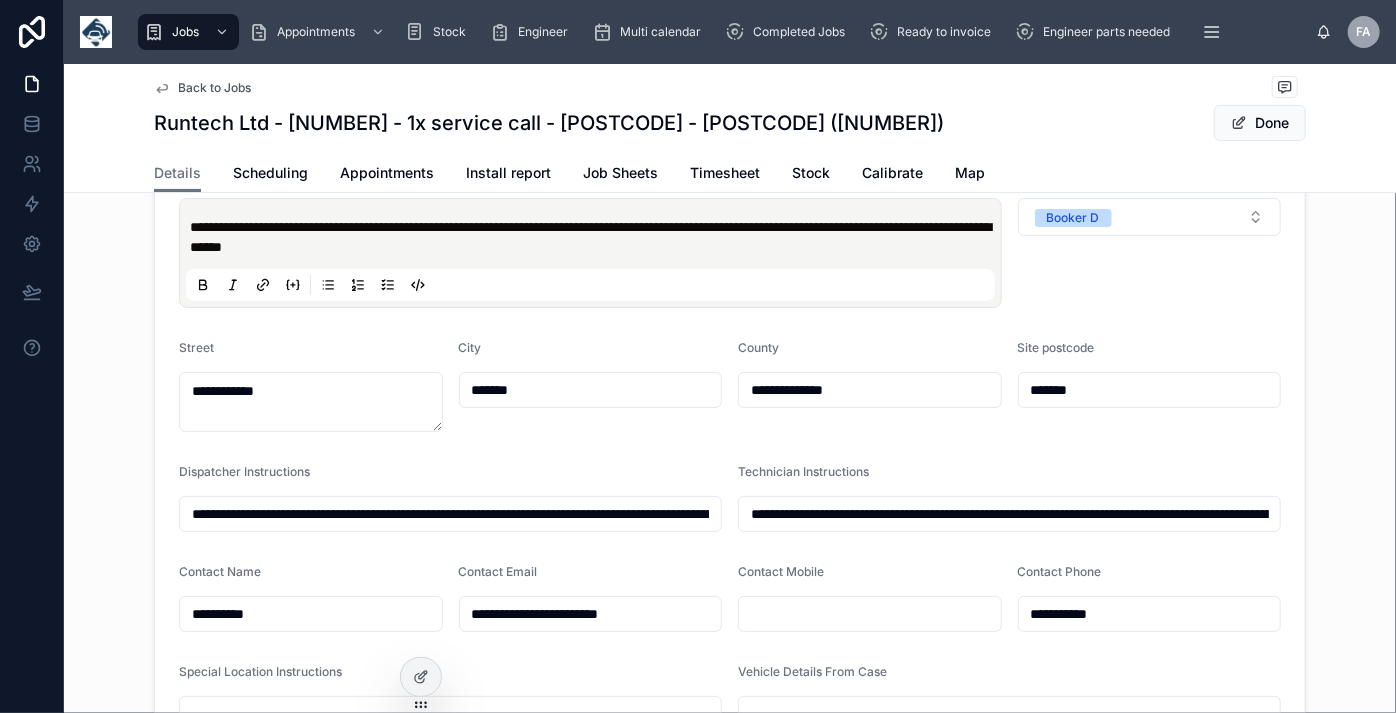 type on "**********" 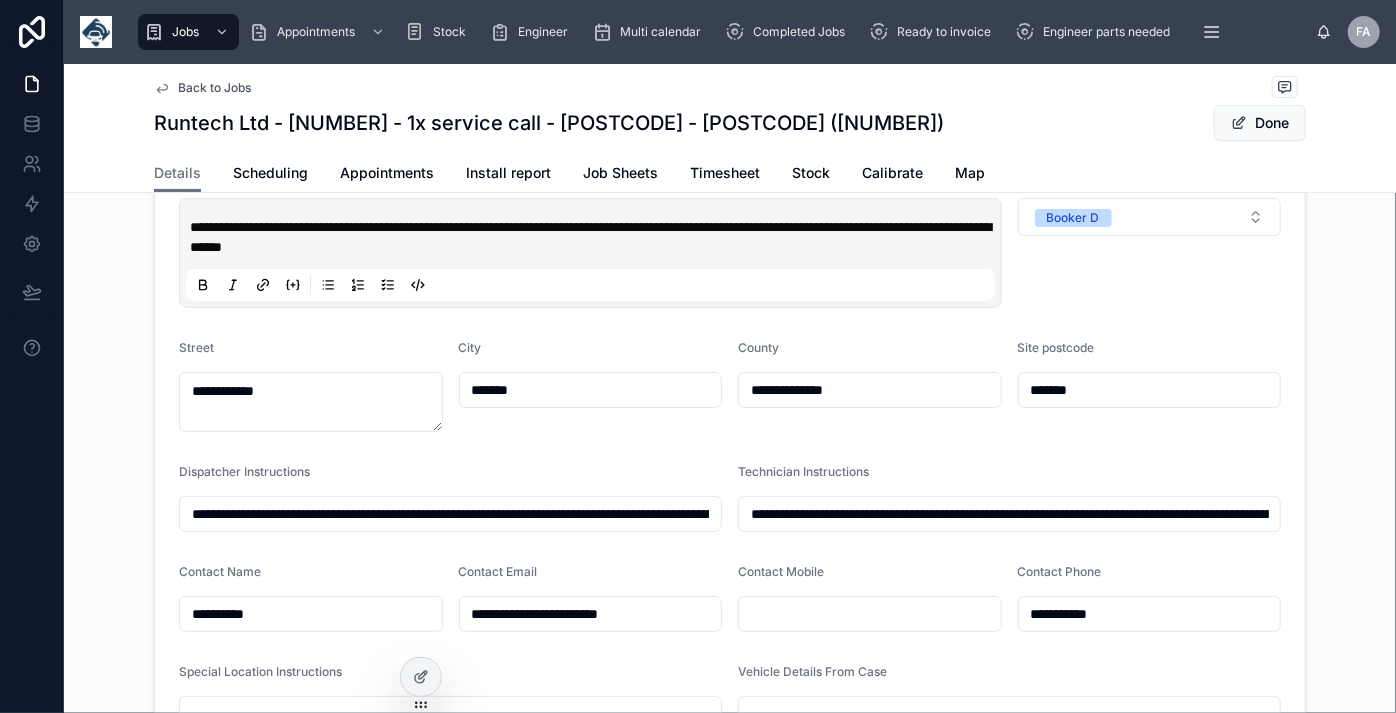type on "**********" 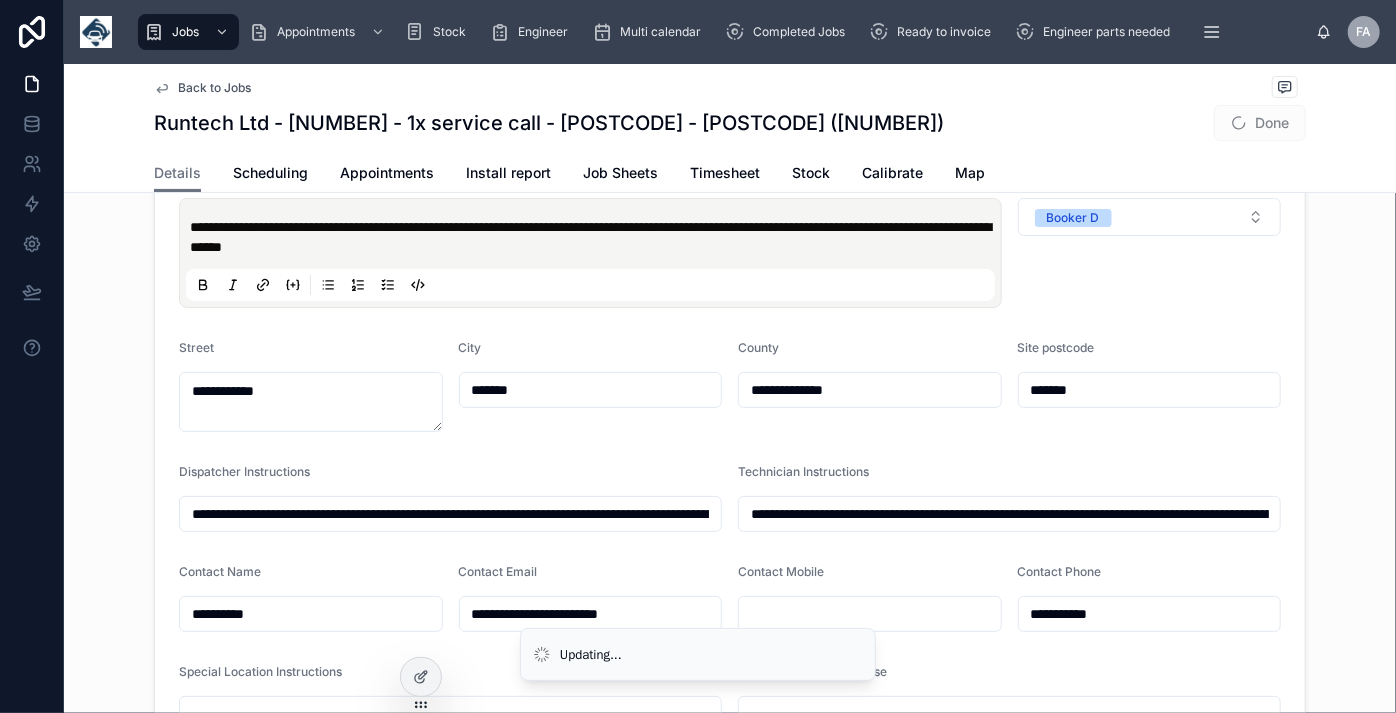 type on "**********" 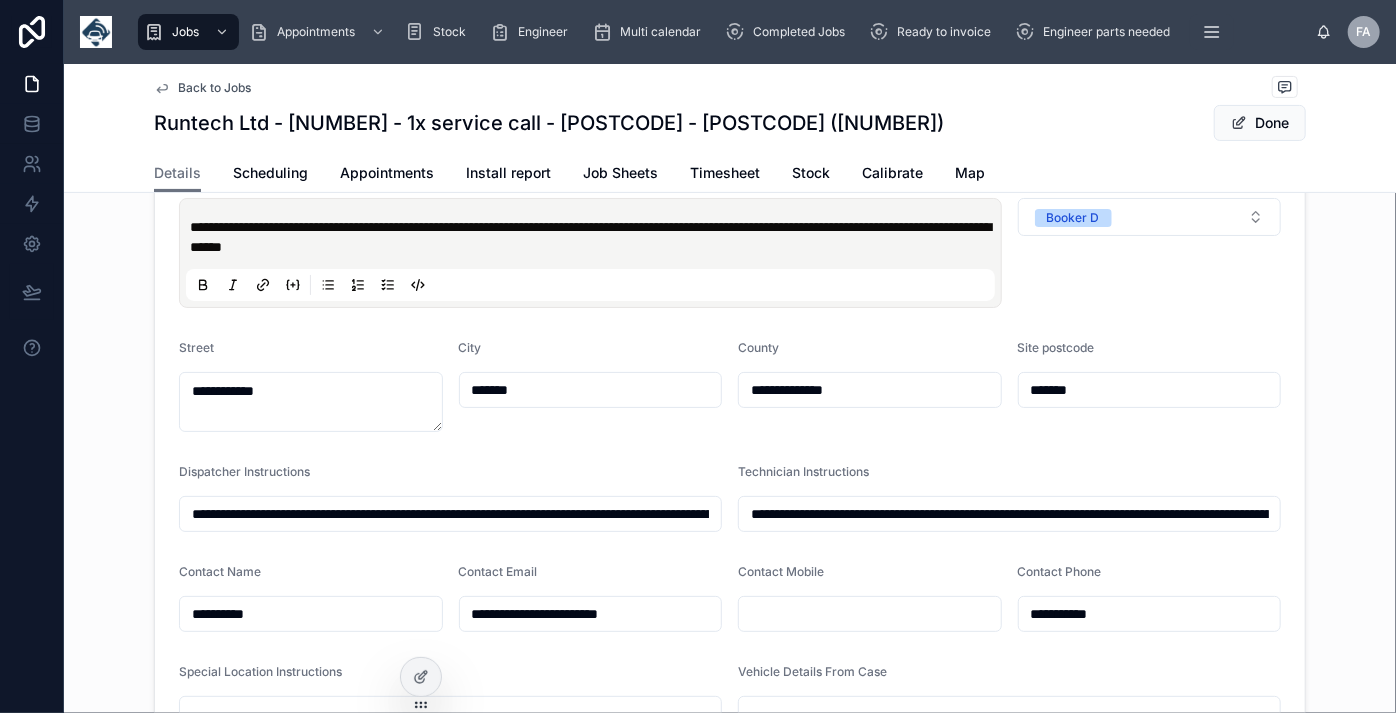type on "**********" 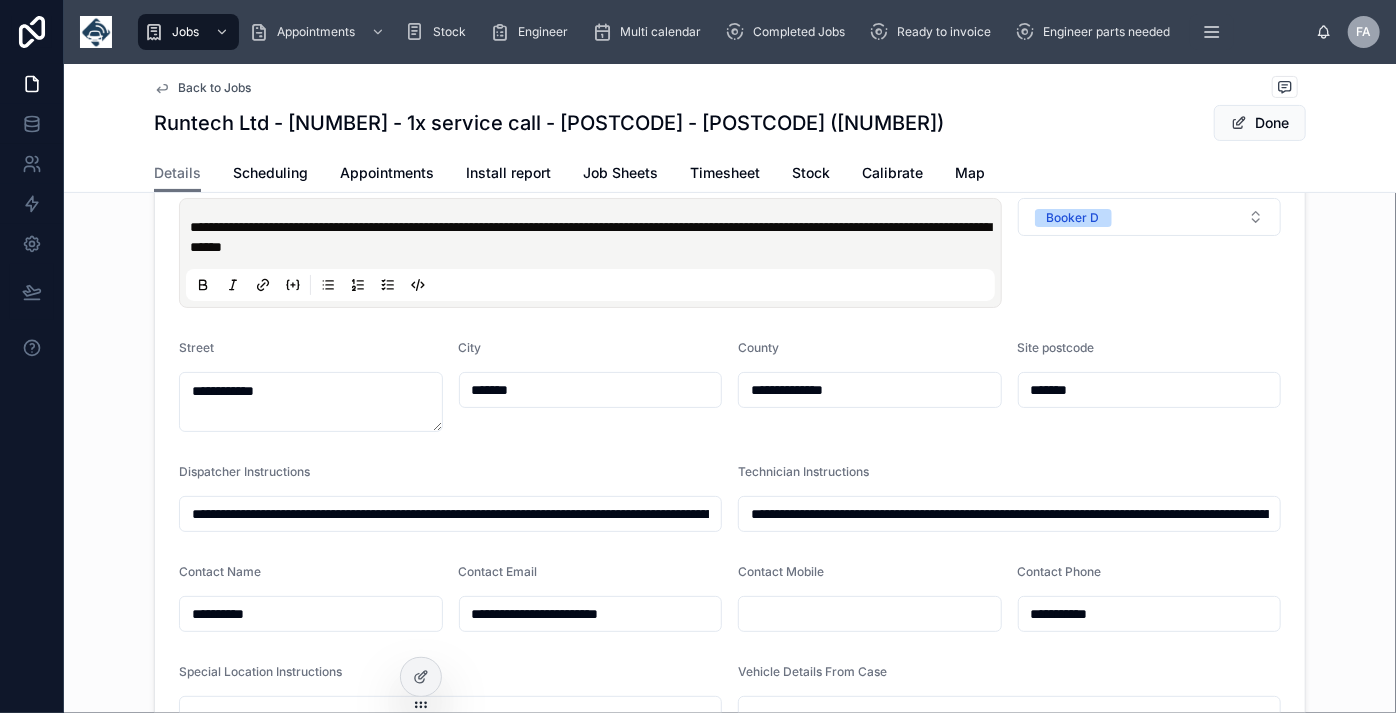 type on "**********" 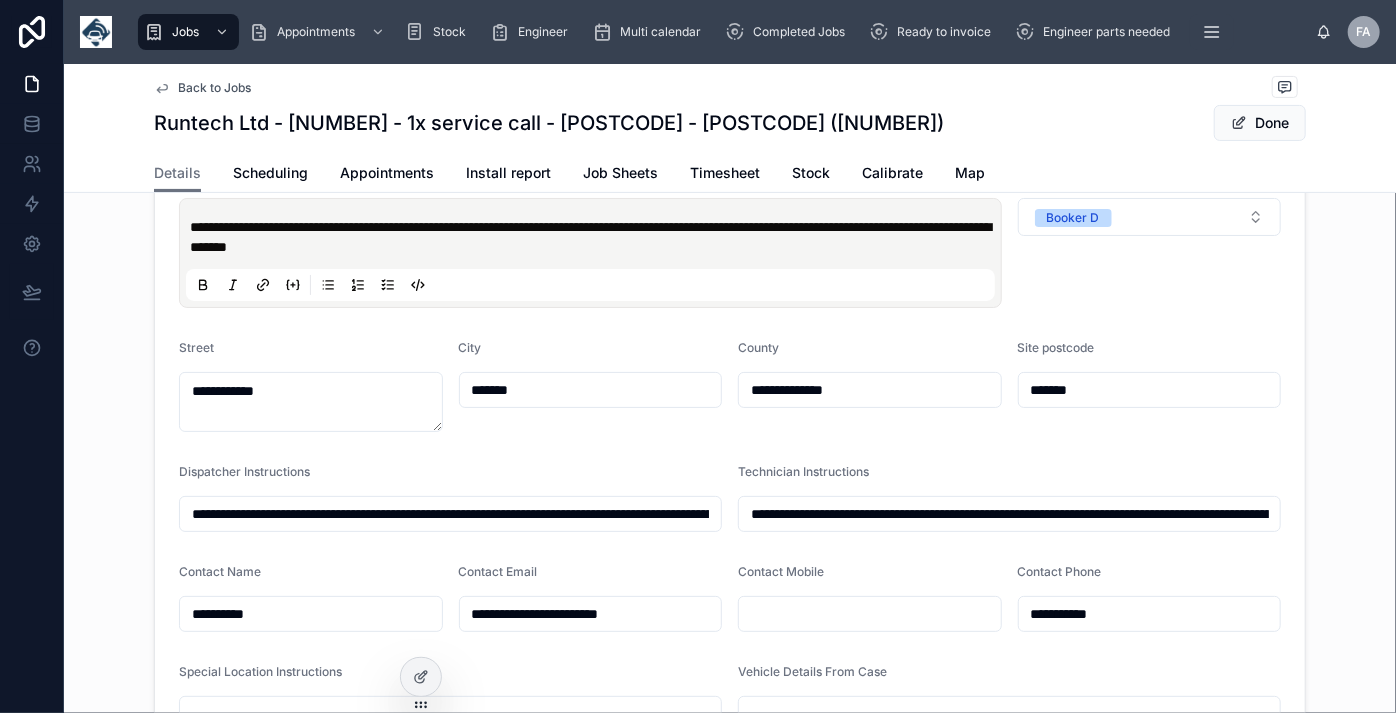 type on "**********" 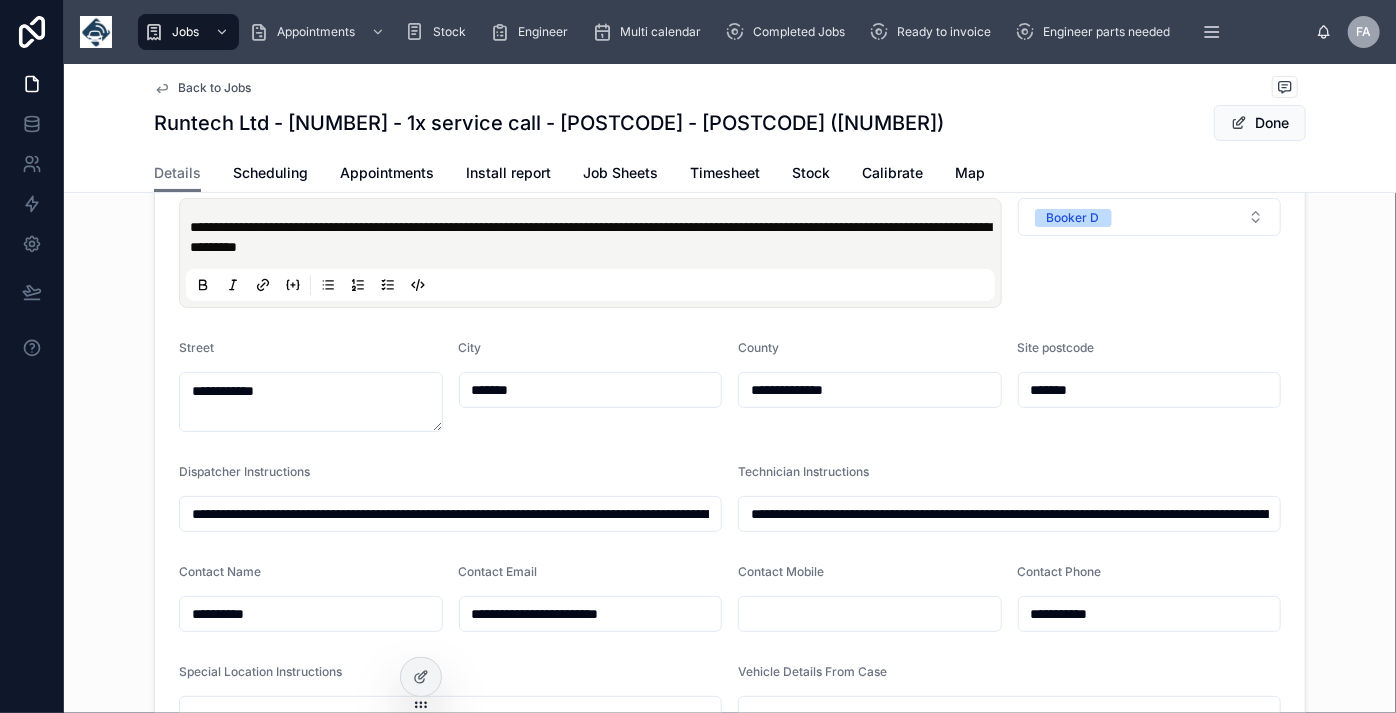 type on "**********" 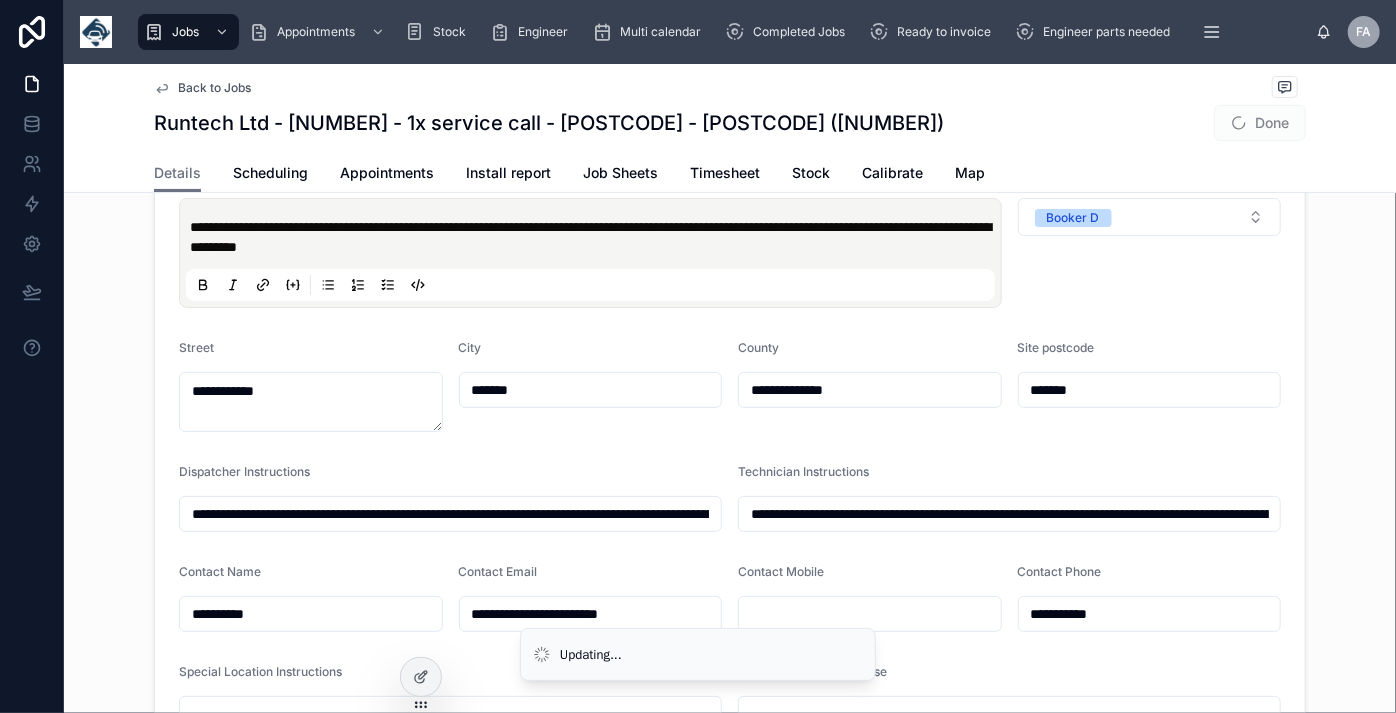 type on "**********" 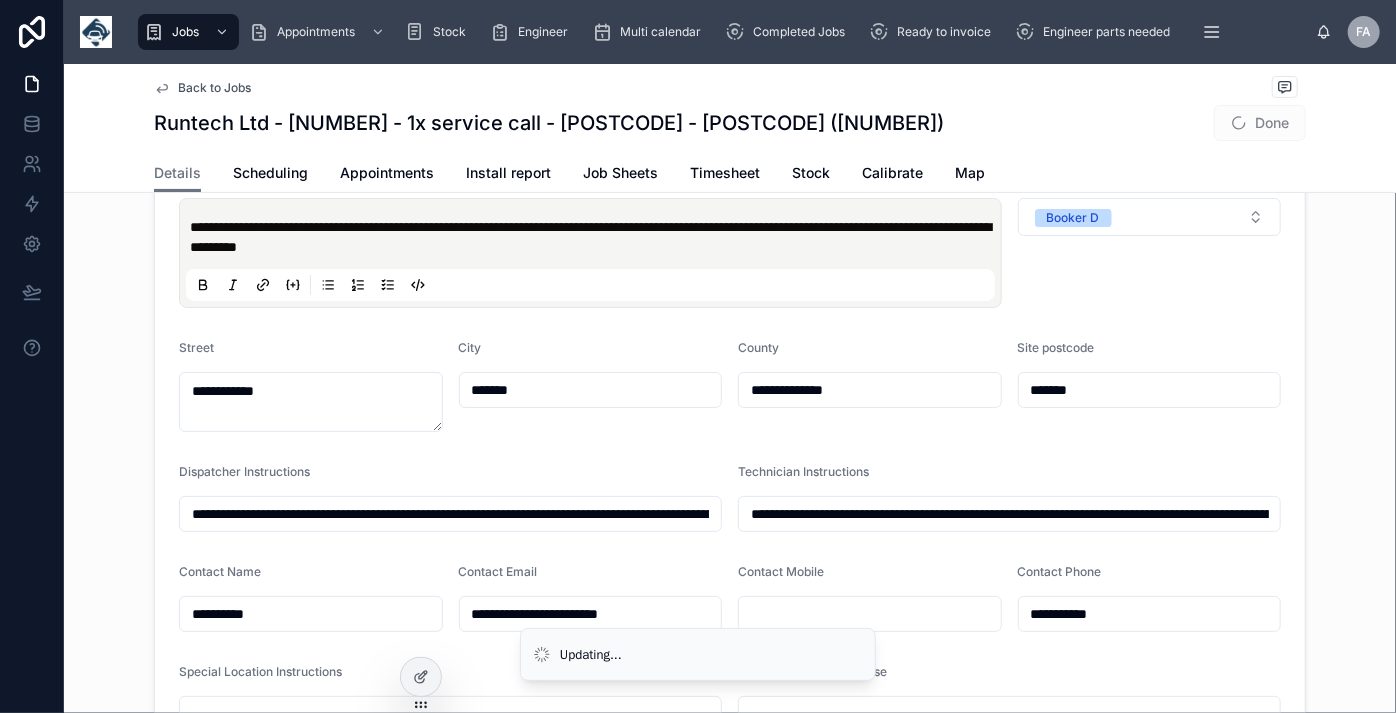 type on "**********" 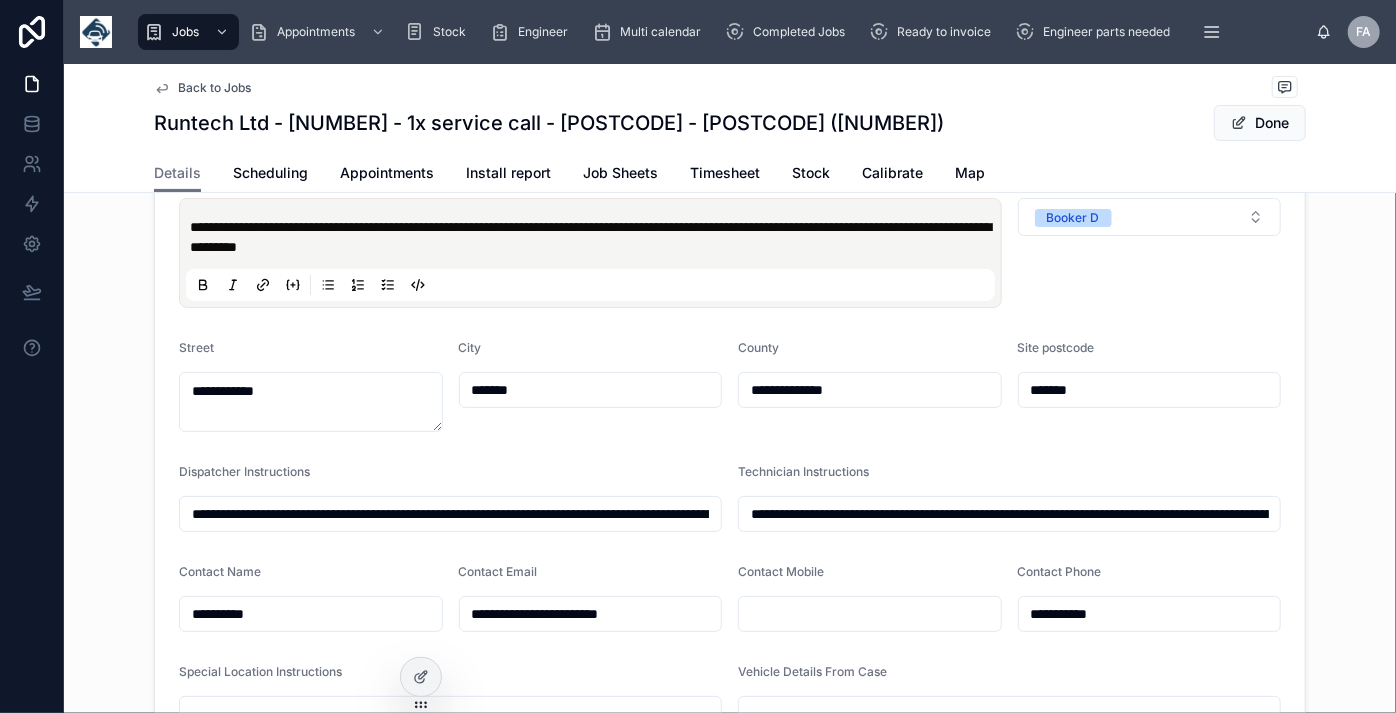 type on "**********" 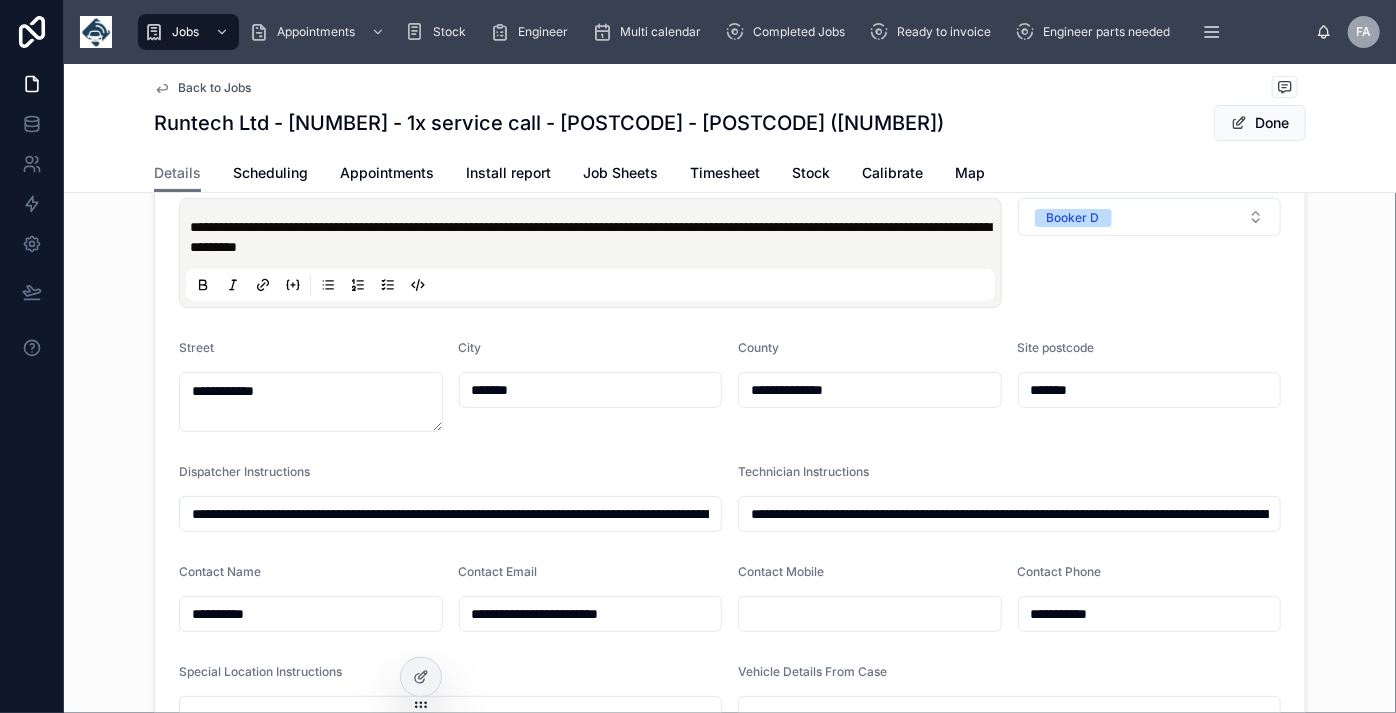 type on "**********" 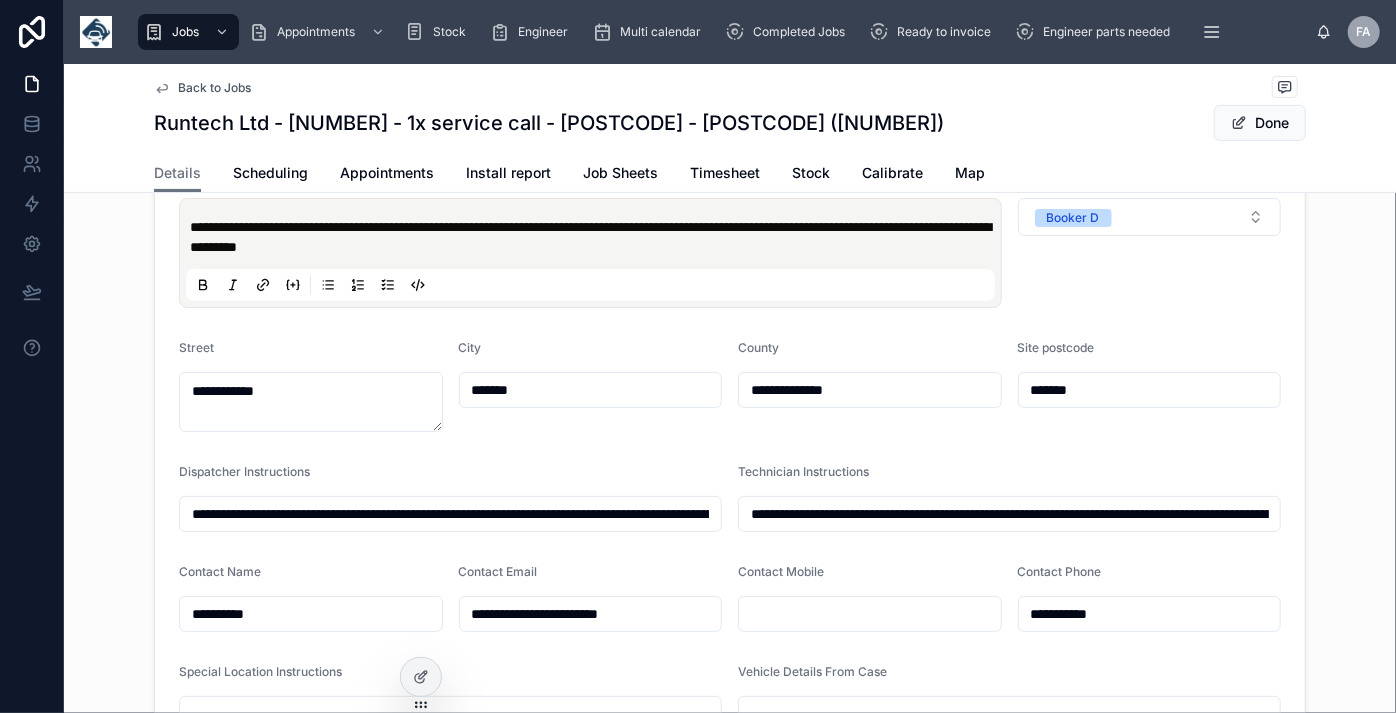 scroll, scrollTop: 0, scrollLeft: 0, axis: both 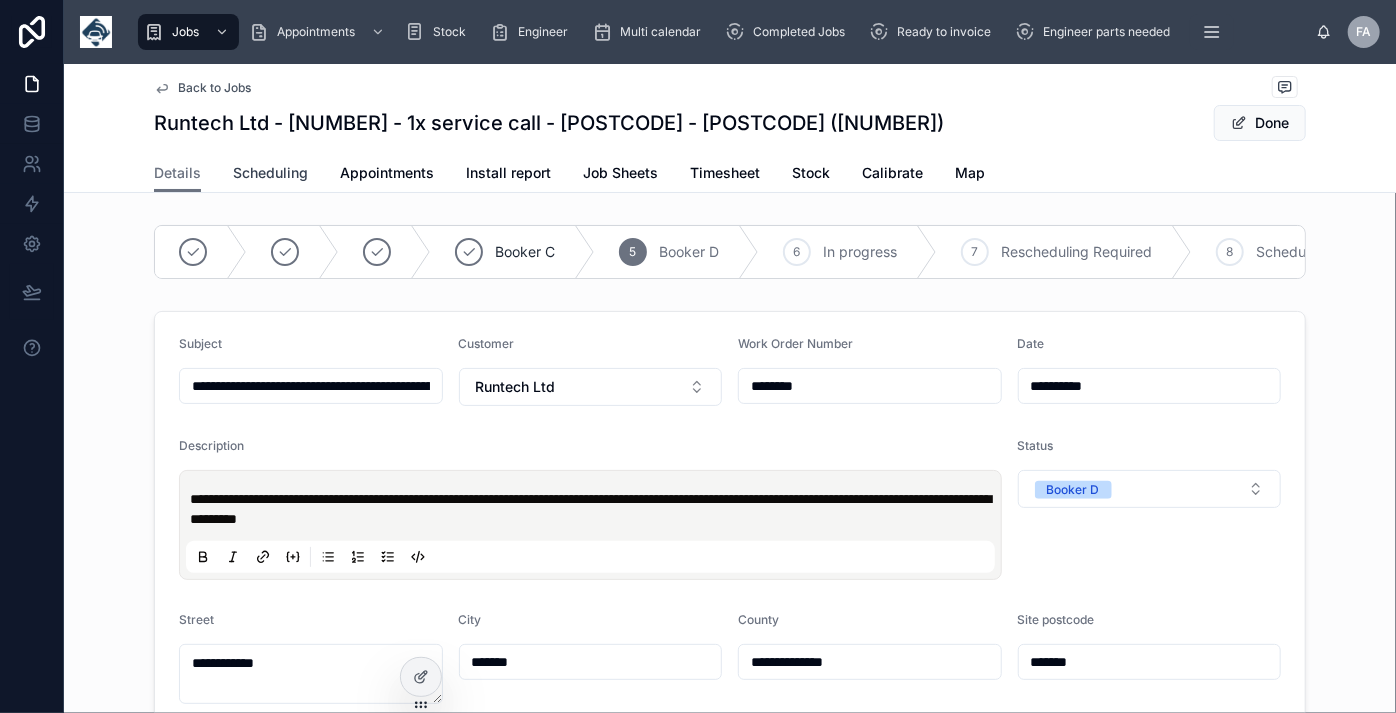 type on "**********" 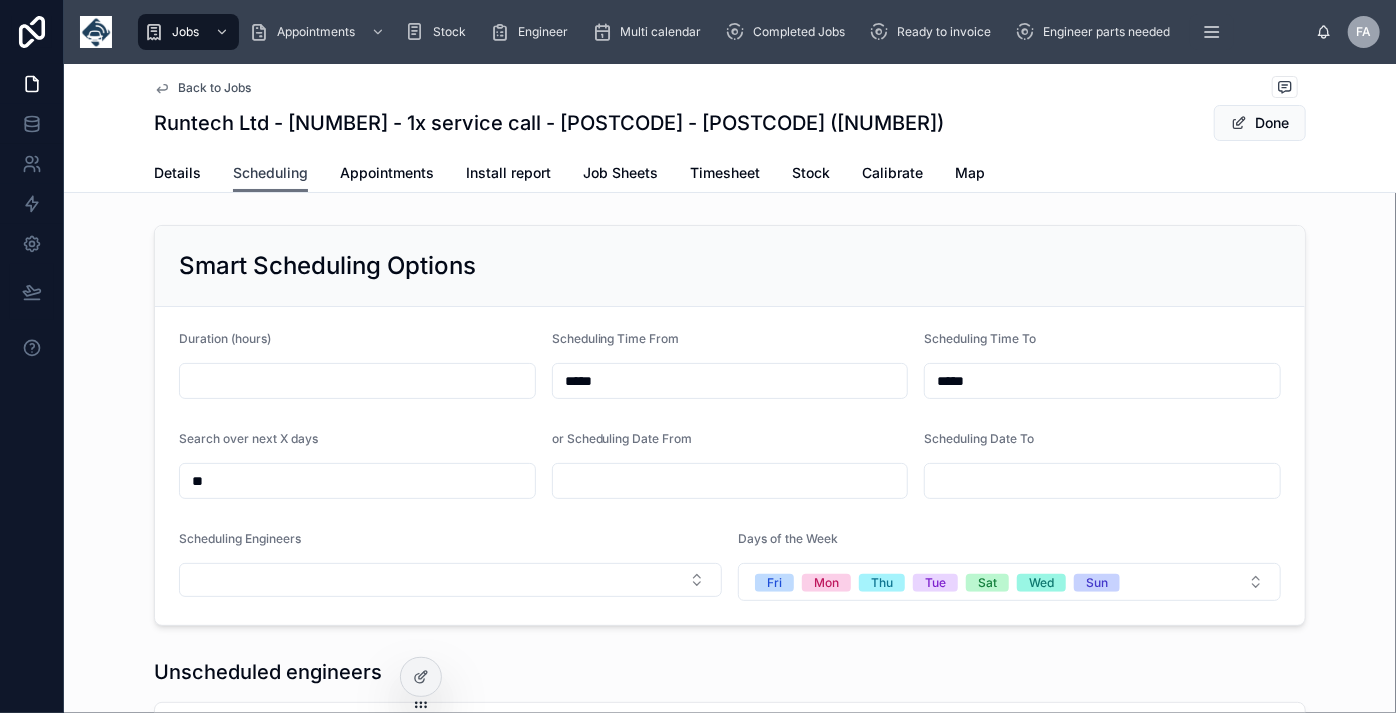 scroll, scrollTop: 0, scrollLeft: 1501, axis: horizontal 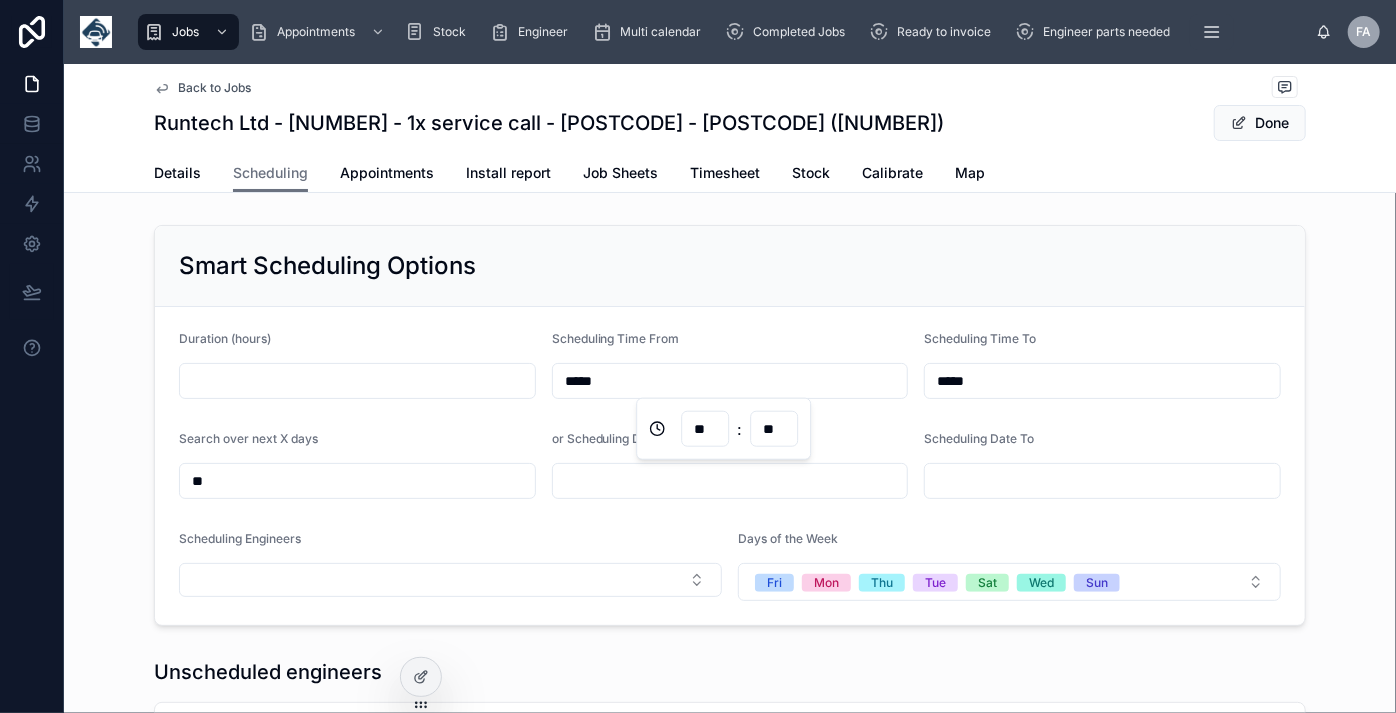 drag, startPoint x: 618, startPoint y: 372, endPoint x: 430, endPoint y: 373, distance: 188.00266 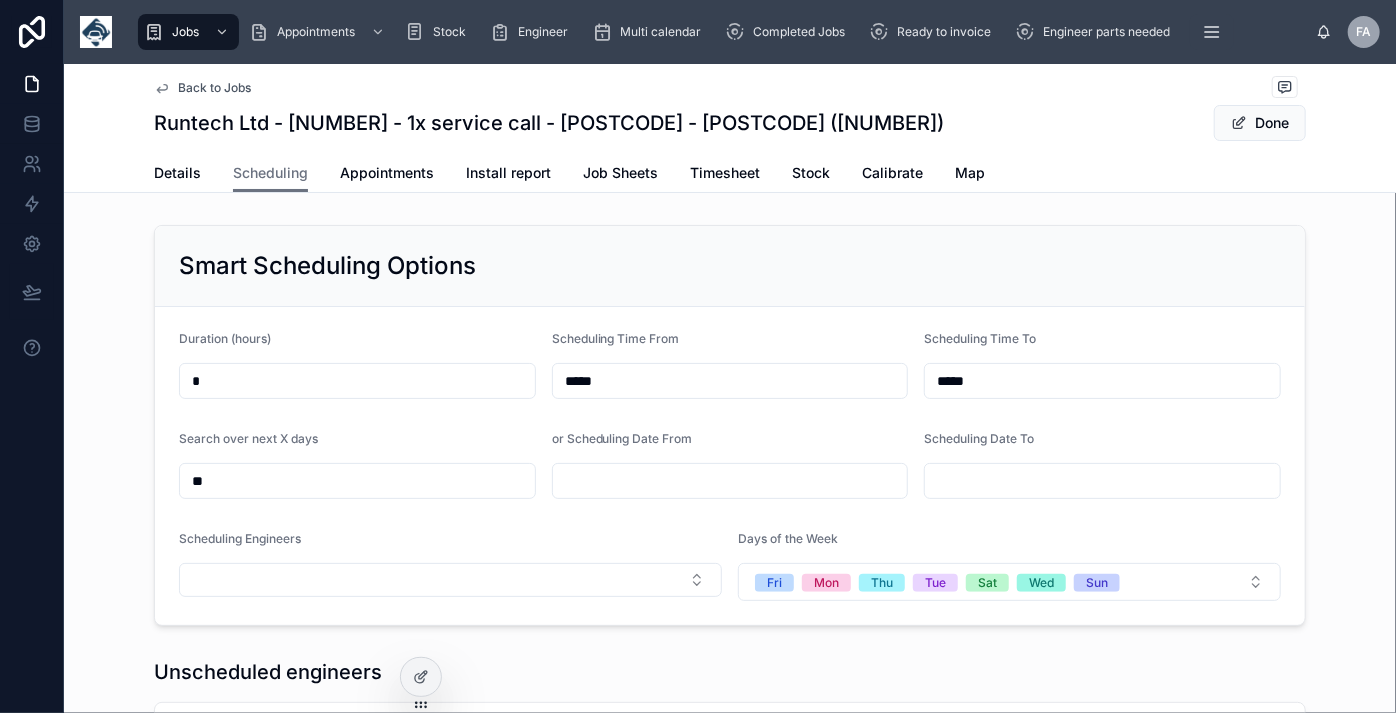 type on "*" 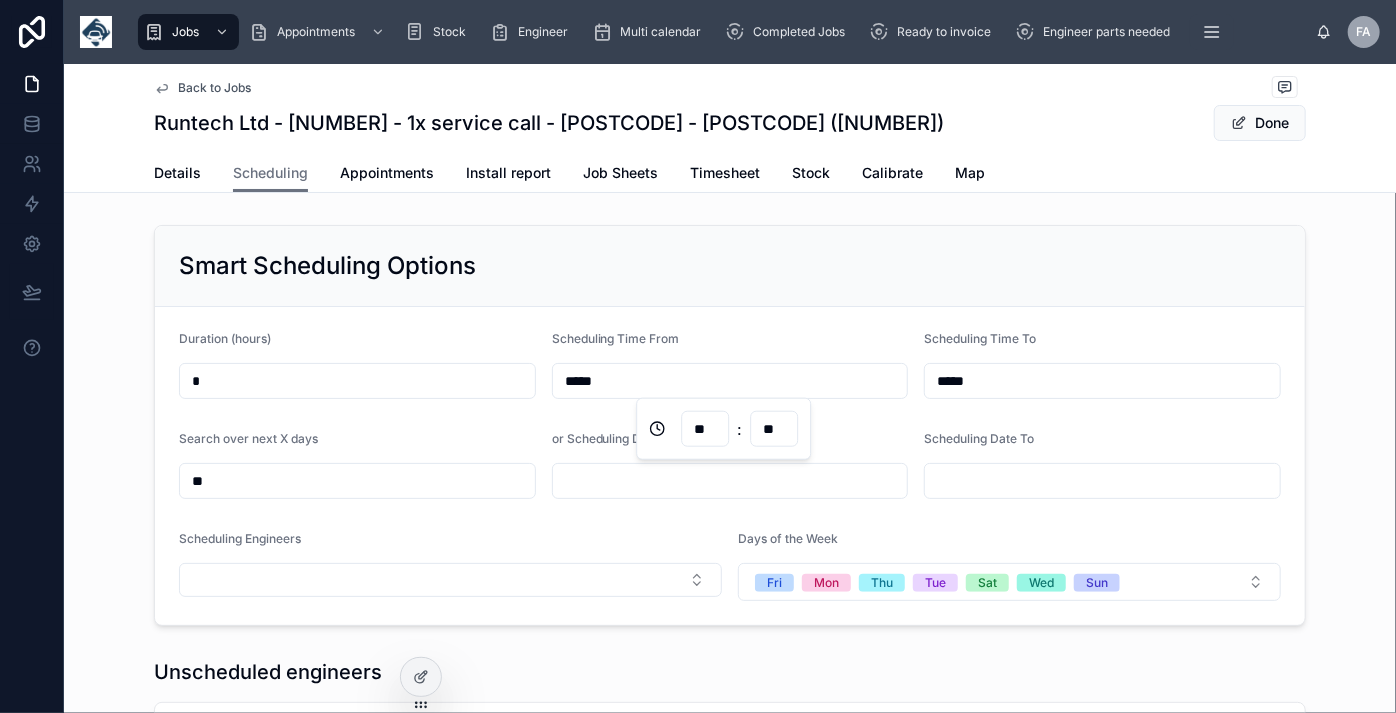 drag, startPoint x: 635, startPoint y: 384, endPoint x: 463, endPoint y: 383, distance: 172.00291 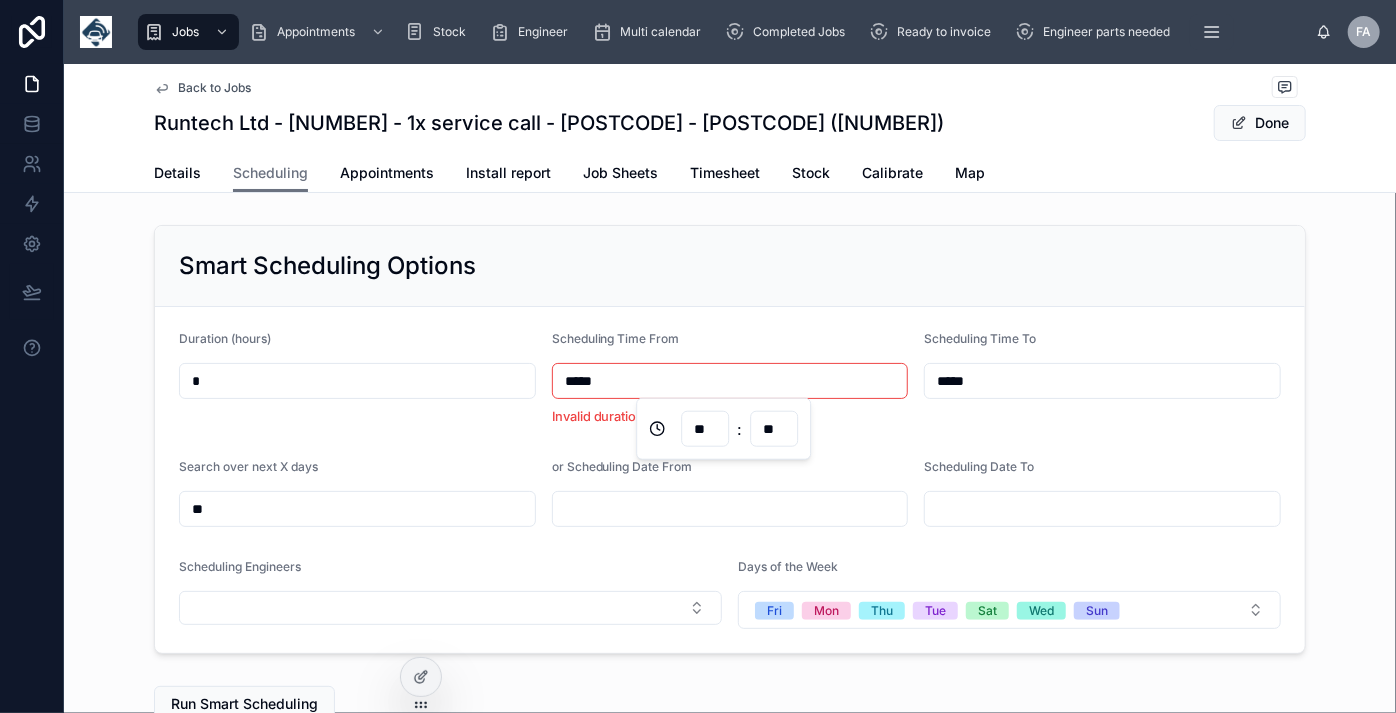 type on "*****" 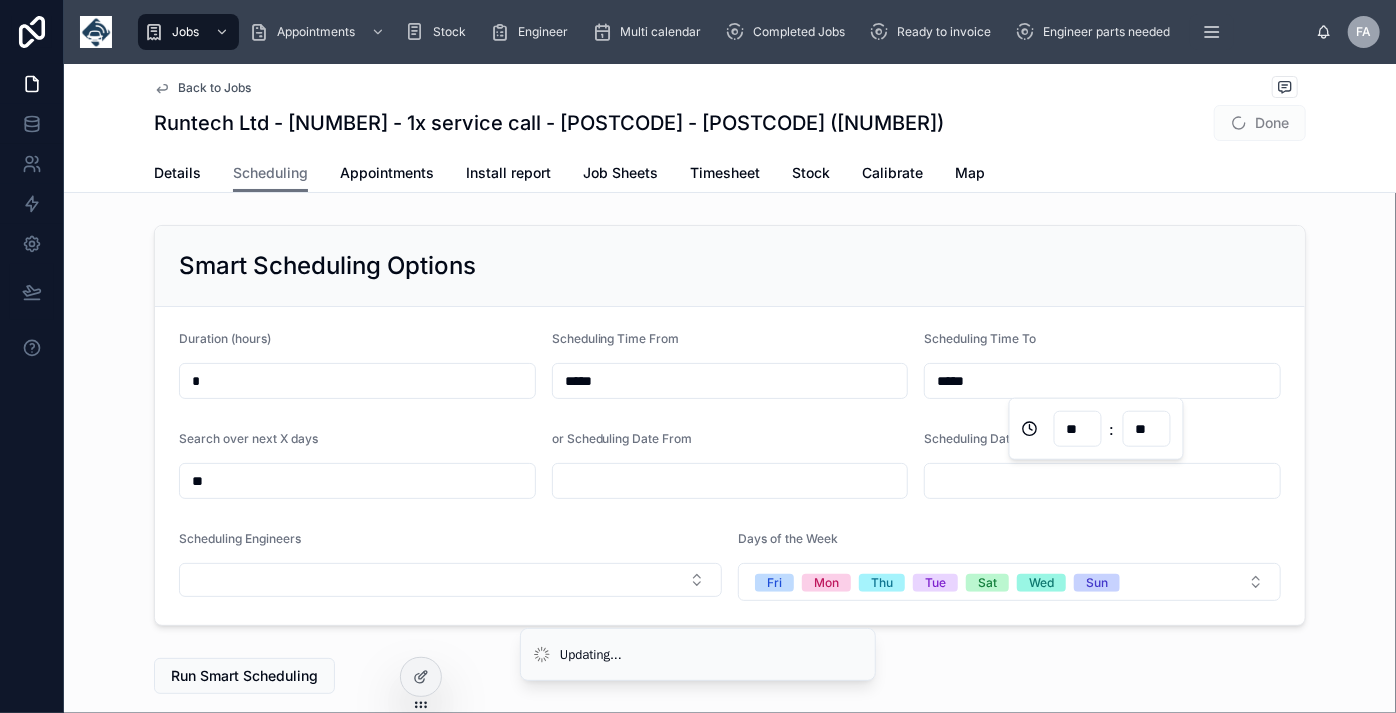 type on "*****" 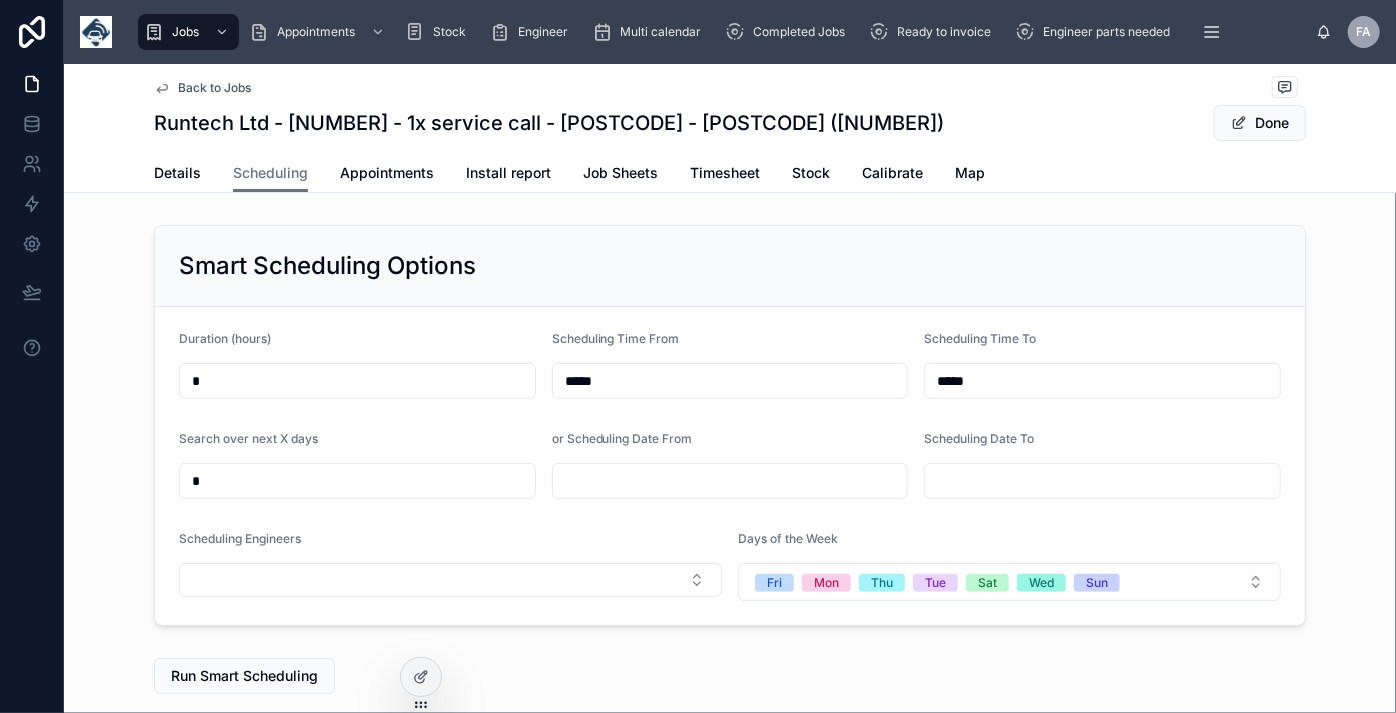 type on "*" 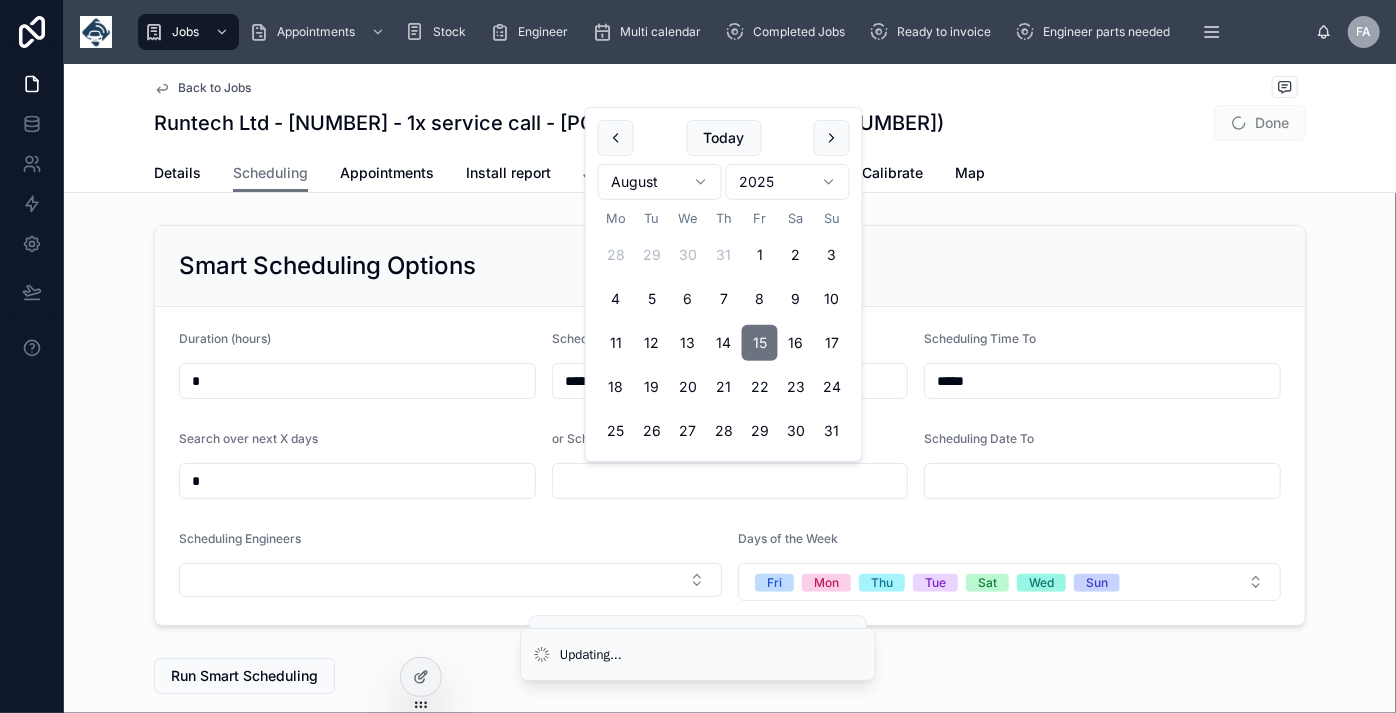click on "15" at bounding box center (760, 343) 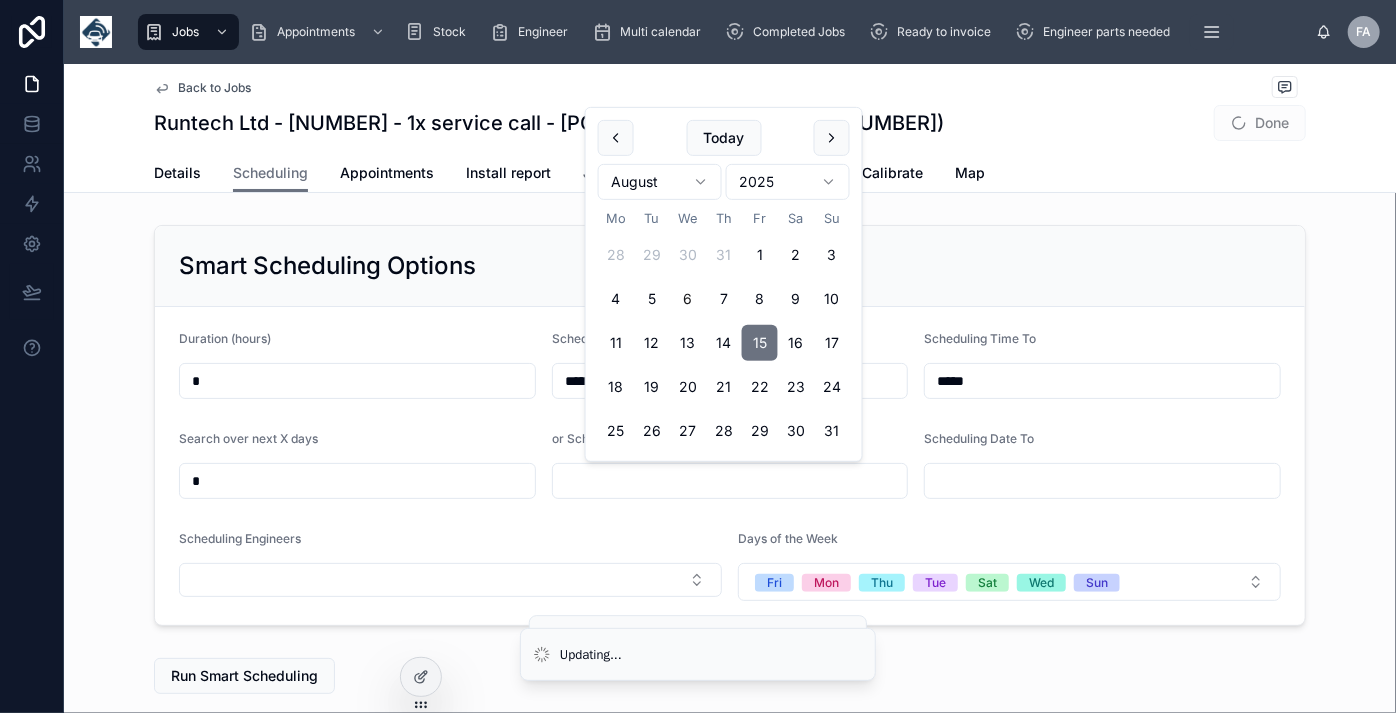 type on "**********" 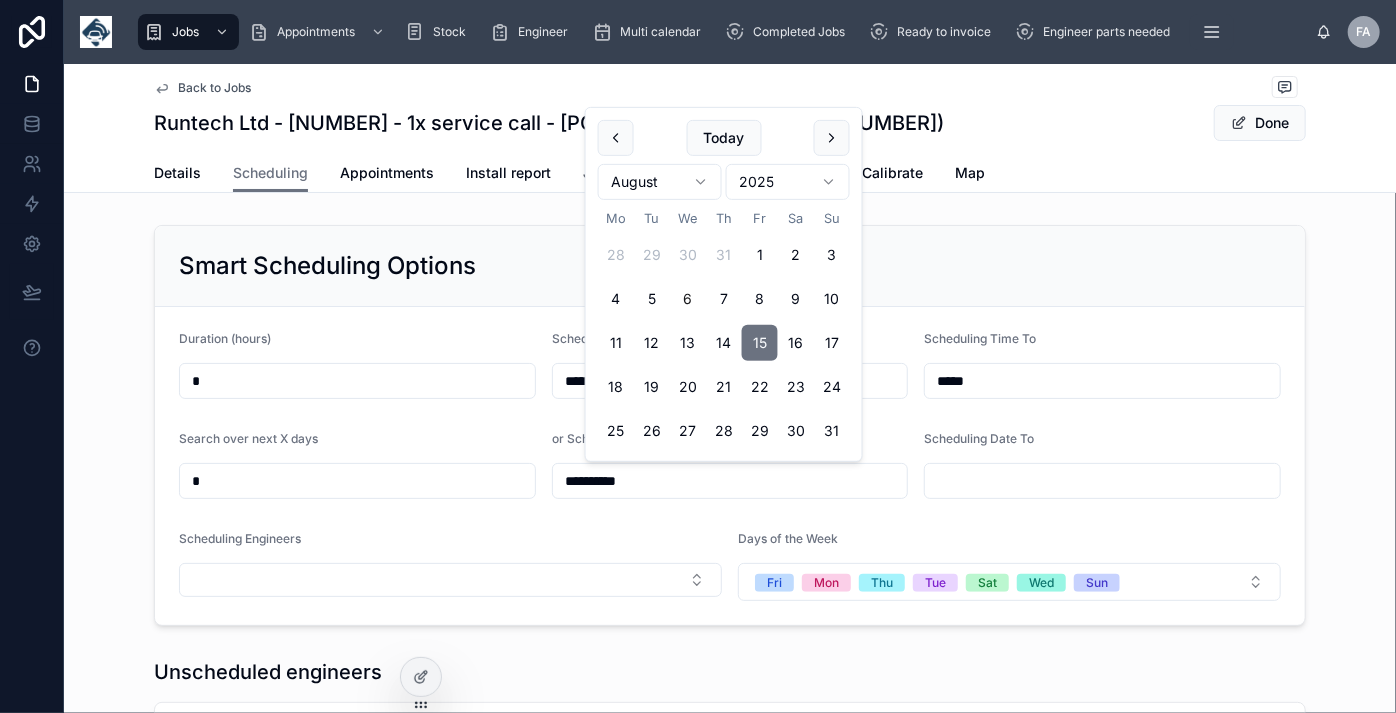 click at bounding box center [1102, 481] 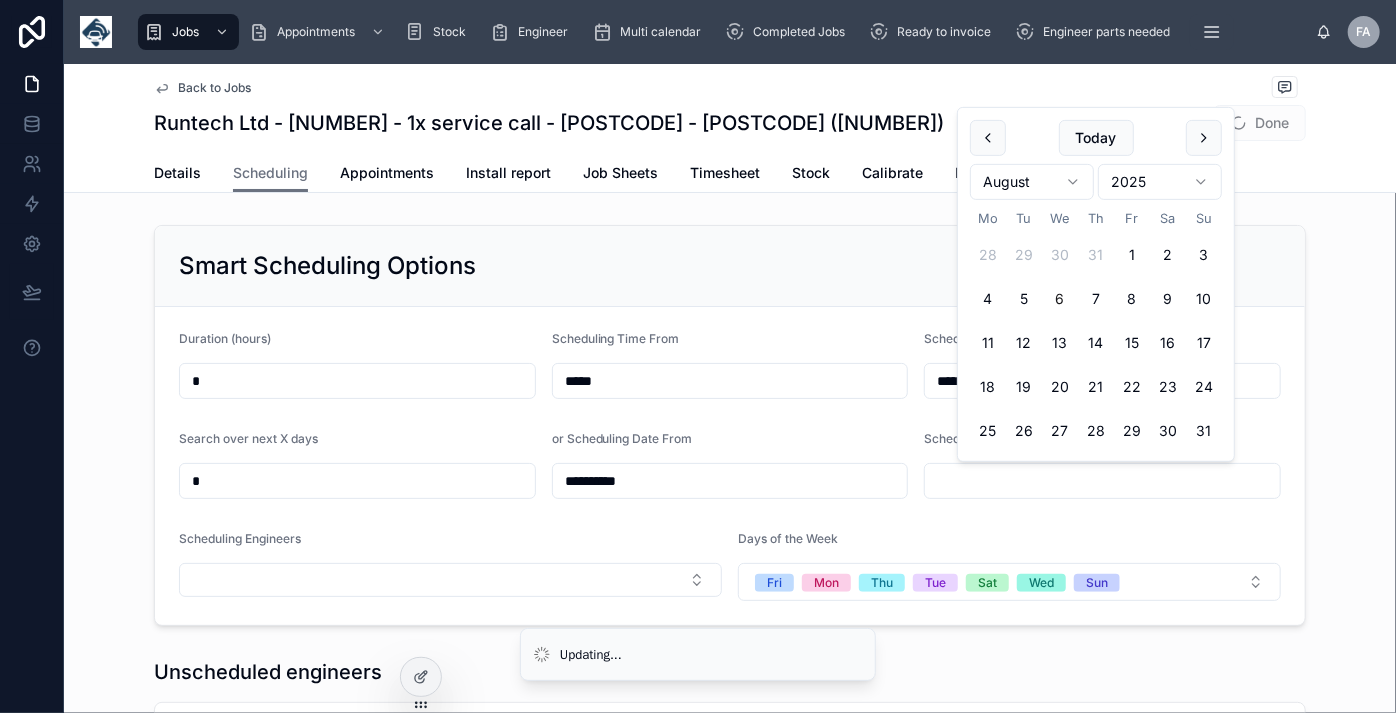 click on "15" at bounding box center (1132, 343) 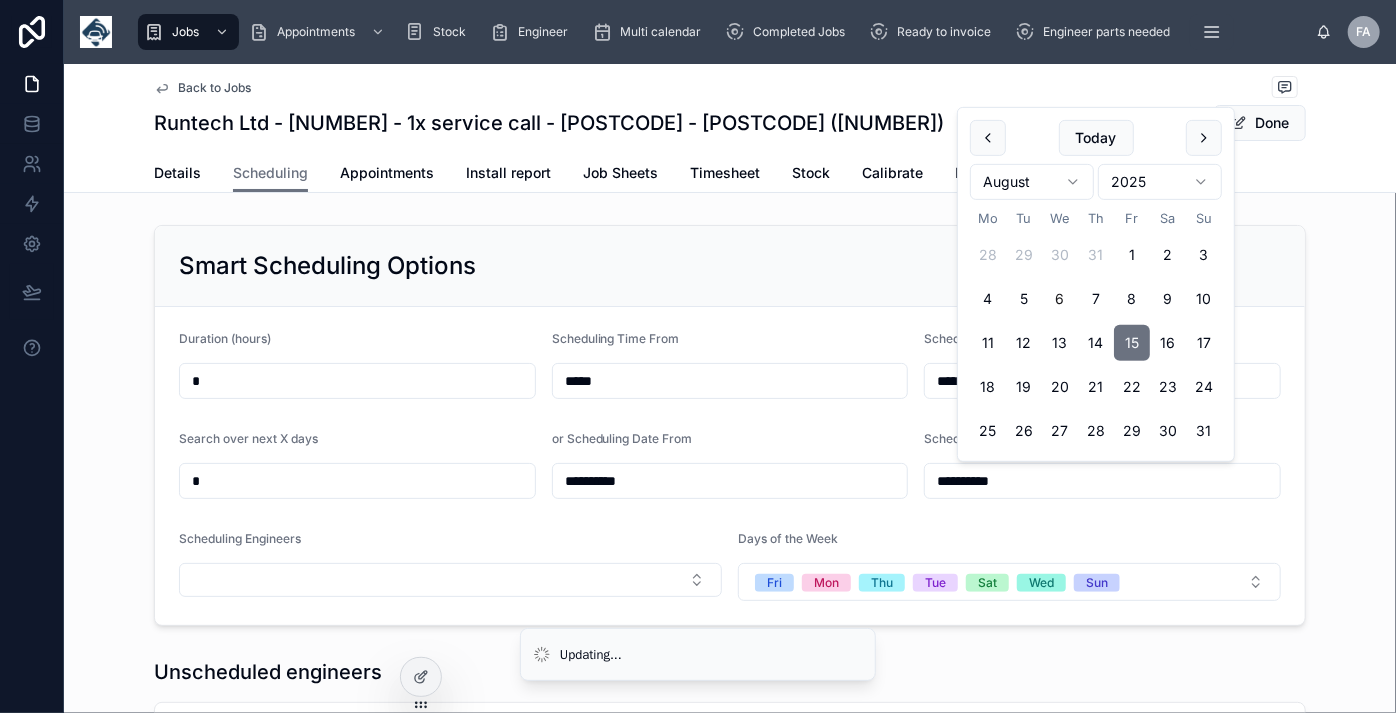 type on "**********" 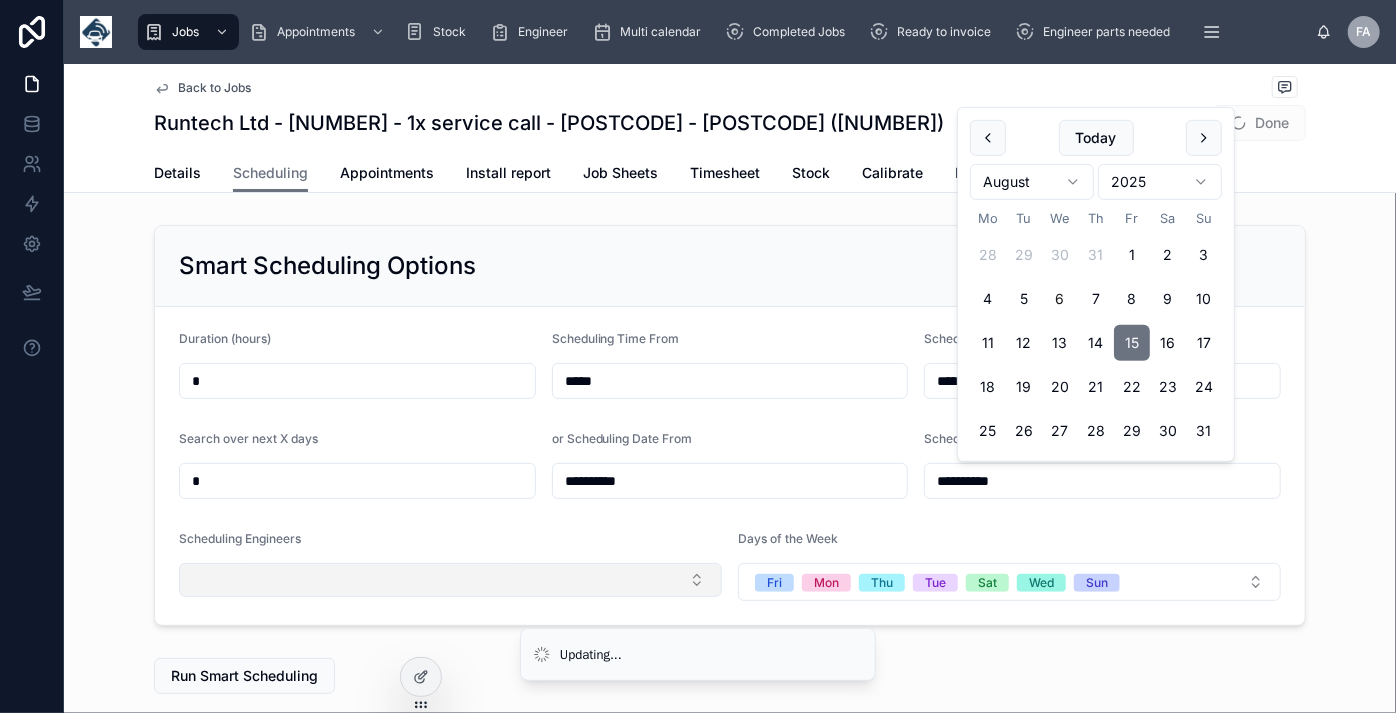 click at bounding box center [450, 580] 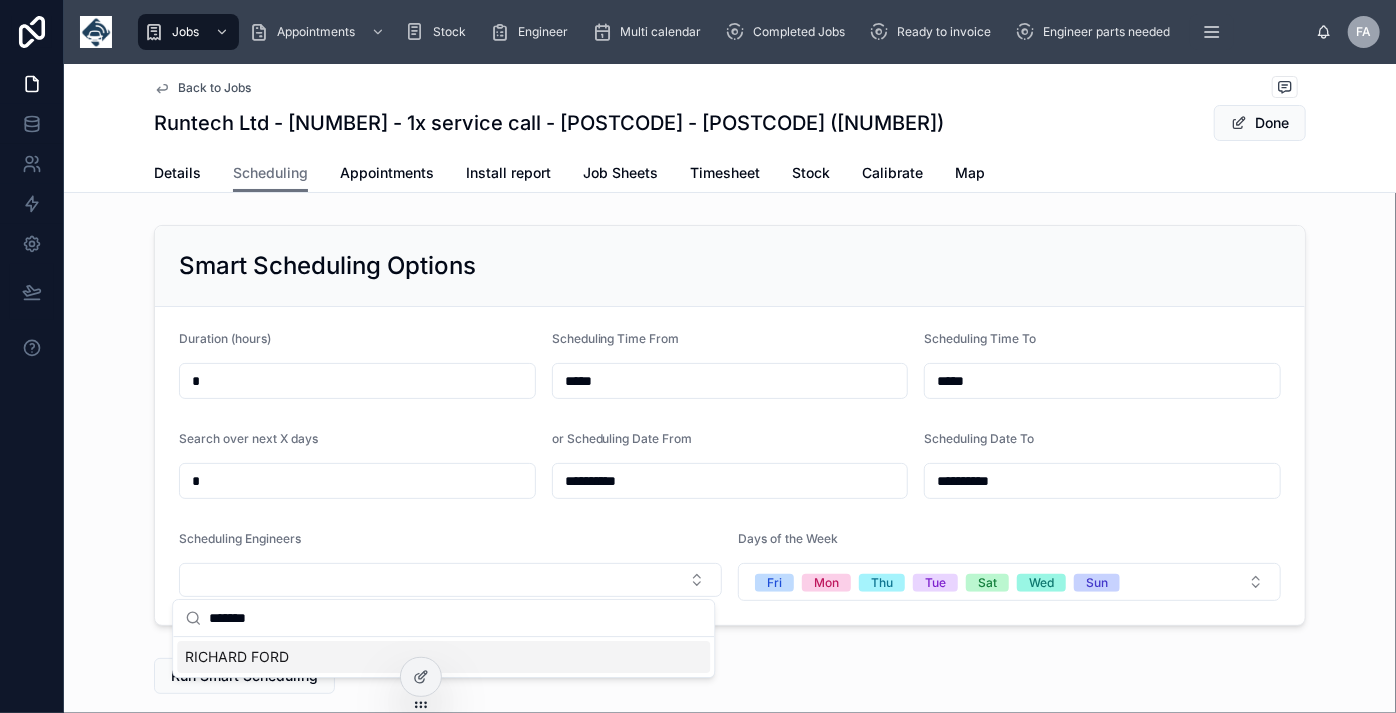 type on "*******" 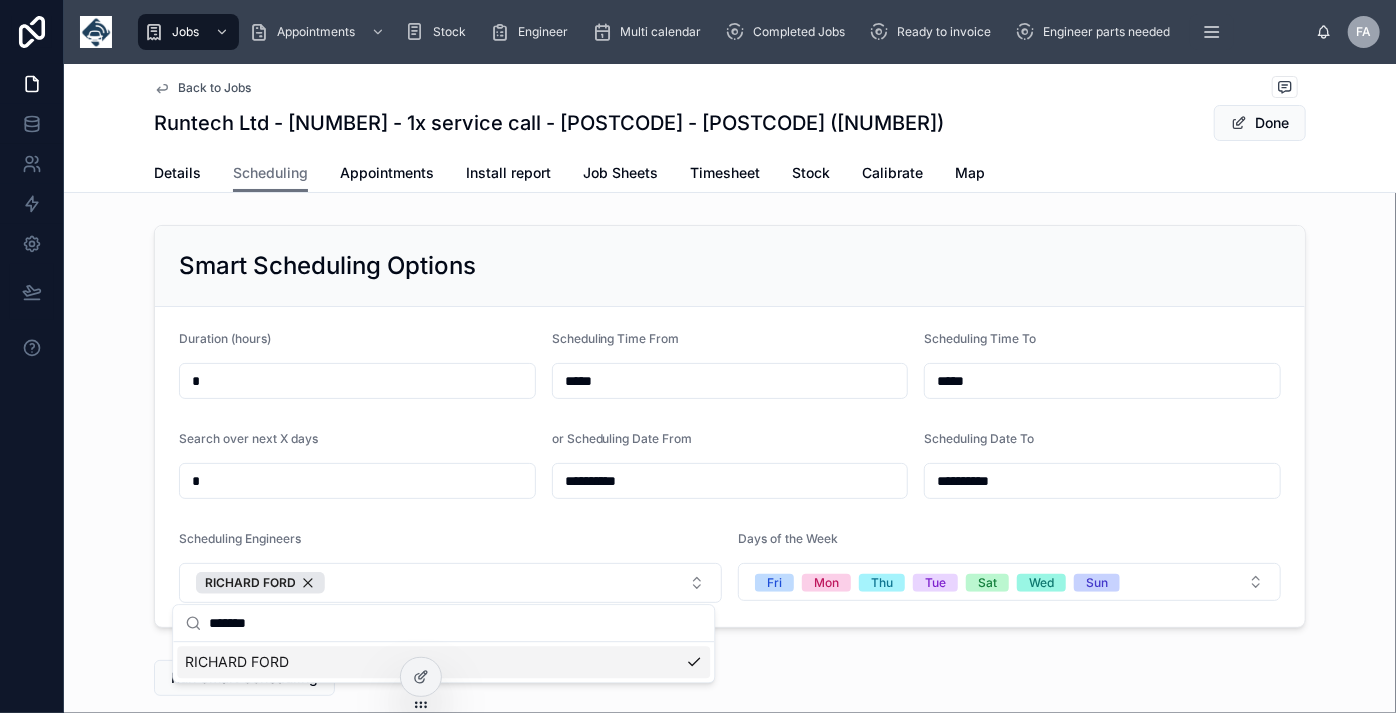 drag, startPoint x: 1086, startPoint y: 640, endPoint x: 1073, endPoint y: 642, distance: 13.152946 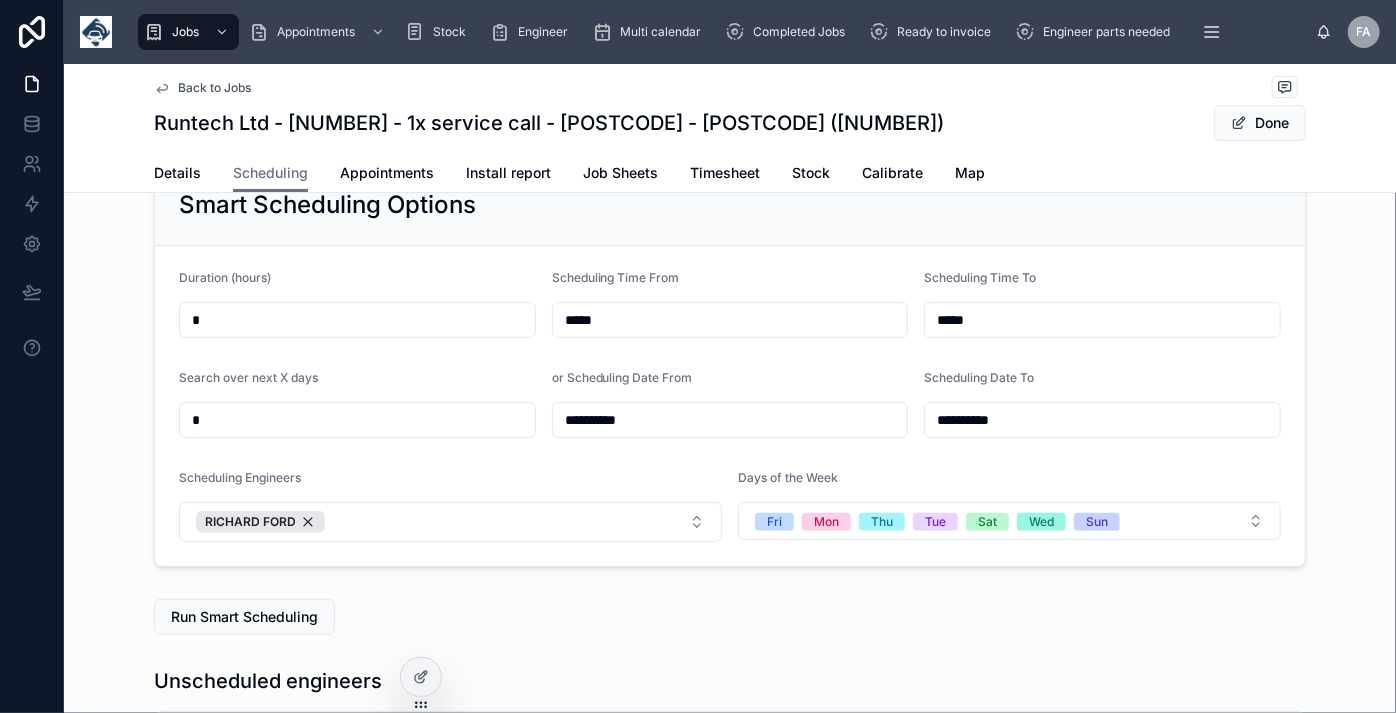 scroll, scrollTop: 181, scrollLeft: 0, axis: vertical 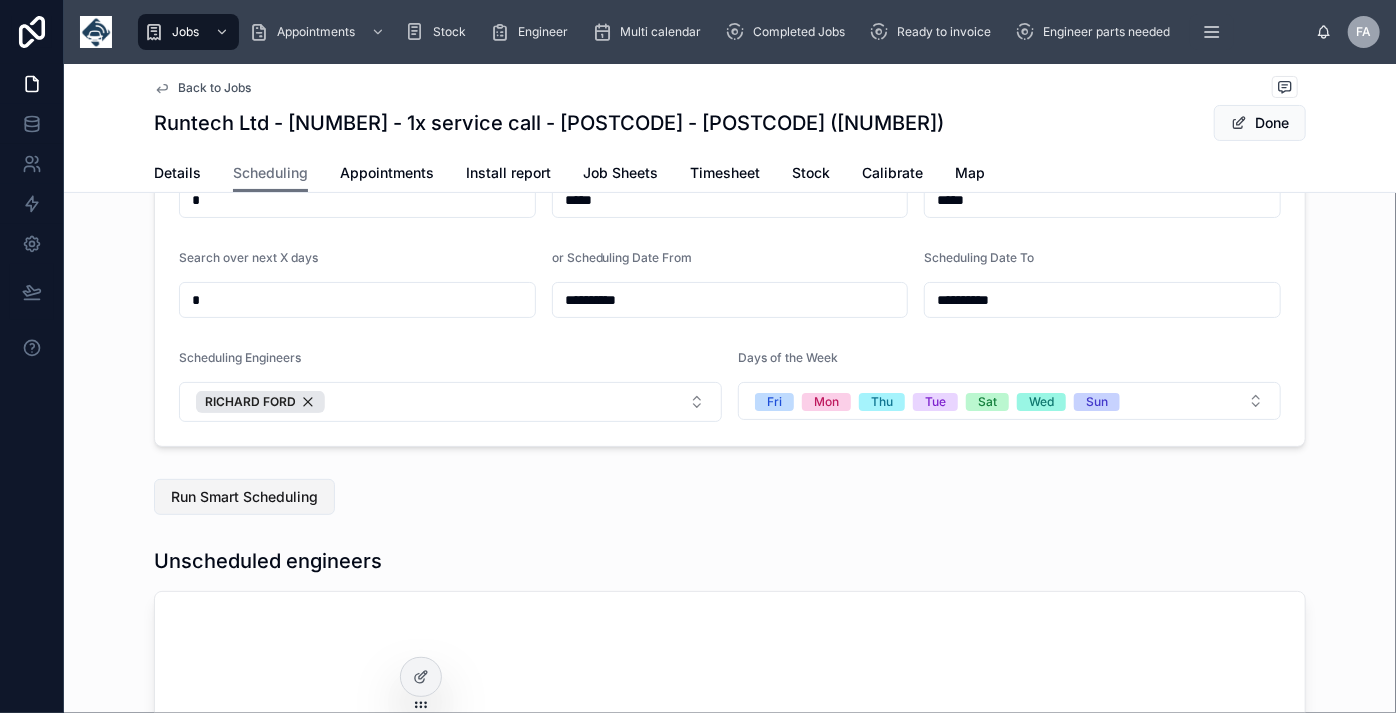 click on "Run Smart Scheduling" at bounding box center [244, 497] 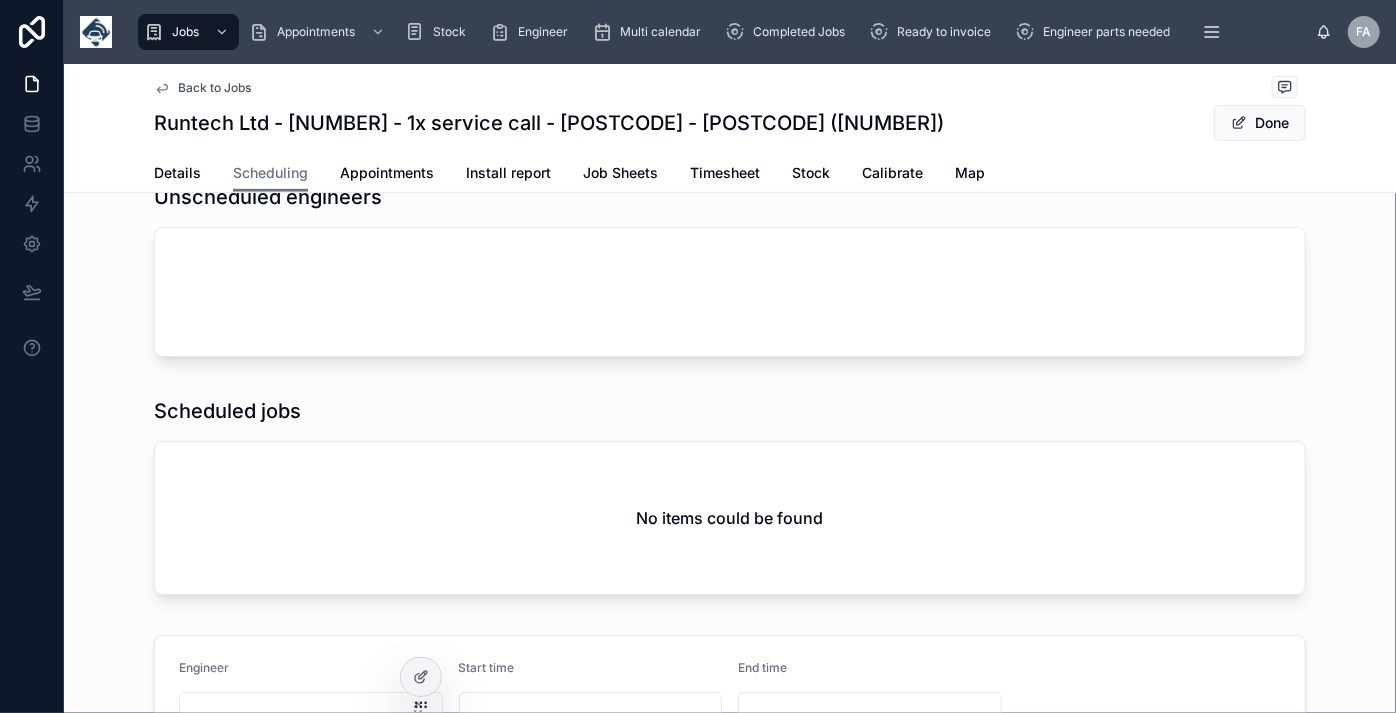 scroll, scrollTop: 363, scrollLeft: 0, axis: vertical 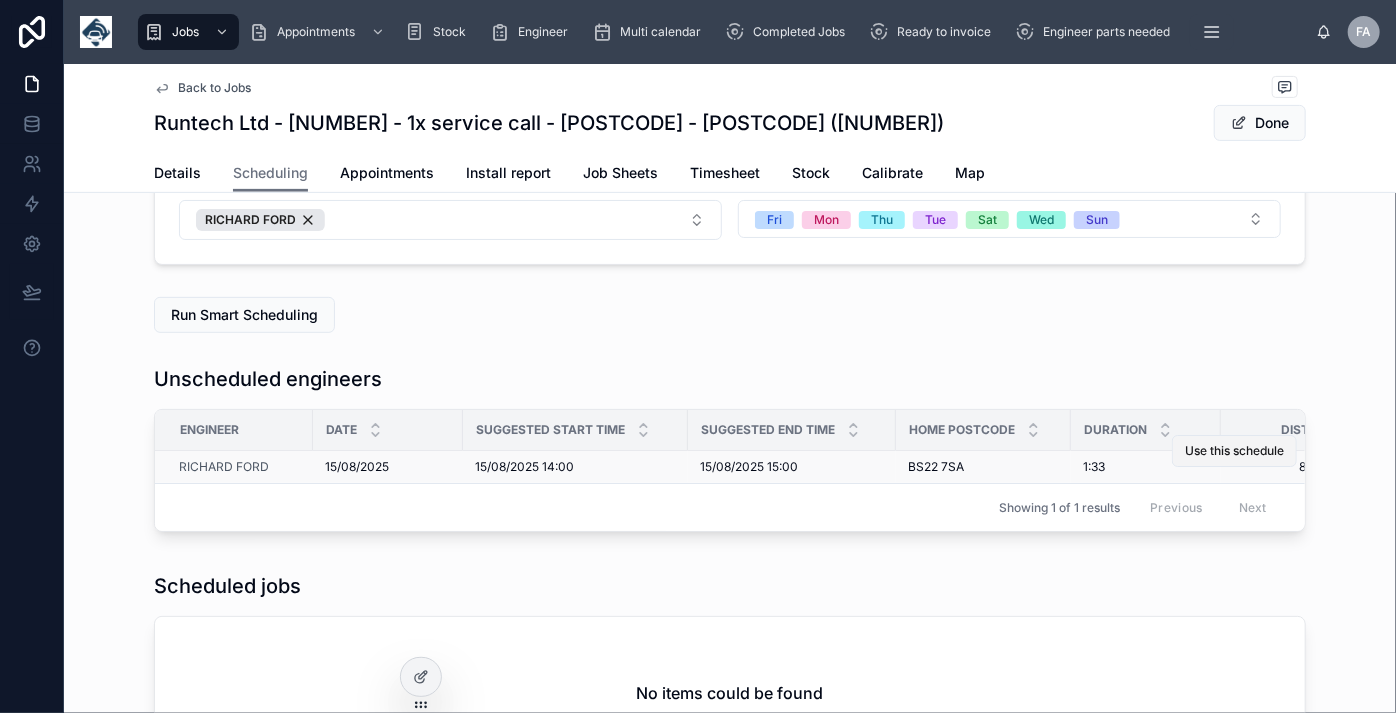 click on "Use this schedule" at bounding box center (1234, 451) 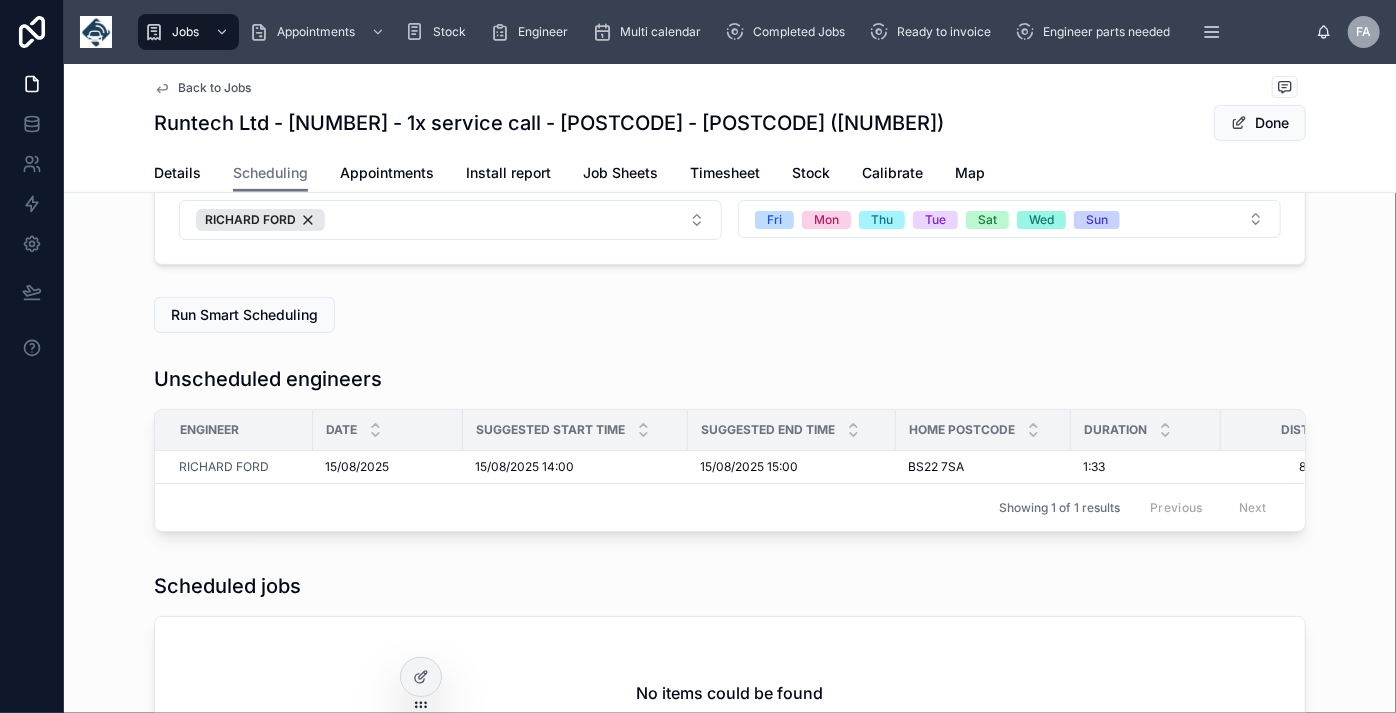 type on "**********" 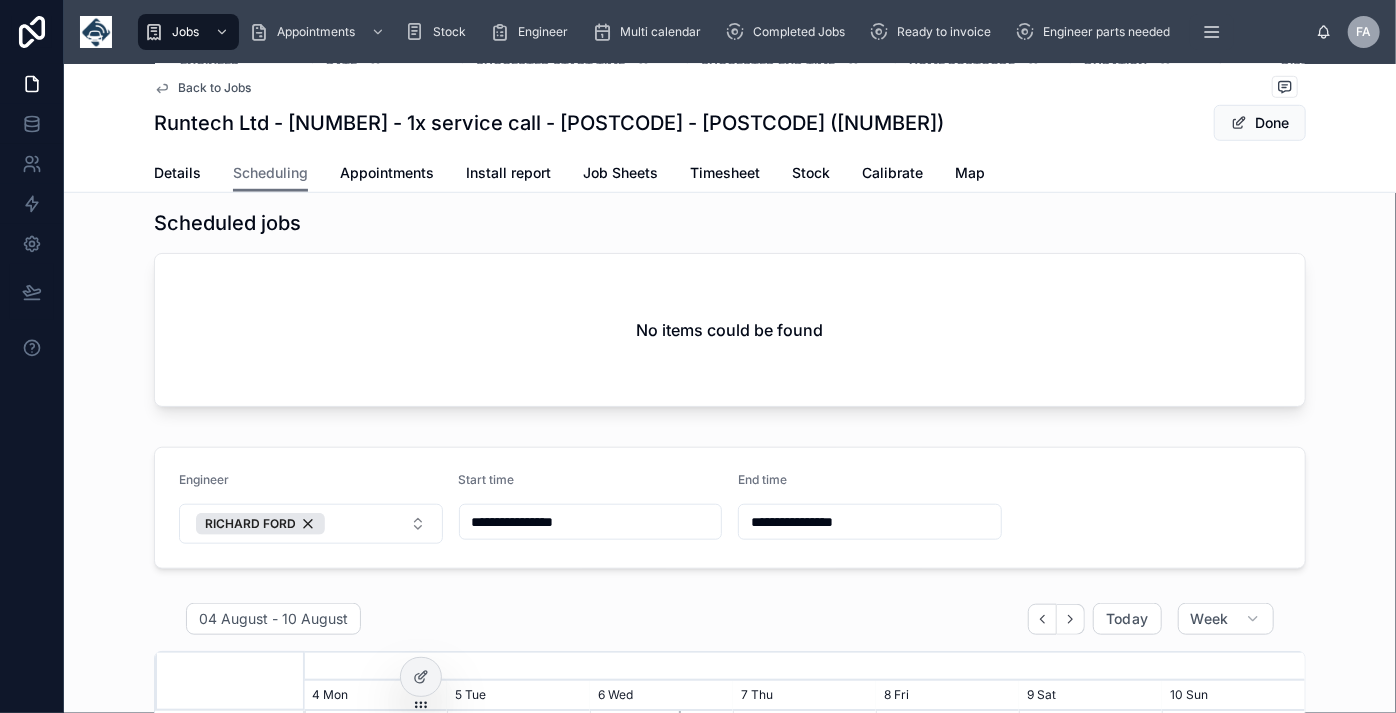 scroll, scrollTop: 727, scrollLeft: 0, axis: vertical 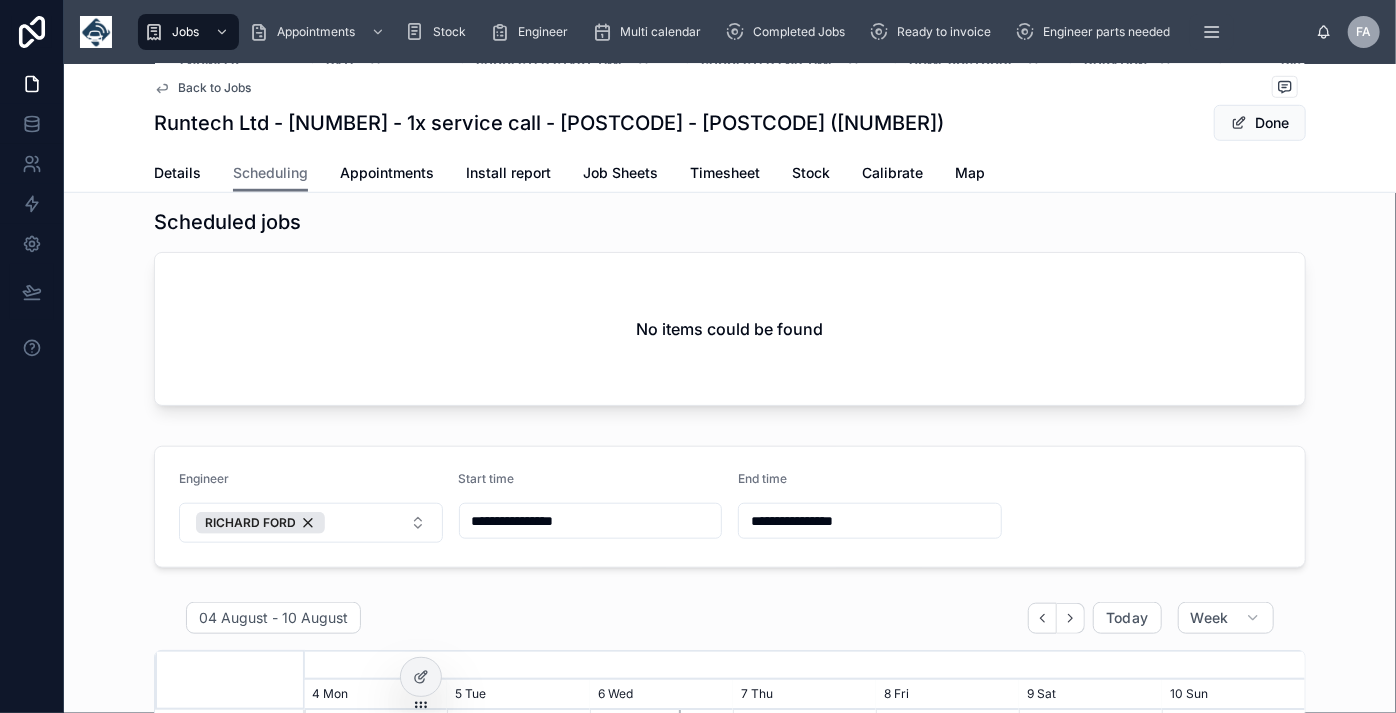 click on "Back to Jobs" at bounding box center [214, 88] 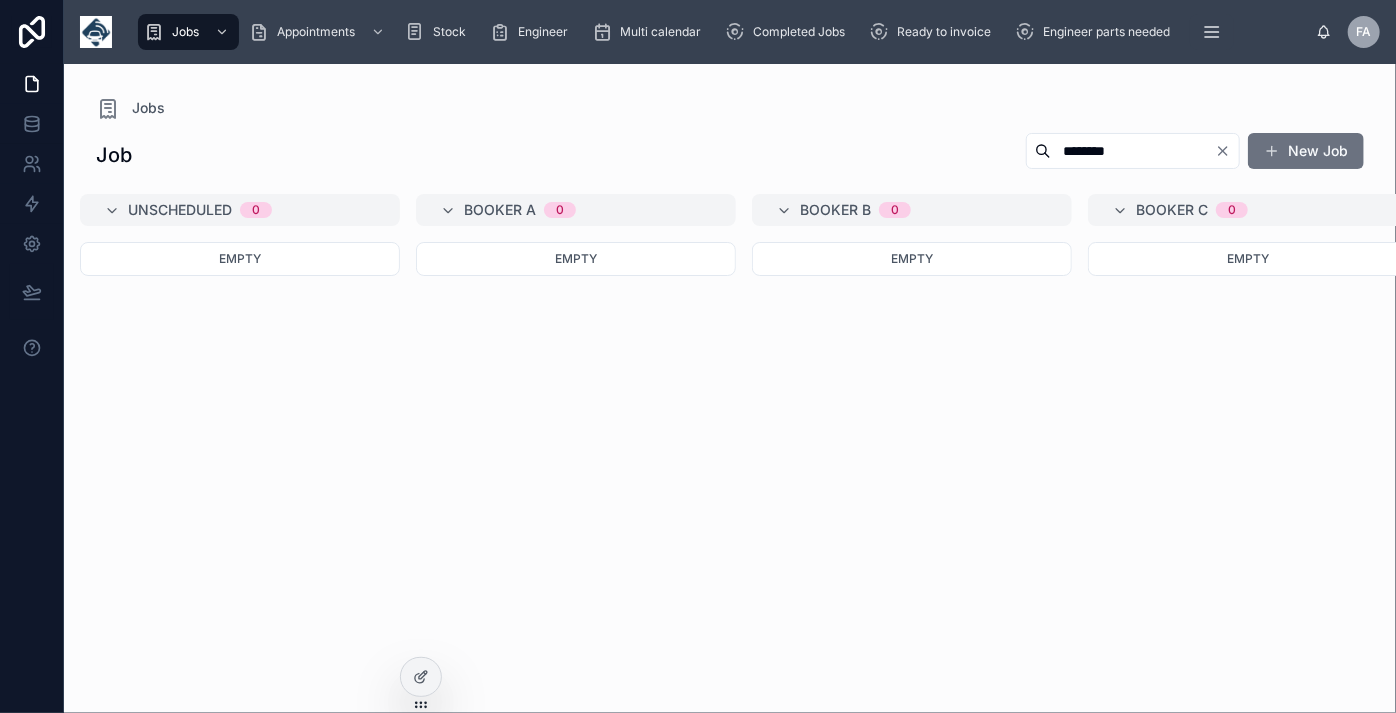 scroll, scrollTop: 0, scrollLeft: 0, axis: both 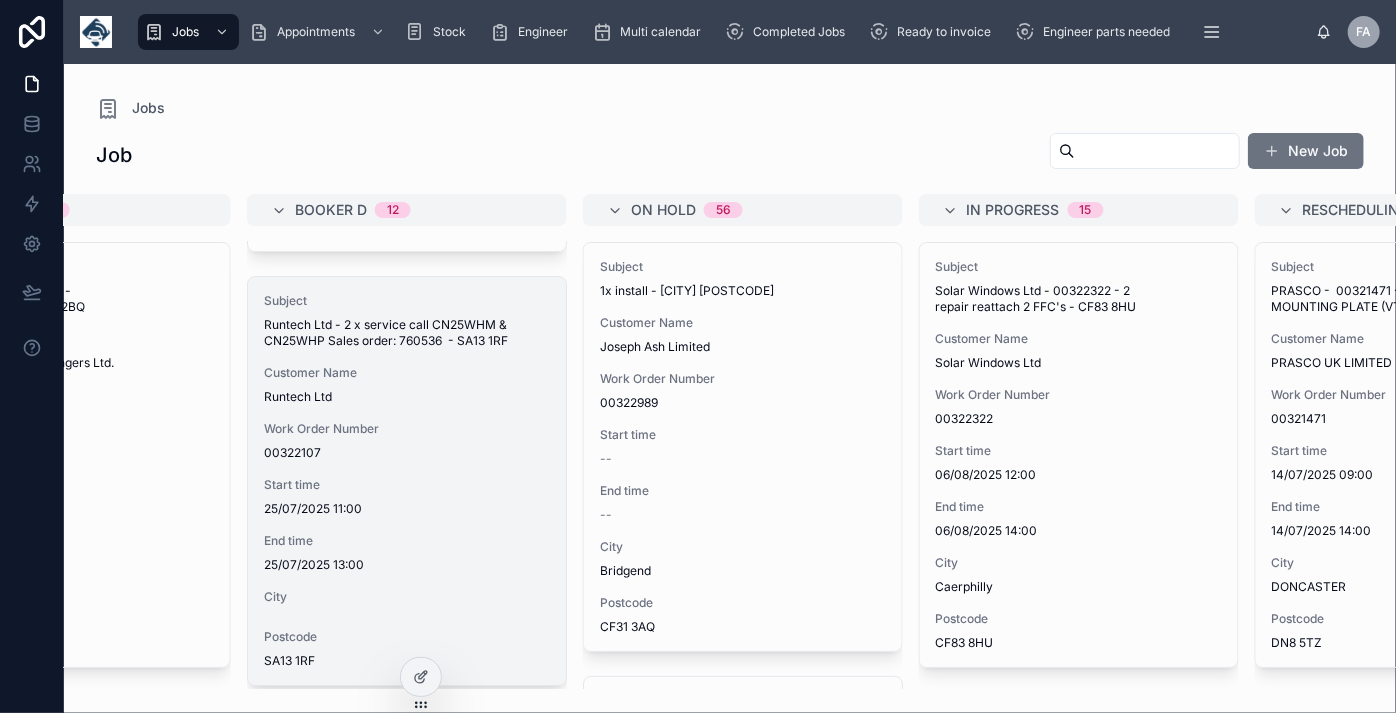 click on "Subject Runtech Ltd - 2 x service call CN25WHM & CN25WHP Sales order: 760536 - [POSTCODE] Customer Name Runtech Ltd Work Order Number 00322107 Start time [DATE] [TIME] End time [DATE] [TIME] City Postcode [POSTCODE]" at bounding box center [407, 481] 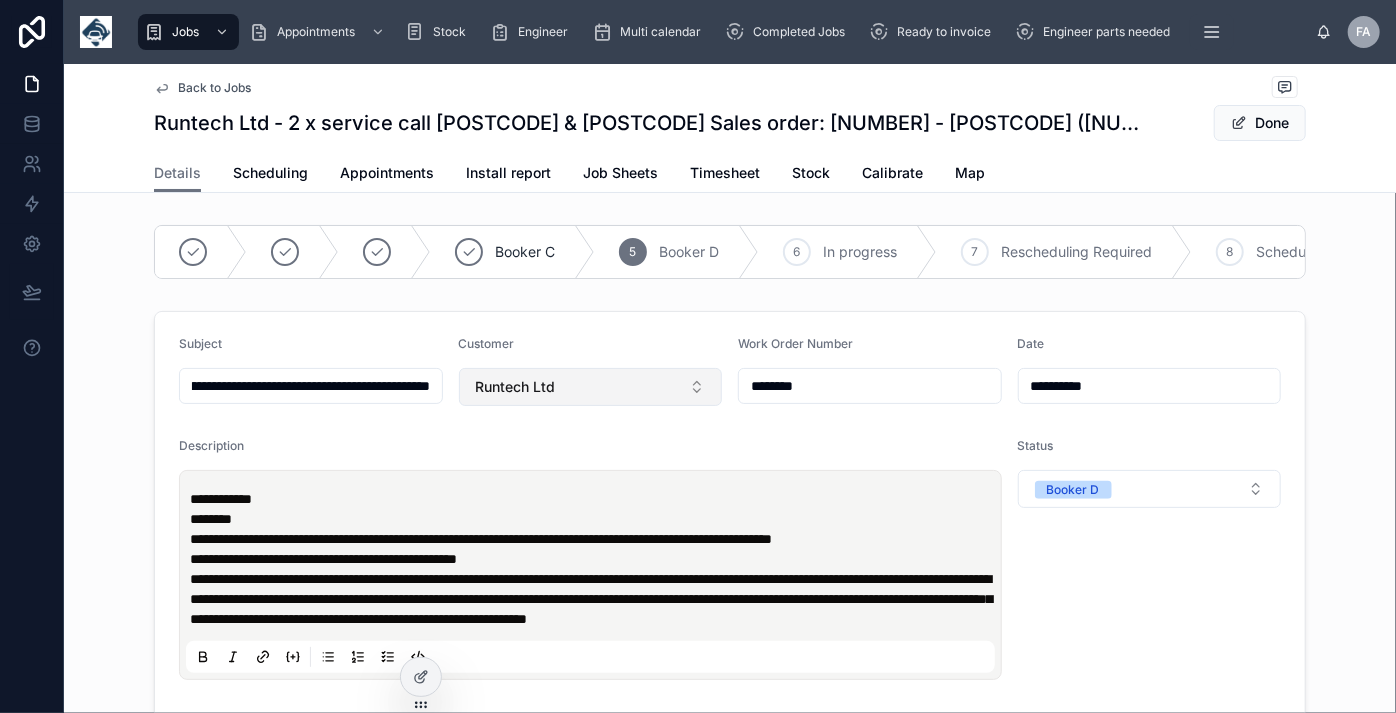 scroll, scrollTop: 0, scrollLeft: 336, axis: horizontal 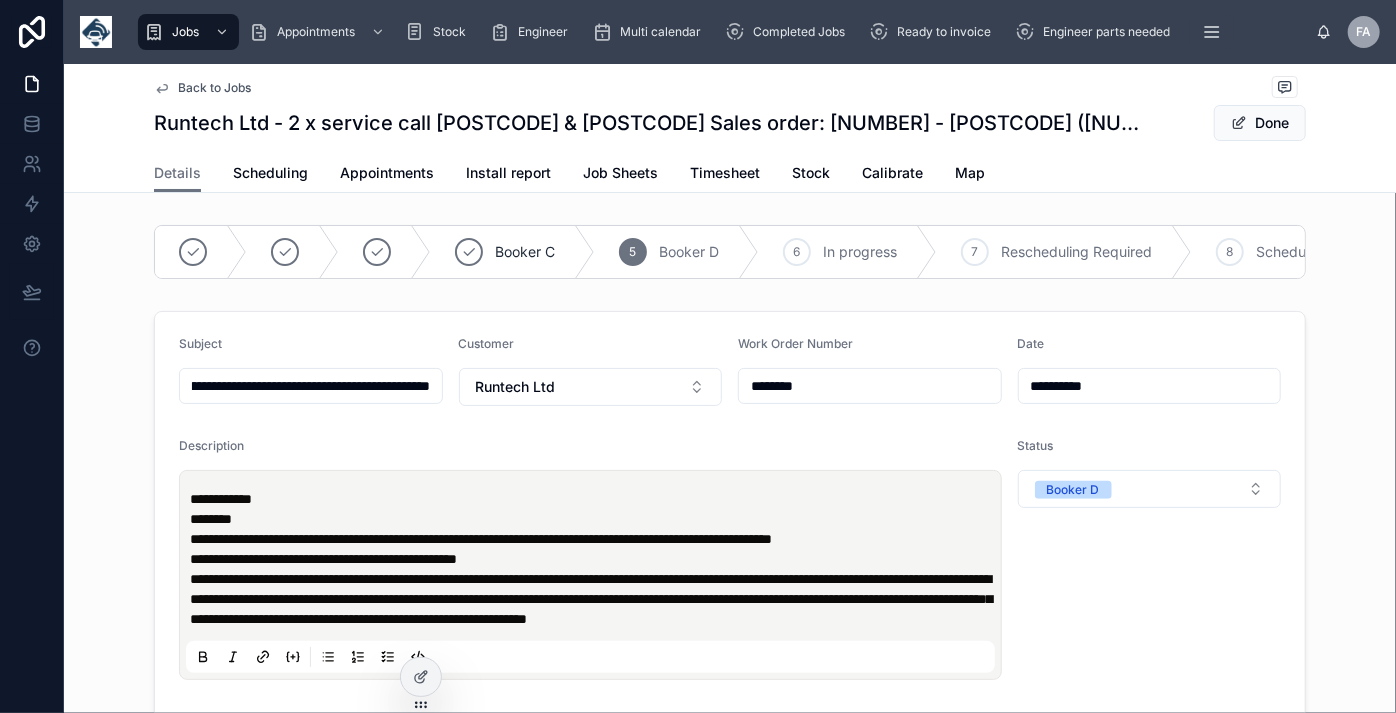 click on "**********" at bounding box center (730, 848) 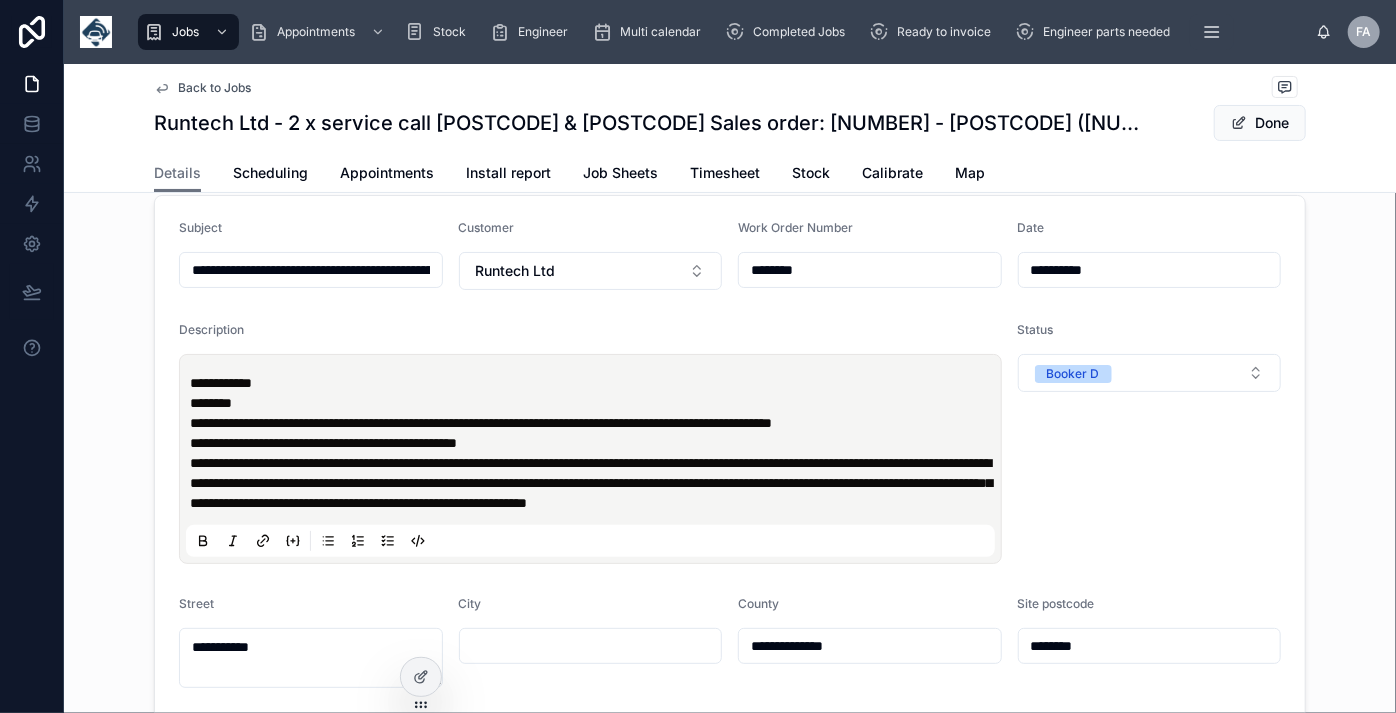 scroll, scrollTop: 90, scrollLeft: 0, axis: vertical 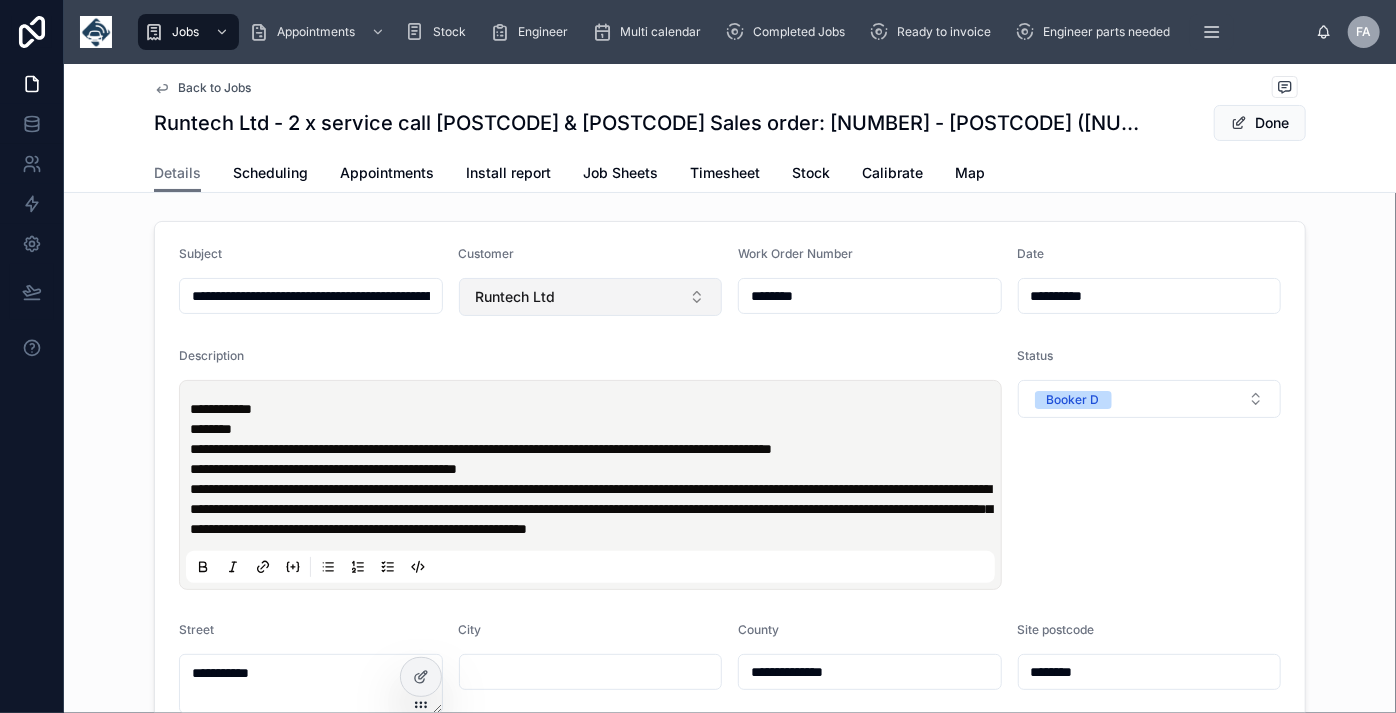 drag, startPoint x: 813, startPoint y: 304, endPoint x: 672, endPoint y: 299, distance: 141.08862 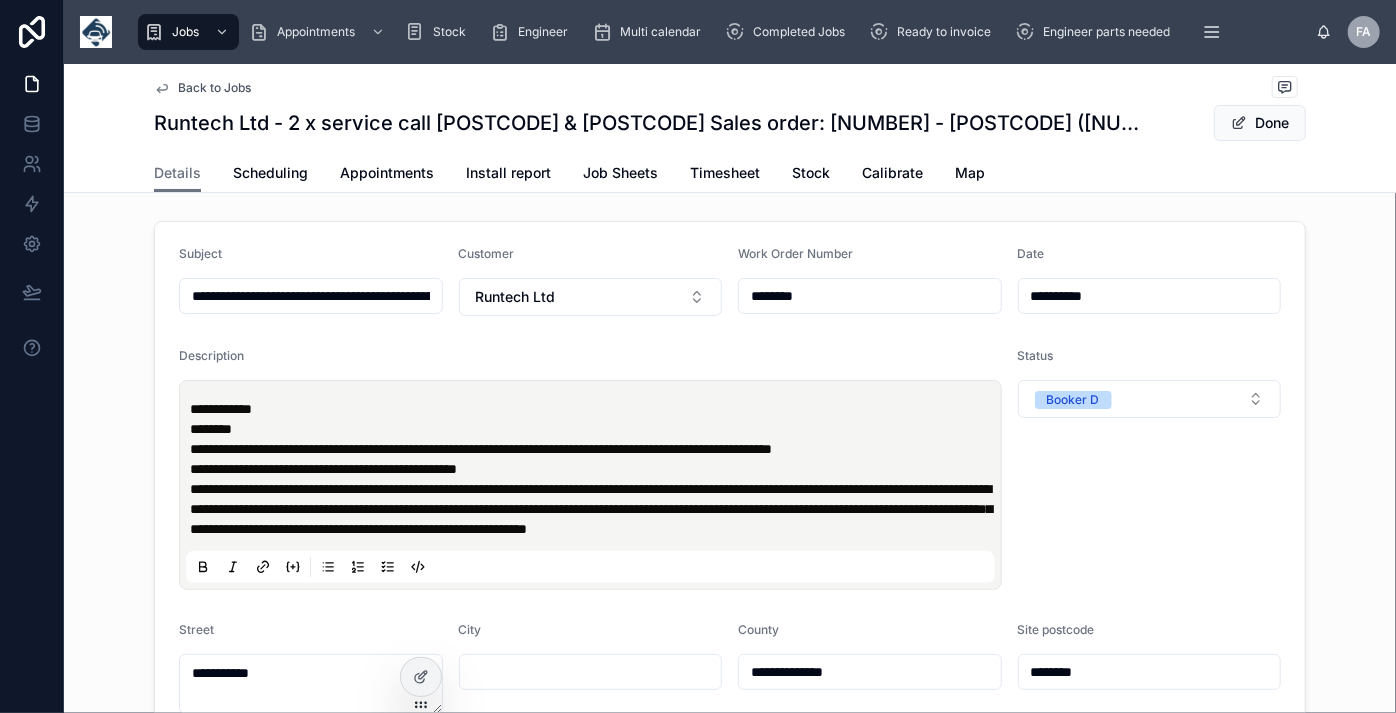 type on "**********" 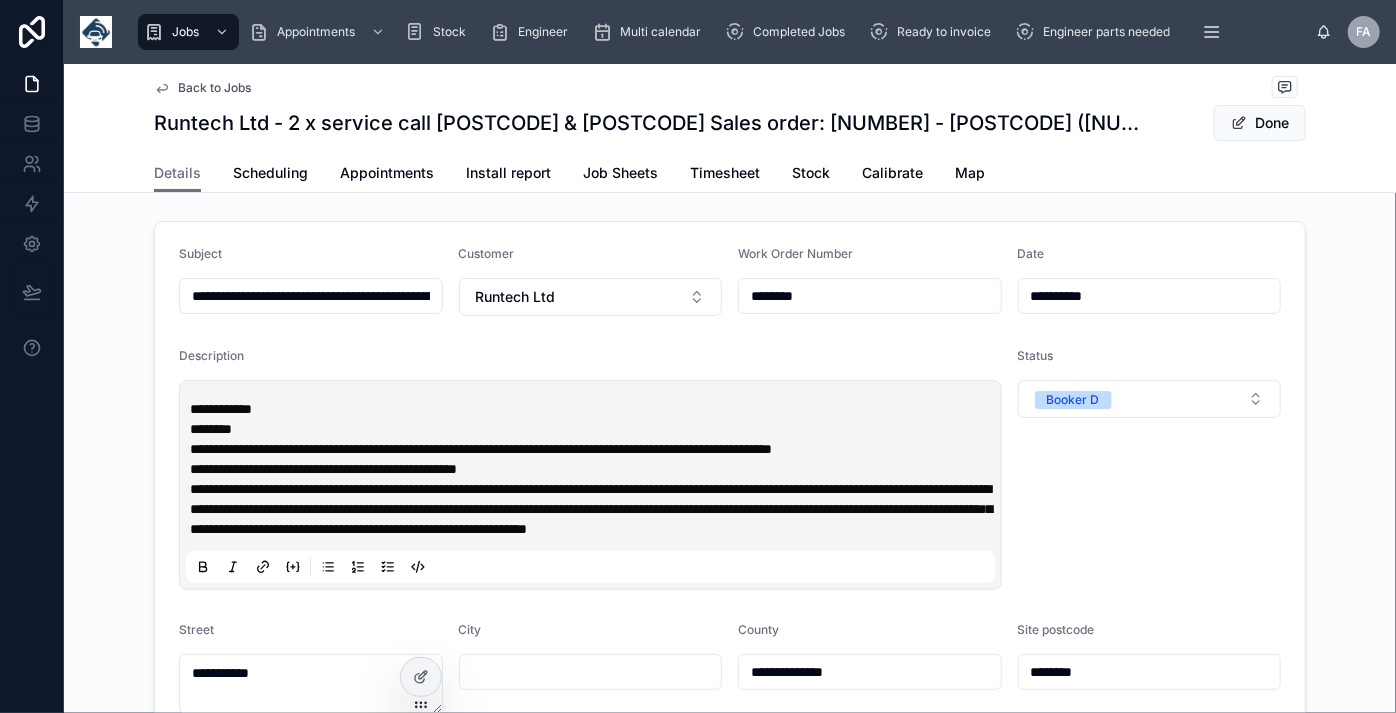 type on "**********" 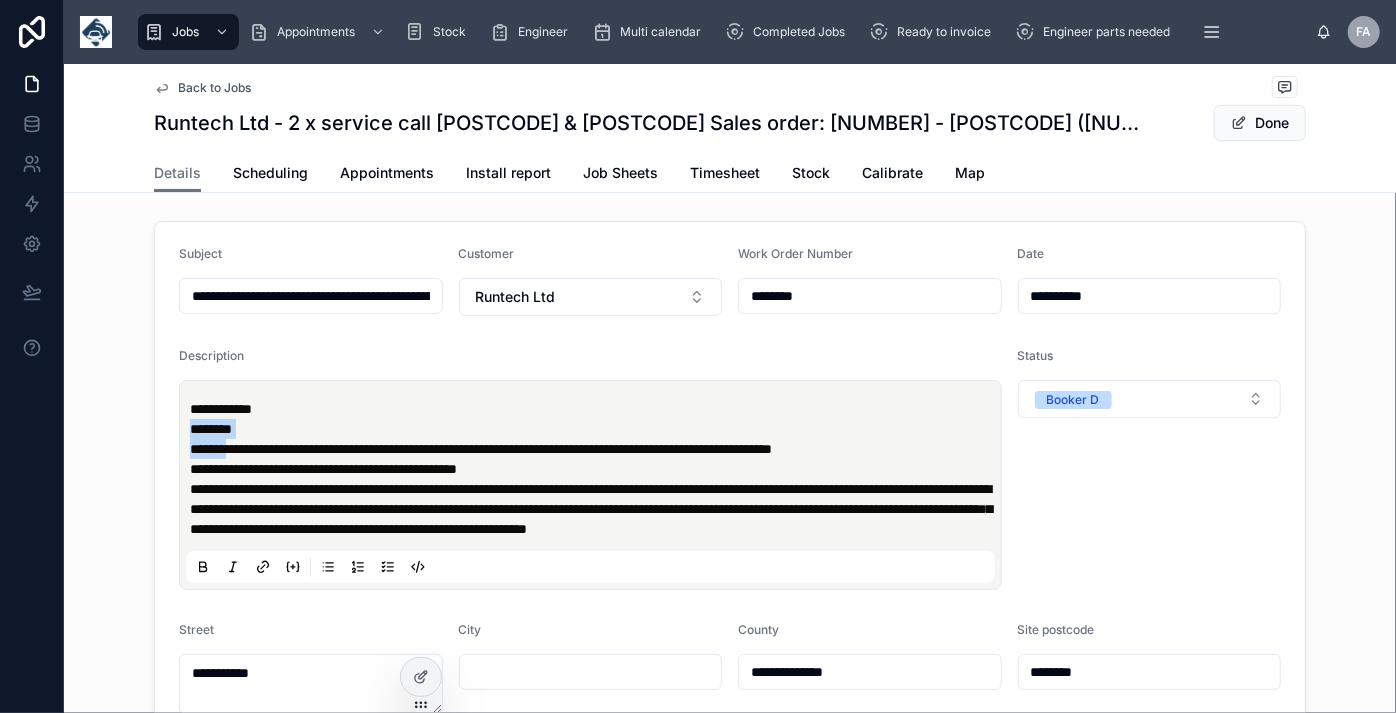 drag, startPoint x: 258, startPoint y: 459, endPoint x: 194, endPoint y: 446, distance: 65.30697 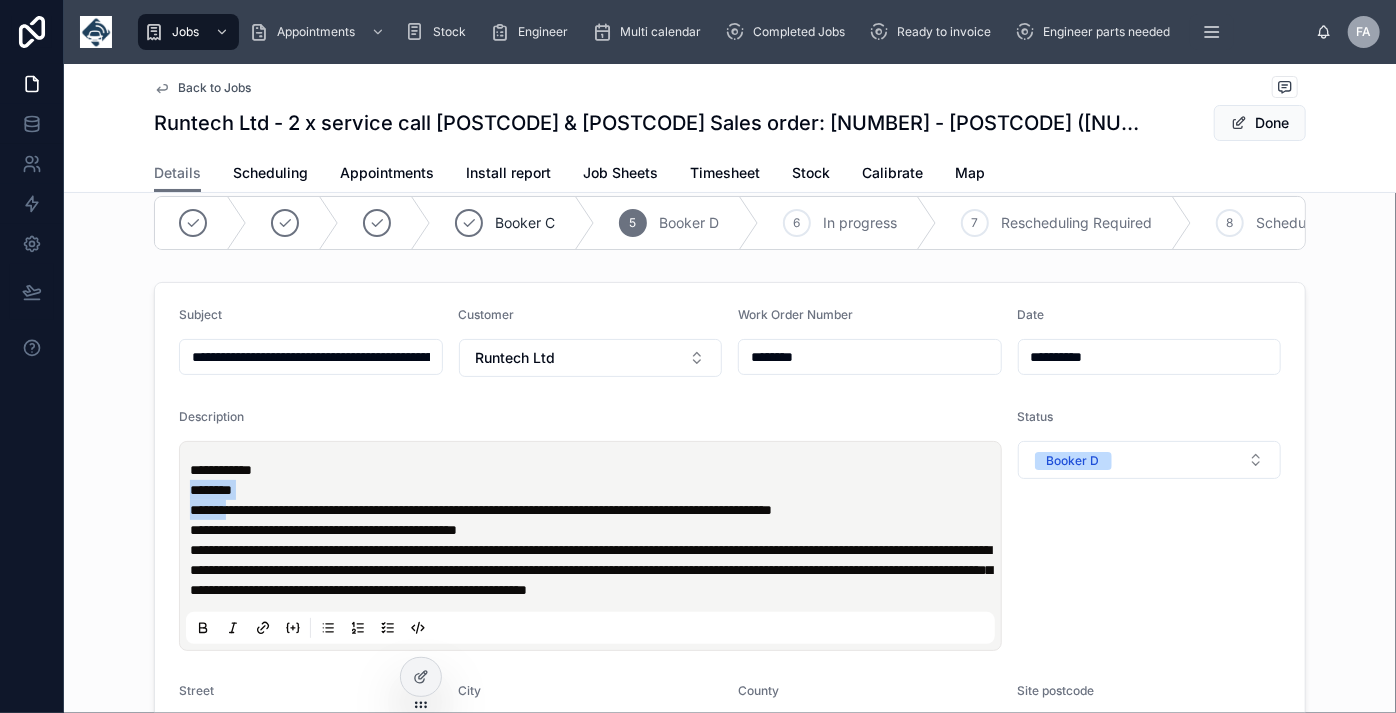 scroll, scrollTop: 0, scrollLeft: 0, axis: both 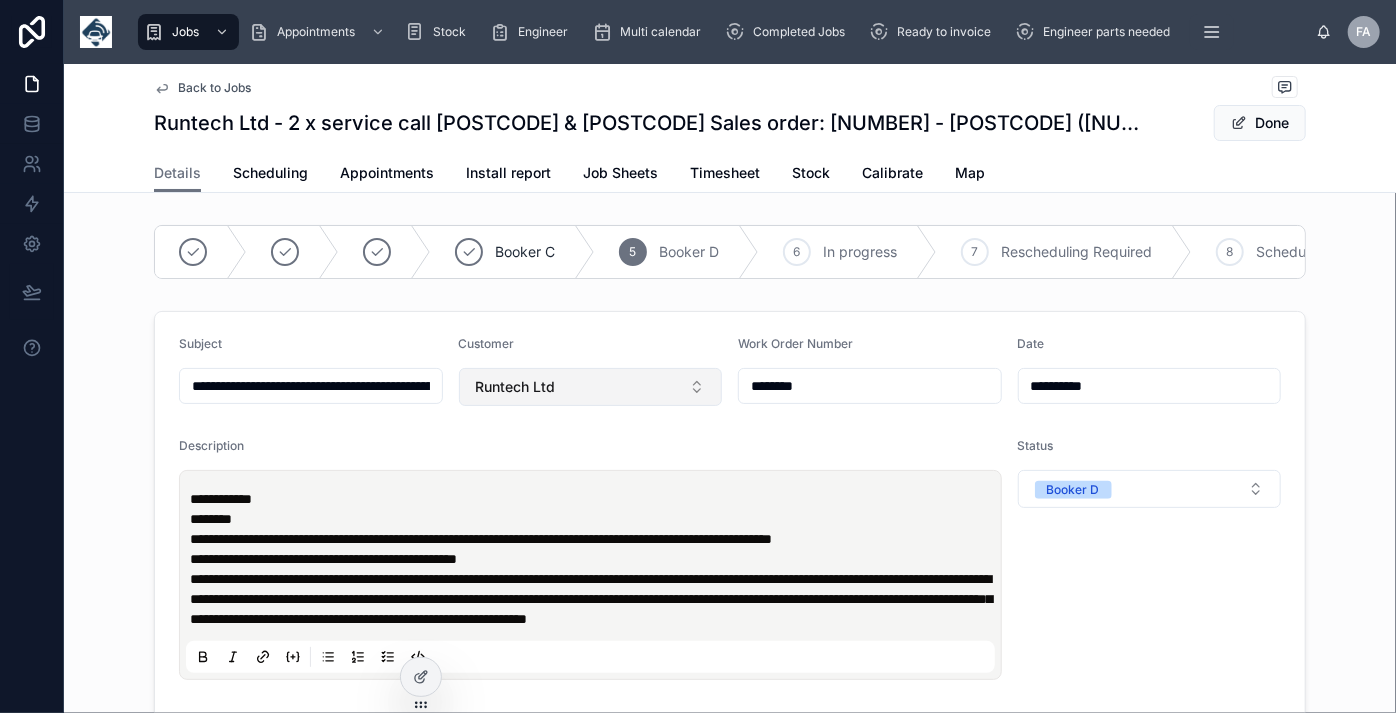 drag, startPoint x: 831, startPoint y: 405, endPoint x: 692, endPoint y: 410, distance: 139.0899 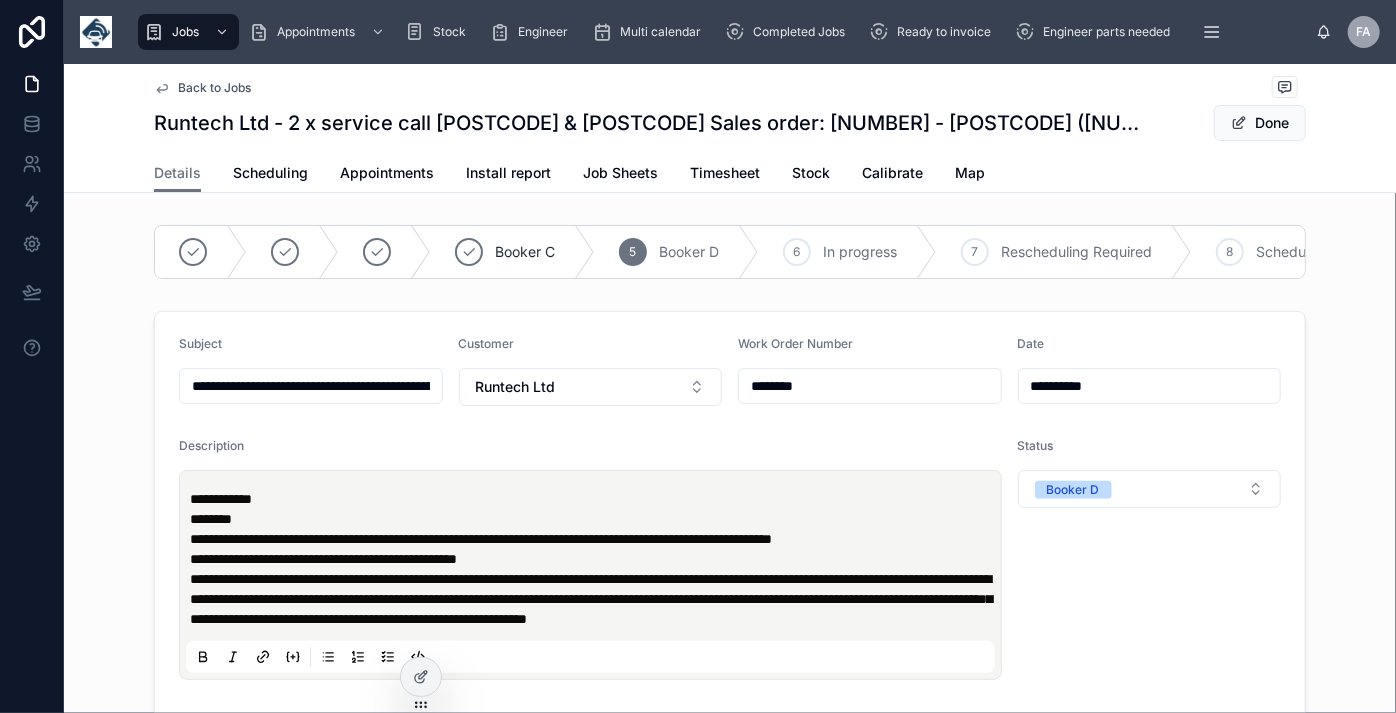 click on "********" at bounding box center (870, 386) 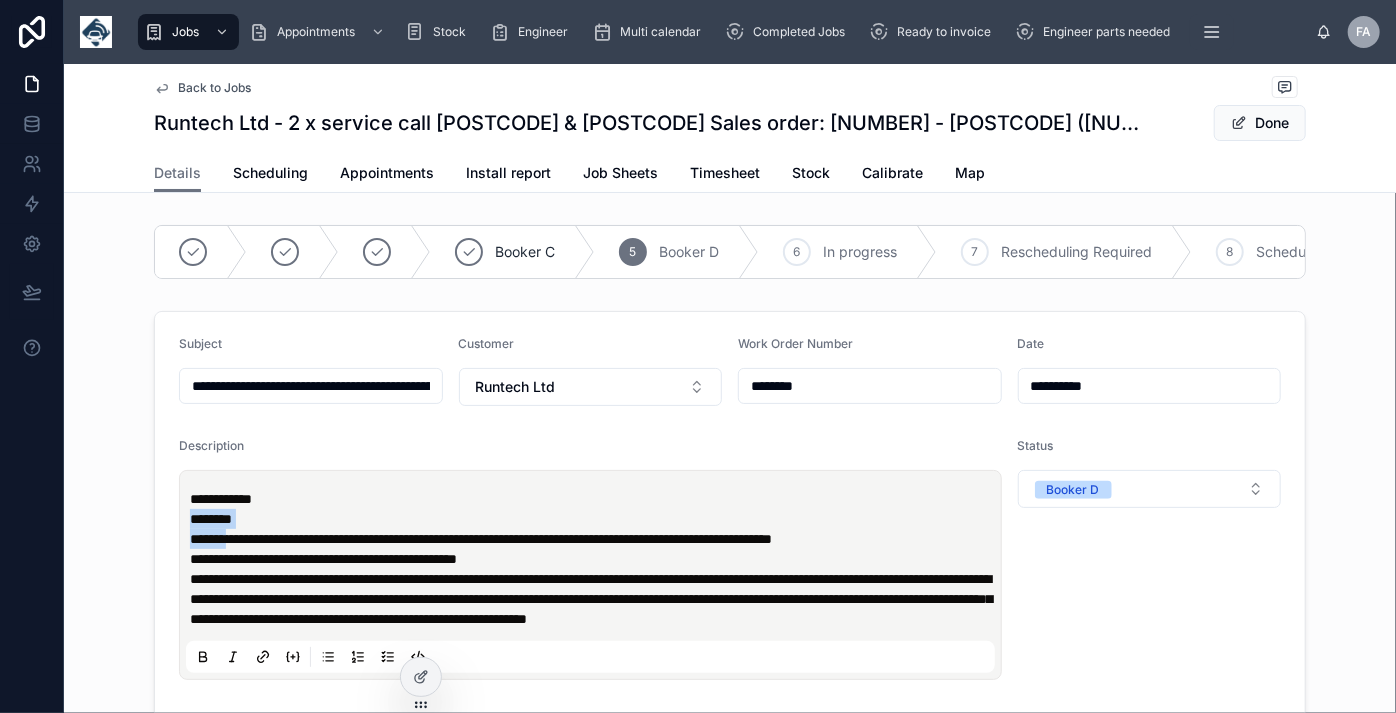 drag, startPoint x: 184, startPoint y: 529, endPoint x: 256, endPoint y: 544, distance: 73.545906 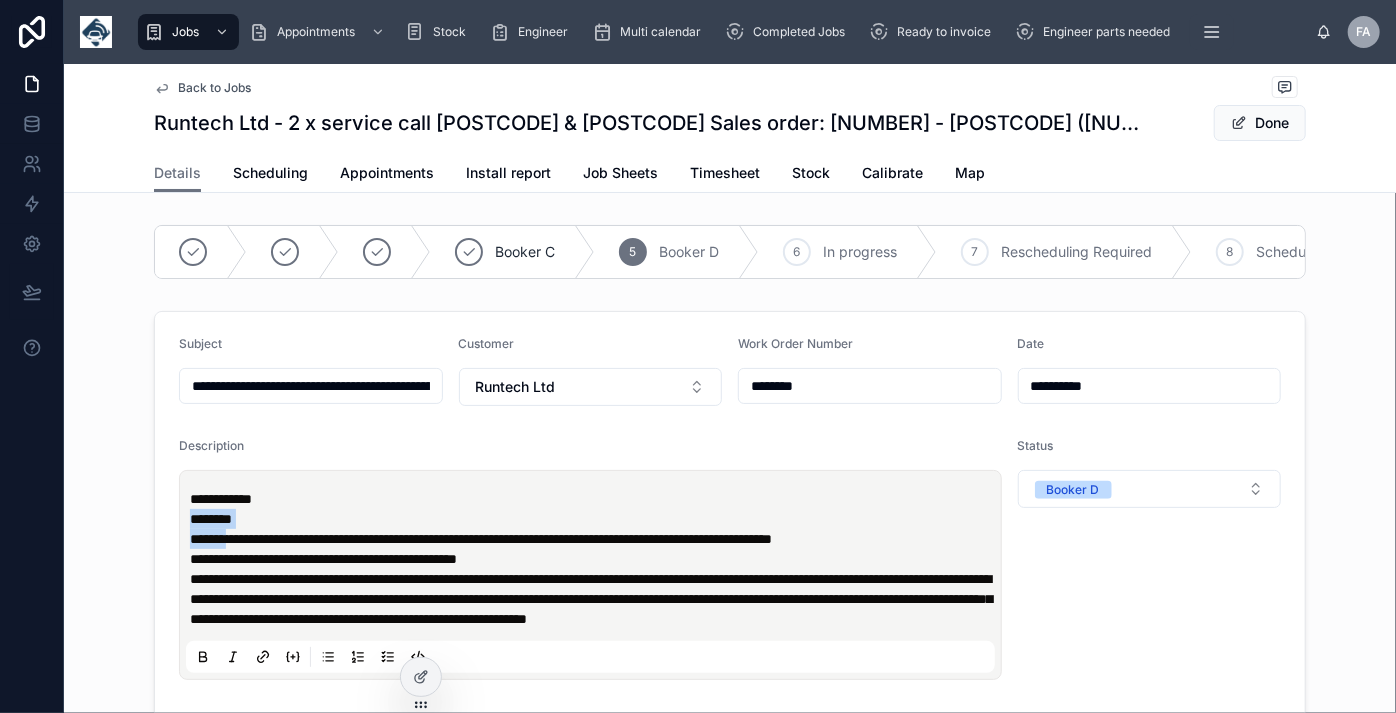 click on "**********" at bounding box center [594, 559] 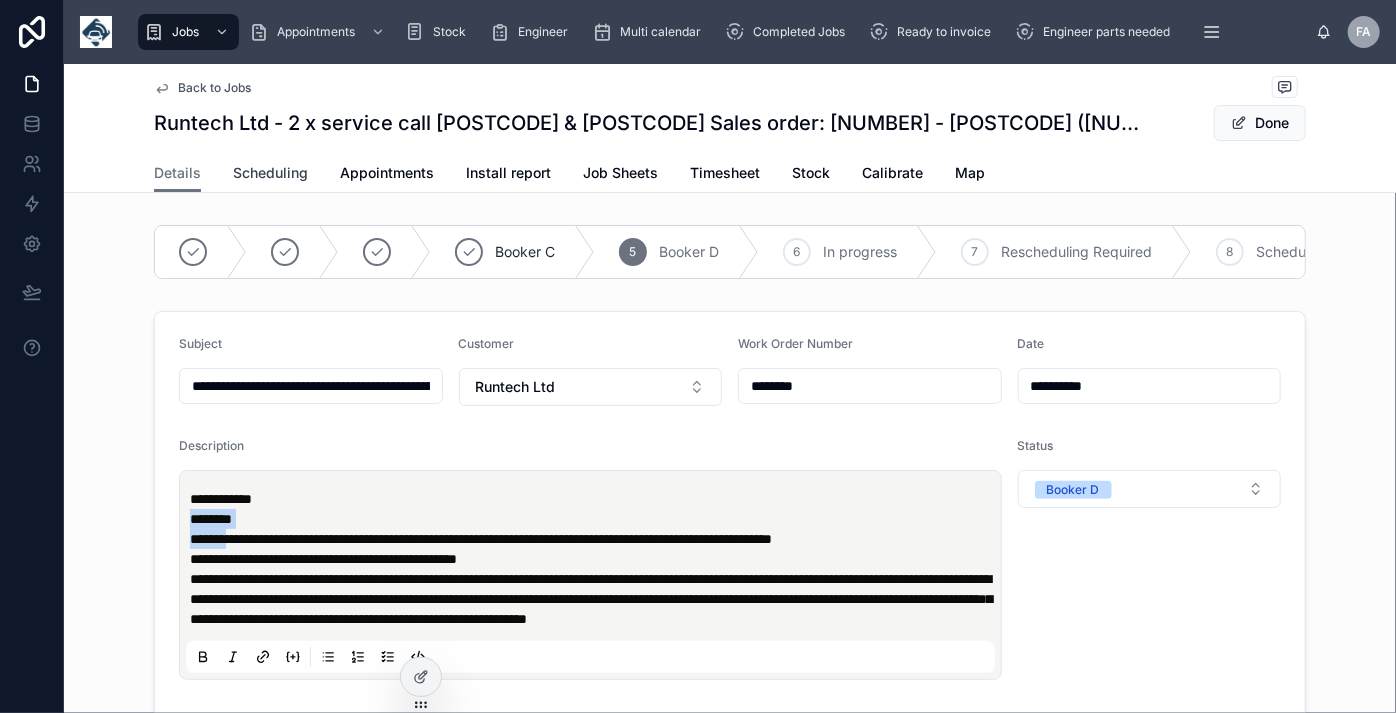 click on "Scheduling" at bounding box center [270, 173] 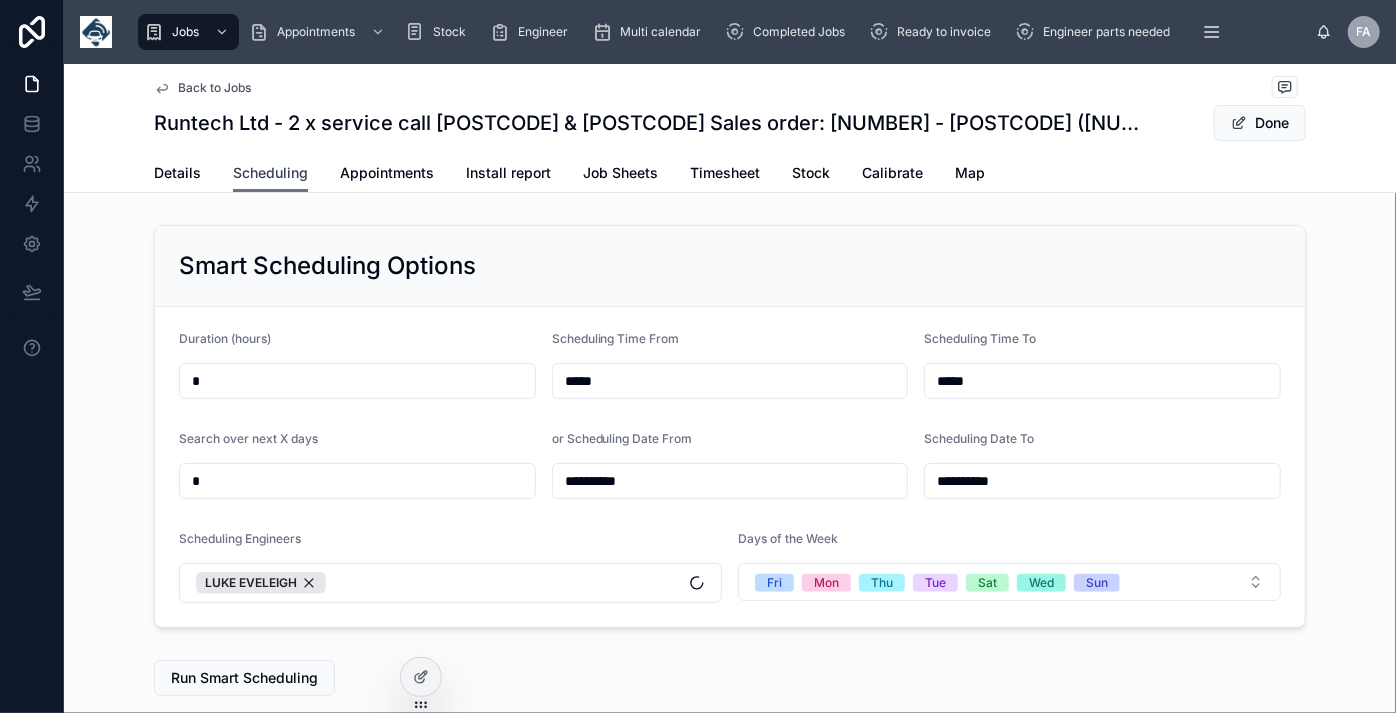 scroll, scrollTop: 0, scrollLeft: 1501, axis: horizontal 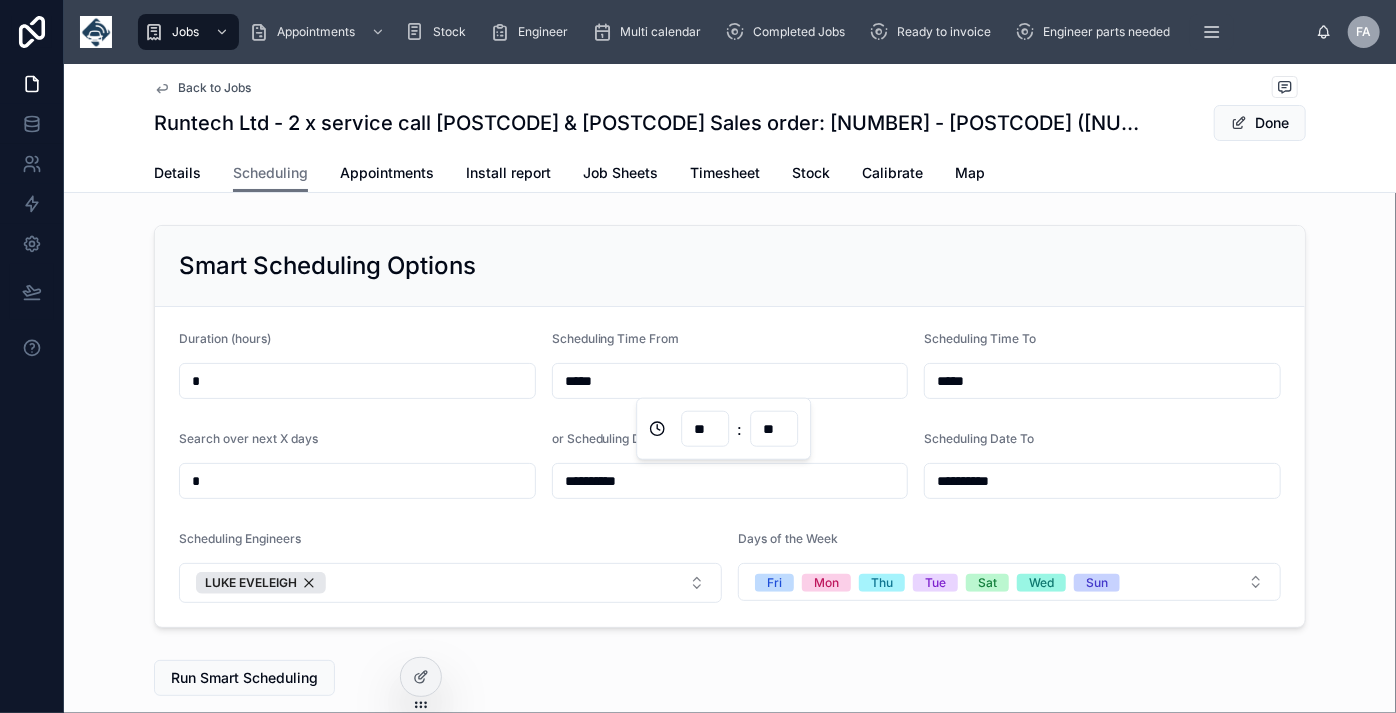 drag, startPoint x: 608, startPoint y: 382, endPoint x: 378, endPoint y: 376, distance: 230.07825 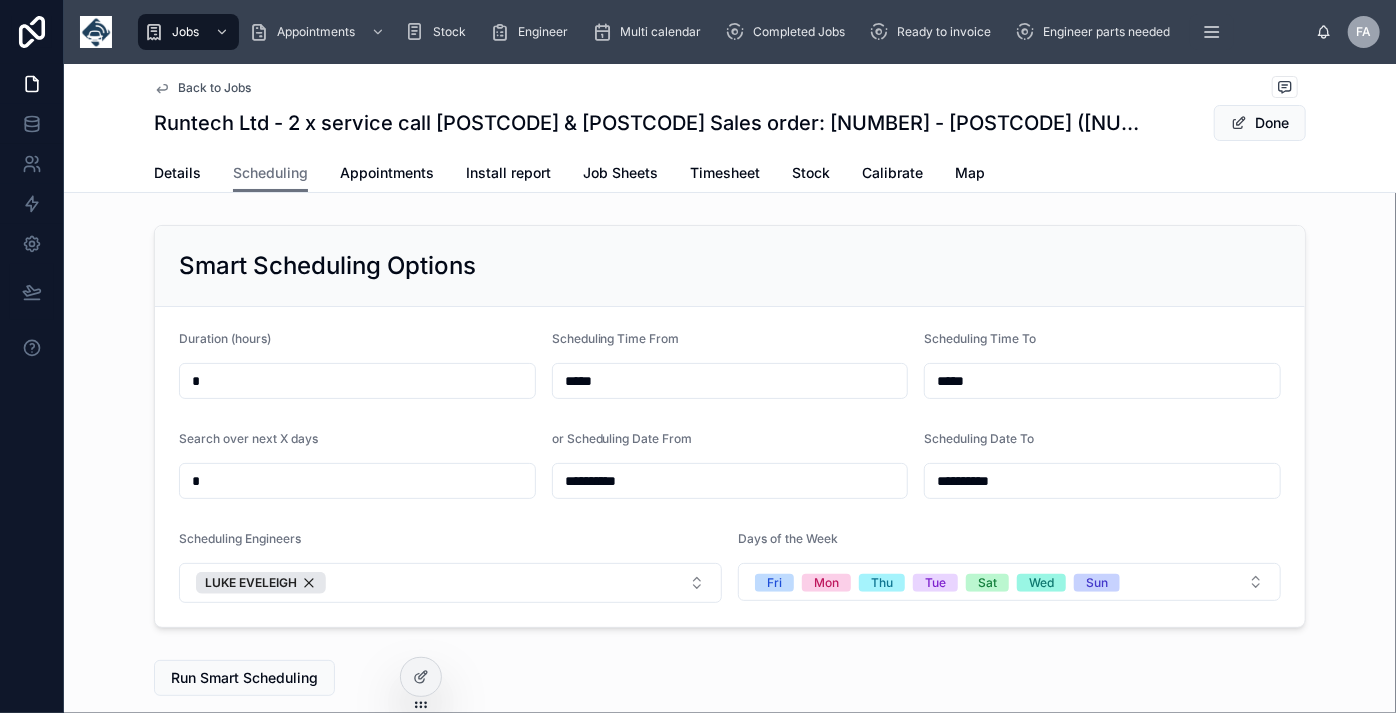 click on "**********" at bounding box center [730, 481] 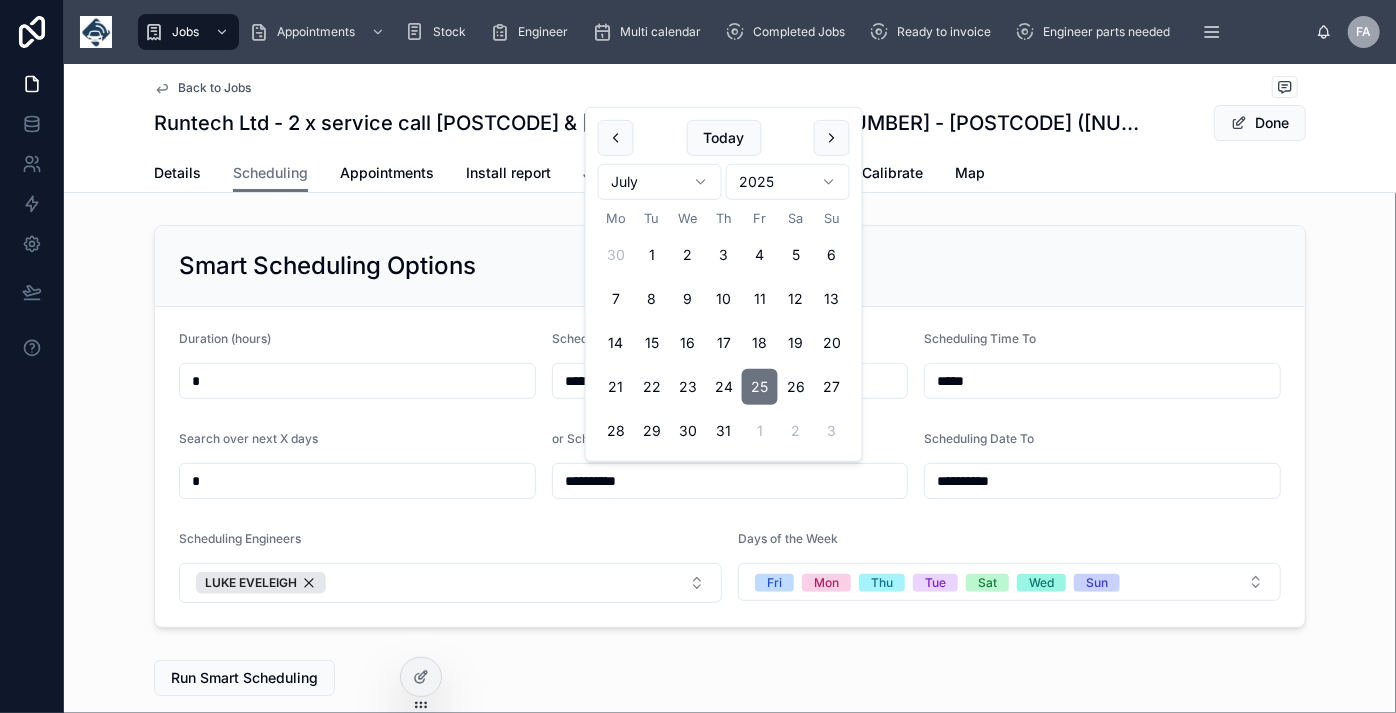 click at bounding box center [832, 138] 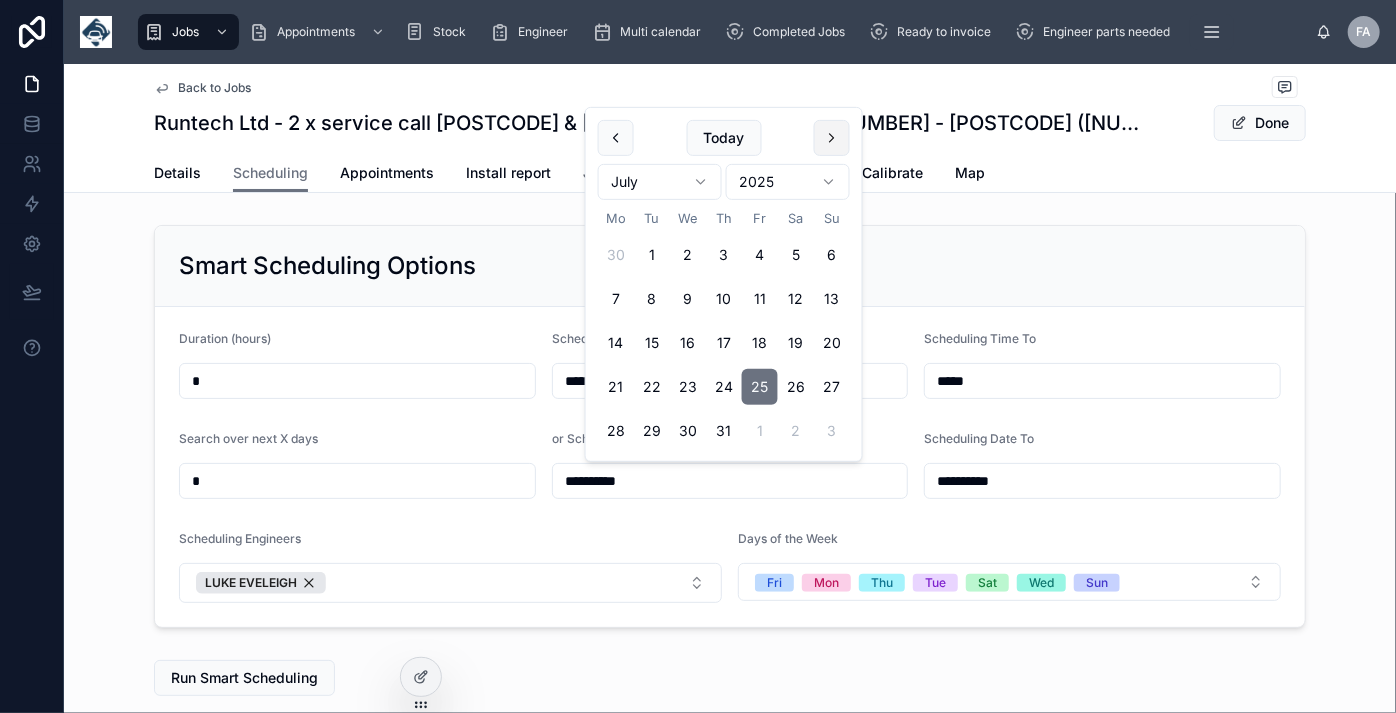click at bounding box center (832, 138) 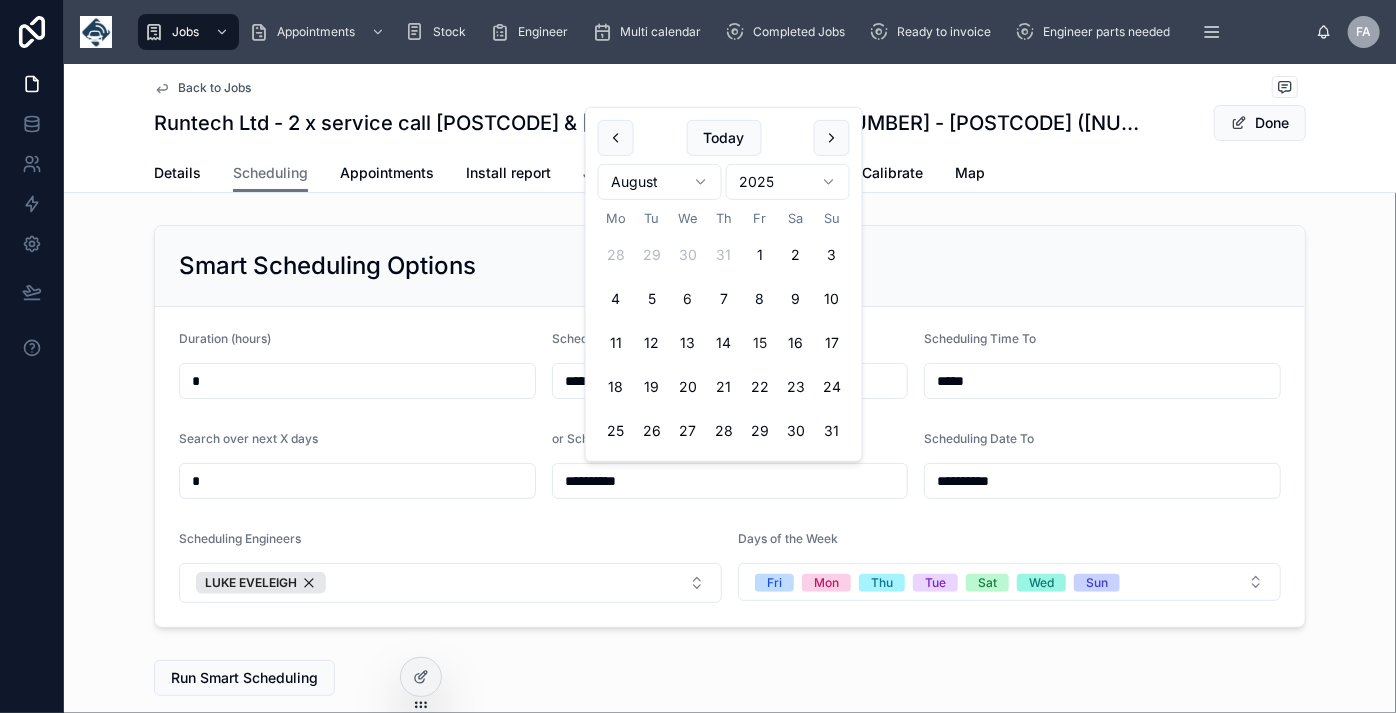 click on "15" at bounding box center [760, 343] 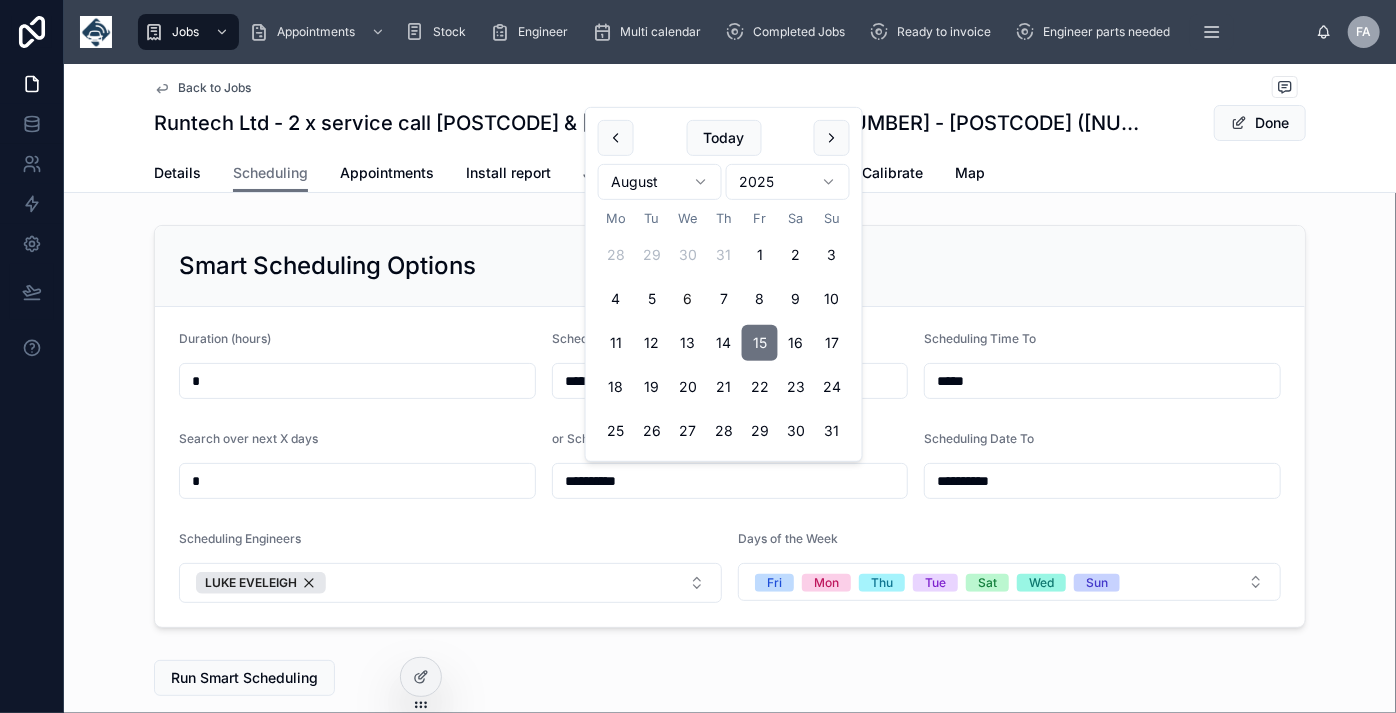 click on "**********" at bounding box center [1102, 481] 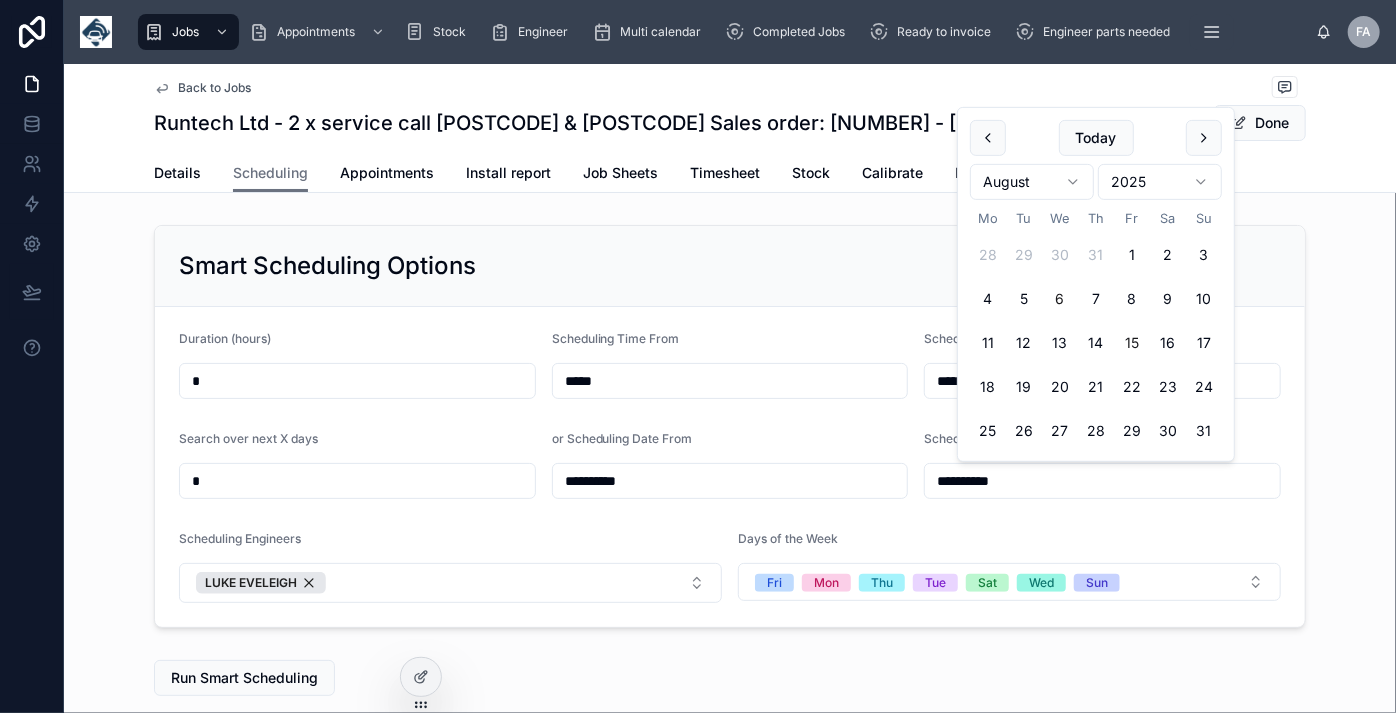 click on "15" at bounding box center (1132, 343) 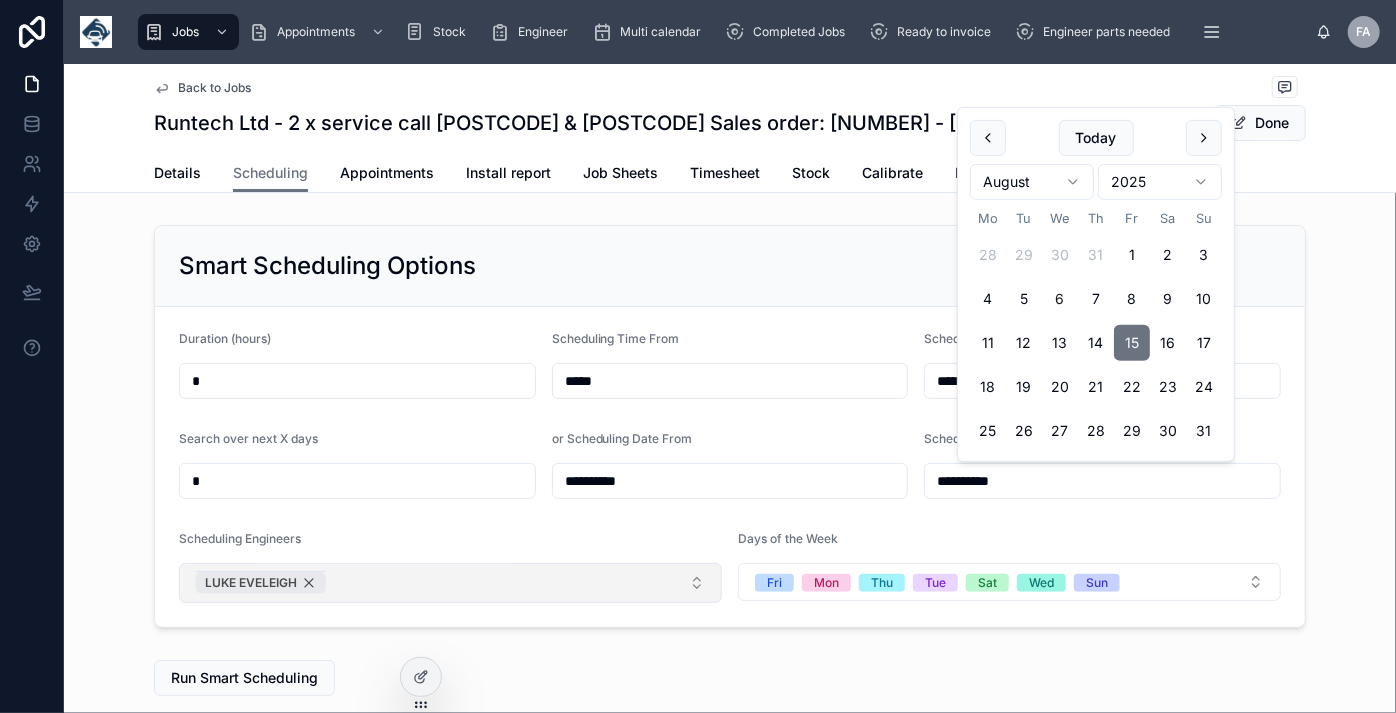 click on "LUKE EVELEIGH" at bounding box center (261, 583) 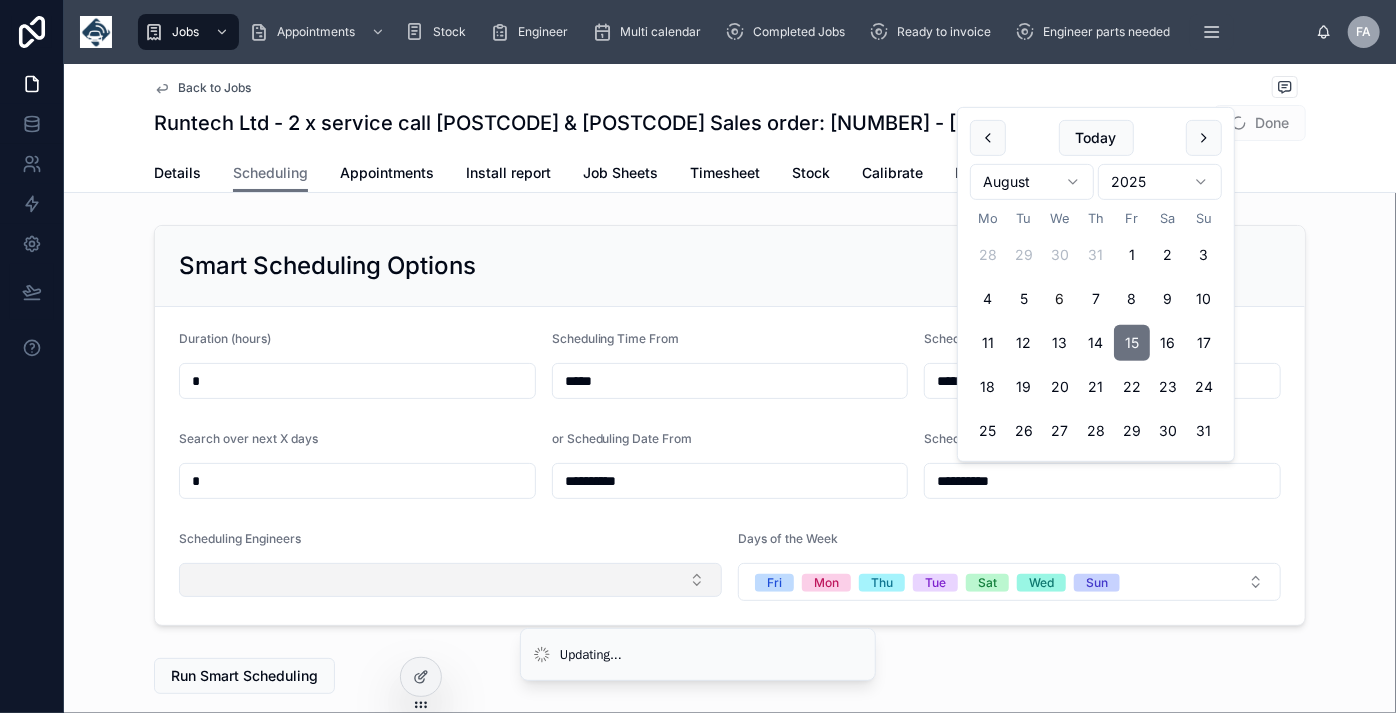 click at bounding box center [450, 580] 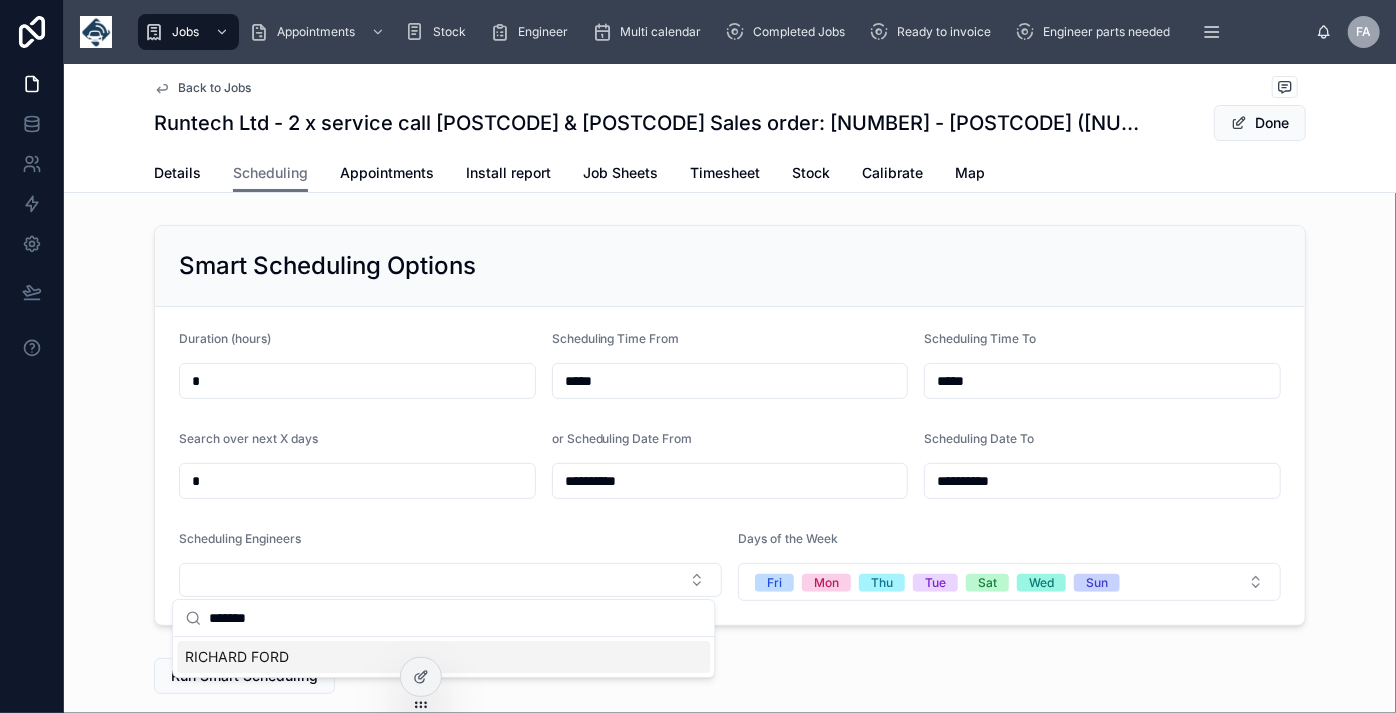 click on "RICHARD FORD" at bounding box center [237, 657] 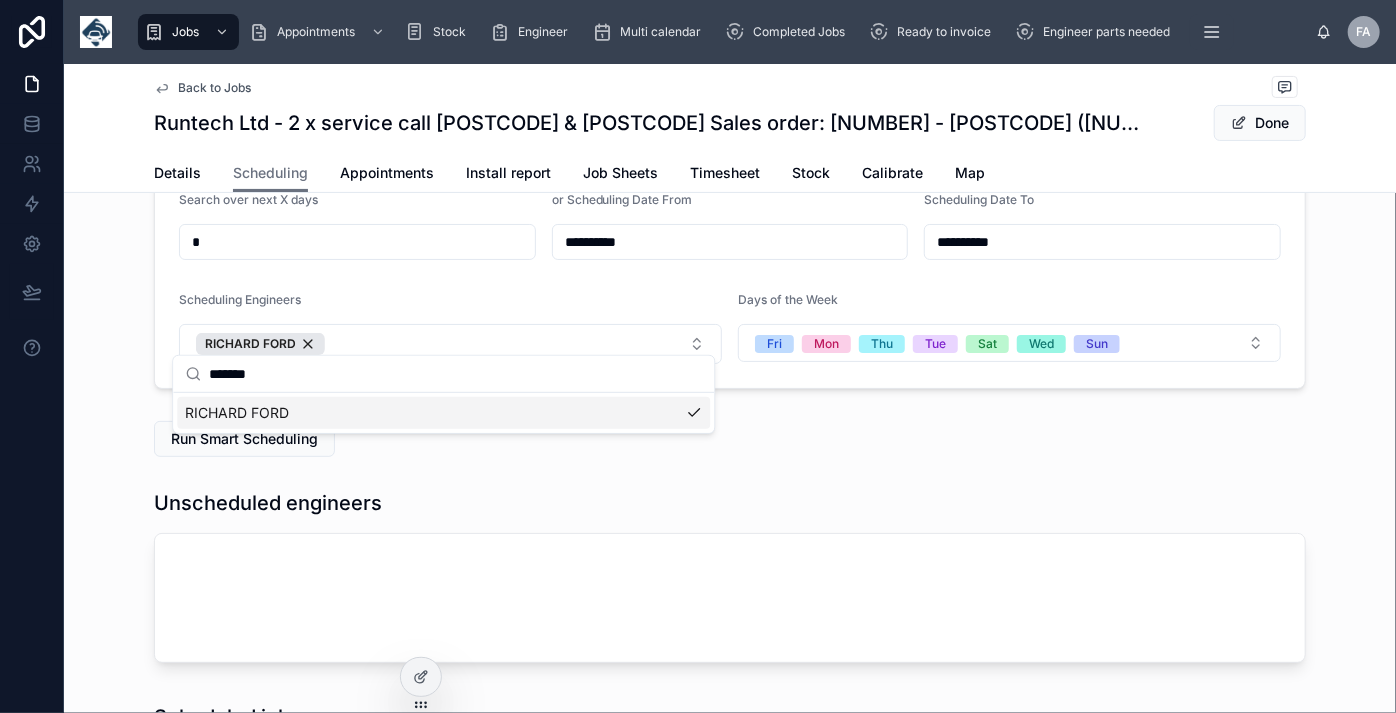 scroll, scrollTop: 272, scrollLeft: 0, axis: vertical 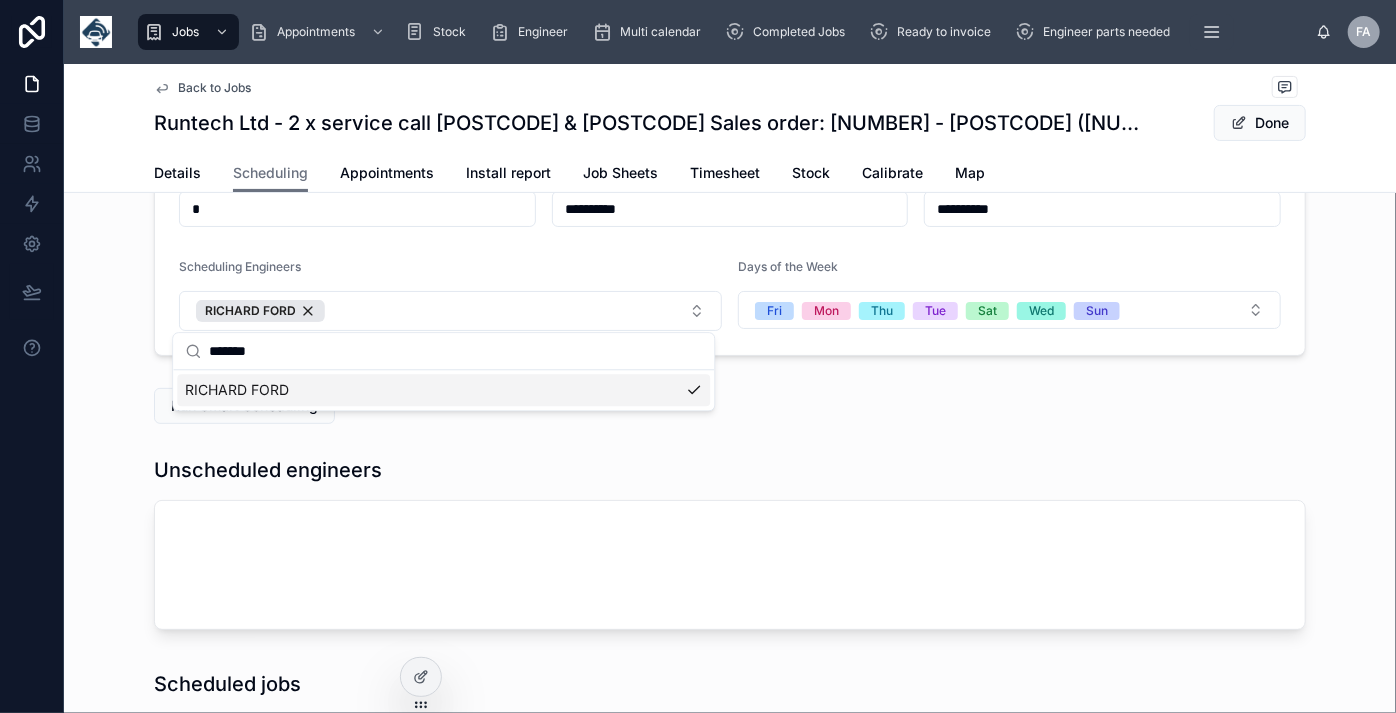 click on "**********" at bounding box center (730, 773) 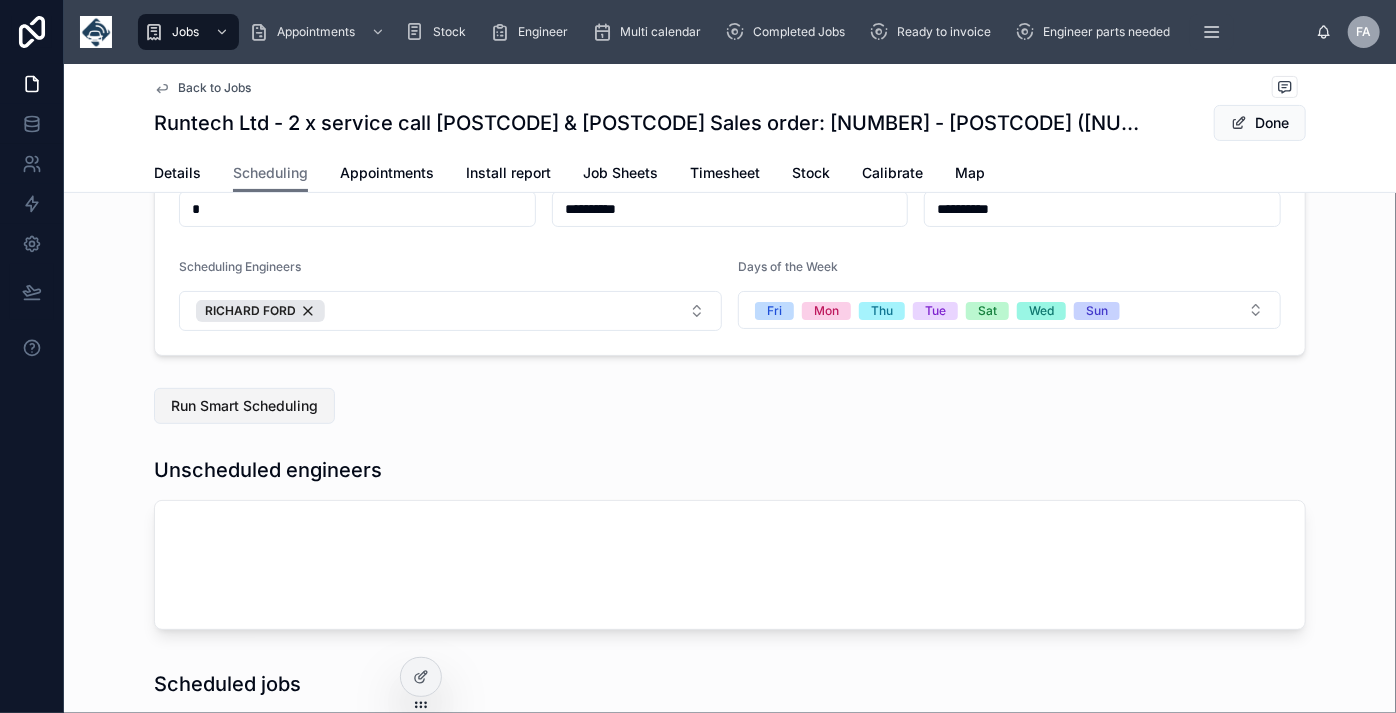 click on "Run Smart Scheduling" at bounding box center [244, 406] 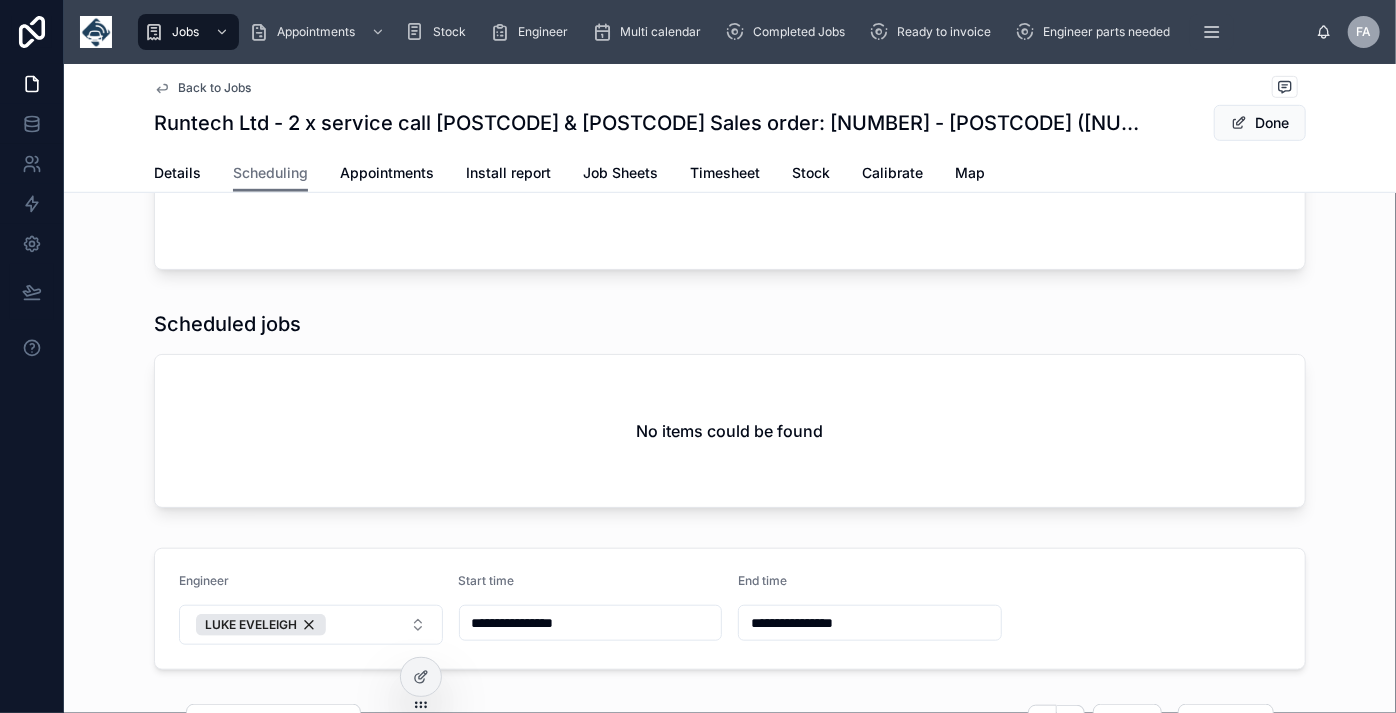 scroll, scrollTop: 636, scrollLeft: 0, axis: vertical 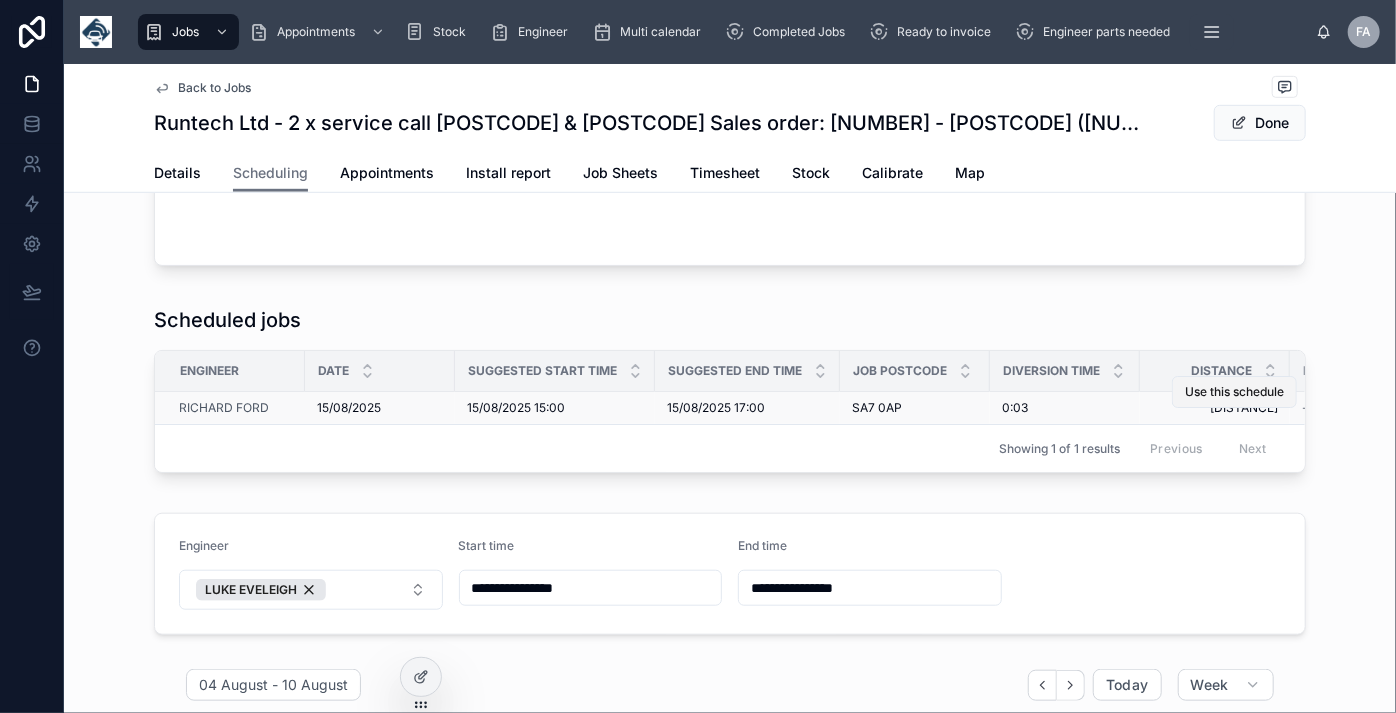 click on "Use this schedule" at bounding box center [1234, 392] 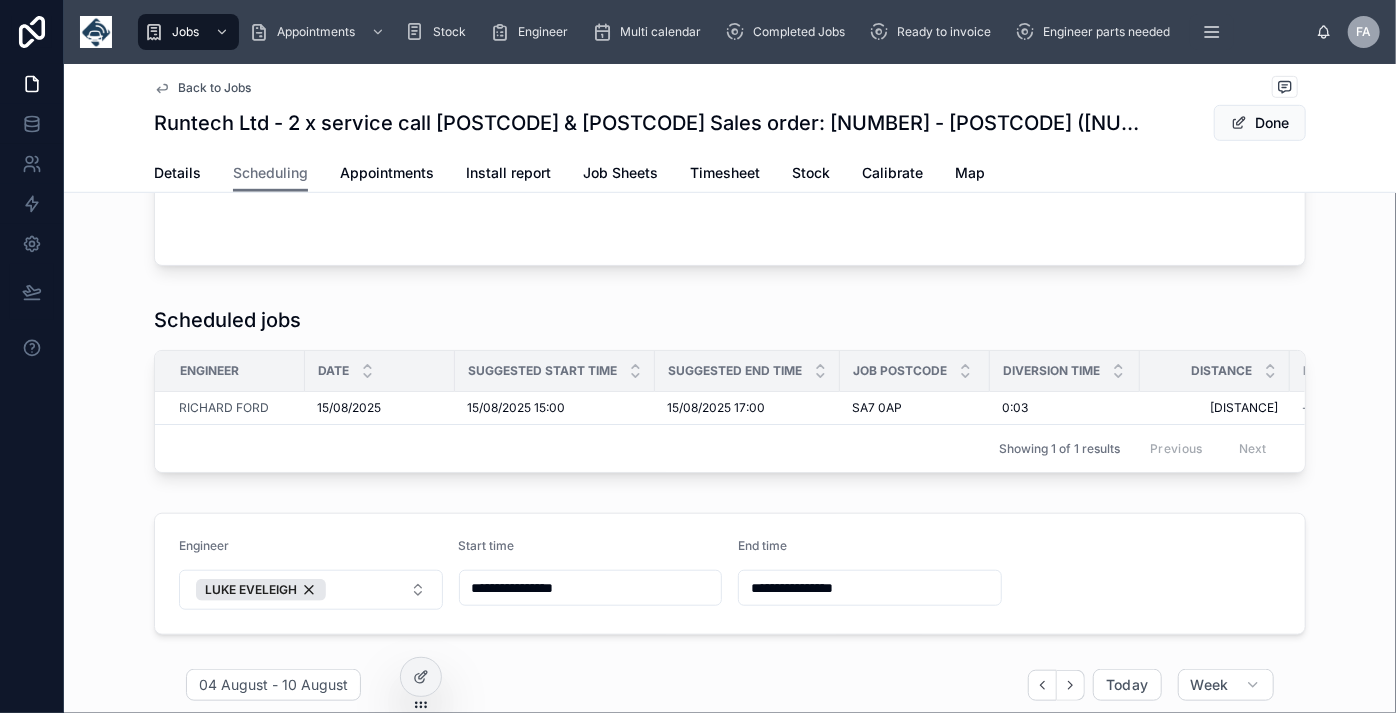 scroll, scrollTop: 0, scrollLeft: 436, axis: horizontal 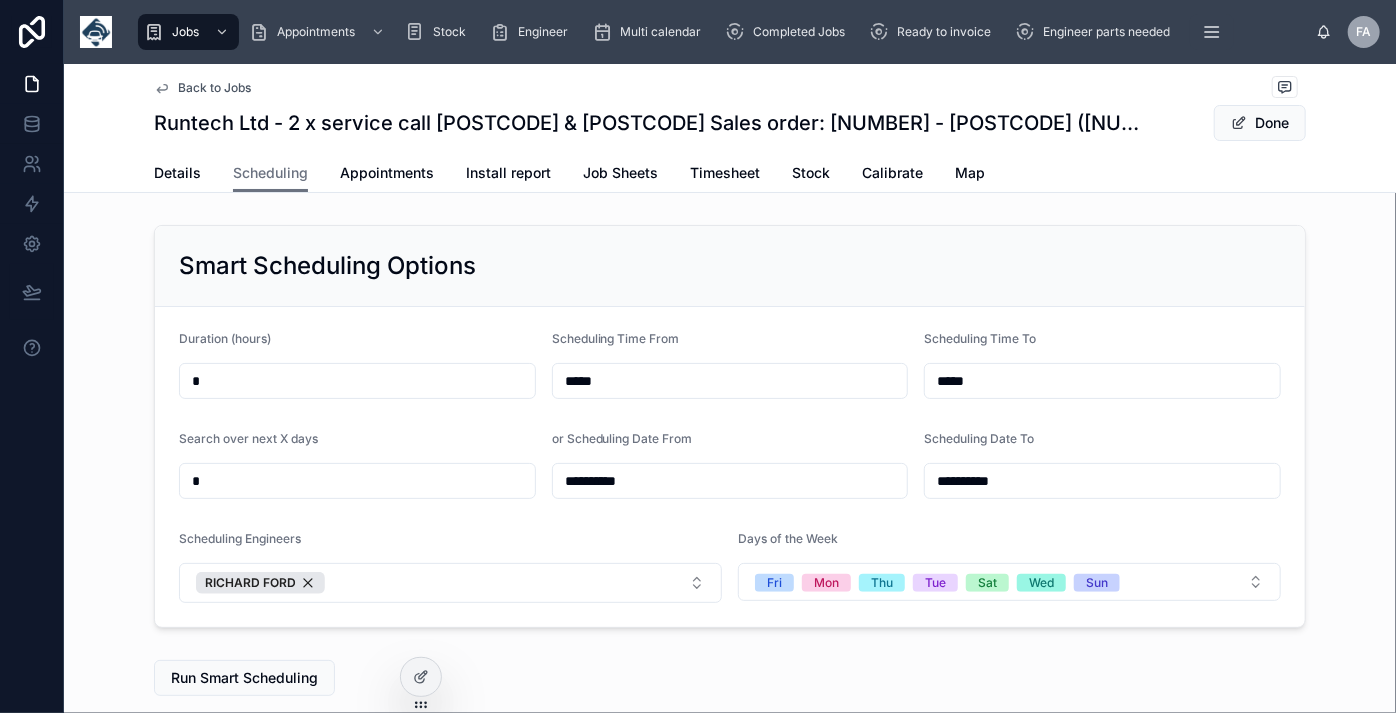 click on "Back to Jobs" at bounding box center (214, 88) 